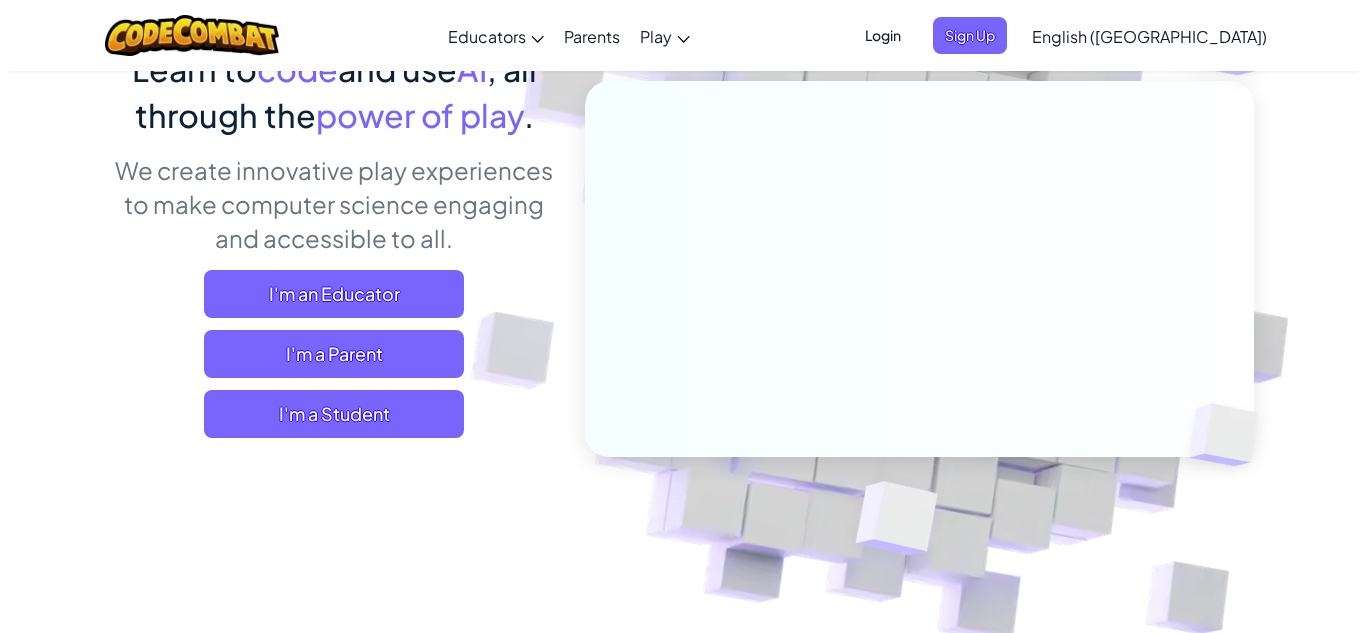 scroll, scrollTop: 320, scrollLeft: 0, axis: vertical 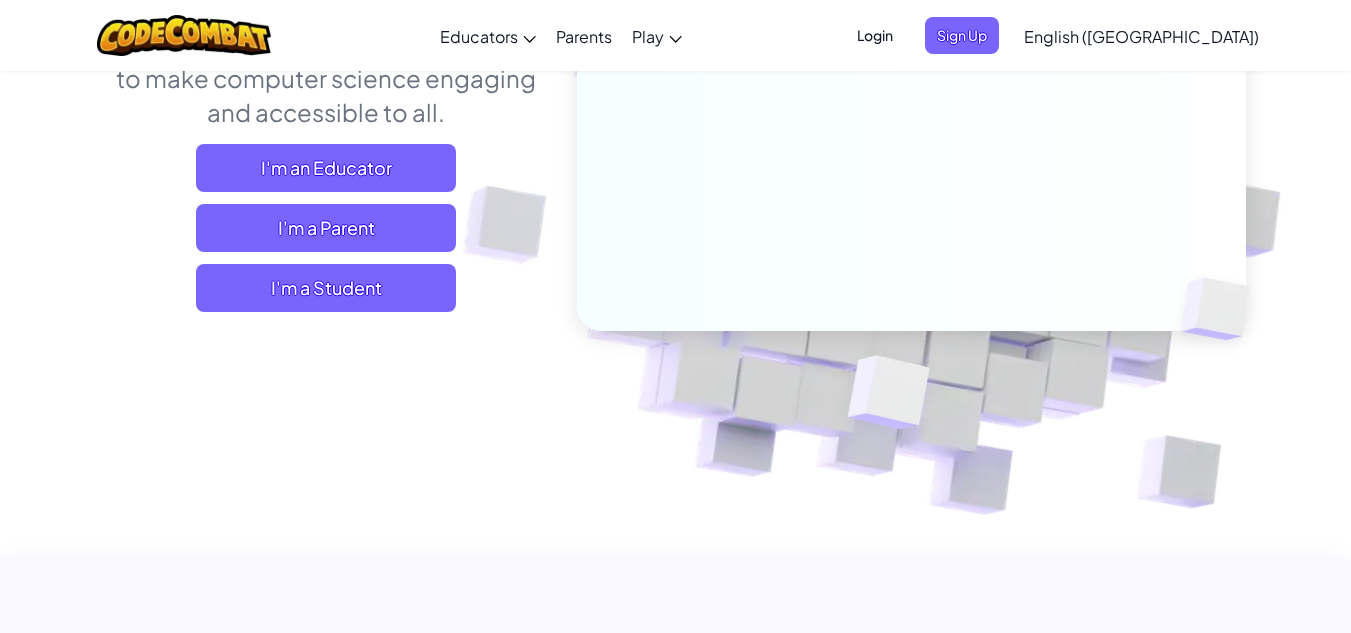 click on "I'm a Student" at bounding box center (326, 288) 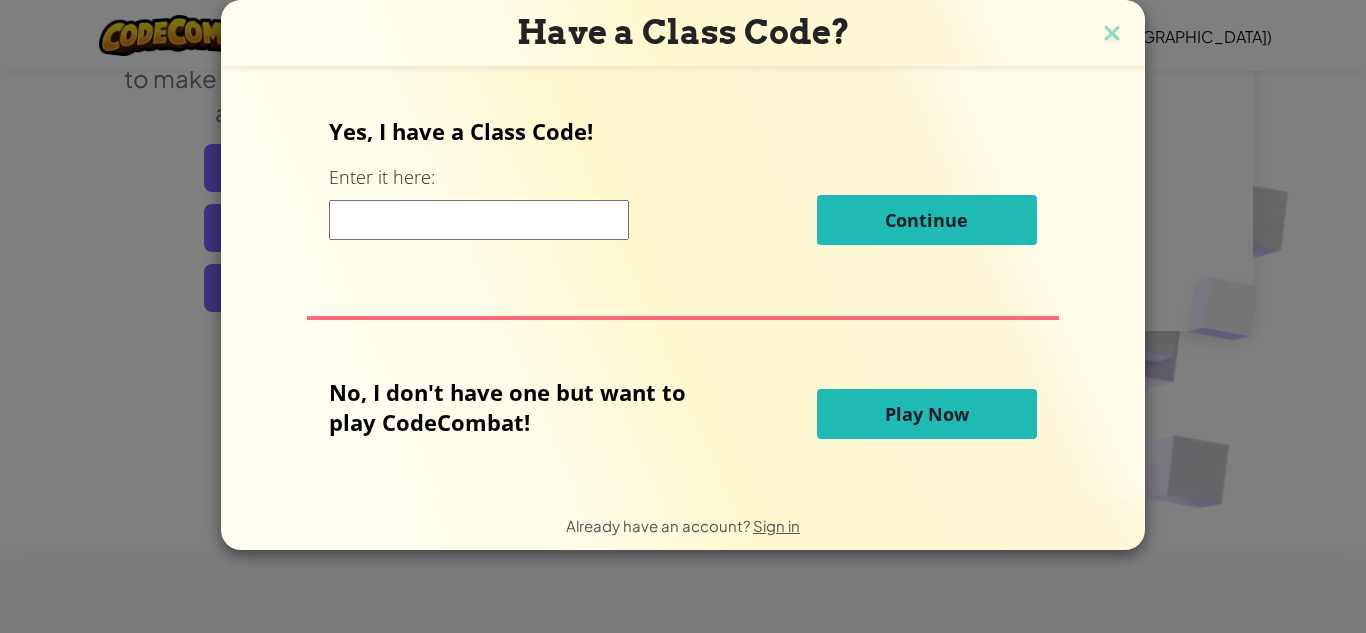 click on "Play Now" at bounding box center (927, 414) 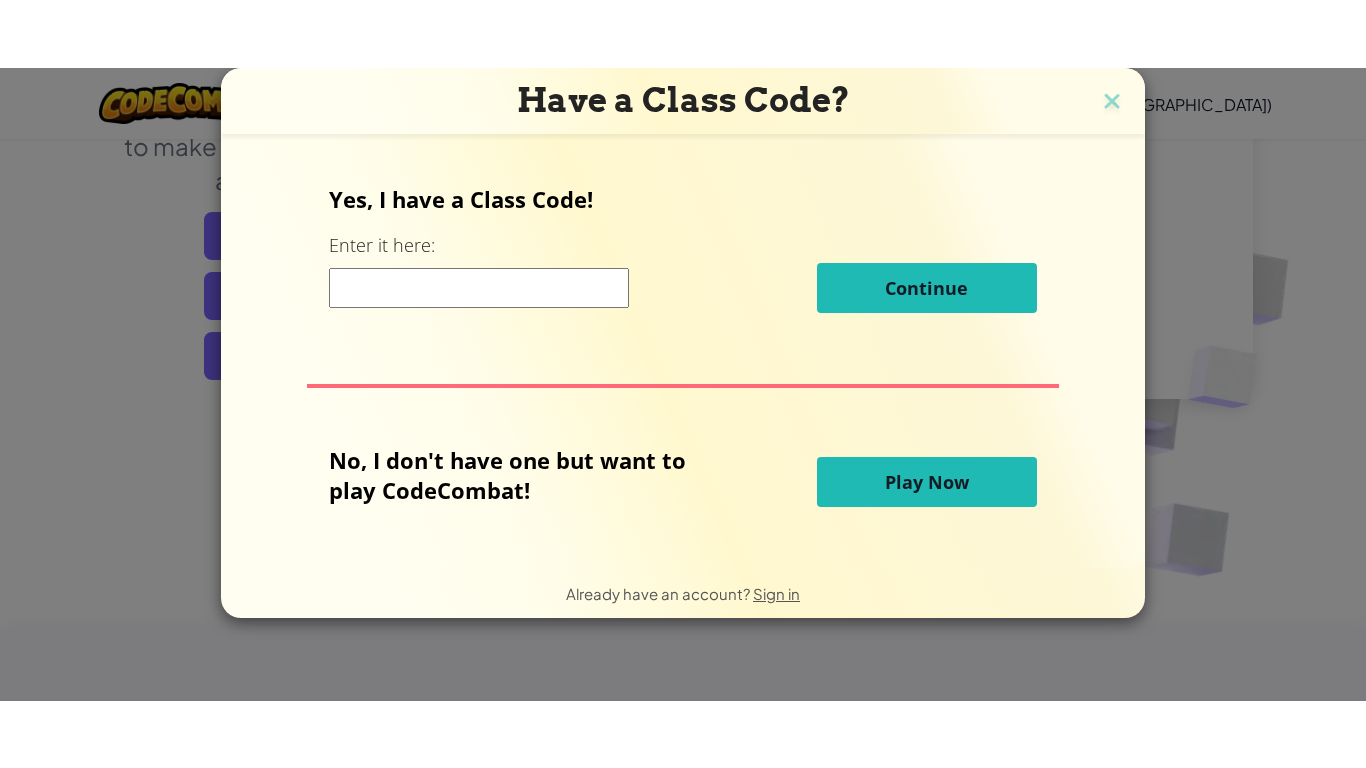 scroll, scrollTop: 0, scrollLeft: 0, axis: both 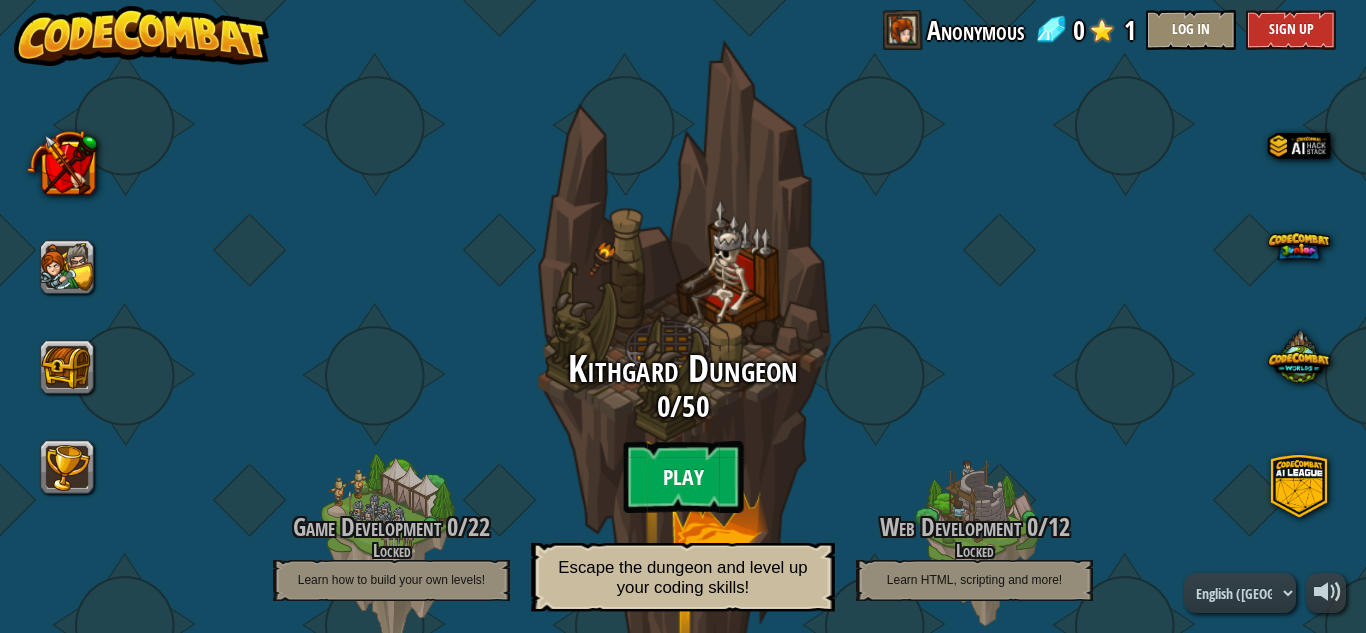 drag, startPoint x: 857, startPoint y: 414, endPoint x: 677, endPoint y: 465, distance: 187.08554 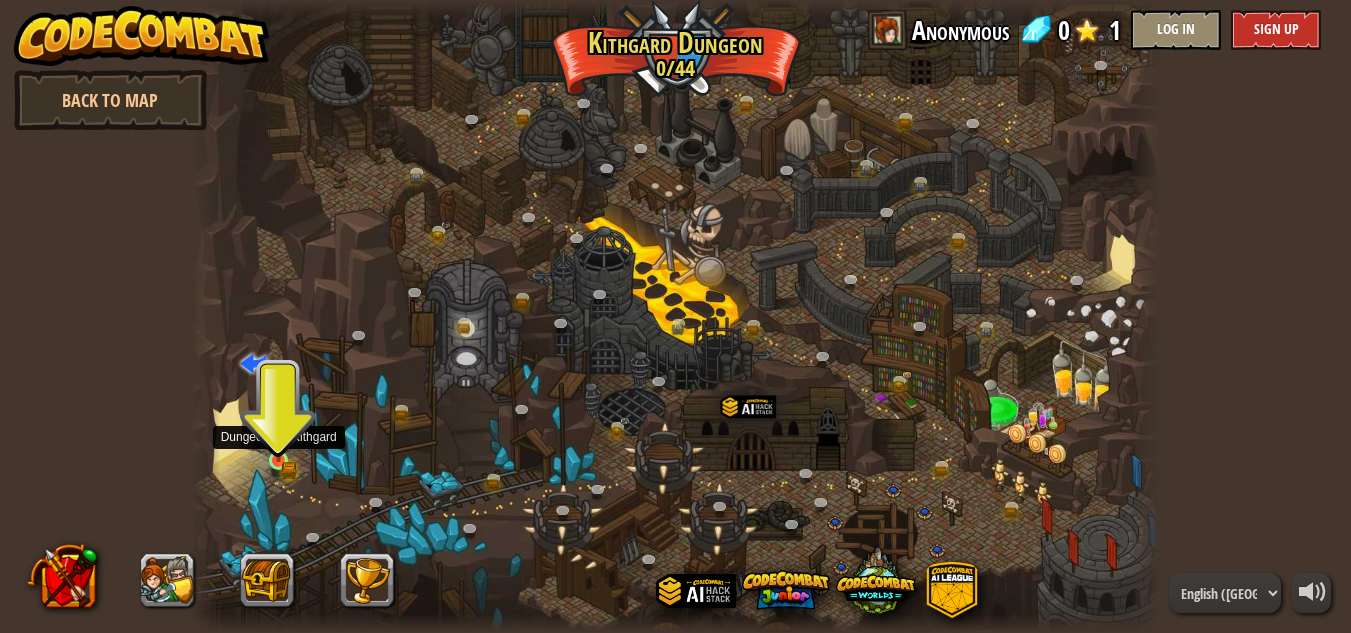 click at bounding box center [278, 437] 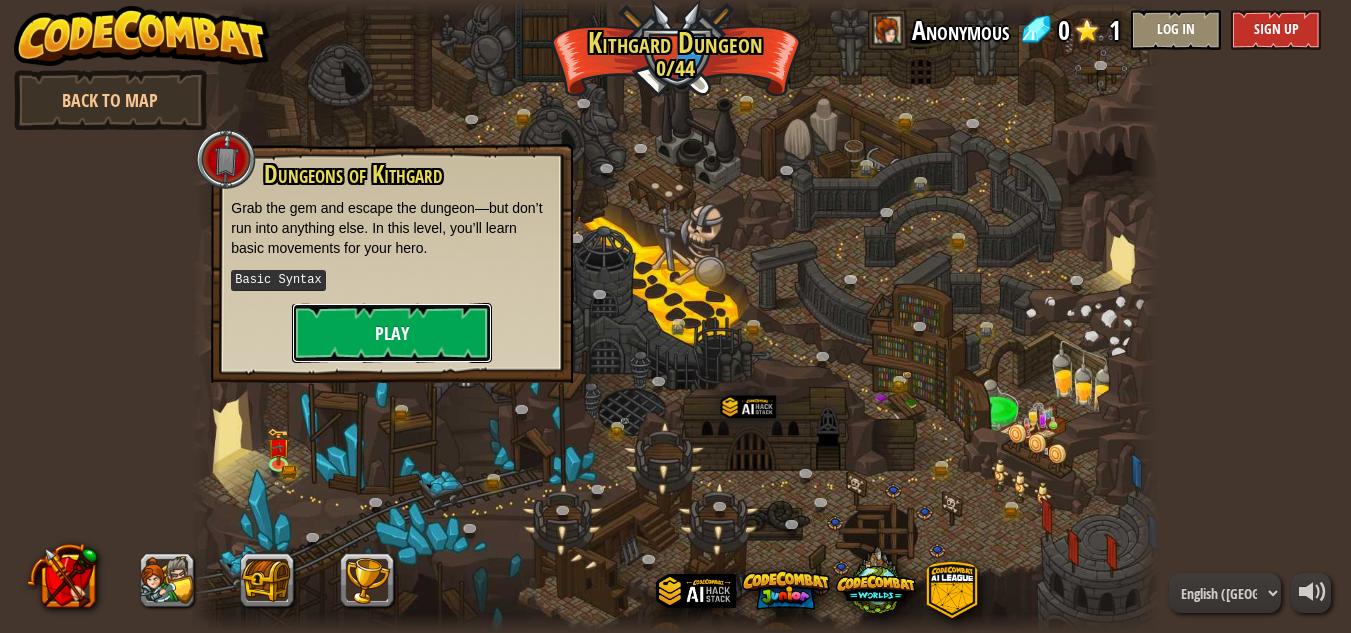 click on "Play" at bounding box center [392, 333] 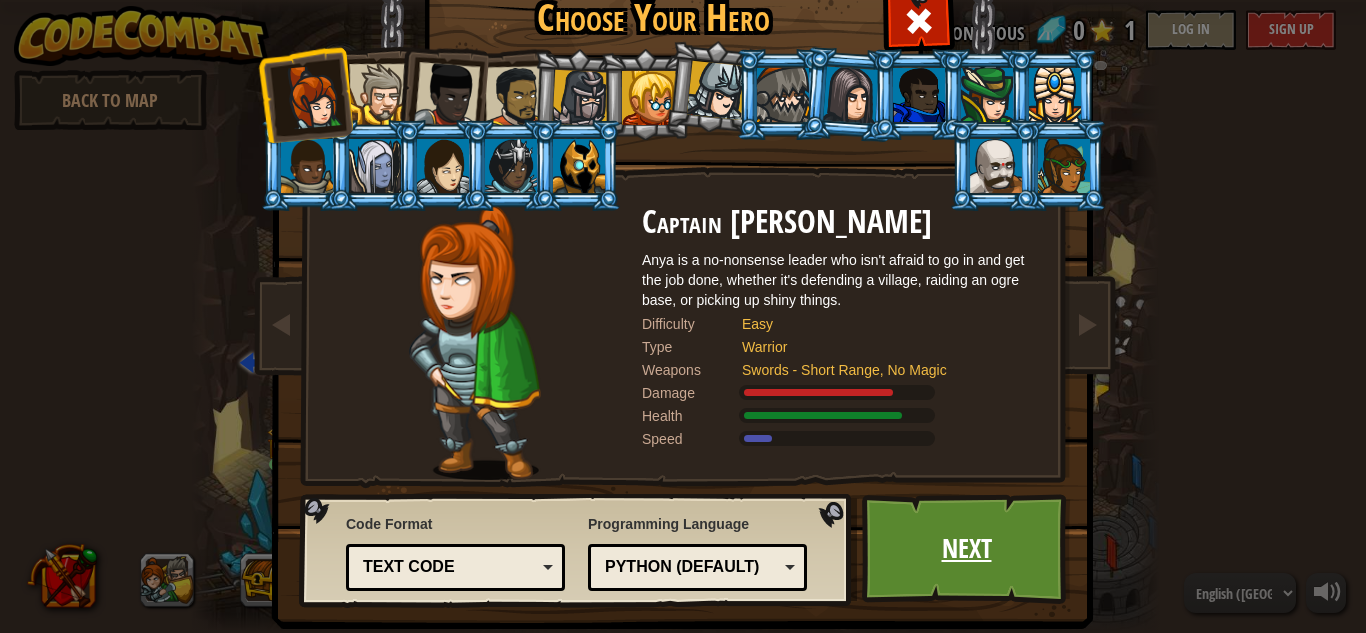 click on "Next" at bounding box center [966, 549] 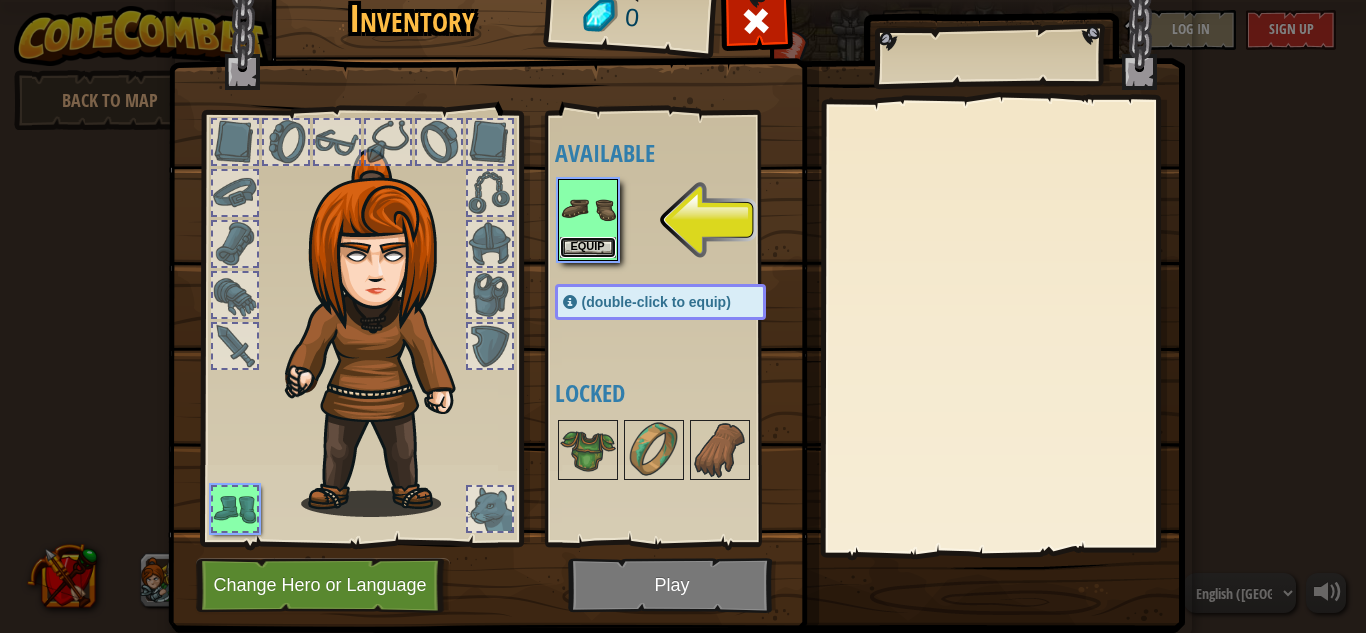 click on "Equip" at bounding box center [588, 247] 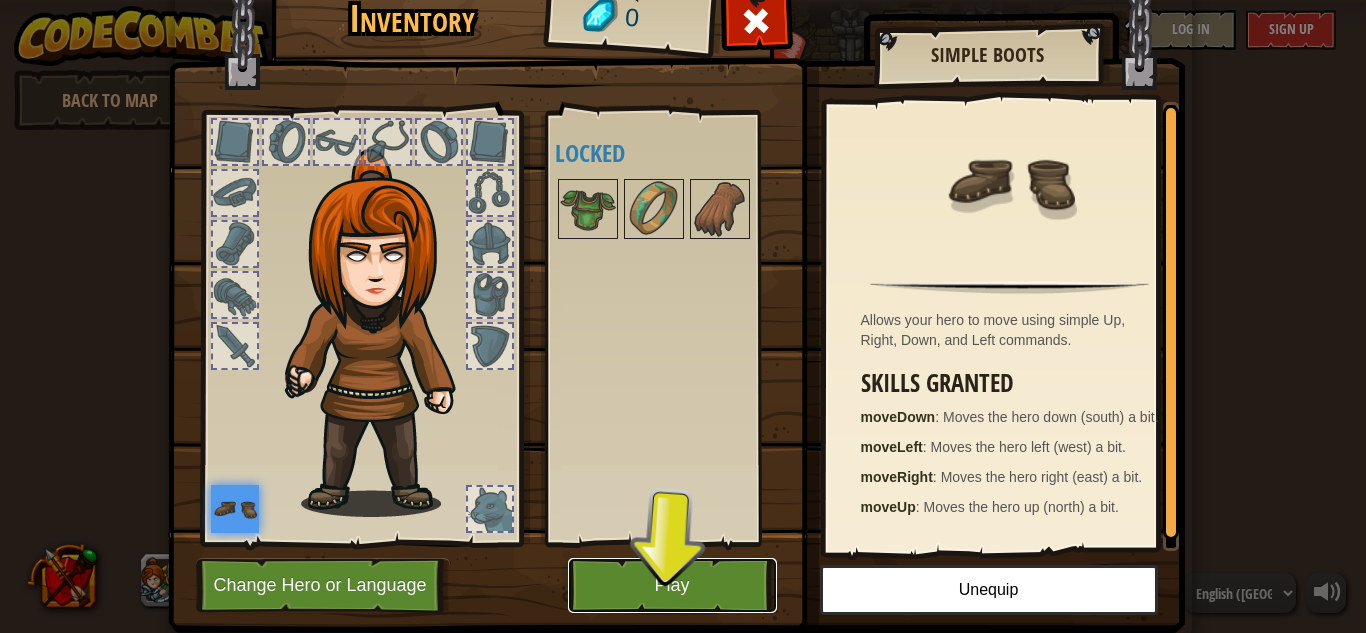 click on "Play" at bounding box center [672, 585] 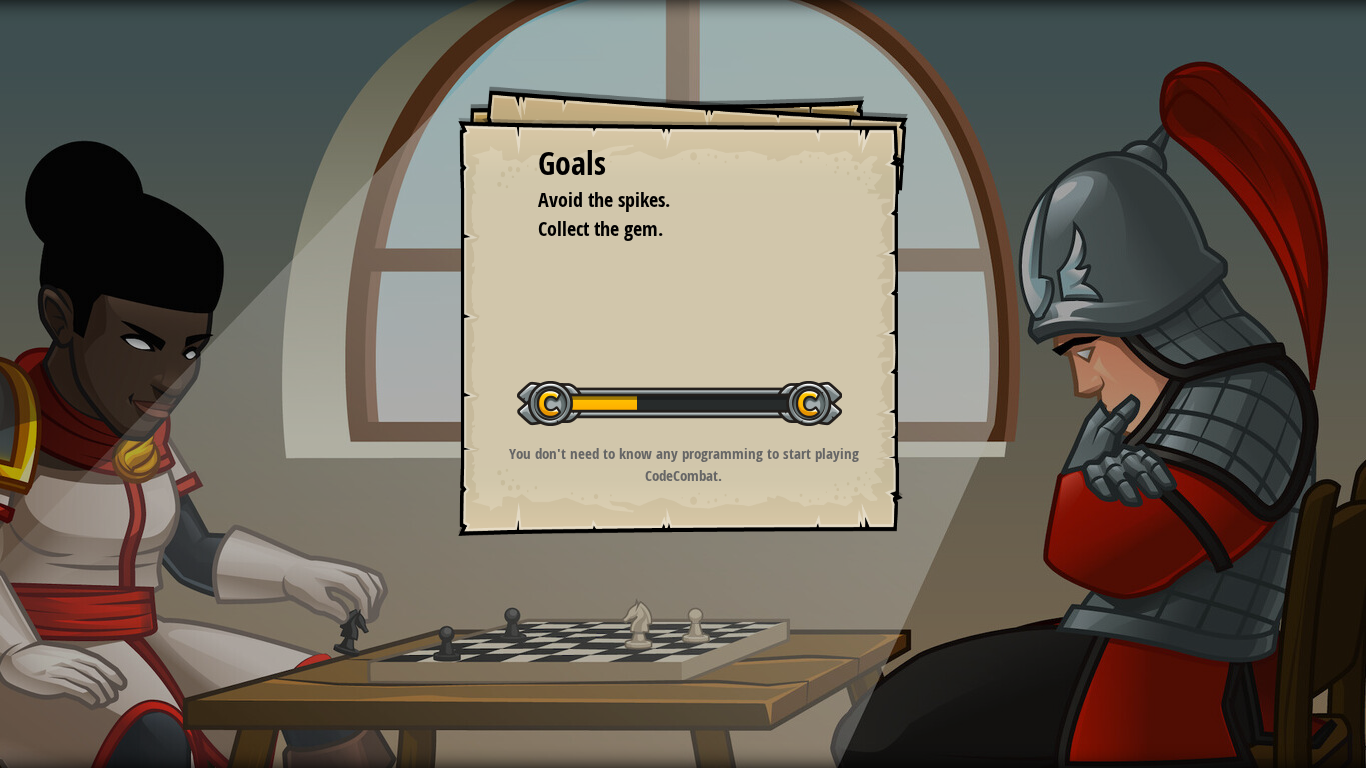 drag, startPoint x: 682, startPoint y: 666, endPoint x: 835, endPoint y: 428, distance: 282.9364 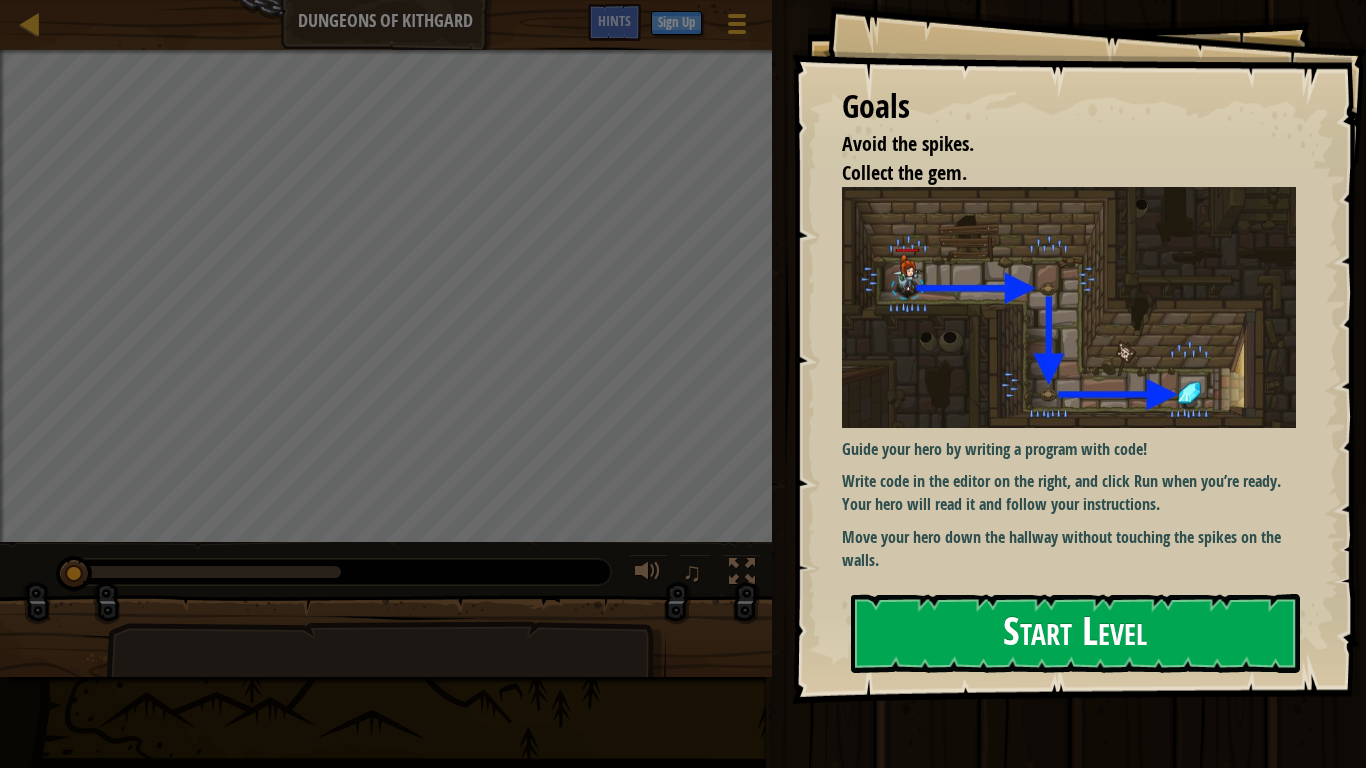 click at bounding box center (1076, 307) 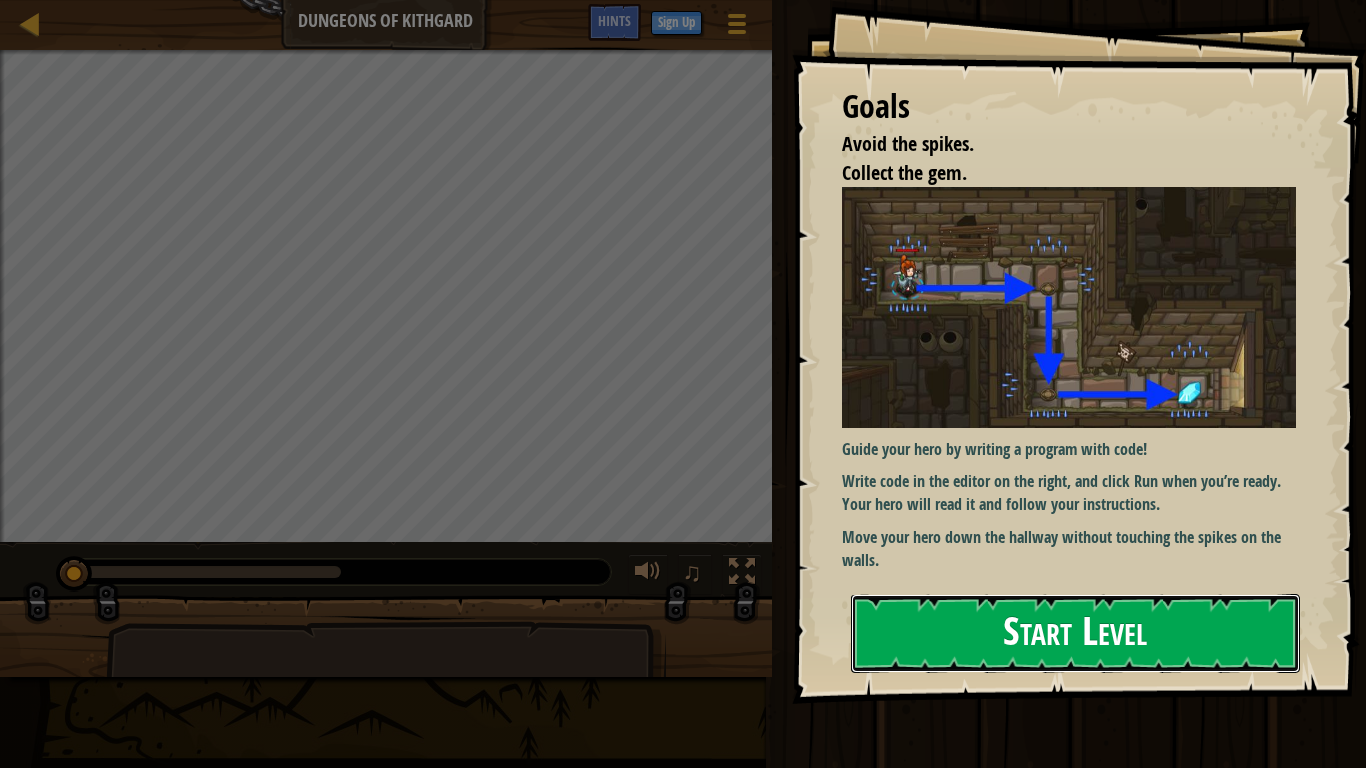 click on "Start Level" at bounding box center [1075, 633] 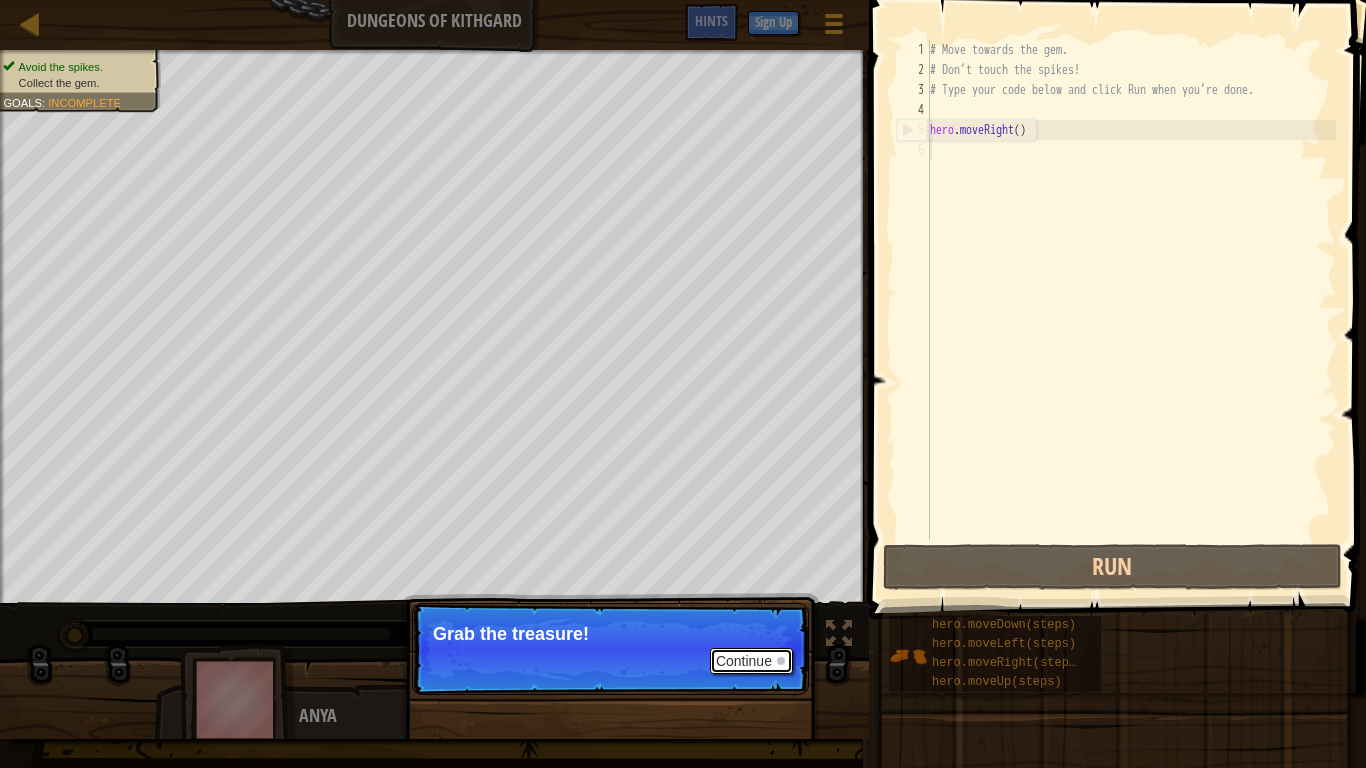 click on "Continue" at bounding box center [751, 661] 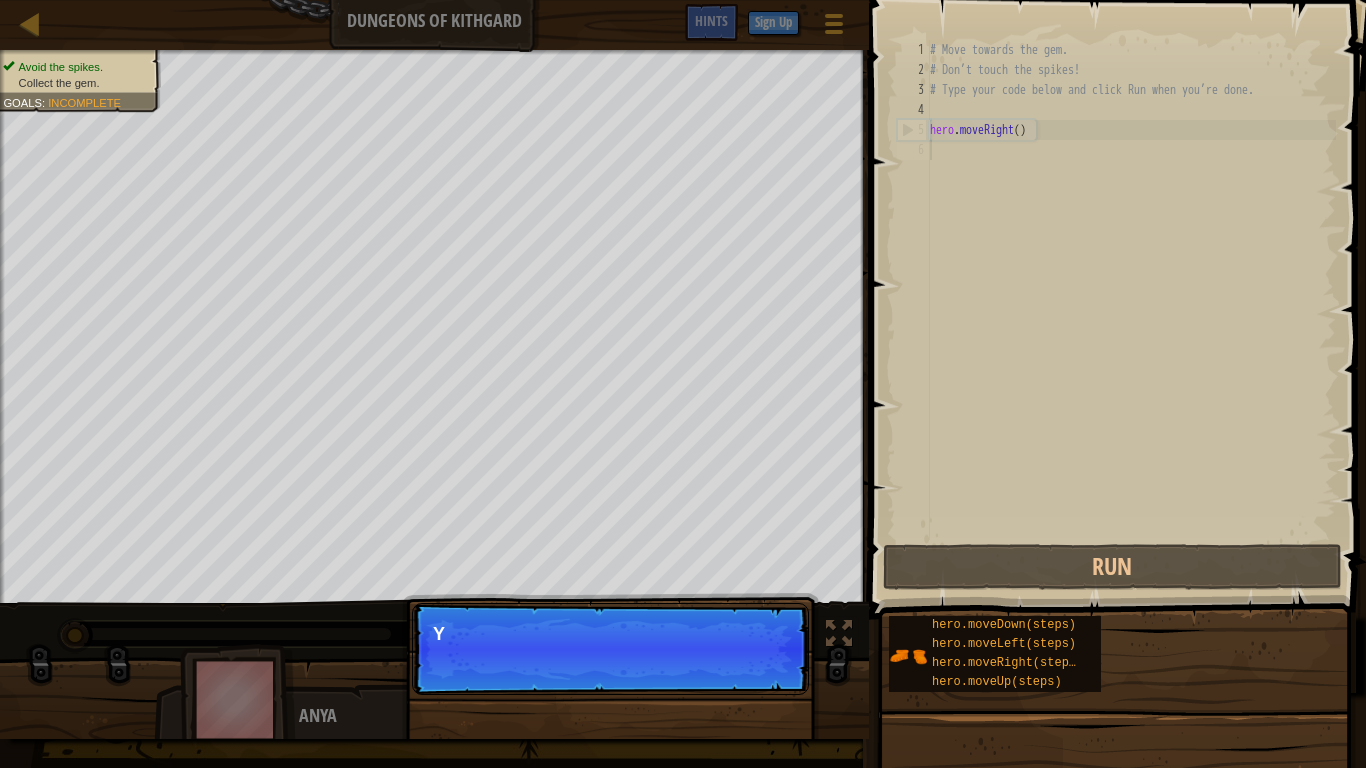 scroll, scrollTop: 9, scrollLeft: 0, axis: vertical 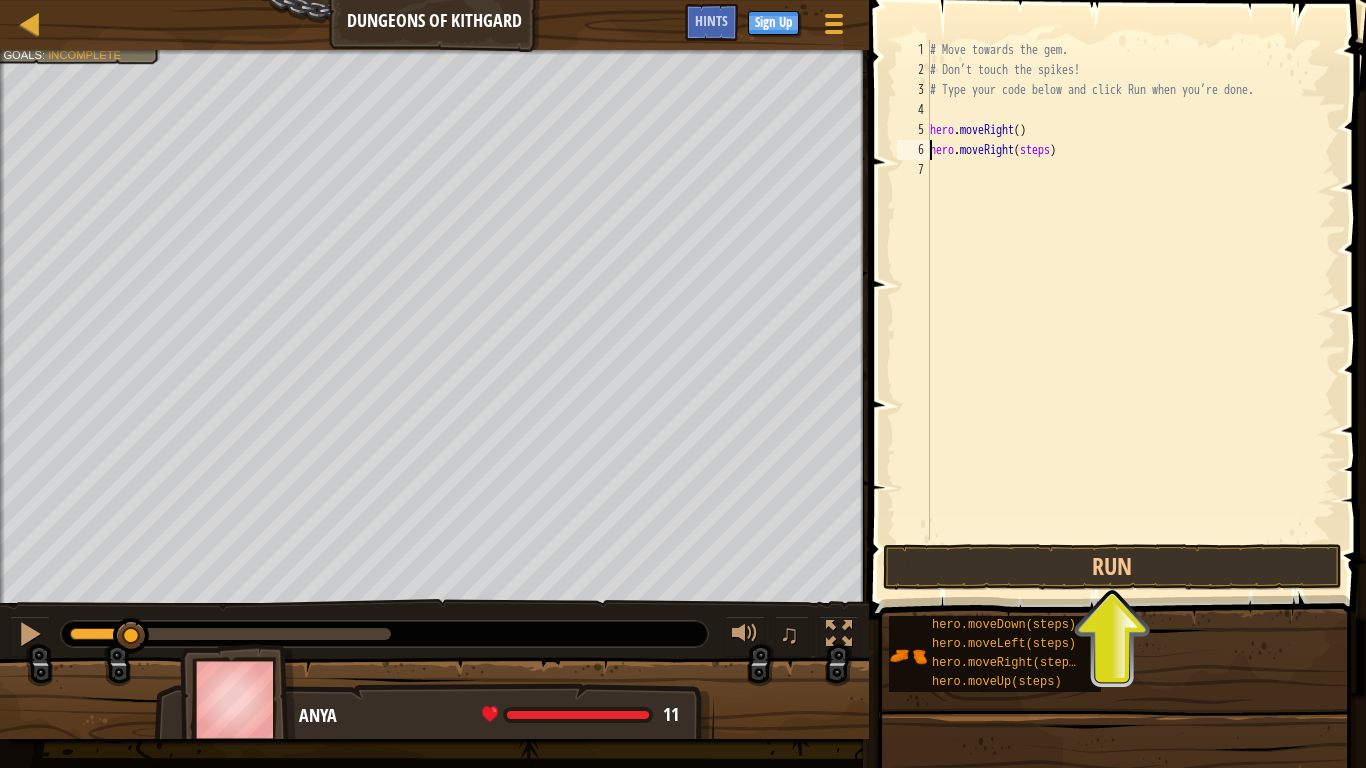 click on "# Move towards the gem. # Don’t touch the spikes! # Type your code below and click Run when you’re done. hero . moveRight ( ) hero . moveRight ( steps )" at bounding box center [1131, 310] 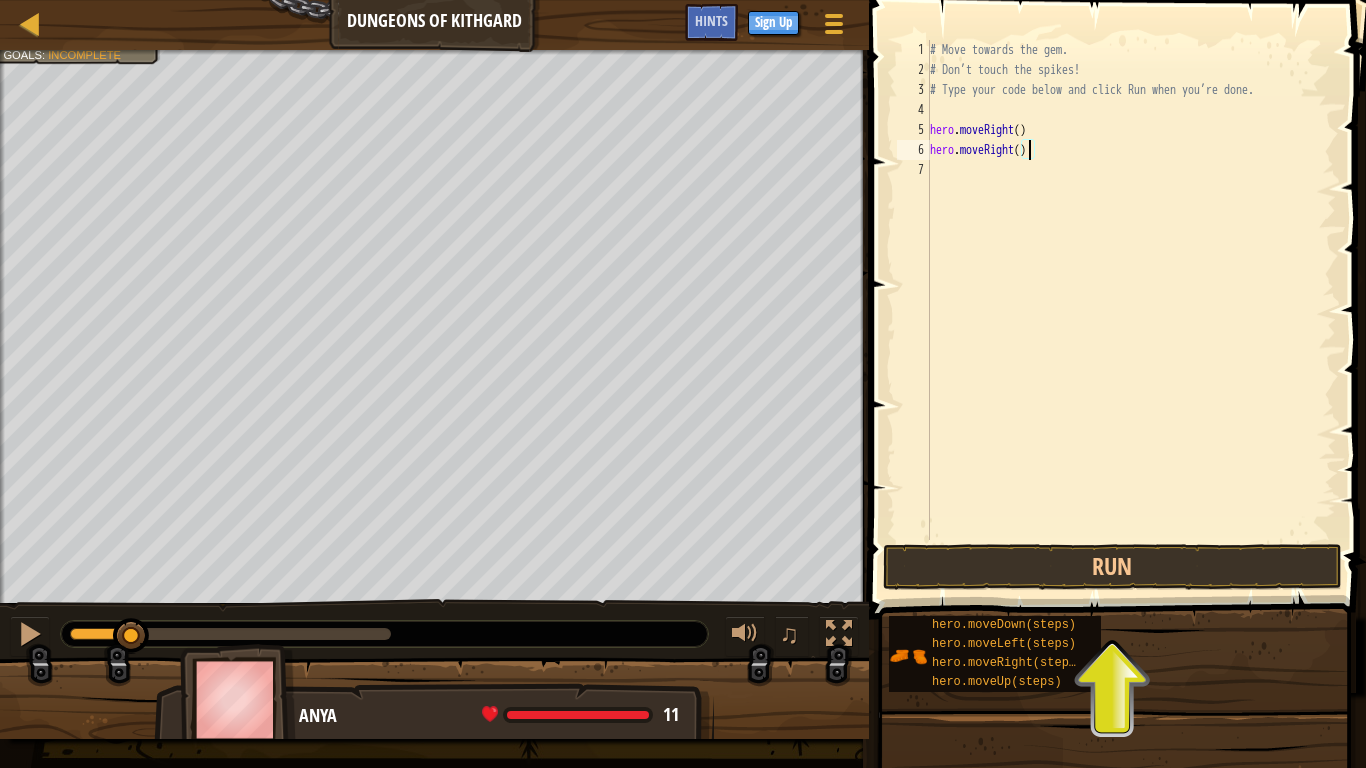 scroll, scrollTop: 9, scrollLeft: 8, axis: both 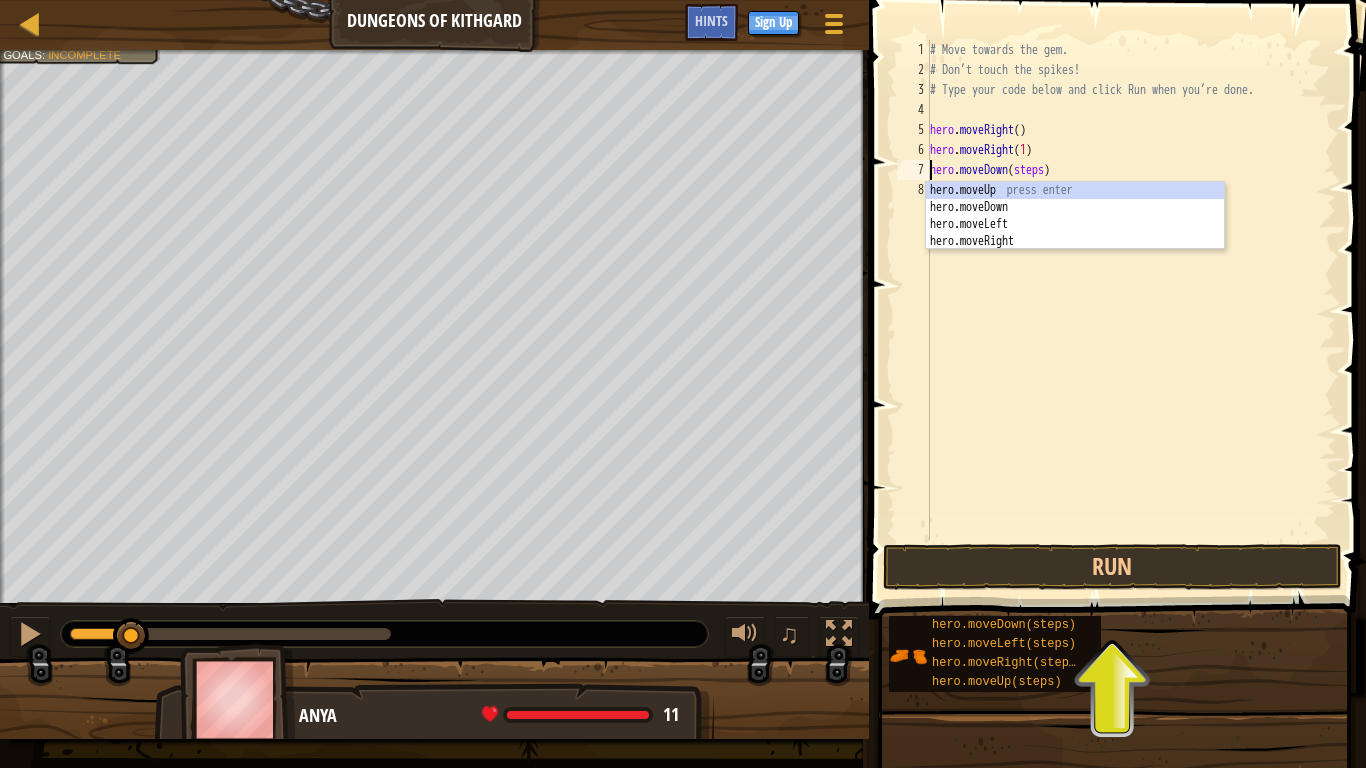 click on "# Move towards the gem. # Don’t touch the spikes! # Type your code below and click Run when you’re done. hero . moveRight ( ) hero . moveRight ( 1 ) hero . moveDown ( steps )" at bounding box center (1131, 310) 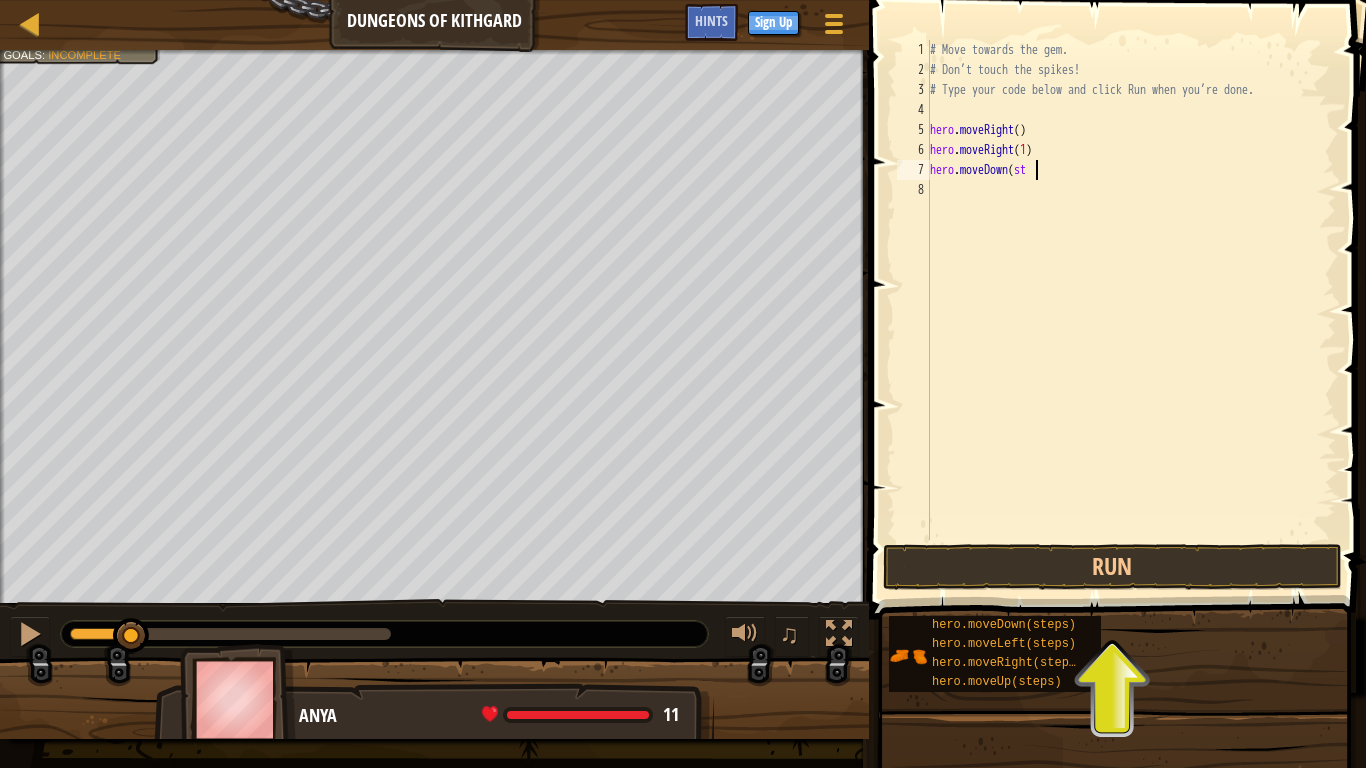 scroll, scrollTop: 9, scrollLeft: 7, axis: both 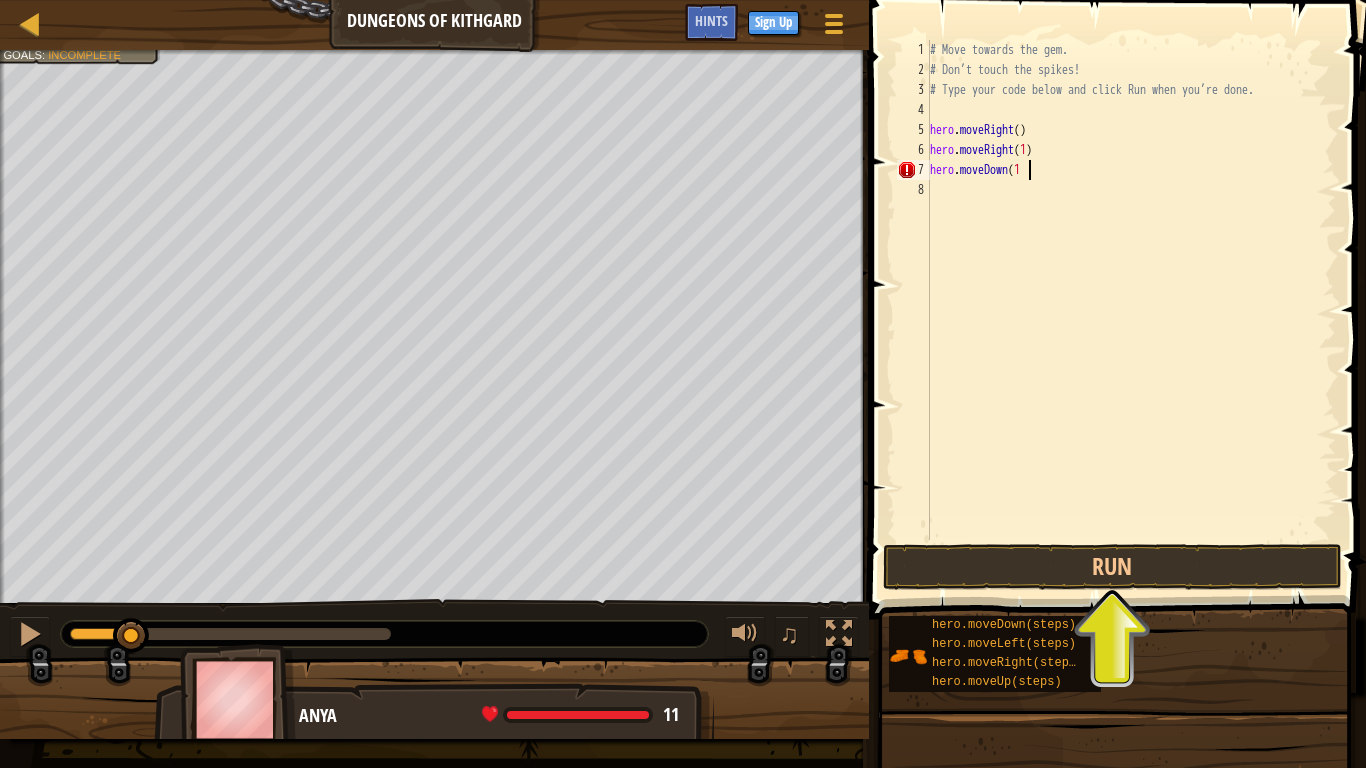 type on "hero.moveDown(1)" 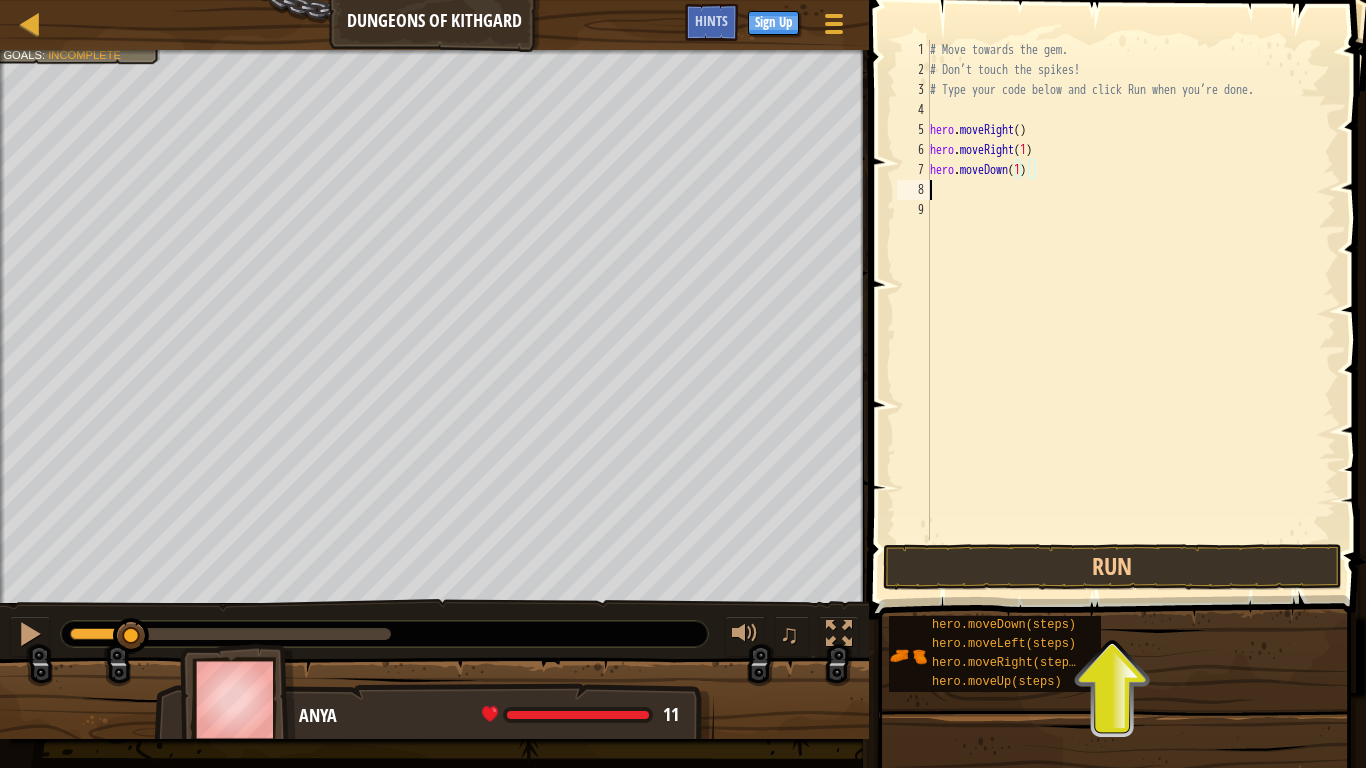 scroll, scrollTop: 9, scrollLeft: 0, axis: vertical 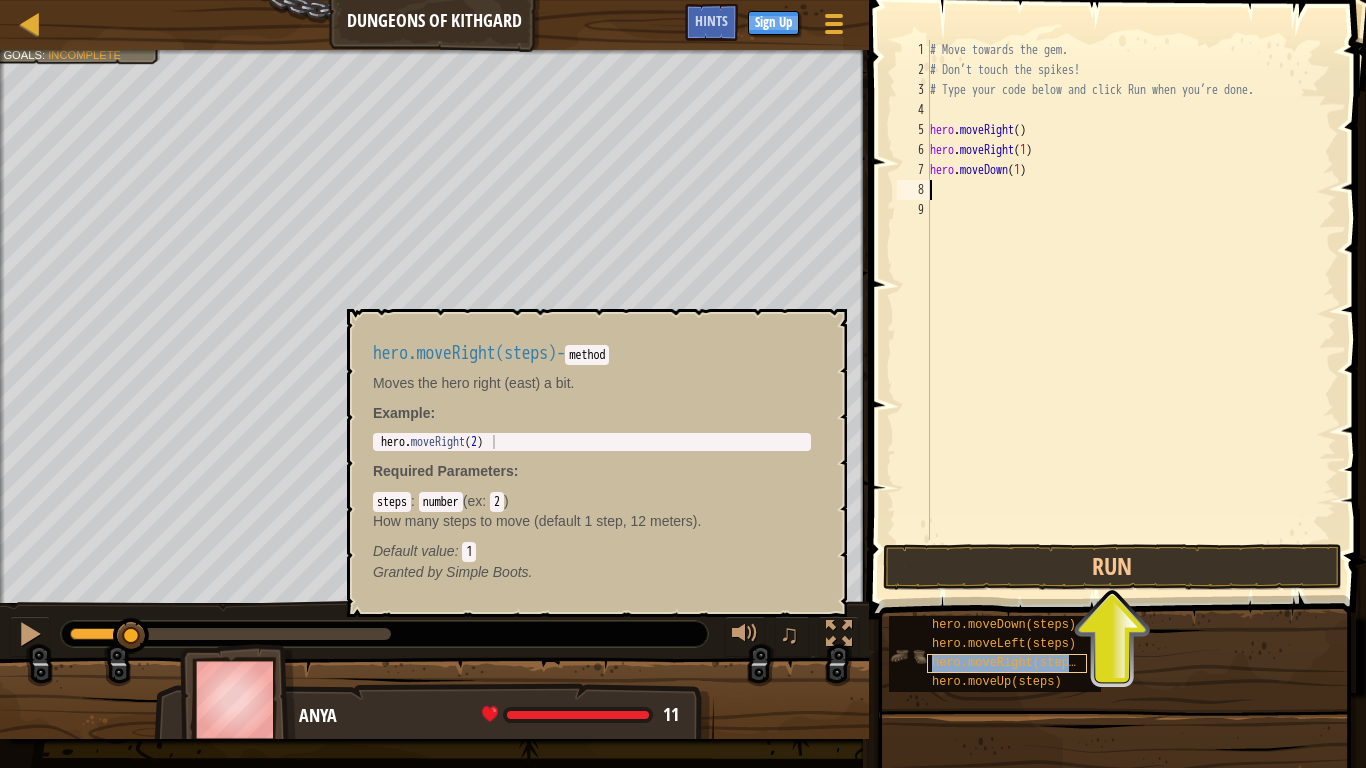 click on "hero.moveRight(steps)" at bounding box center (1007, 663) 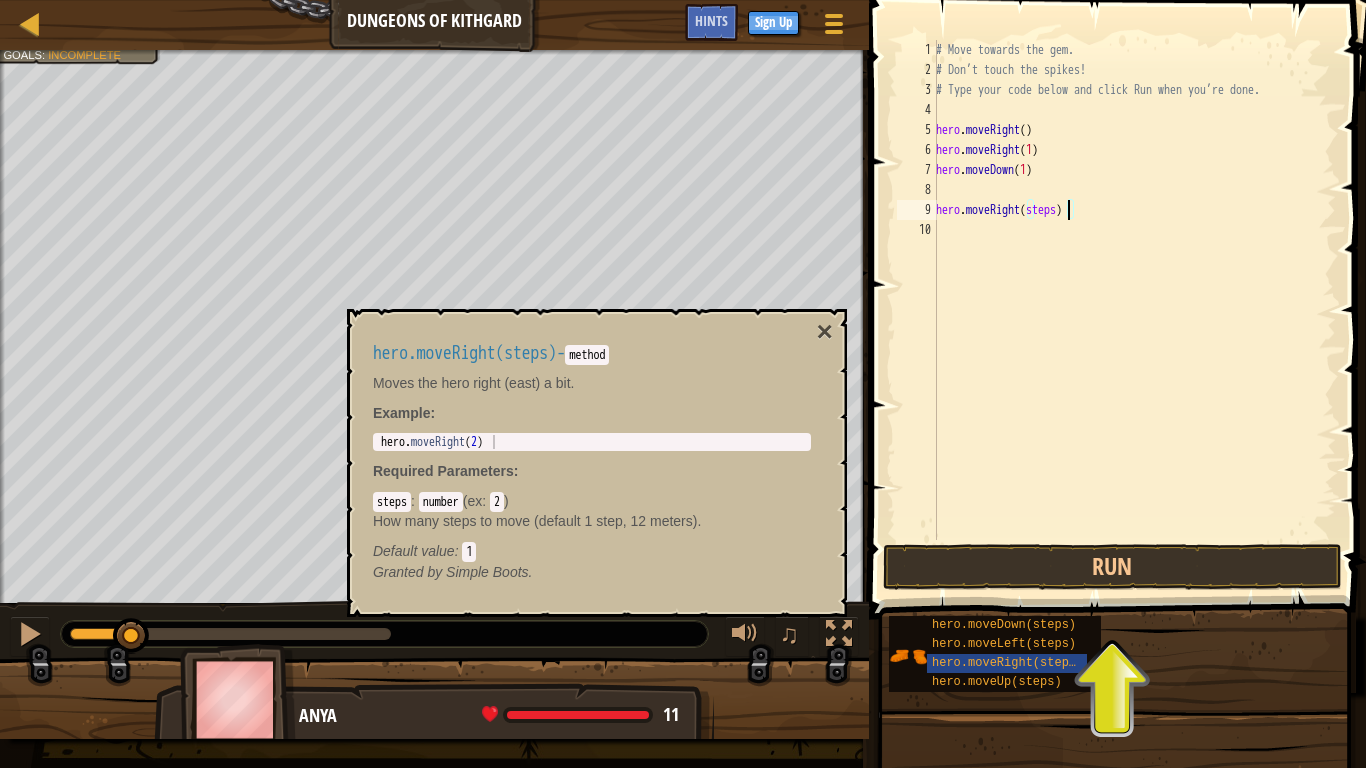 click on "# Move towards the gem. # Don’t touch the spikes! # Type your code below and click Run when you’re done. hero . moveRight ( ) hero . moveRight ( 1 ) hero . moveDown ( 1 ) hero . moveRight ( steps )" at bounding box center [1134, 310] 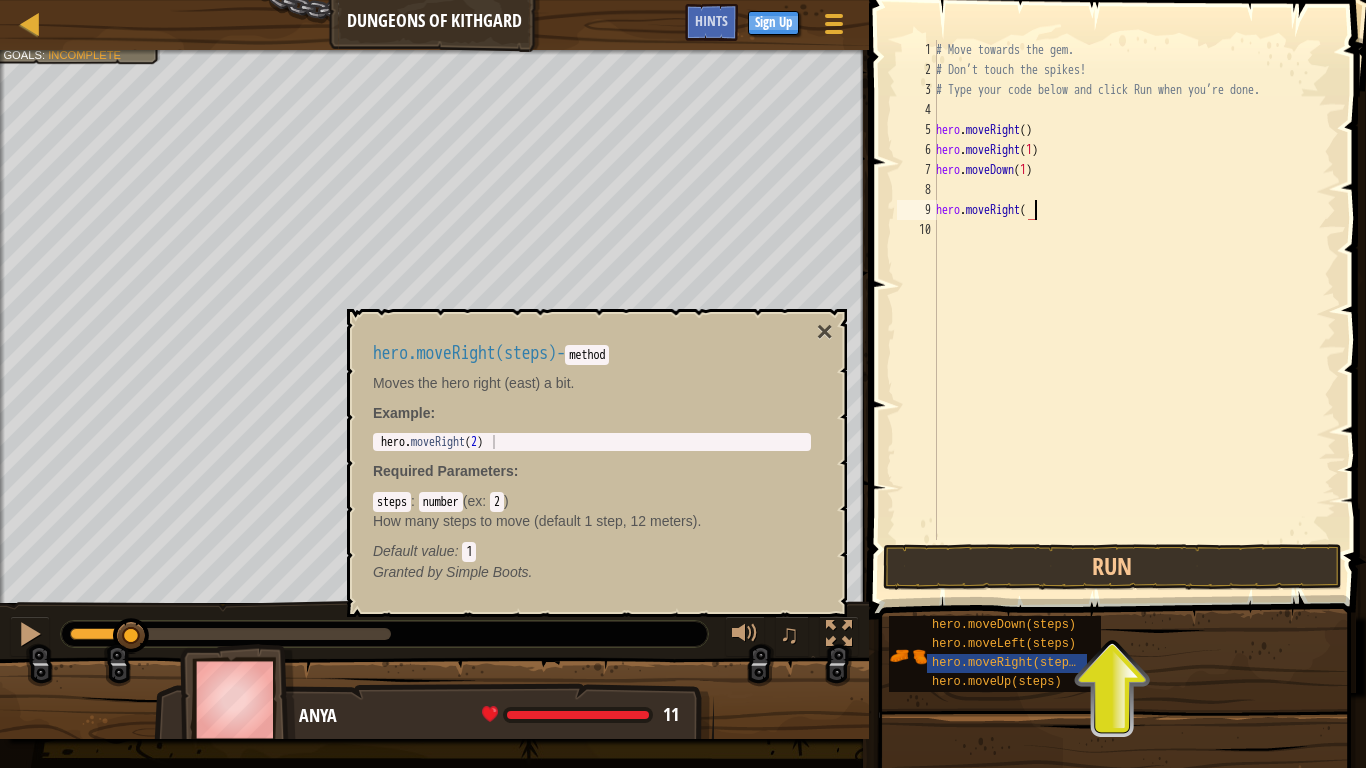 scroll, scrollTop: 9, scrollLeft: 7, axis: both 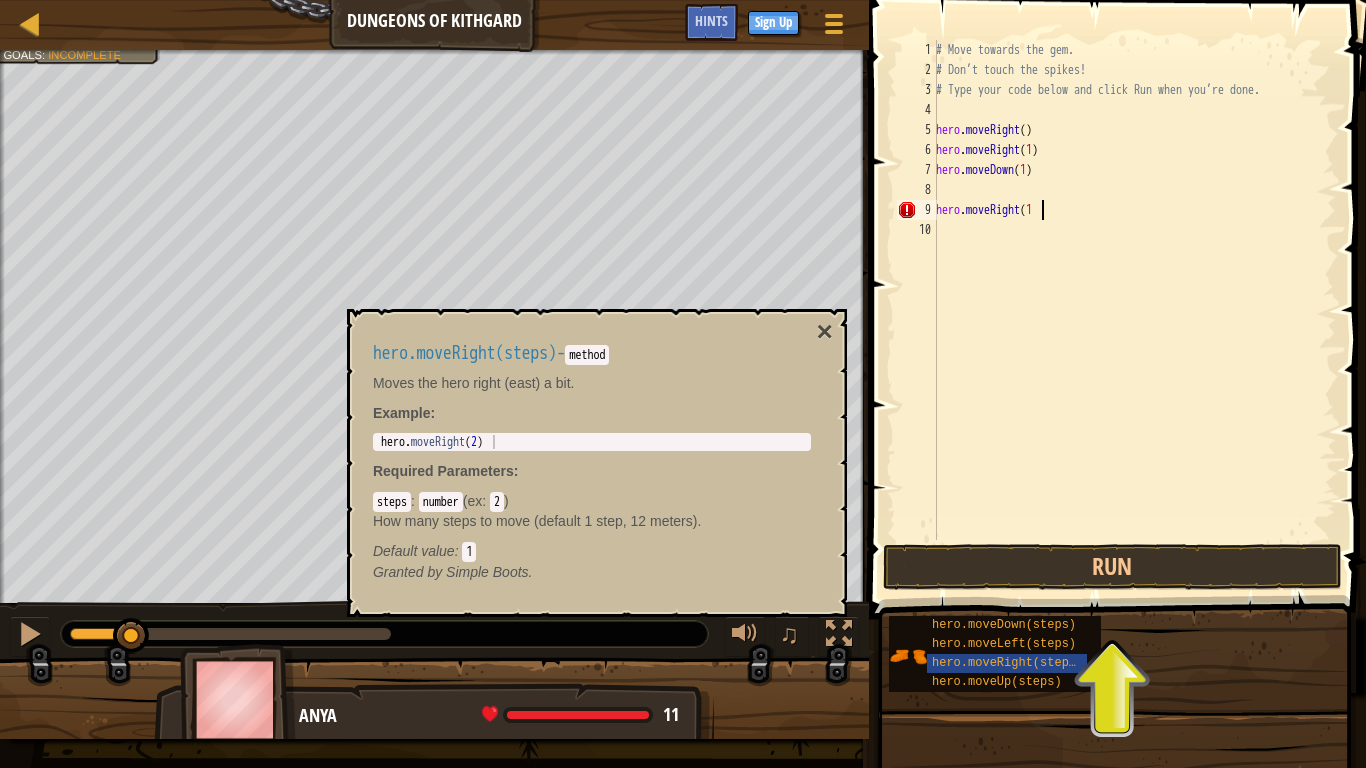 type on "hero.moveRight(1)" 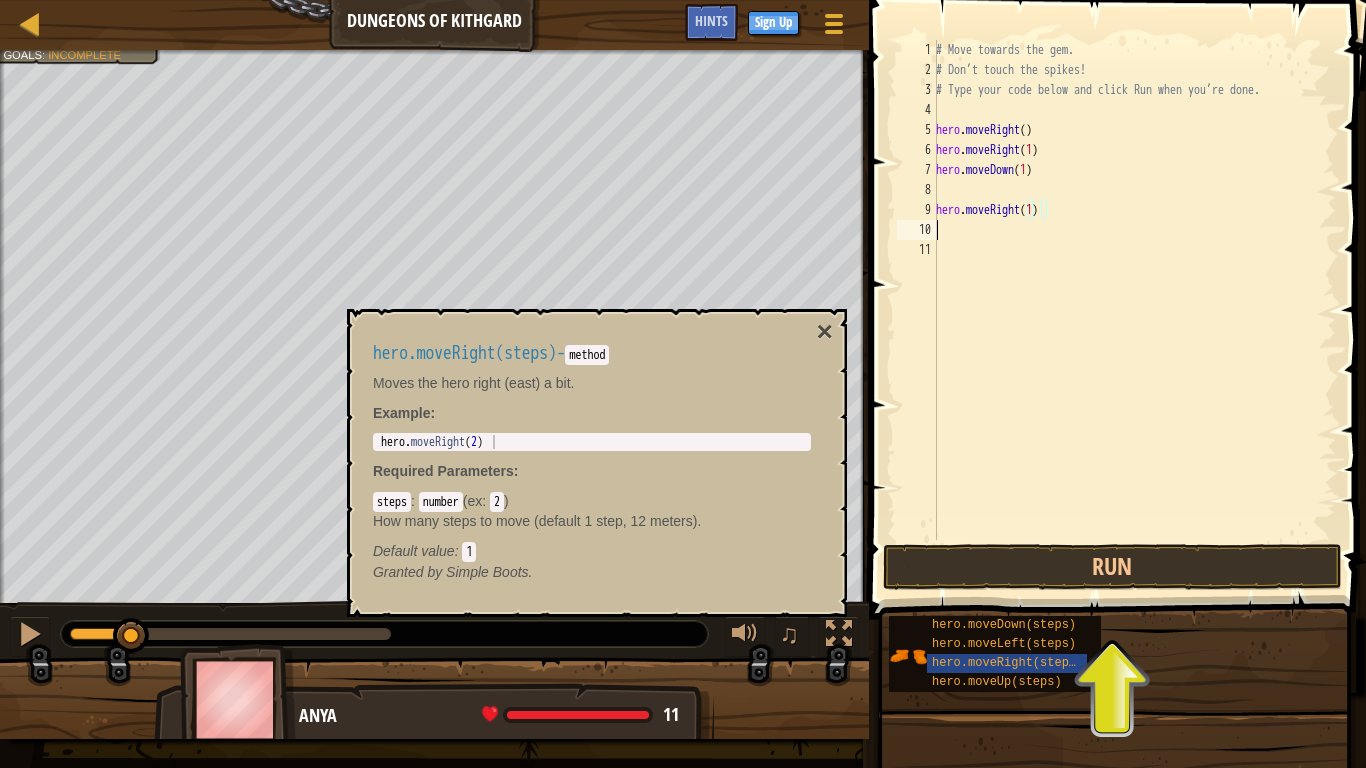 scroll, scrollTop: 9, scrollLeft: 0, axis: vertical 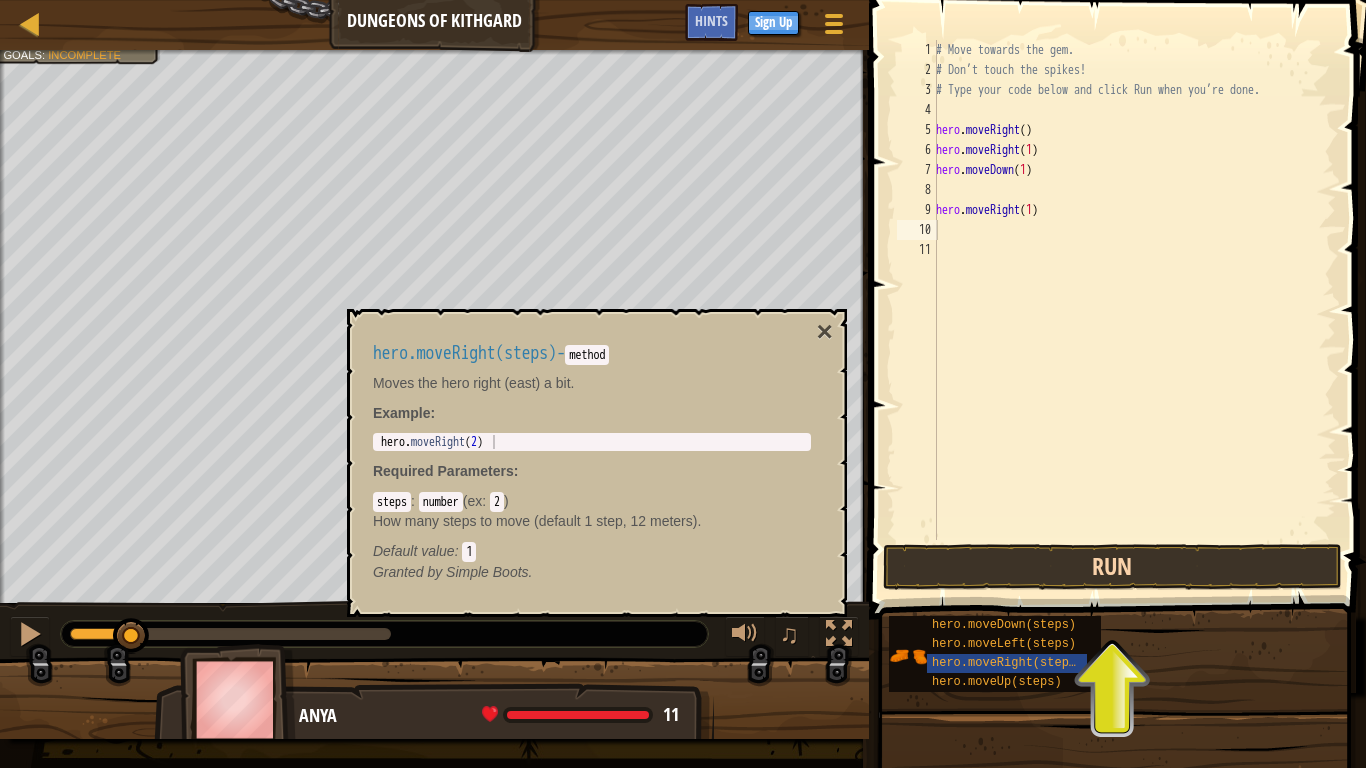 drag, startPoint x: 960, startPoint y: 590, endPoint x: 942, endPoint y: 570, distance: 26.907248 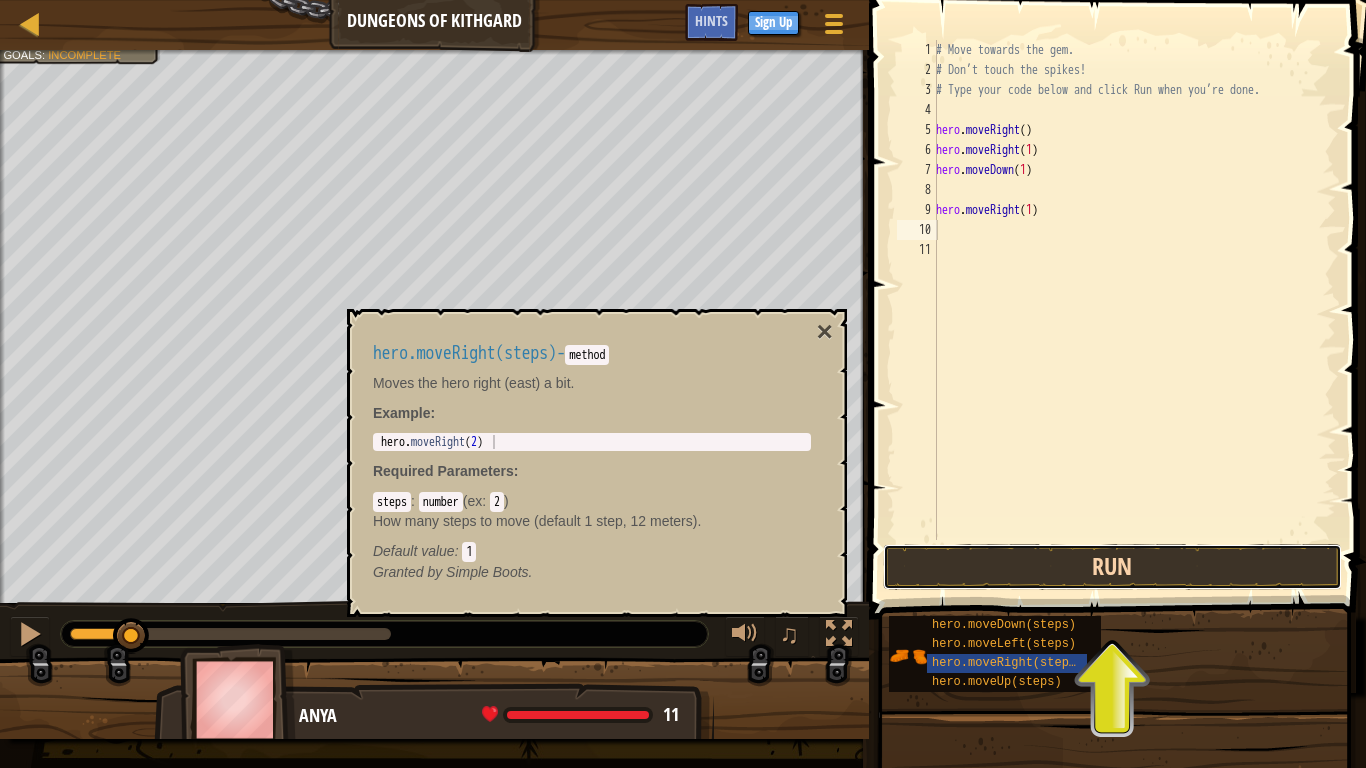 click on "Run" at bounding box center [1112, 567] 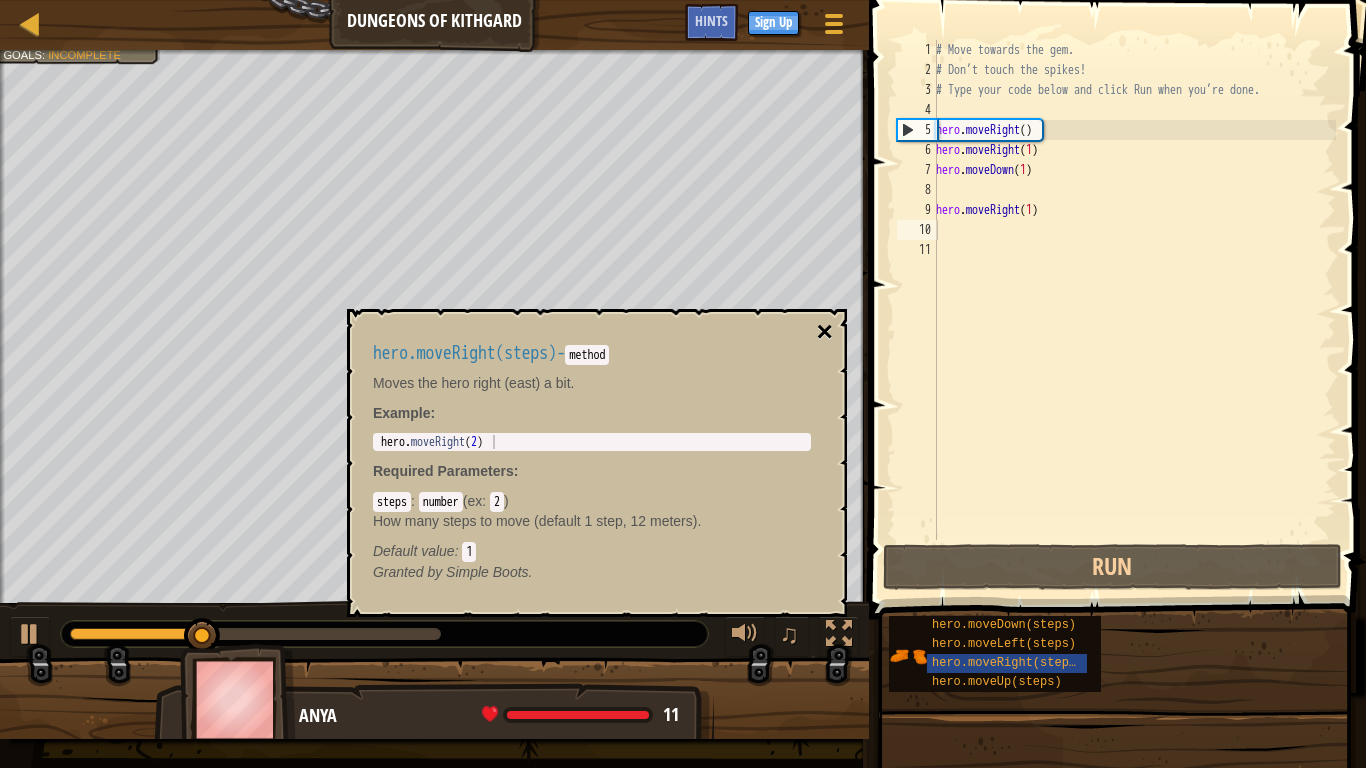 click on "×" at bounding box center [825, 332] 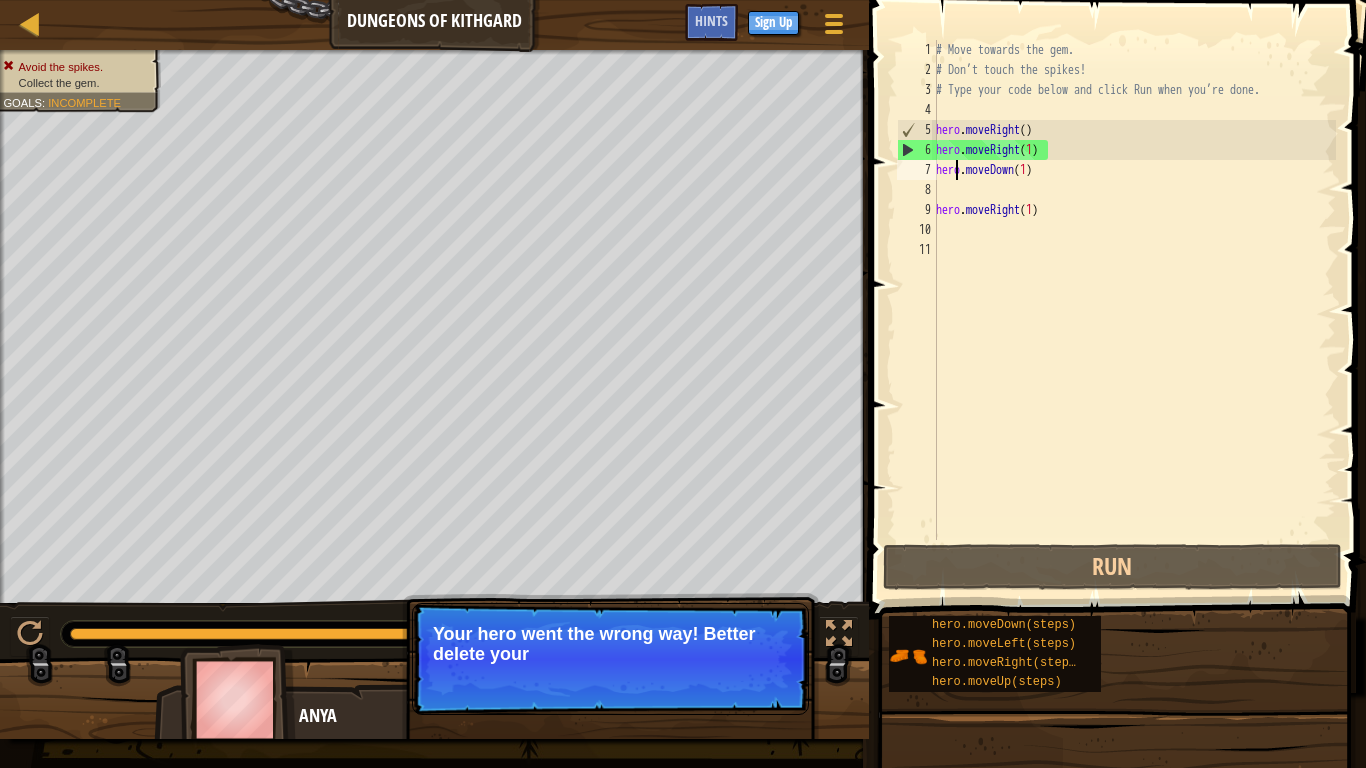 click on "# Move towards the gem. # Don’t touch the spikes! # Type your code below and click Run when you’re done. hero . moveRight ( ) hero . moveRight ( 1 ) hero . moveDown ( 1 ) hero . moveRight ( 1 )" at bounding box center [1134, 310] 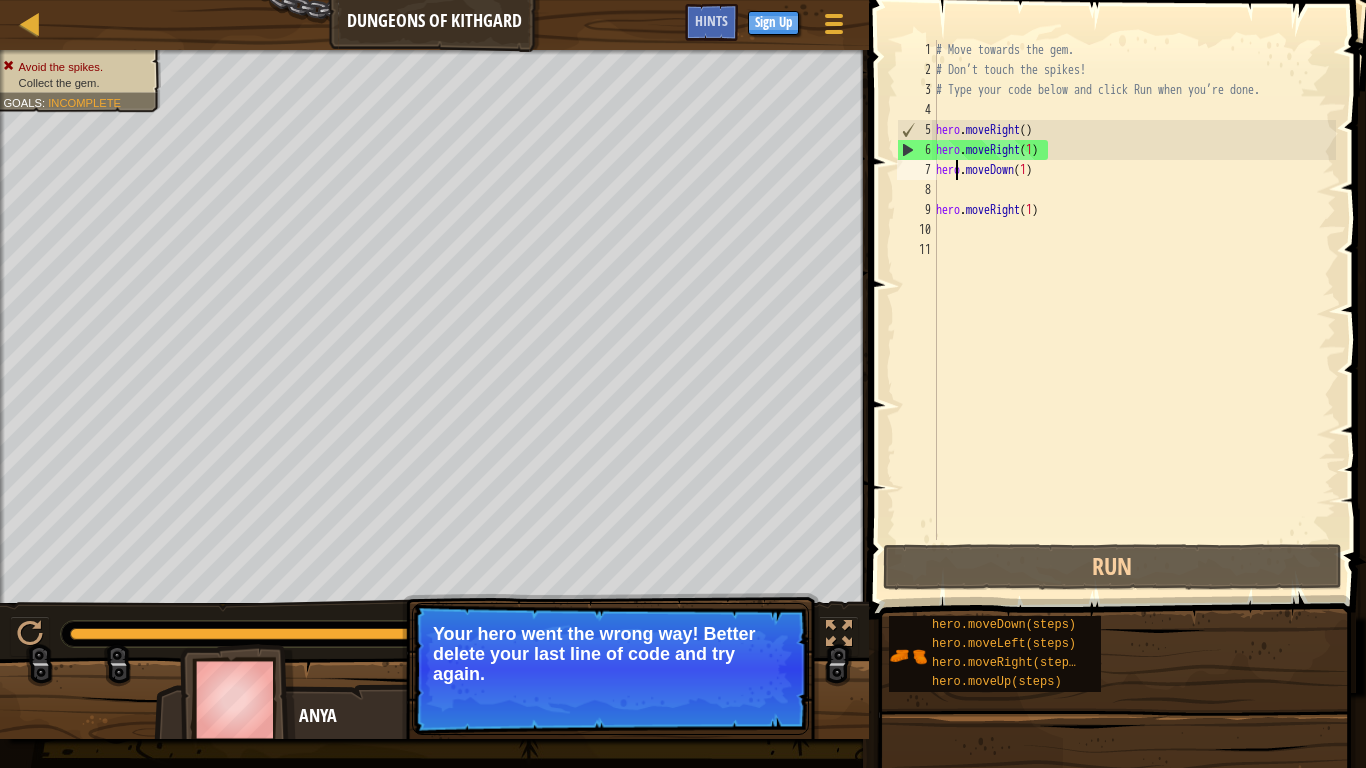 click on "# Move towards the gem. # Don’t touch the spikes! # Type your code below and click Run when you’re done. hero . moveRight ( ) hero . moveRight ( 1 ) hero . moveDown ( 1 ) hero . moveRight ( 1 )" at bounding box center [1134, 310] 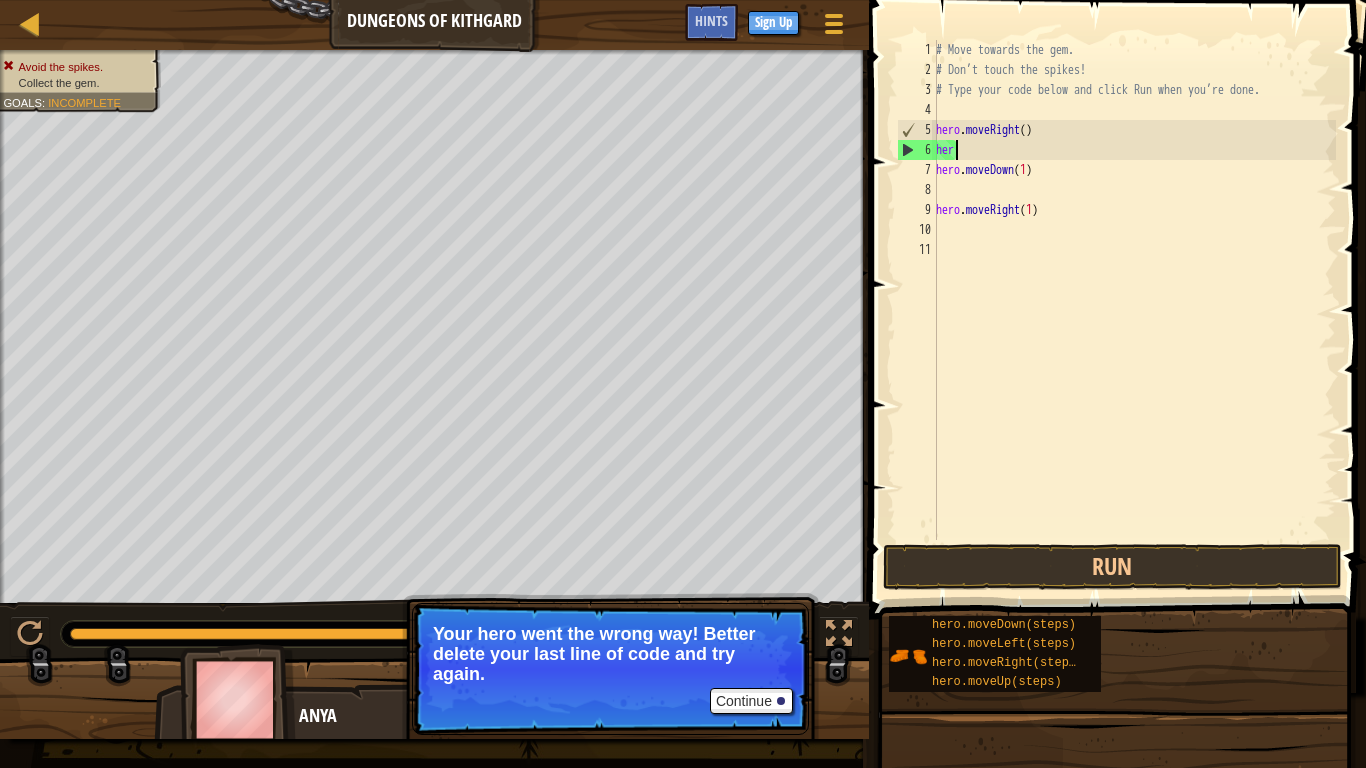 type on "h" 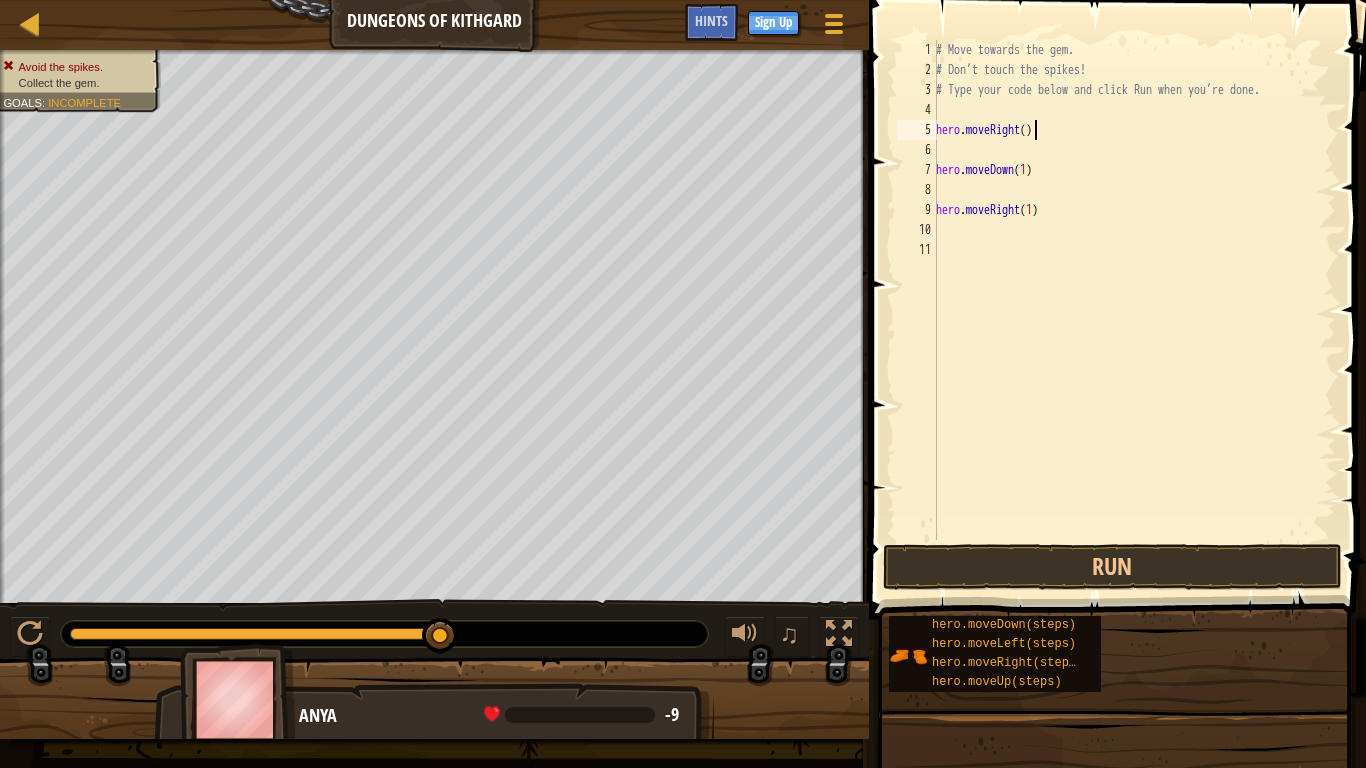 click on "# Move towards the gem. # Don’t touch the spikes! # Type your code below and click Run when you’re done. hero . moveRight ( ) hero . moveDown ( 1 ) hero . moveRight ( 1 )" at bounding box center [1134, 310] 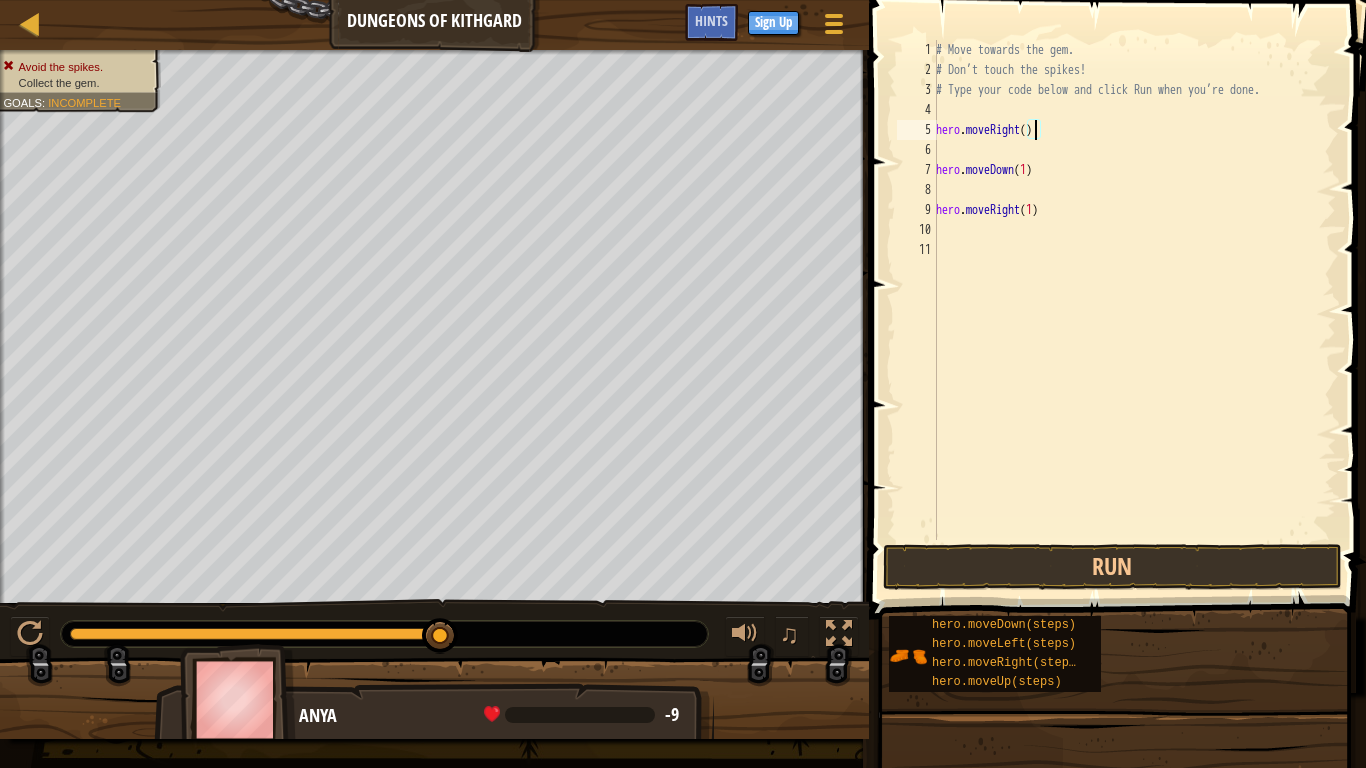 scroll, scrollTop: 9, scrollLeft: 8, axis: both 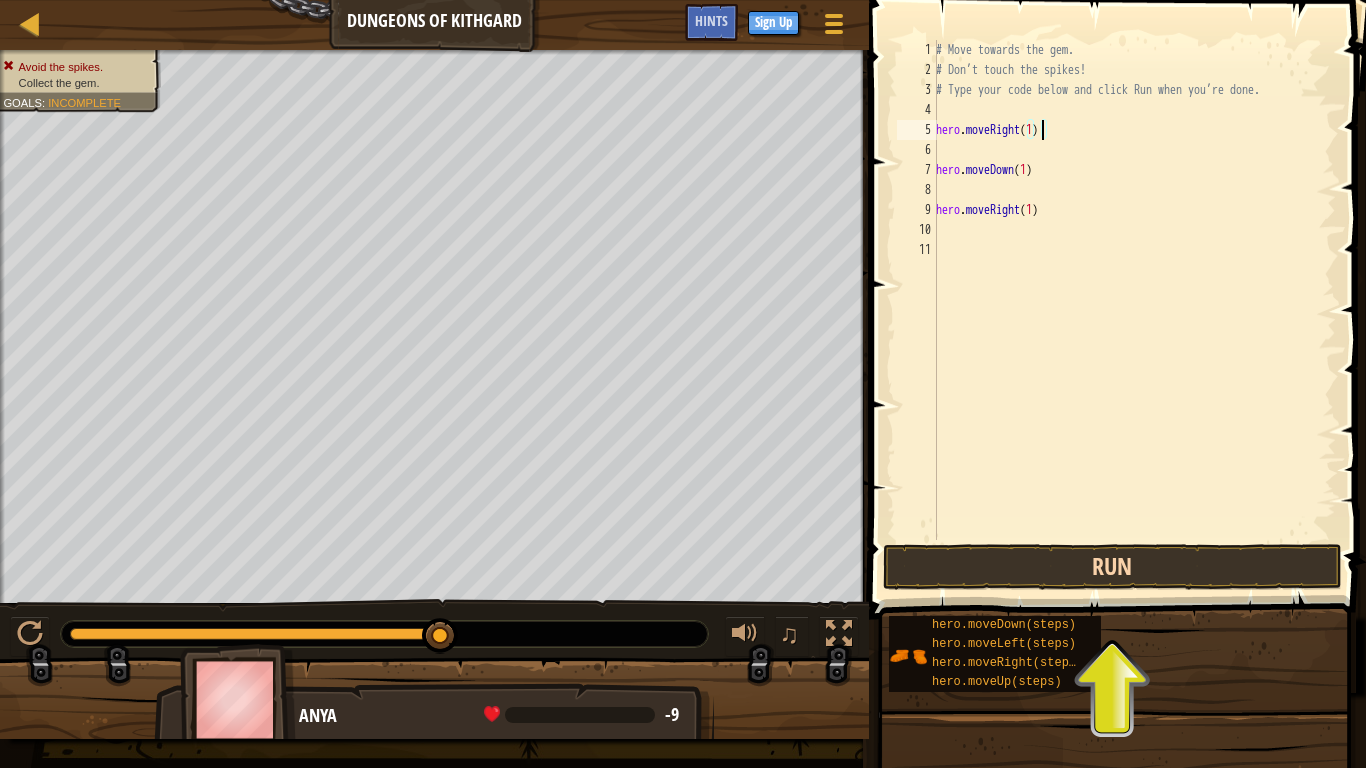 type on "hero.moveRight(1)" 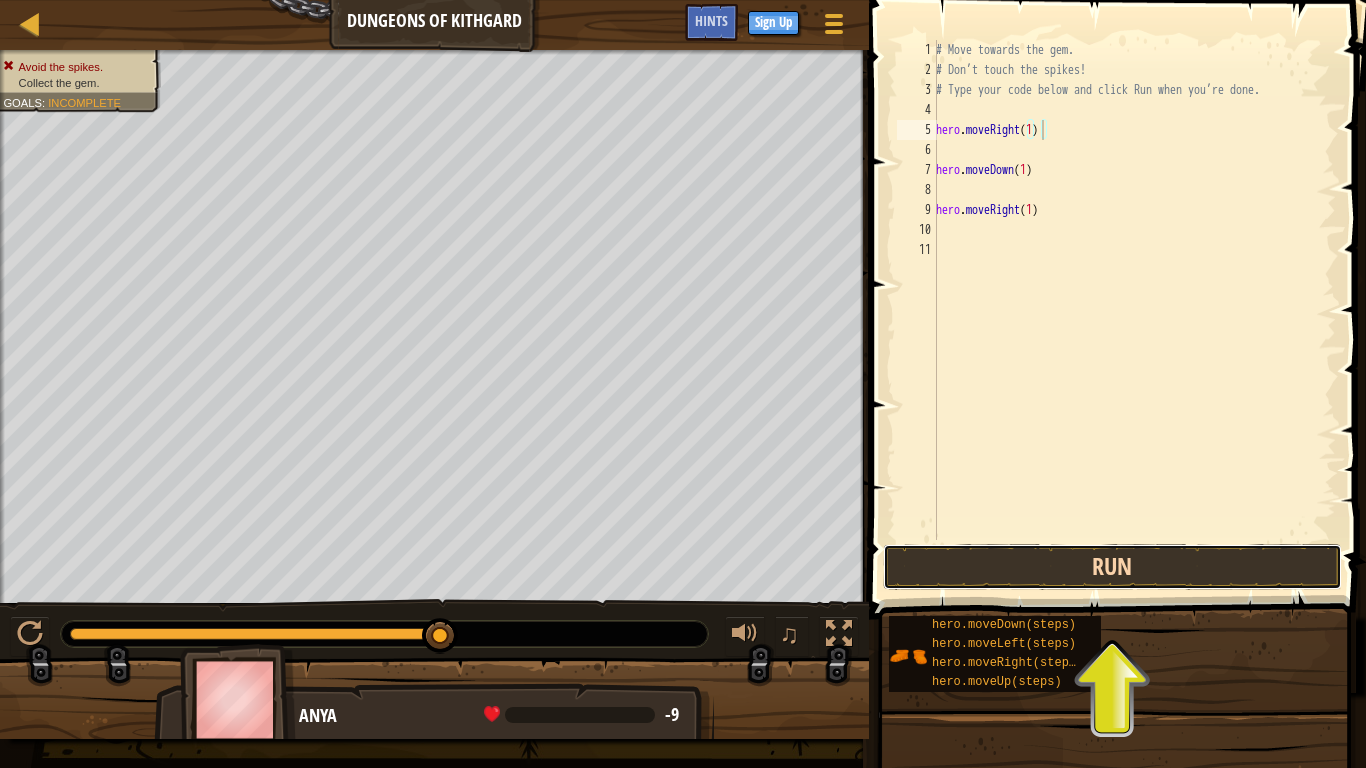 click on "Run" at bounding box center [1112, 567] 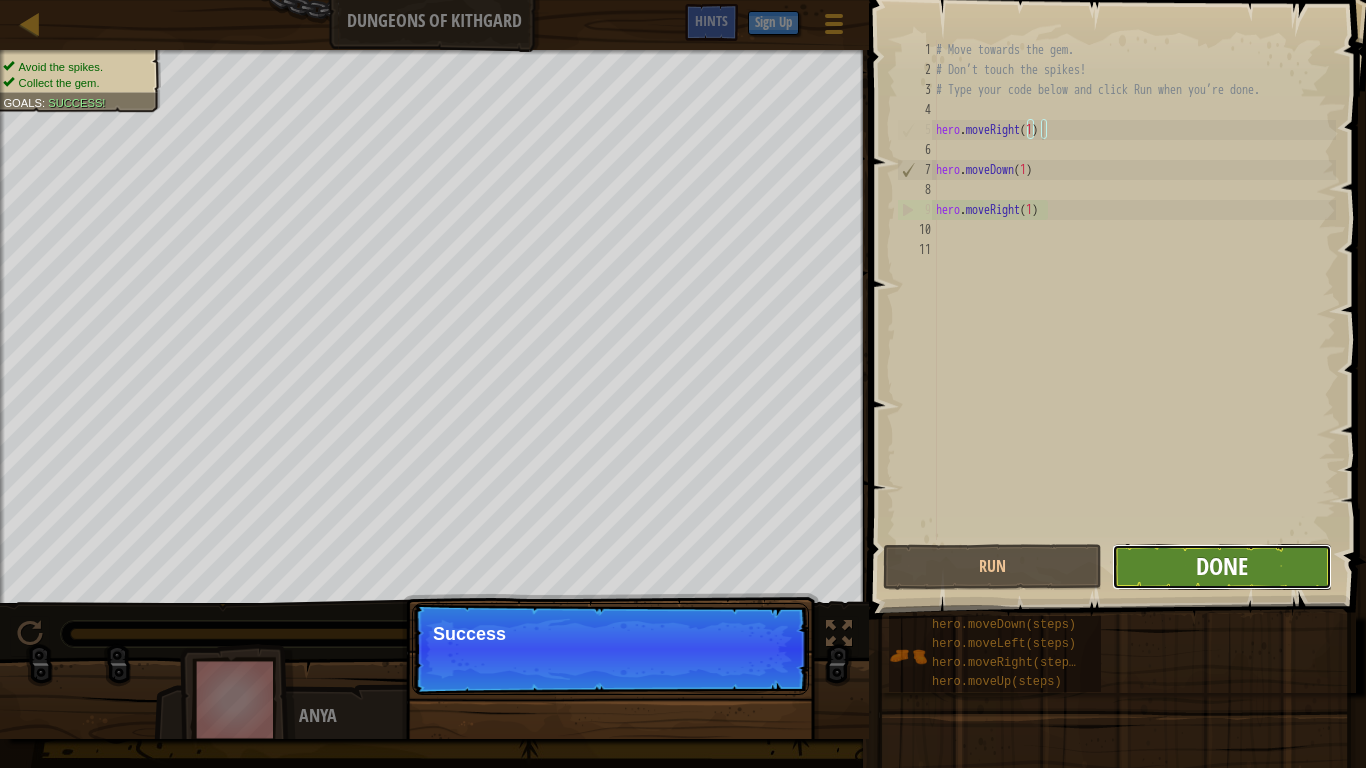 click on "Done" at bounding box center (1222, 566) 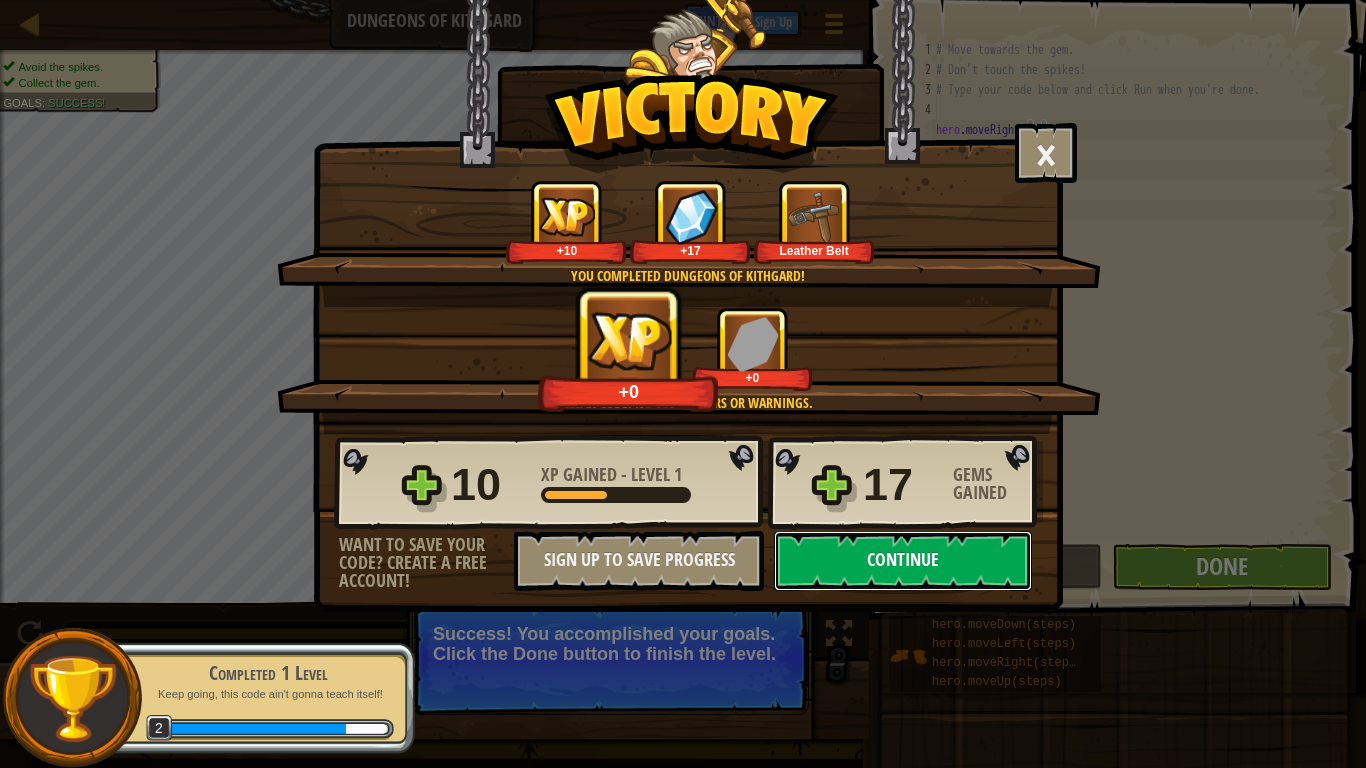 click on "Continue" at bounding box center (903, 561) 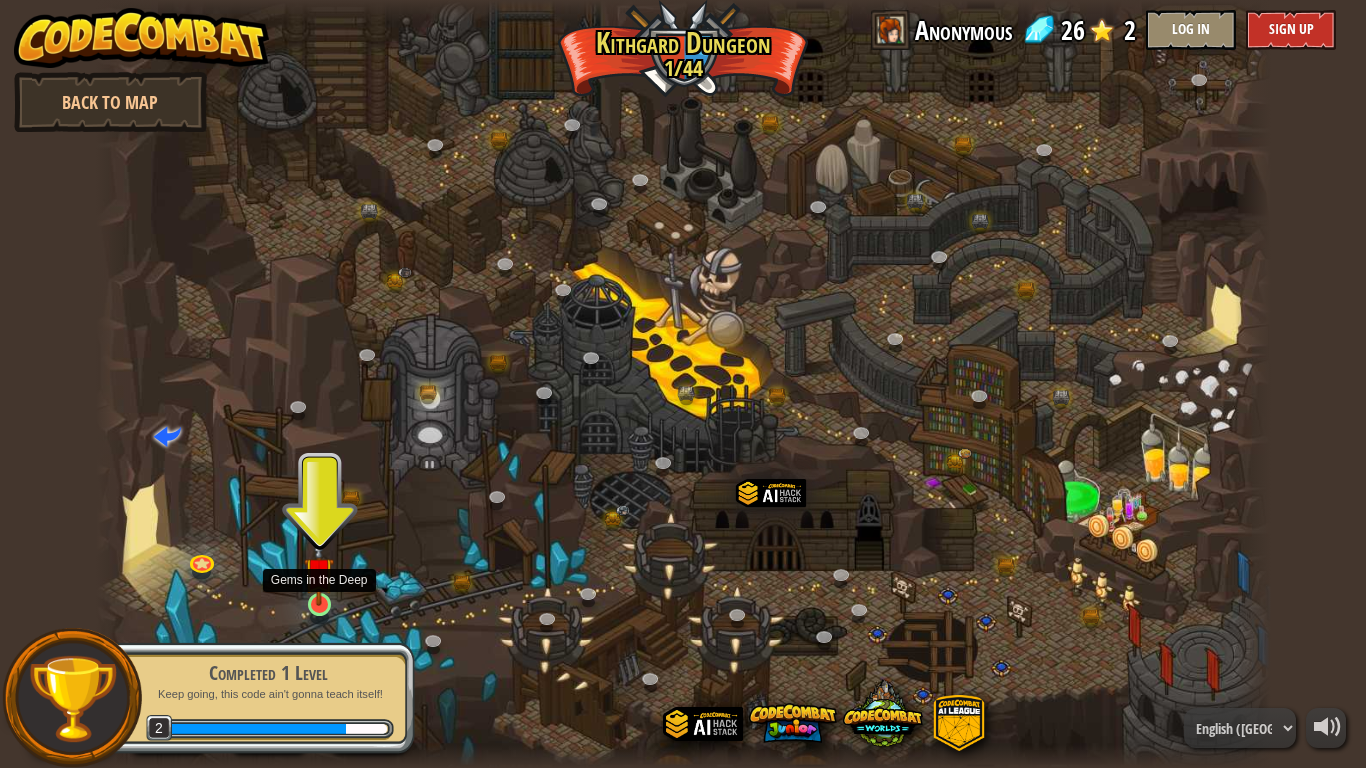 click at bounding box center [319, 572] 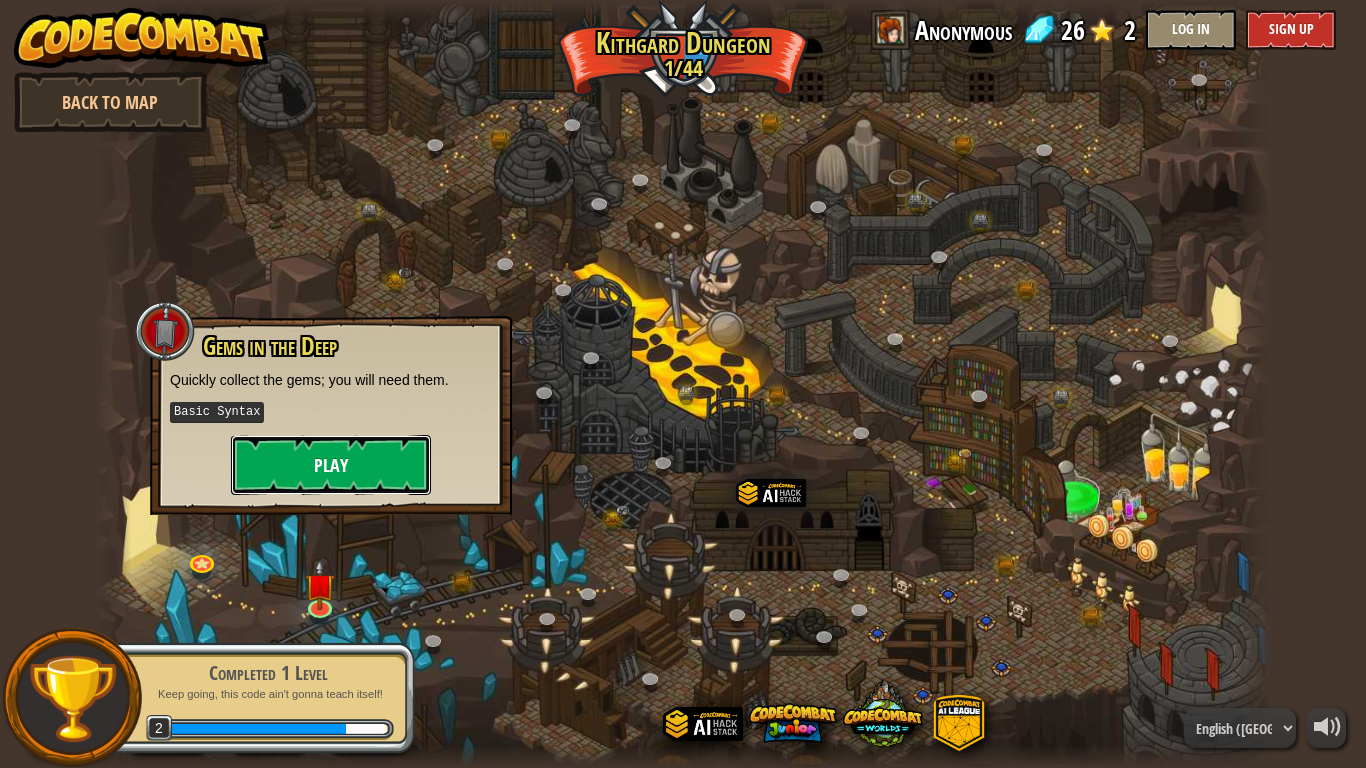 click on "Play" at bounding box center (331, 465) 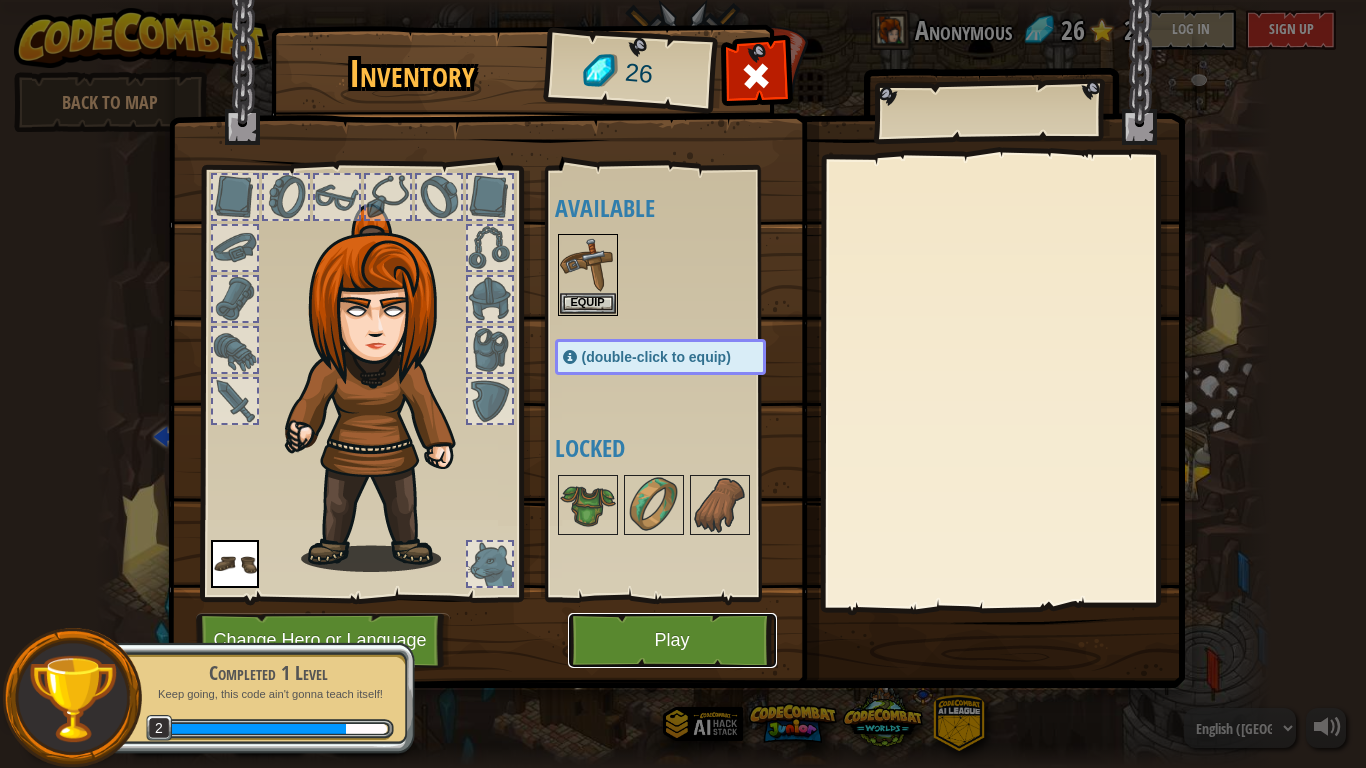 click on "Play" at bounding box center [672, 640] 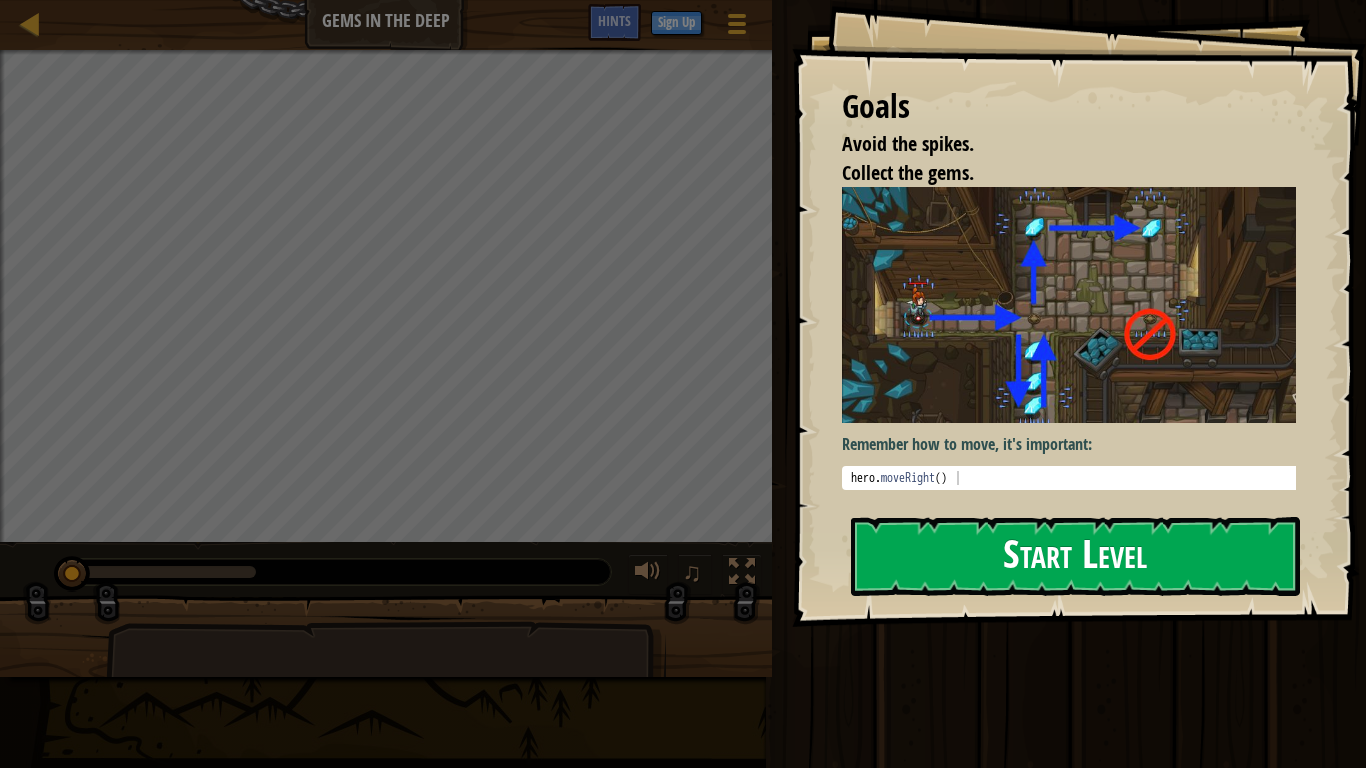 click on "Start Level" at bounding box center [1075, 556] 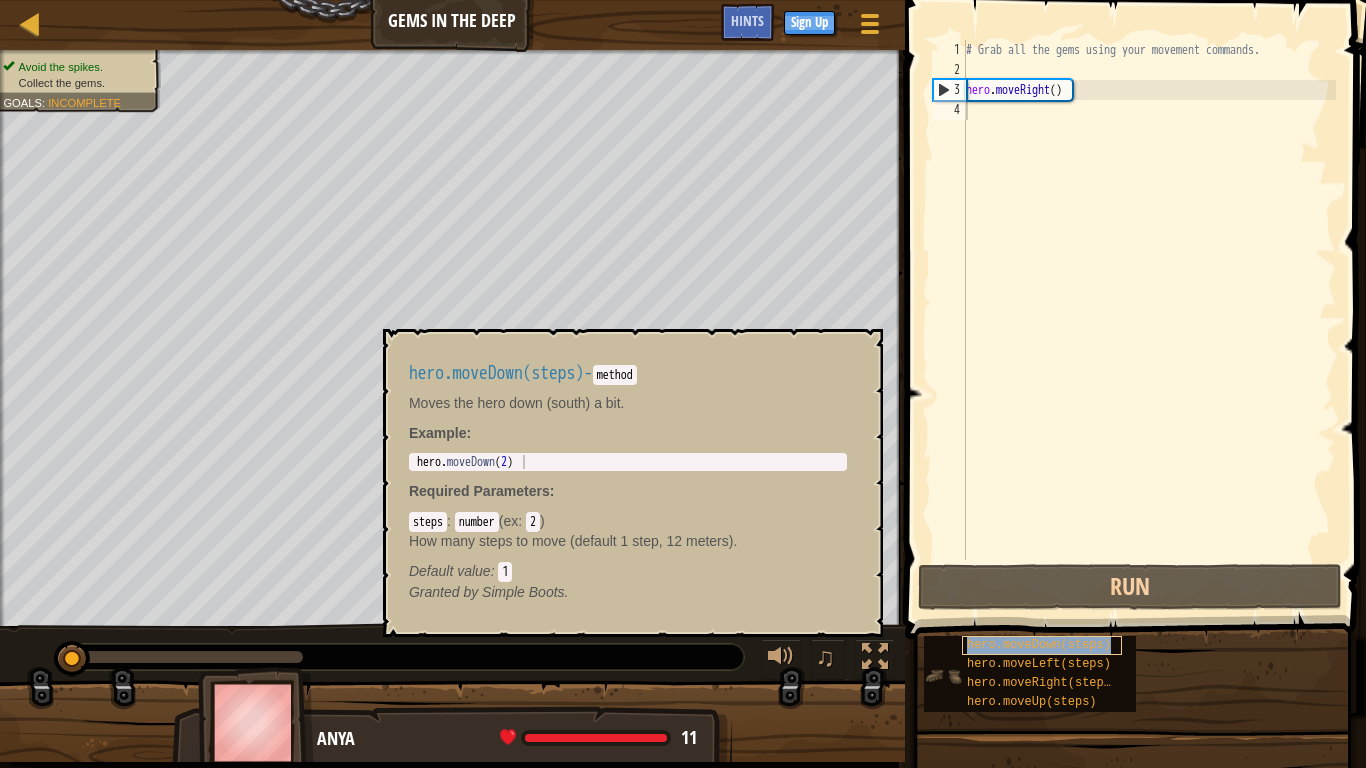 click on "hero.moveDown(steps)" at bounding box center (1039, 645) 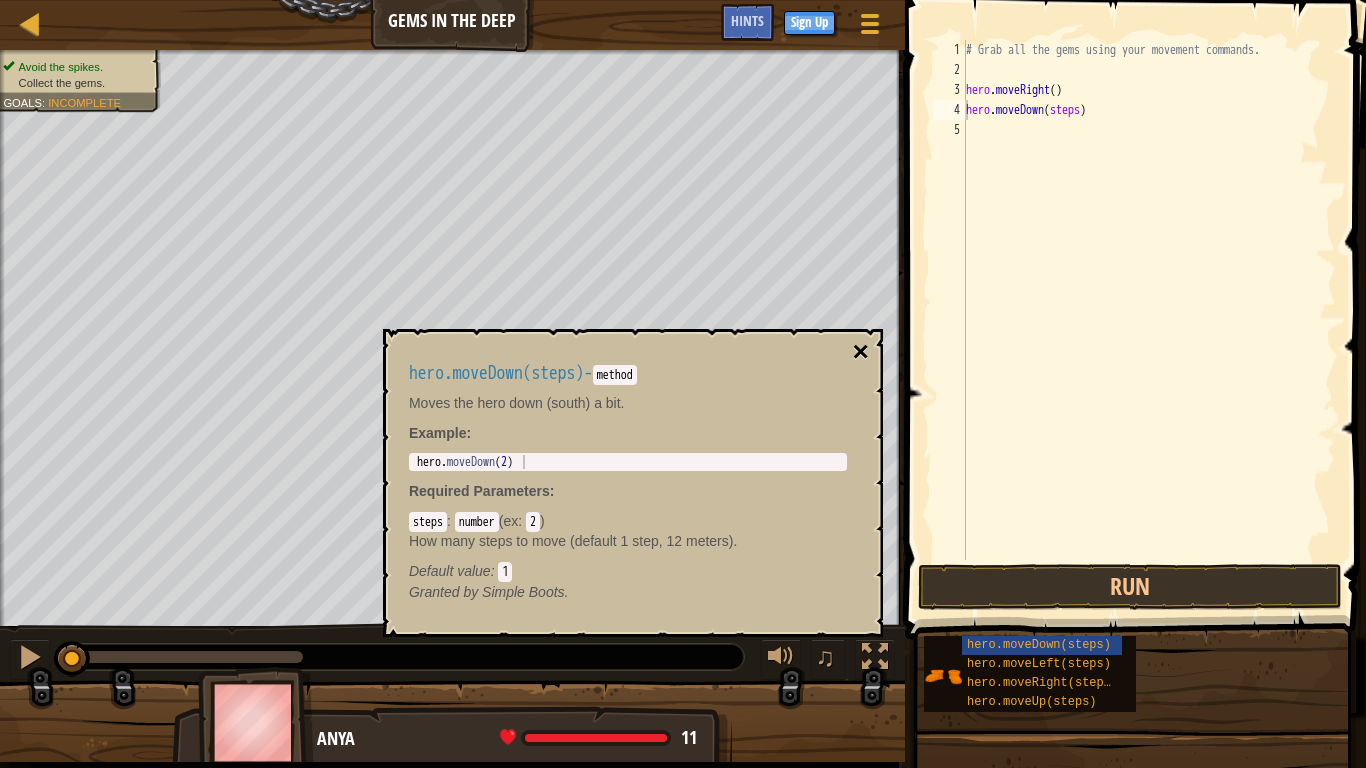 click on "×" at bounding box center (861, 352) 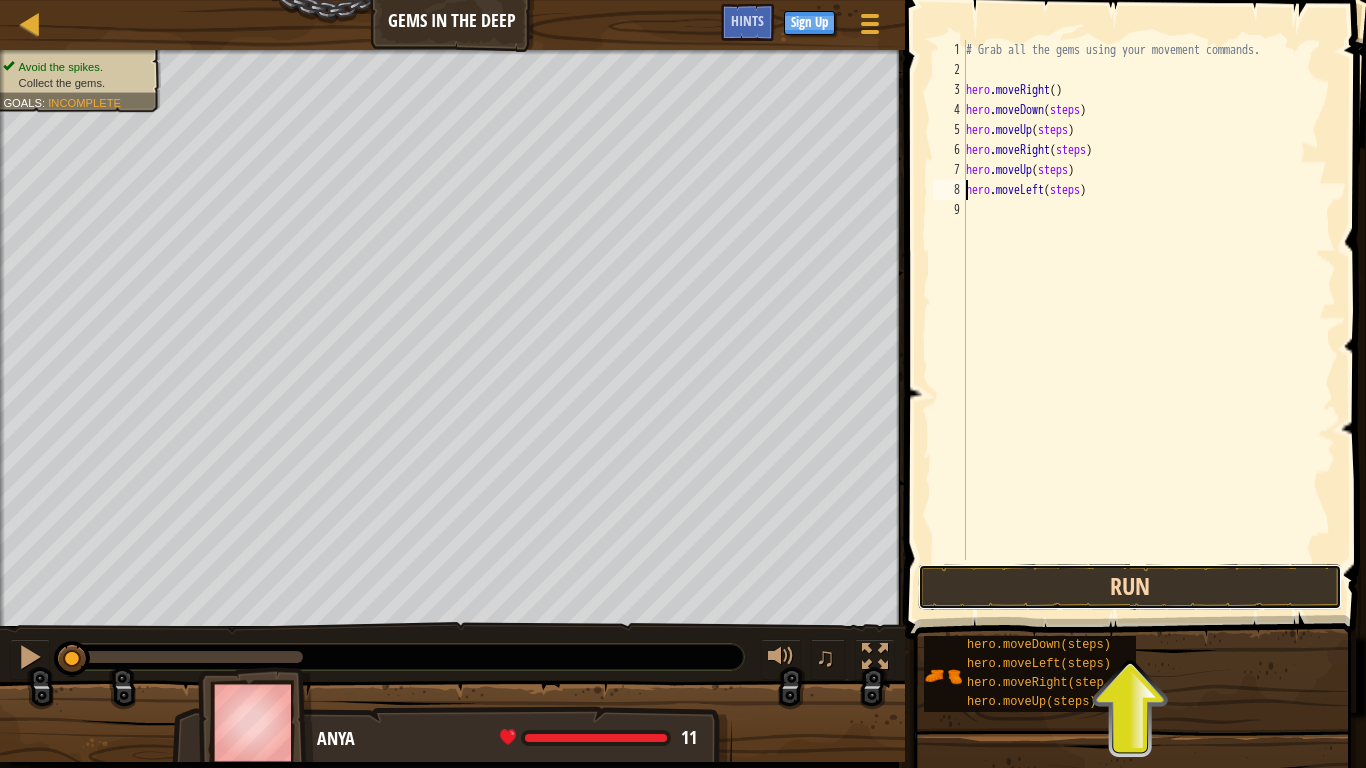 click on "Run" at bounding box center (1130, 587) 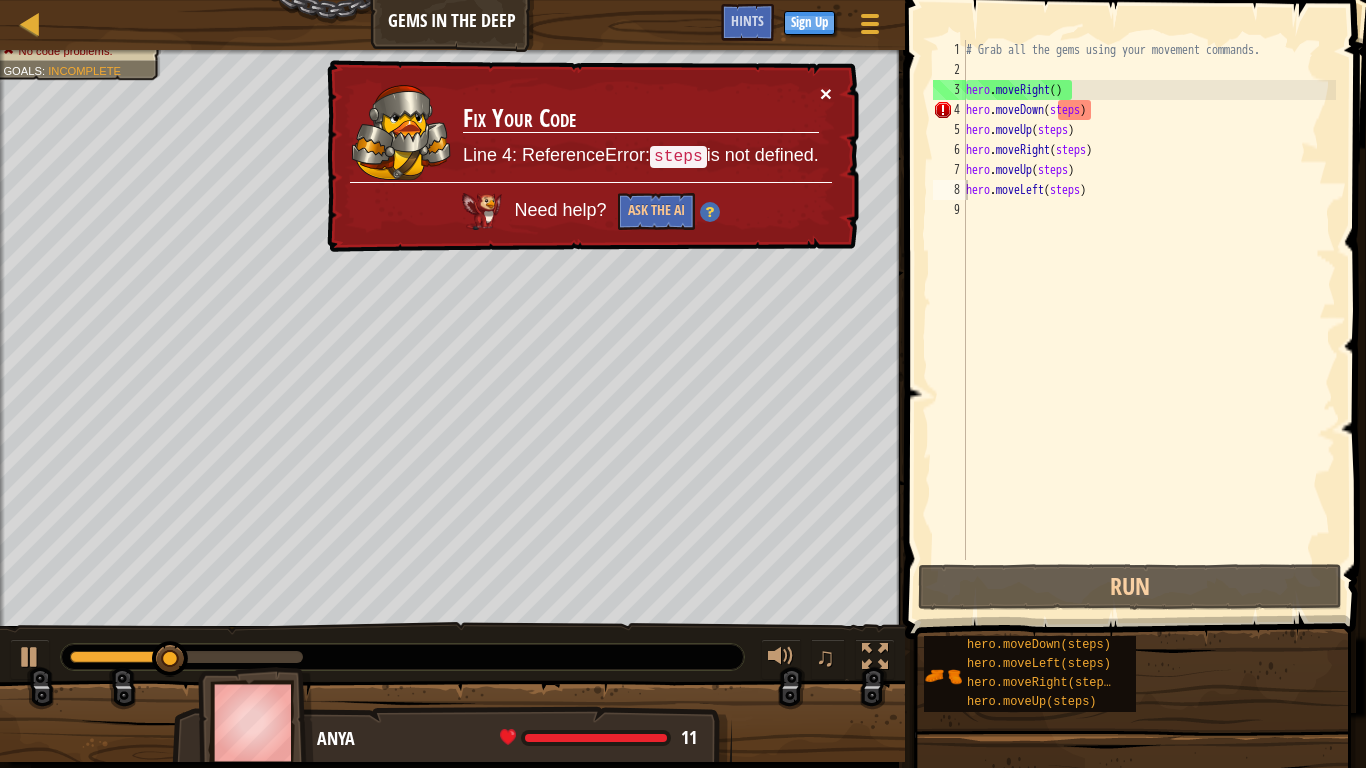 click on "×" at bounding box center [826, 93] 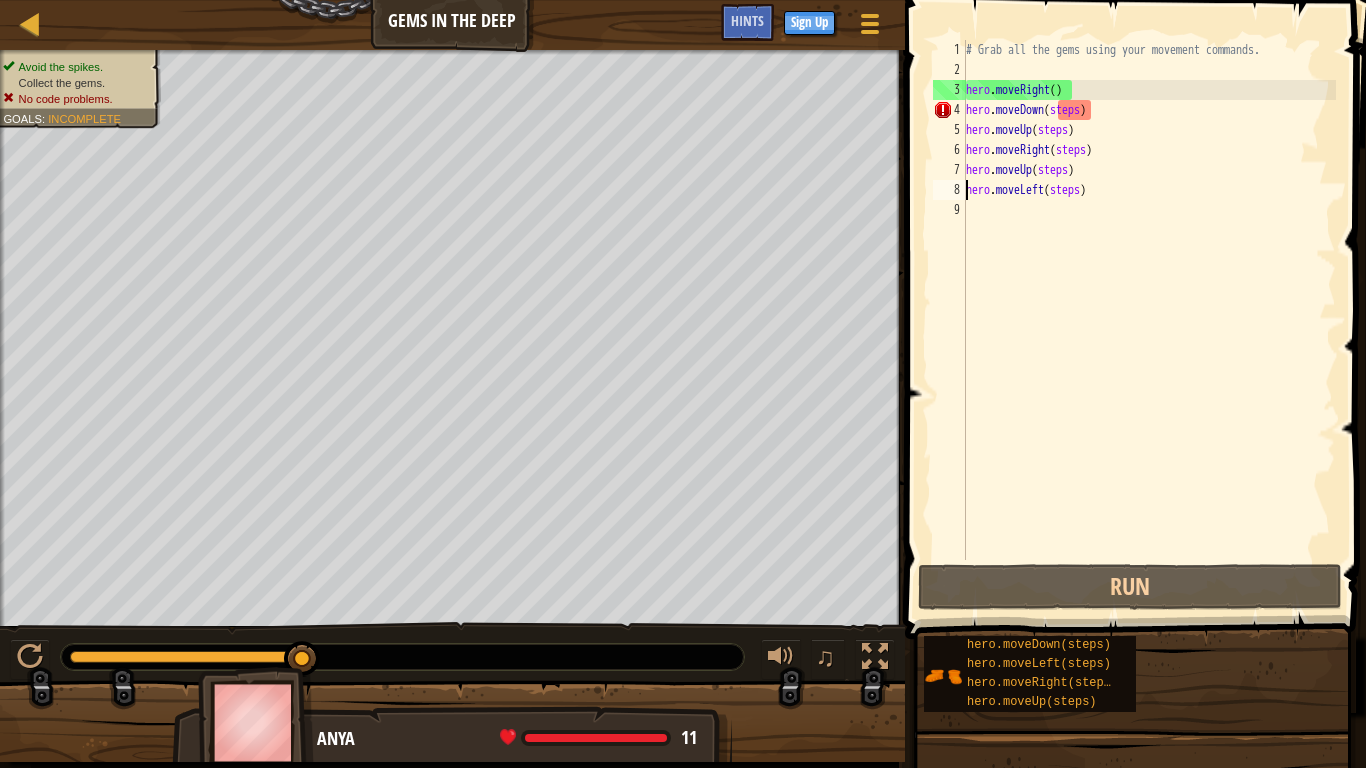 drag, startPoint x: 306, startPoint y: 657, endPoint x: 460, endPoint y: 641, distance: 154.82893 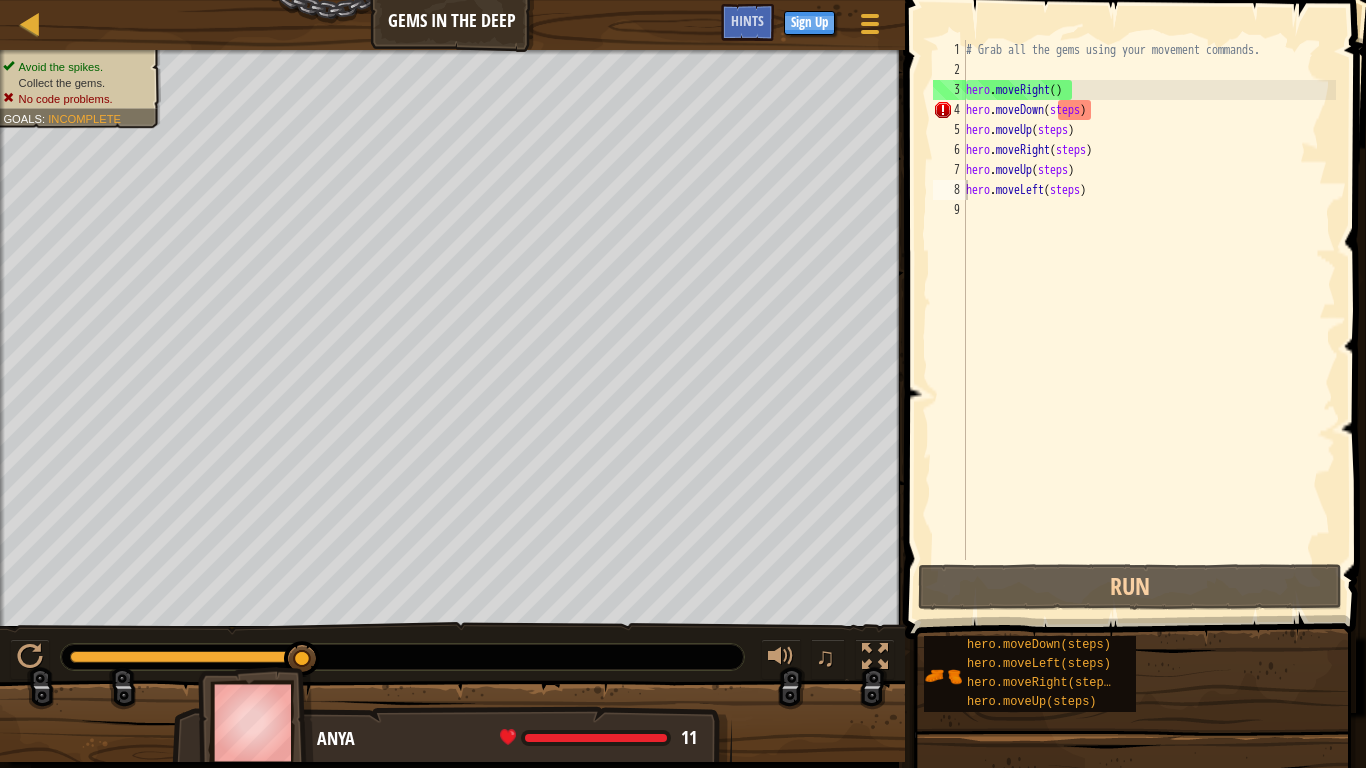 click at bounding box center [402, 657] 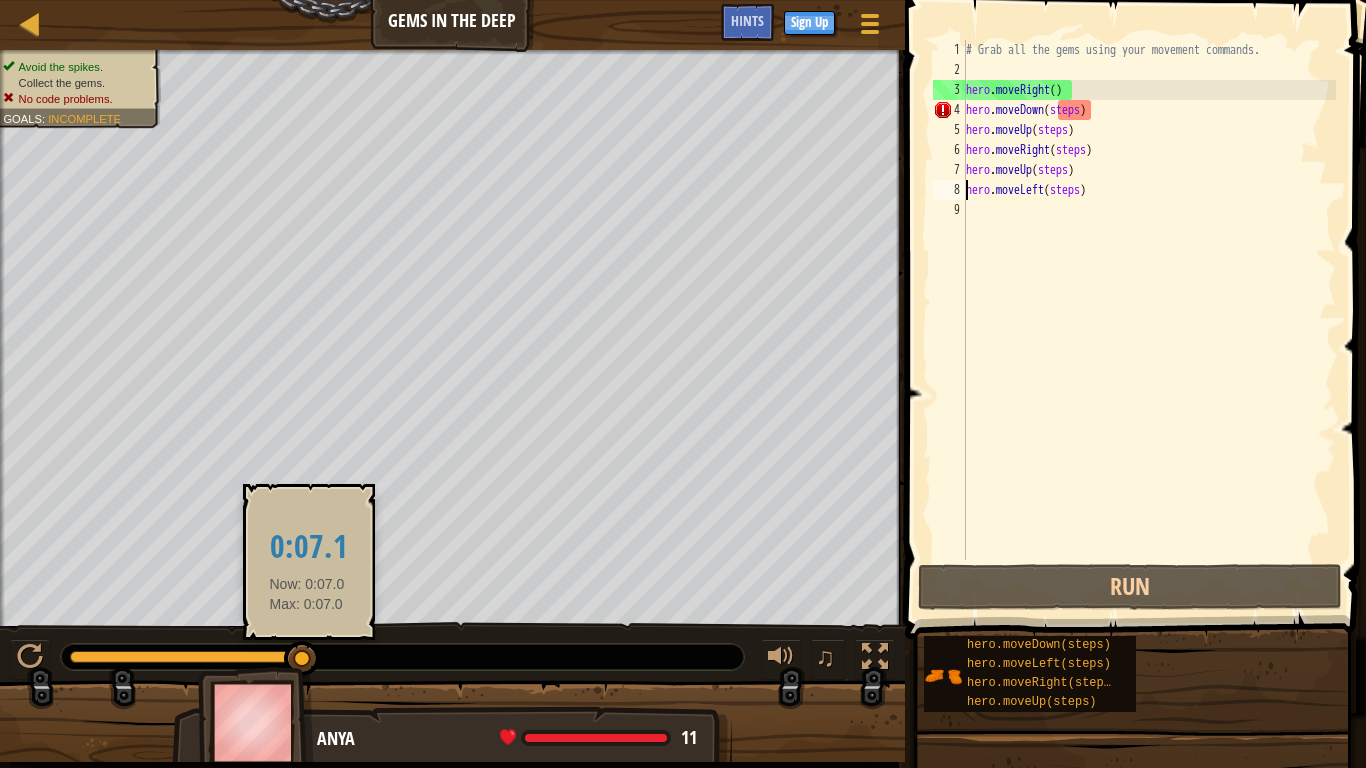 drag, startPoint x: 307, startPoint y: 657, endPoint x: 251, endPoint y: 656, distance: 56.008926 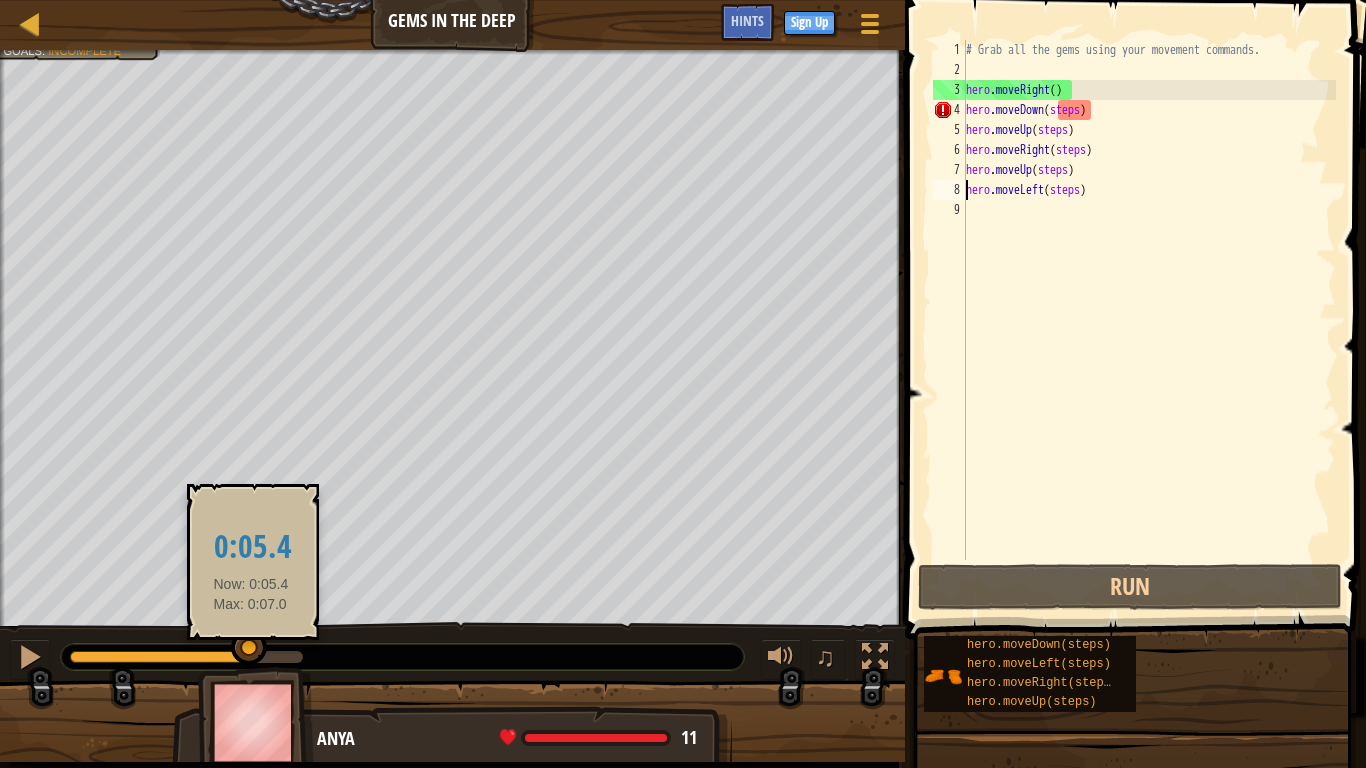 click at bounding box center (249, 648) 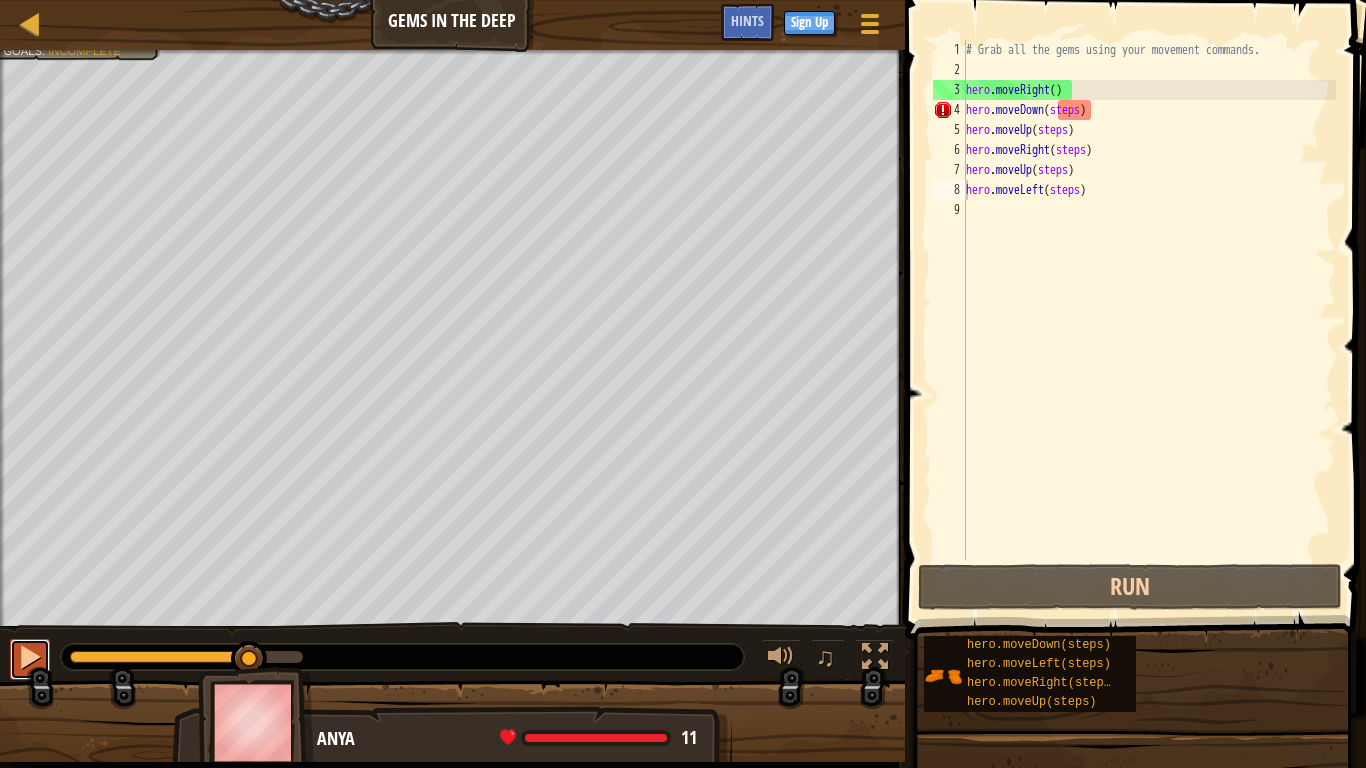click at bounding box center [30, 657] 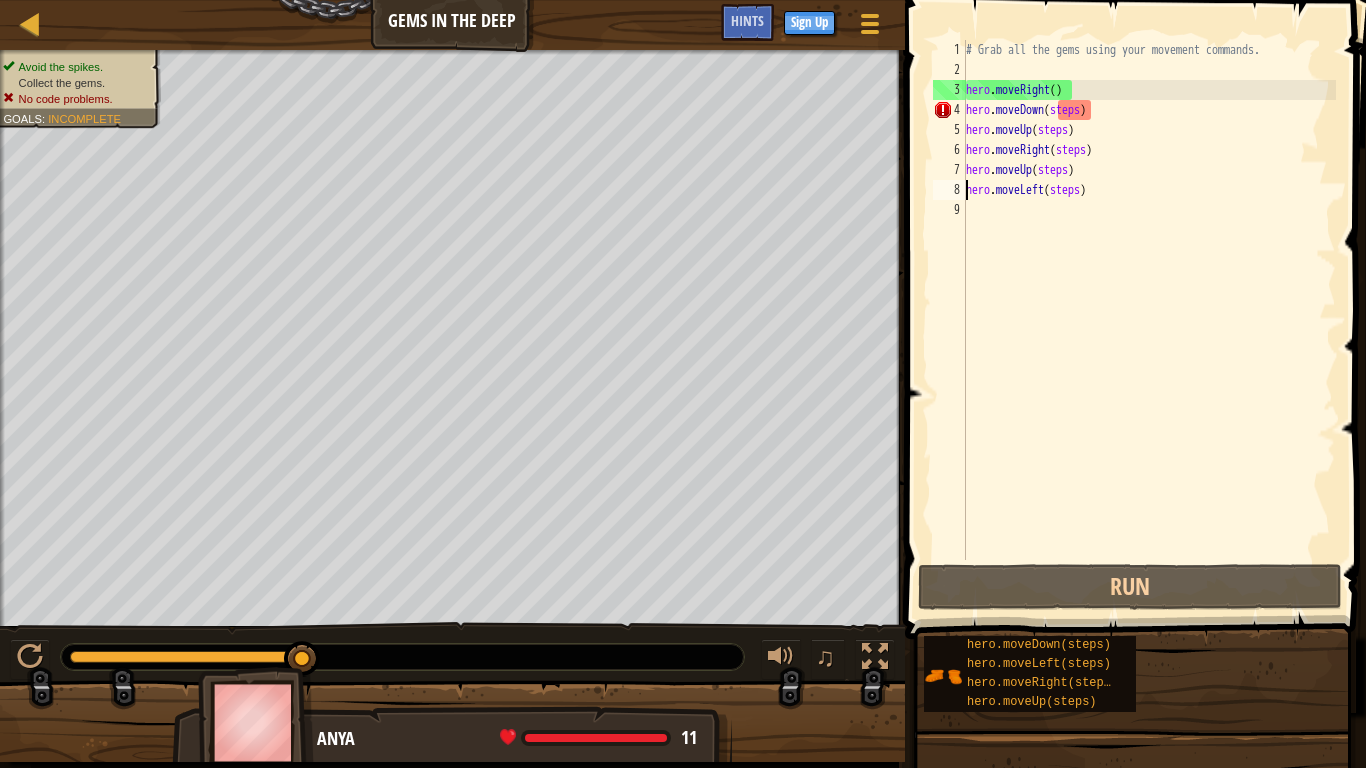 click on "# Grab all the gems using your movement commands. hero . moveRight ( ) hero . moveDown ( steps ) hero . moveUp ( steps ) hero . moveRight ( steps ) hero . moveUp ( steps ) hero . moveLeft ( steps )" at bounding box center (1149, 320) 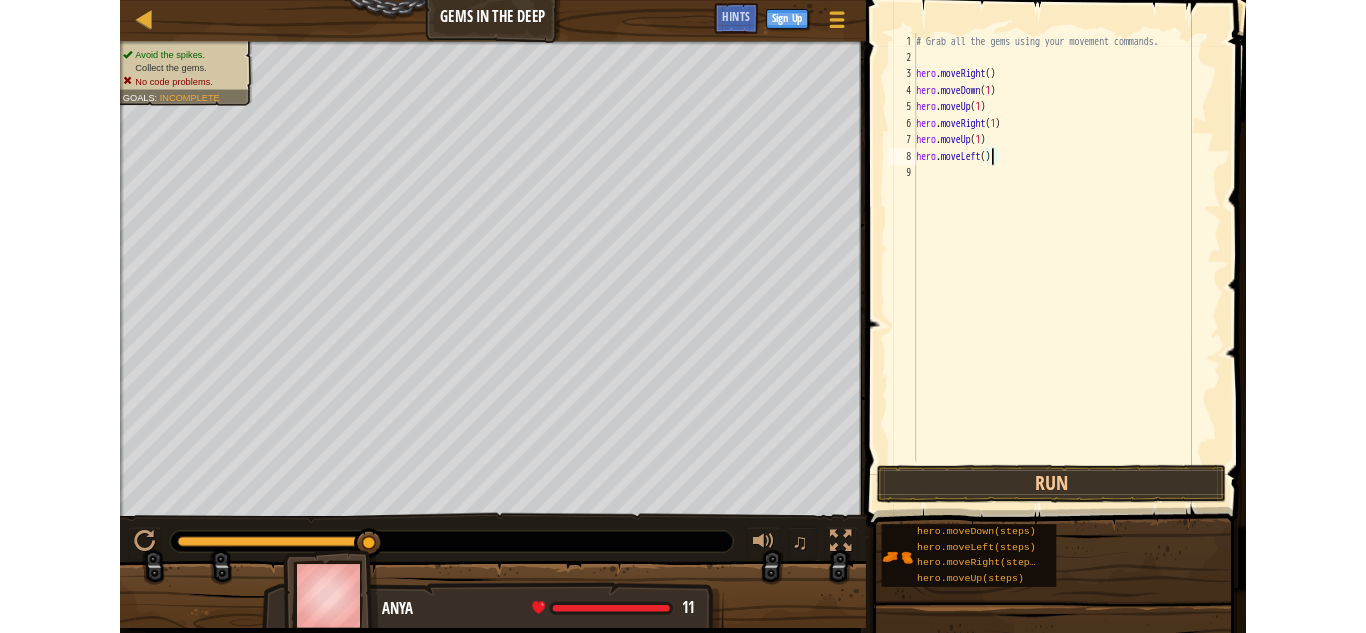 scroll, scrollTop: 9, scrollLeft: 7, axis: both 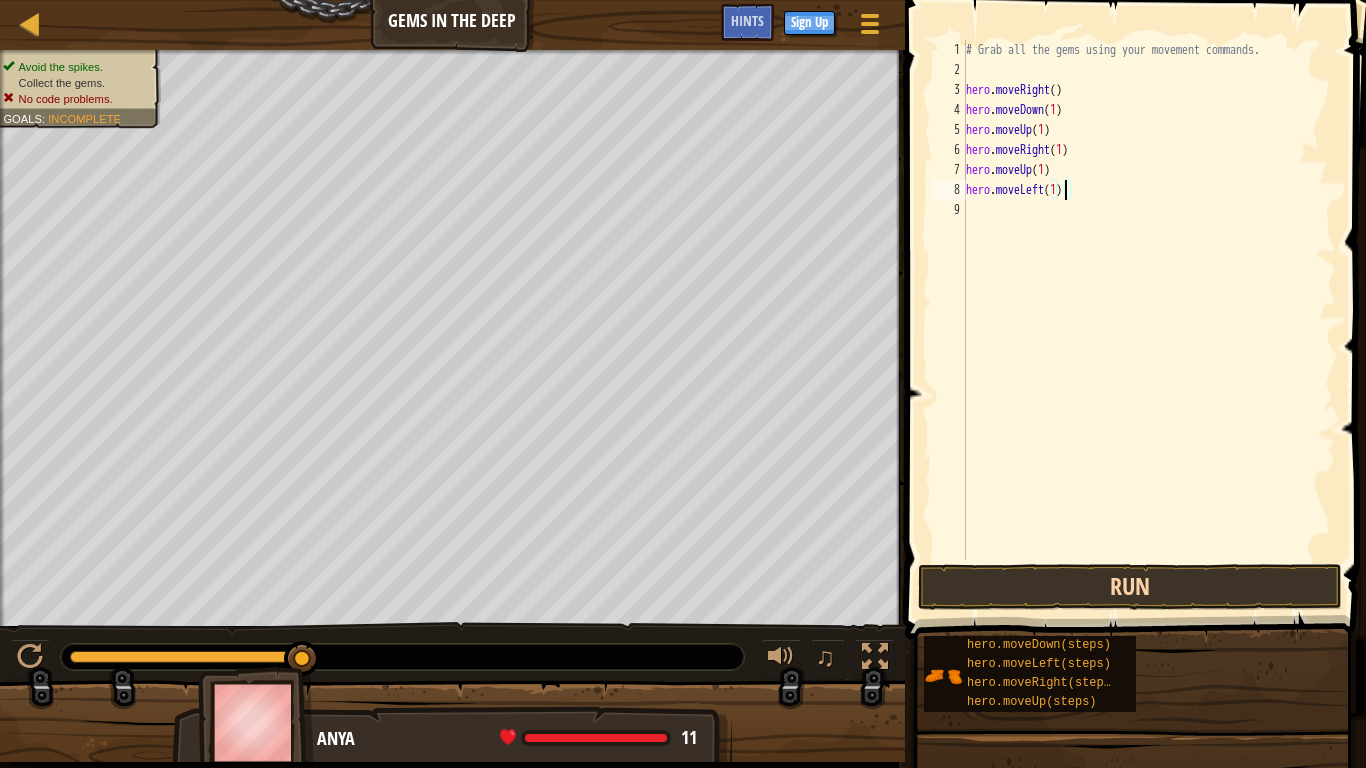 type on "hero.moveLeft(1)" 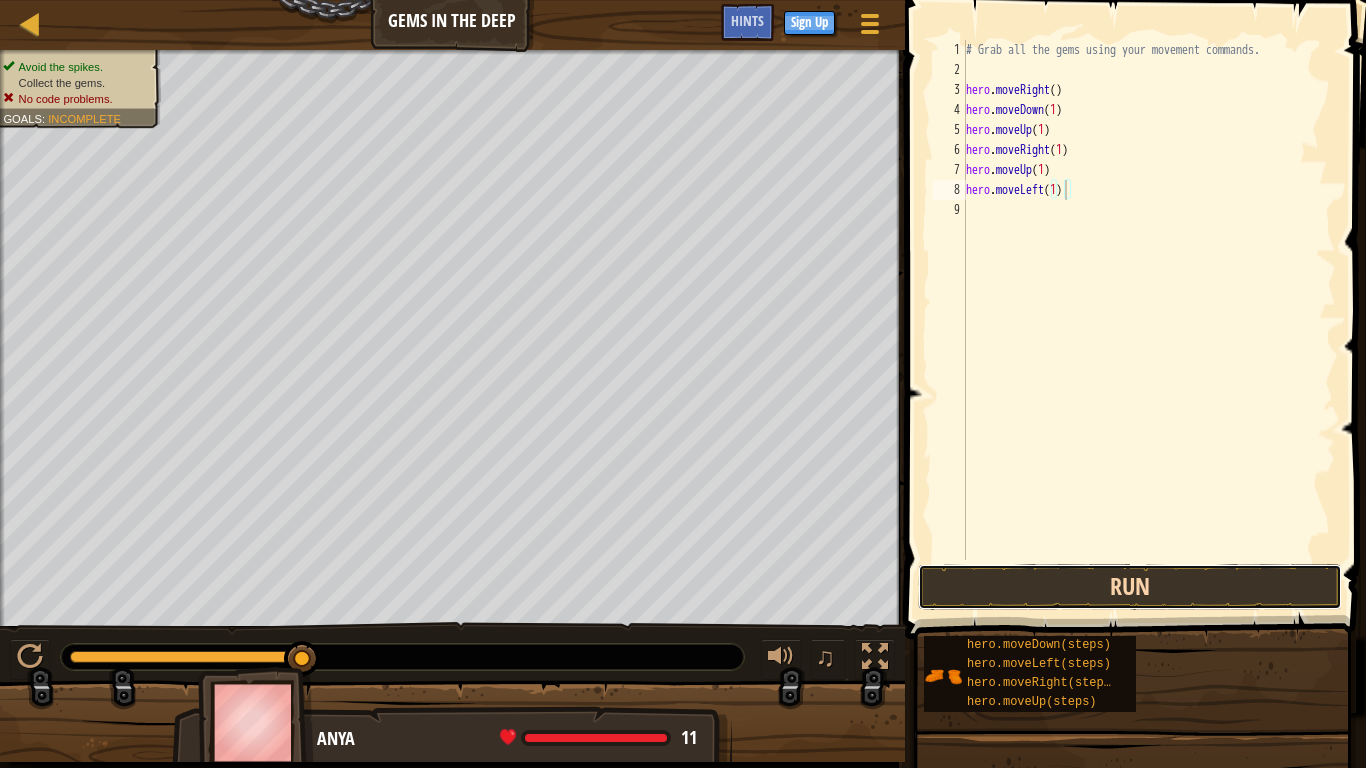 click on "Run" at bounding box center (1130, 587) 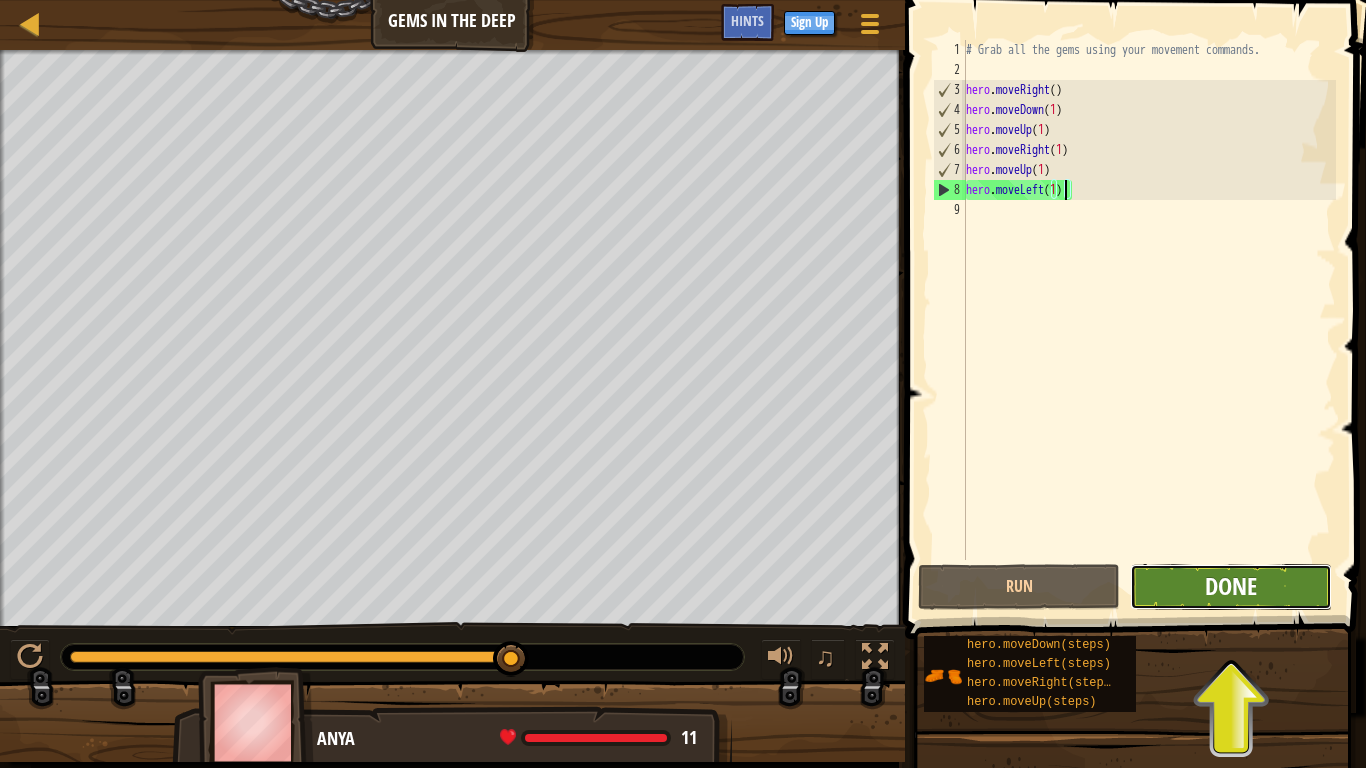 click on "Done" at bounding box center (1231, 586) 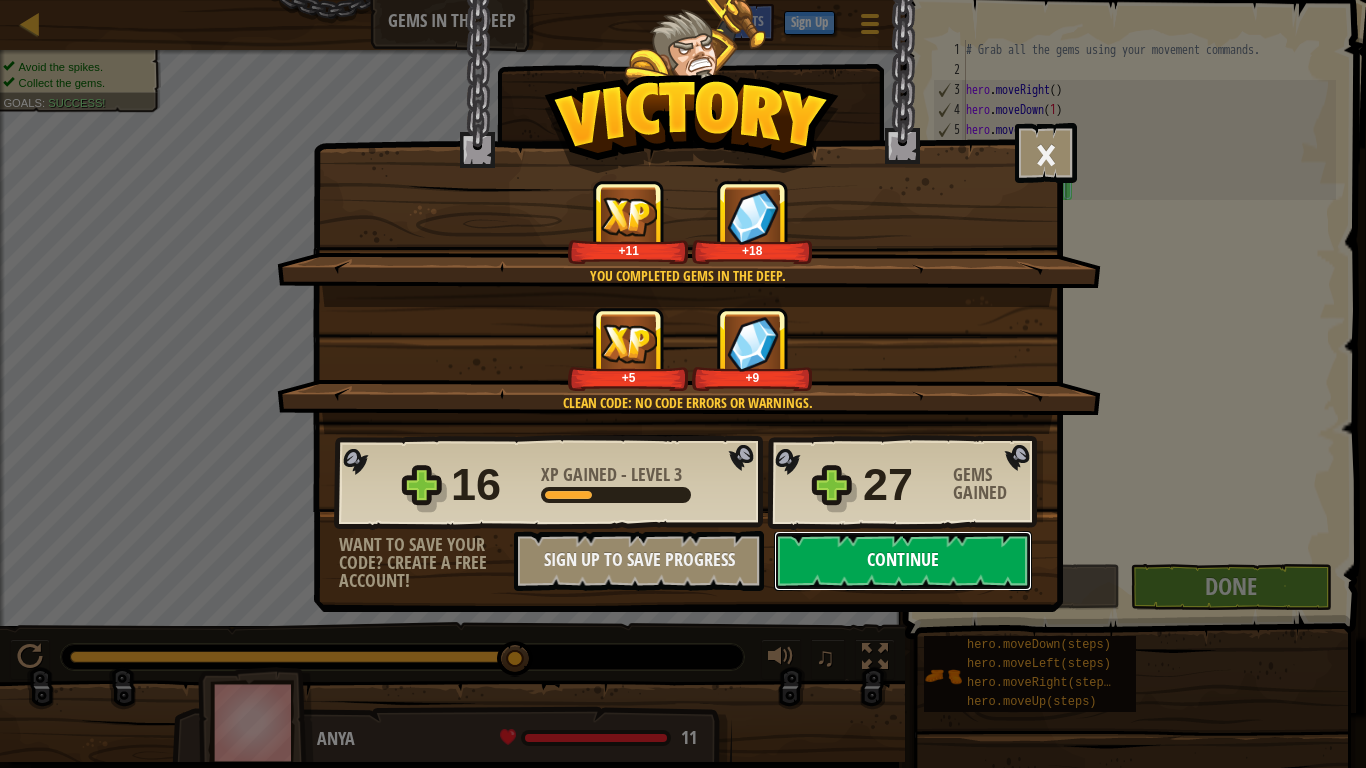 click on "Continue" at bounding box center [903, 561] 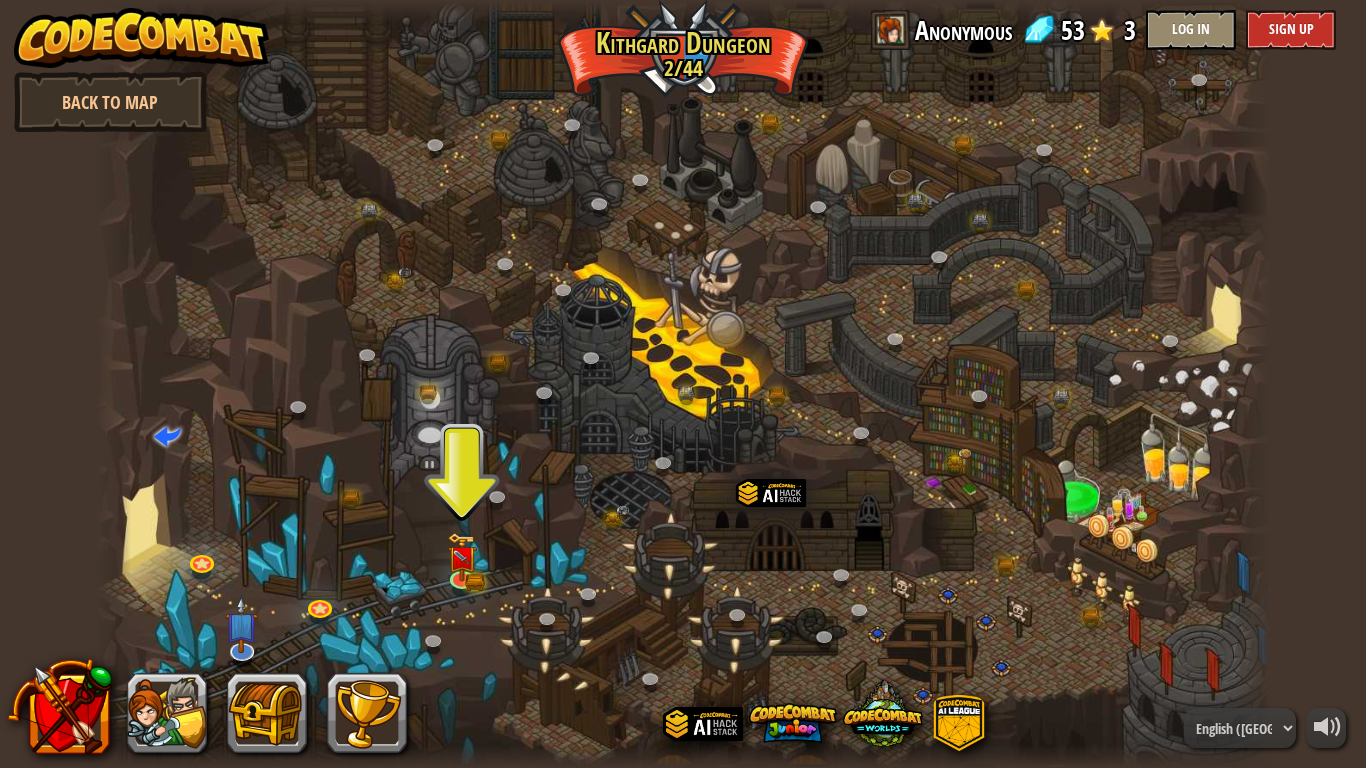 click at bounding box center [683, 384] 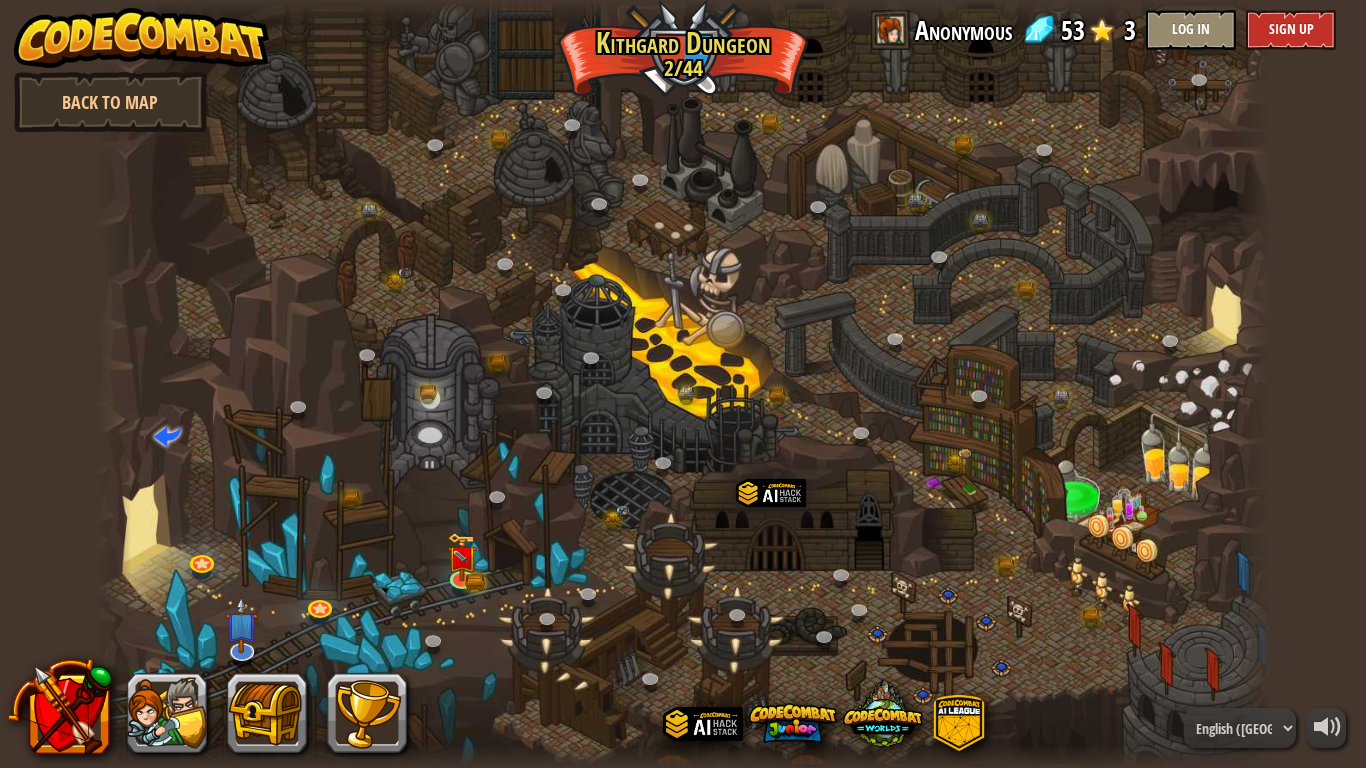 click at bounding box center [683, 384] 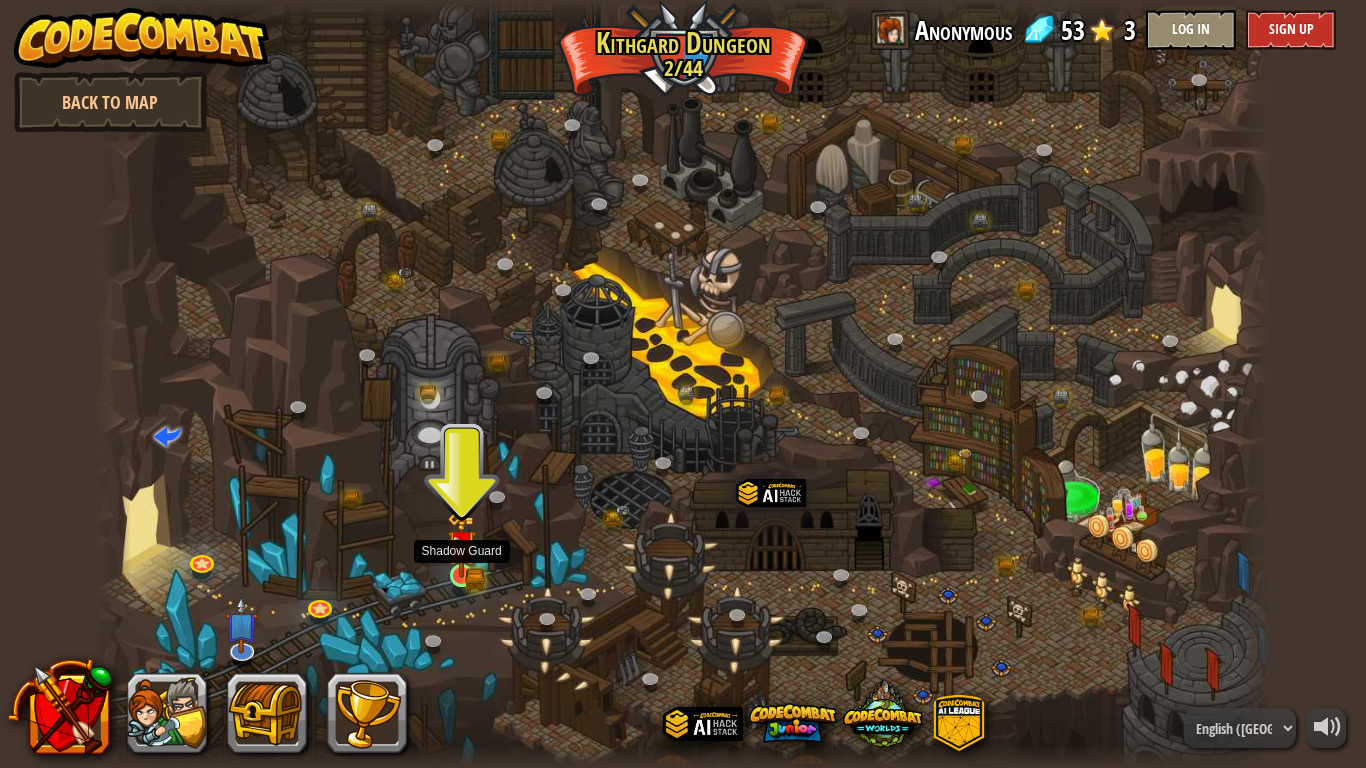 click at bounding box center (462, 544) 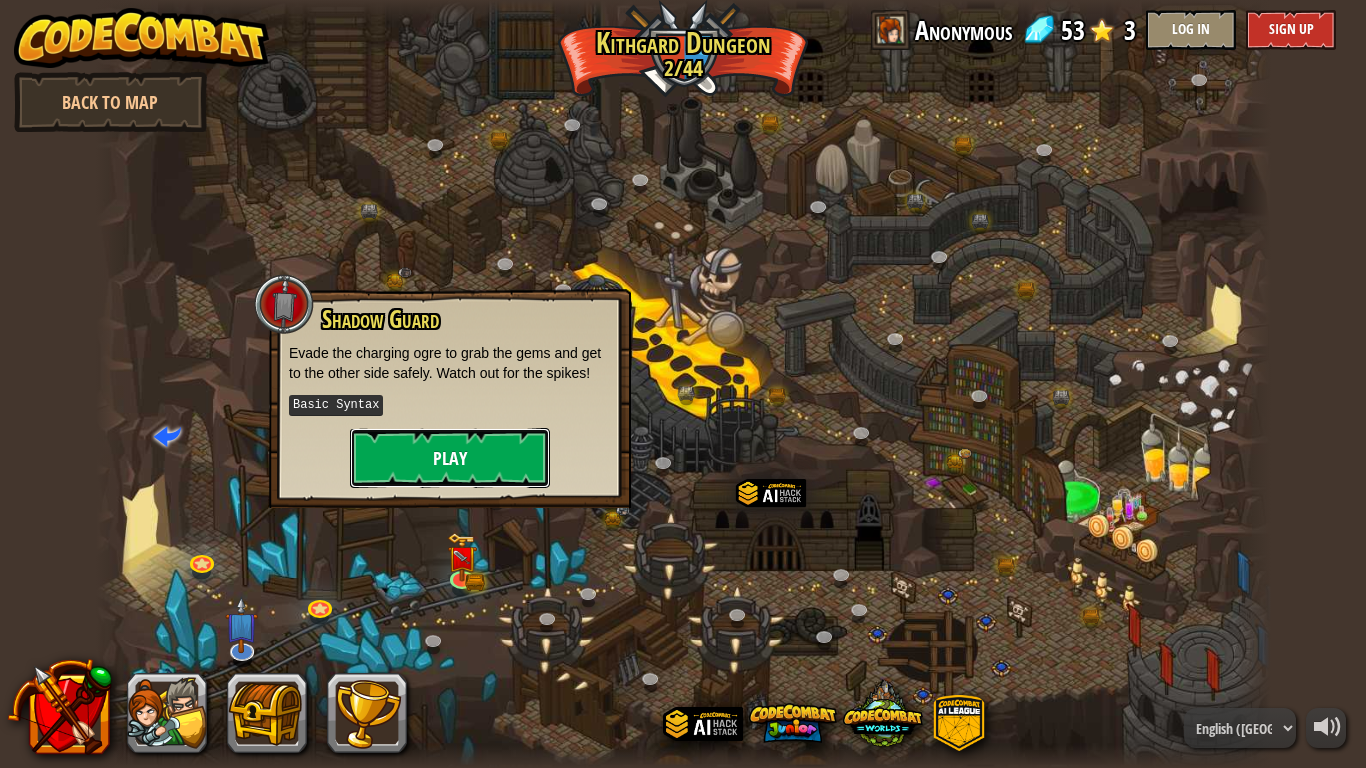 click on "Play" at bounding box center (450, 458) 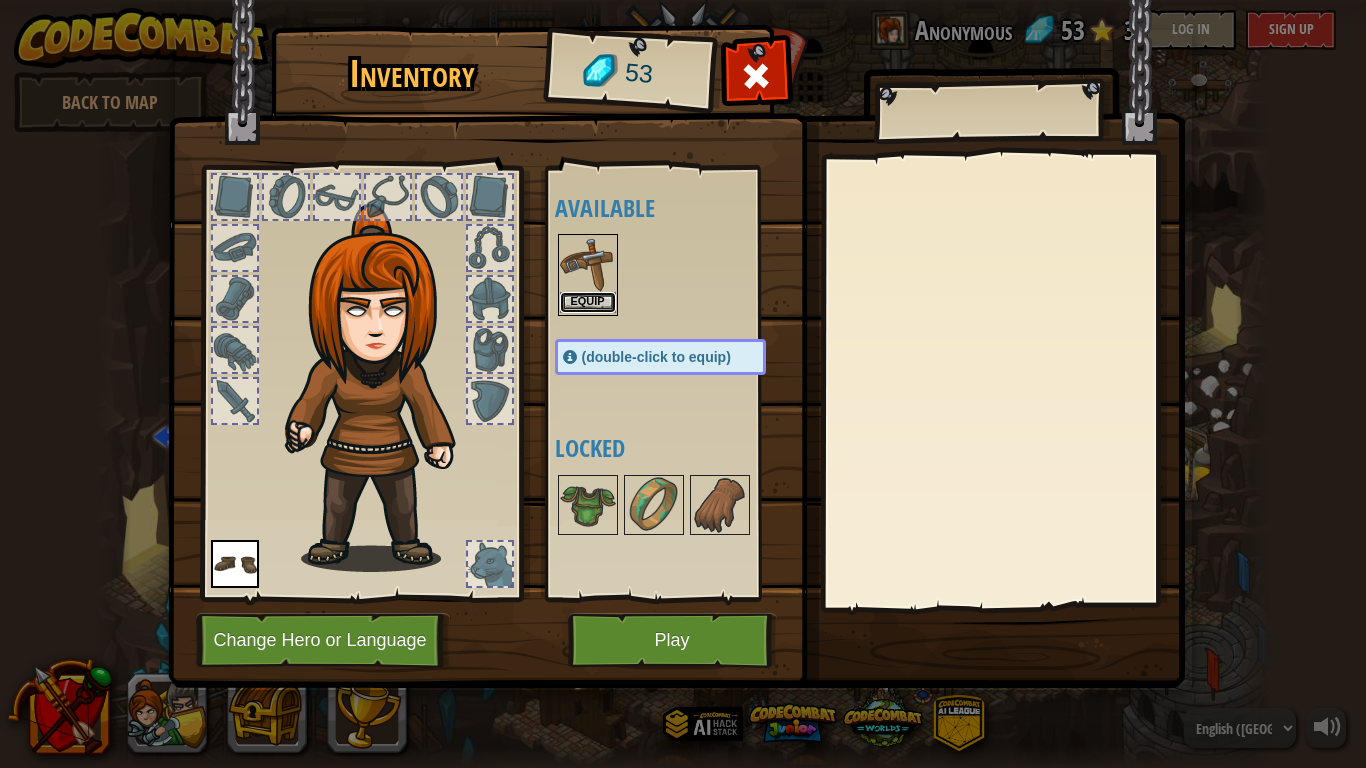 click on "Equip" at bounding box center (588, 302) 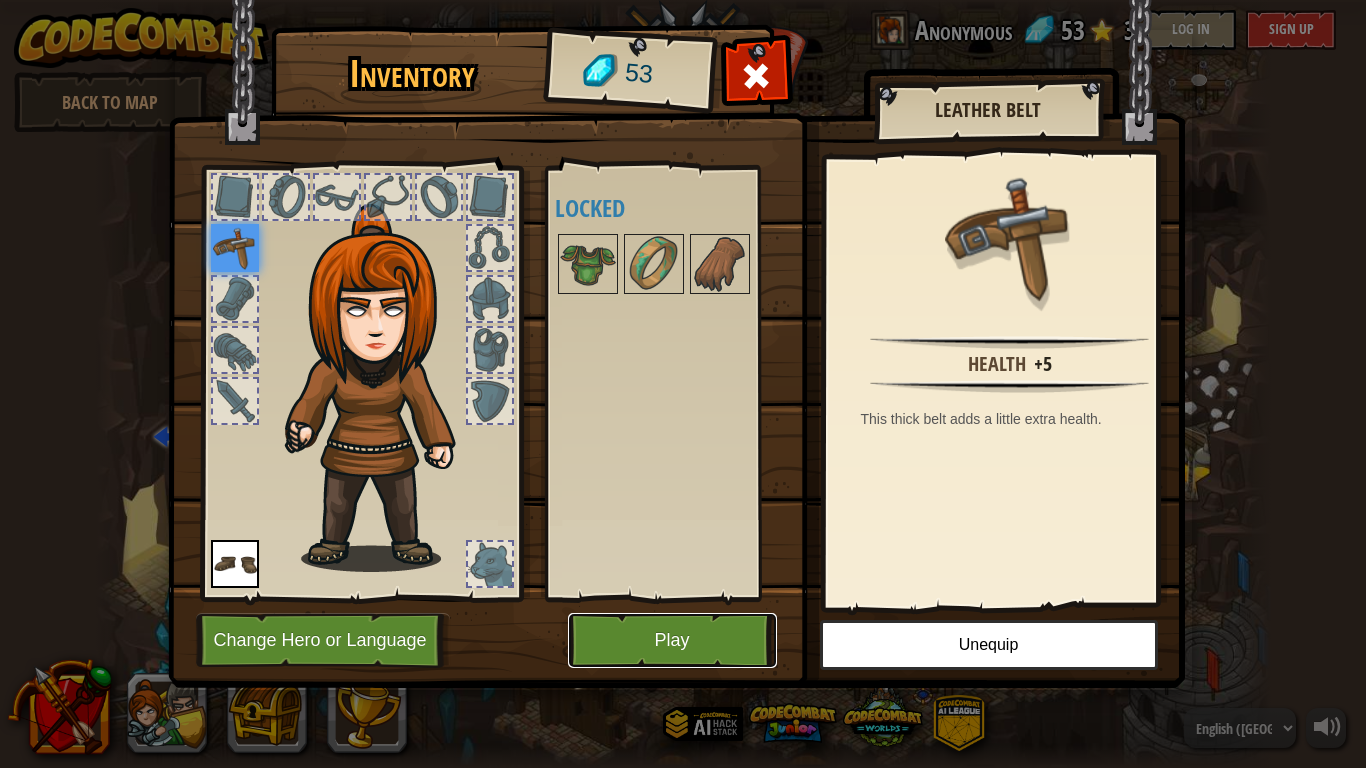 click on "Play" at bounding box center (672, 640) 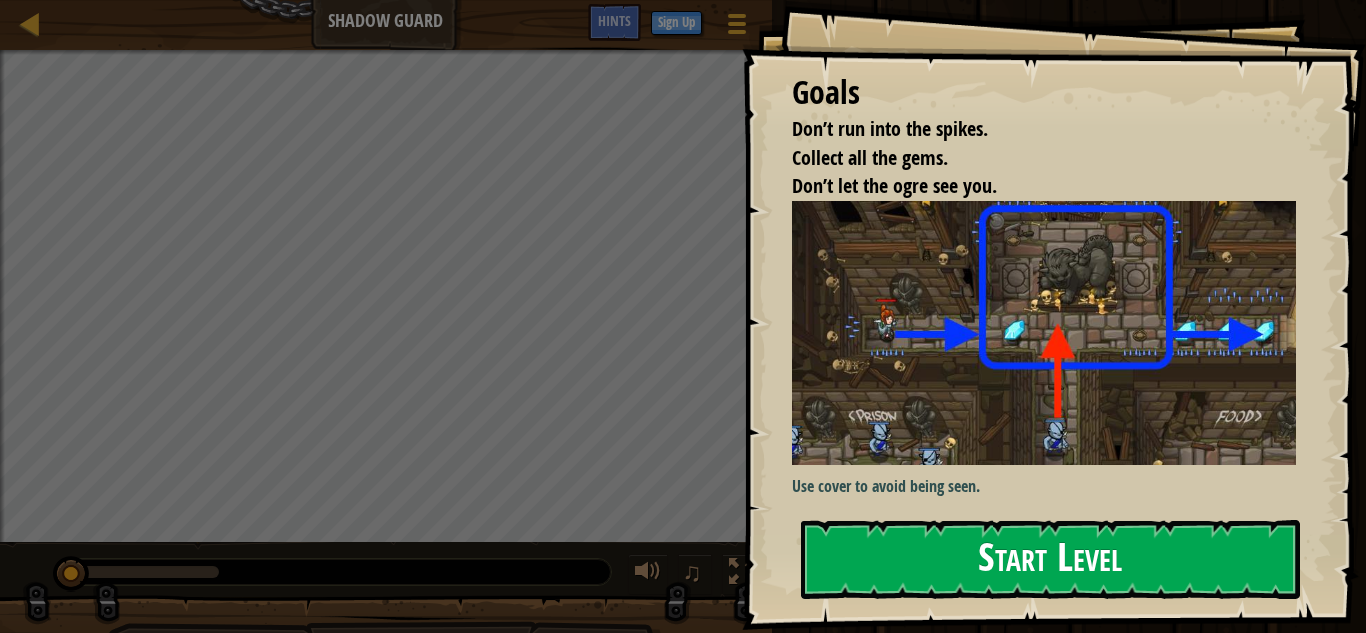 click on "Start Level" at bounding box center [1050, 559] 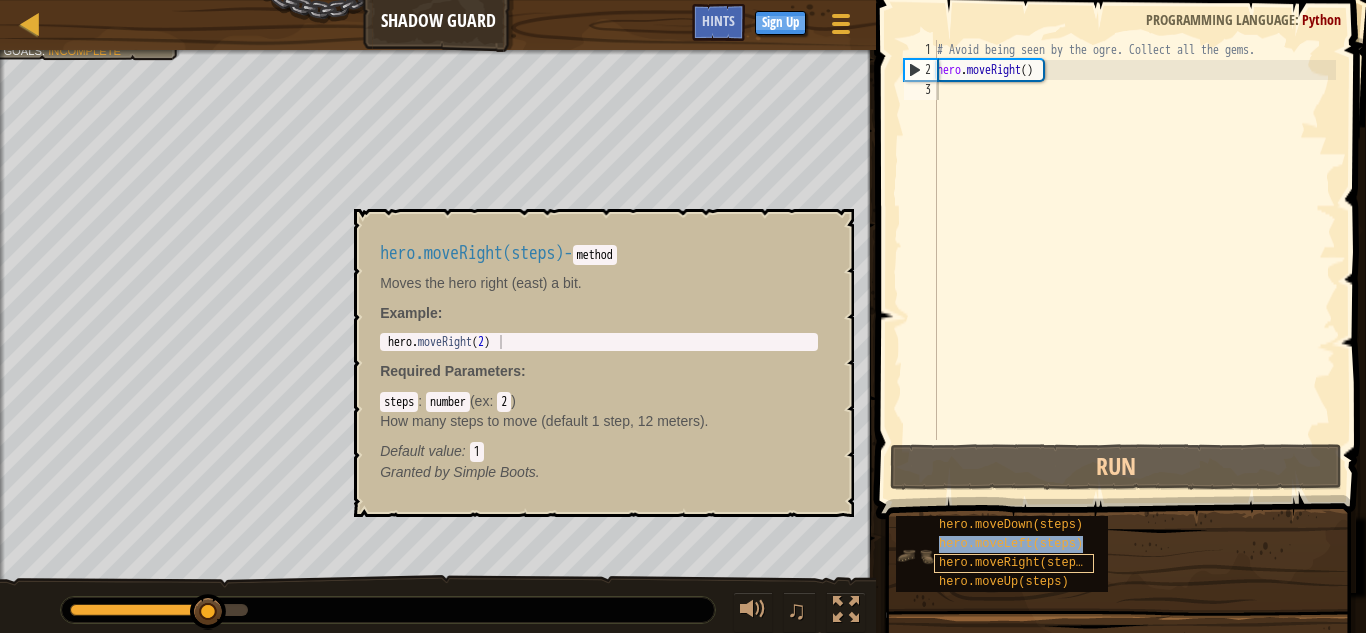 click on "hero.moveDown(steps) hero.moveLeft(steps) hero.moveRight(steps) hero.moveUp(steps)" at bounding box center (1002, 554) 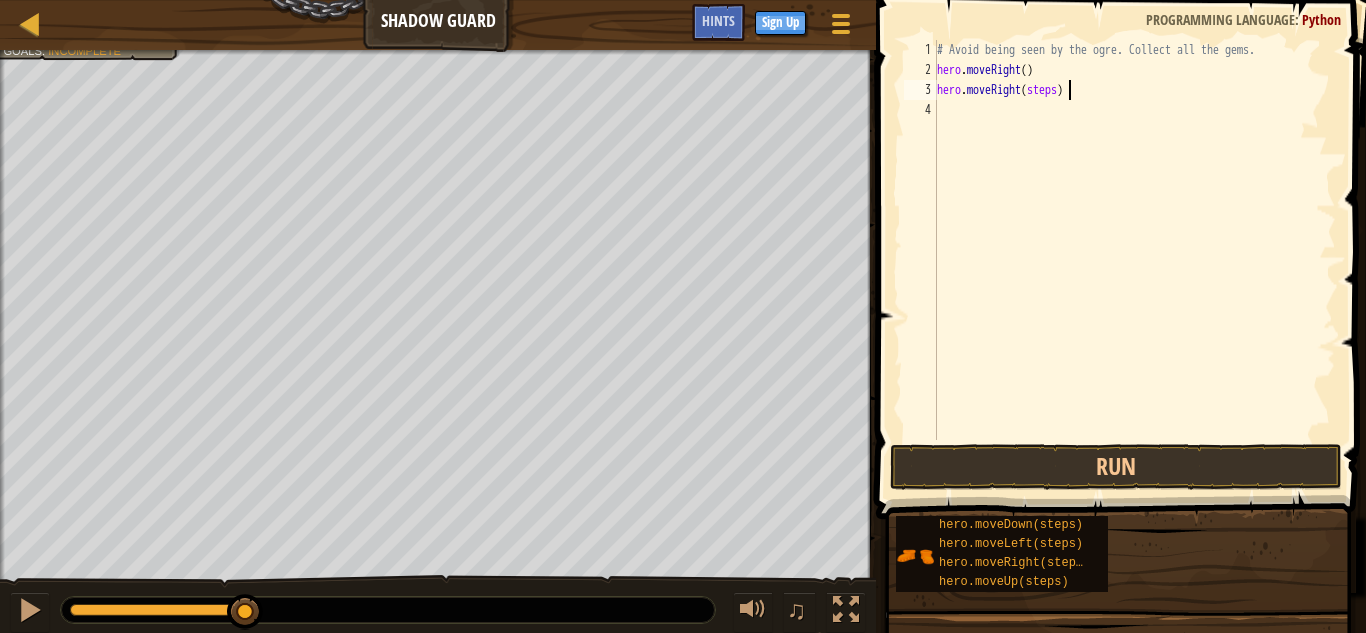 click on "# Avoid being seen by the ogre. Collect all the gems. hero . moveRight ( ) hero . moveRight ( steps )" at bounding box center [1134, 260] 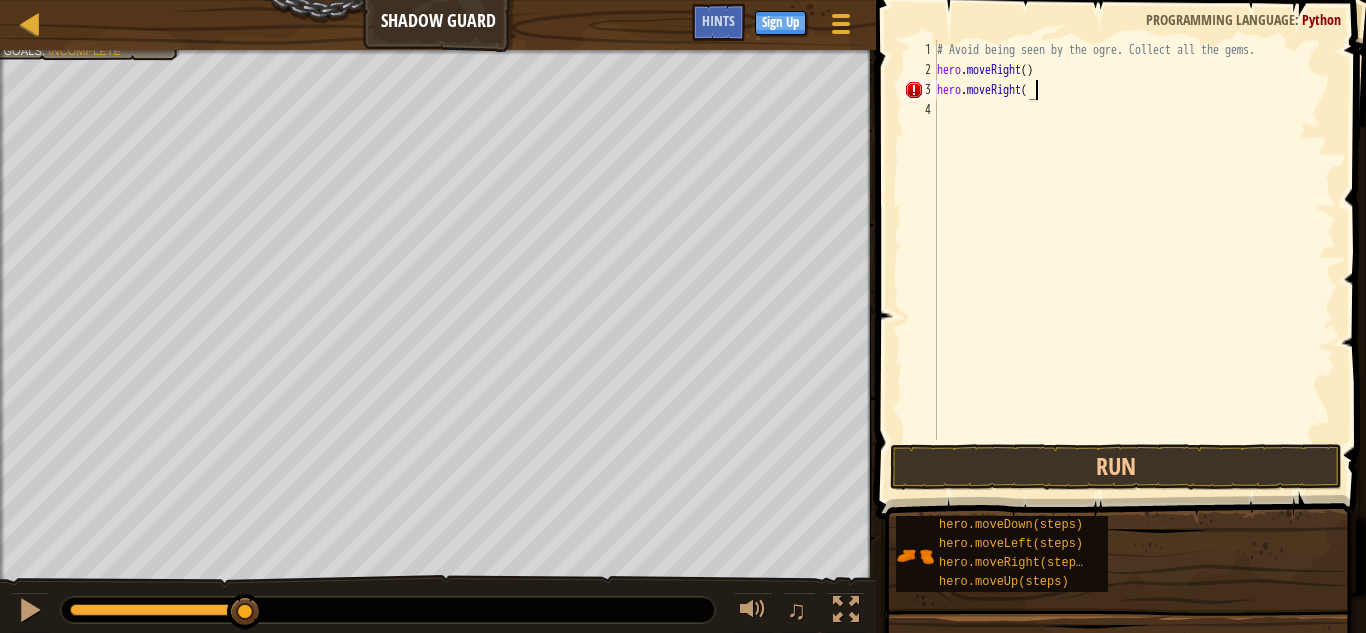 scroll, scrollTop: 9, scrollLeft: 8, axis: both 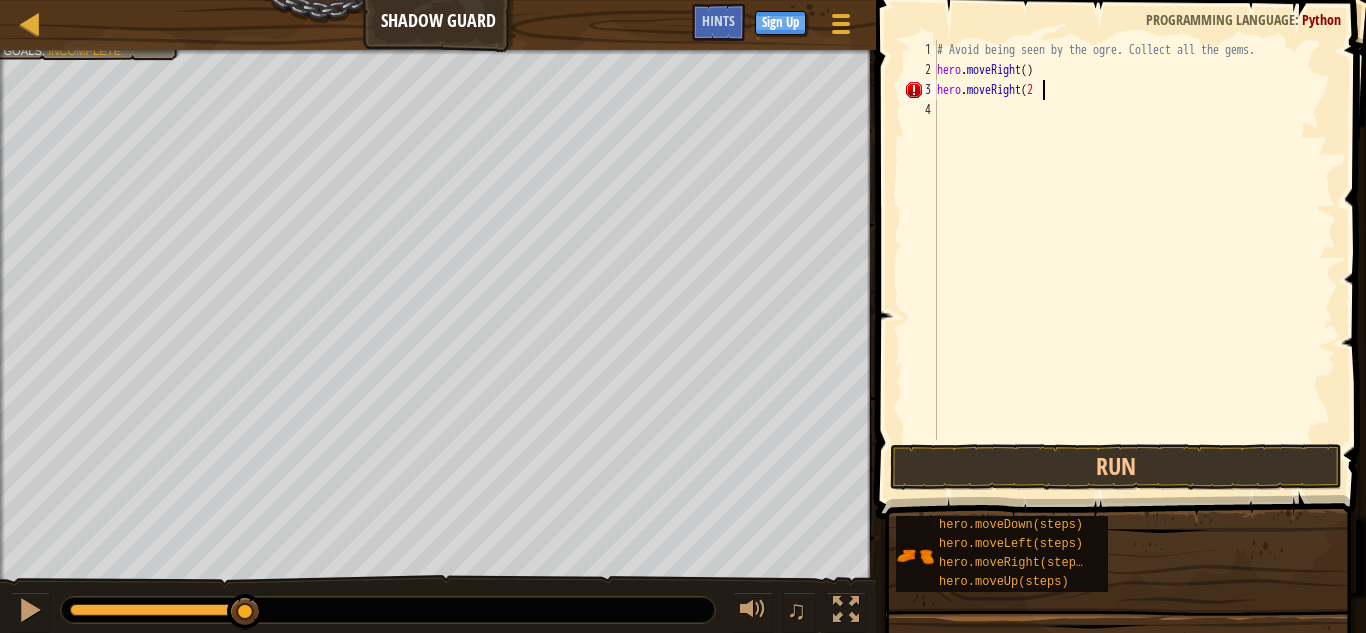 type on "hero.moveRight(2)" 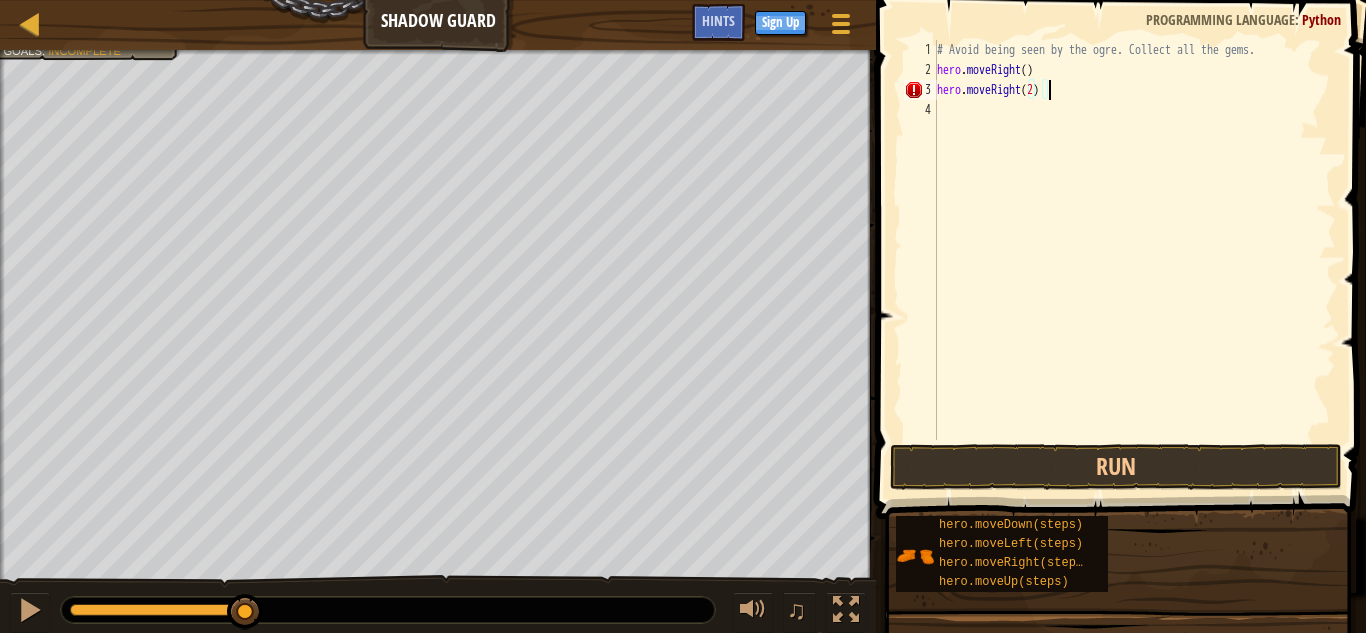 scroll, scrollTop: 9, scrollLeft: 0, axis: vertical 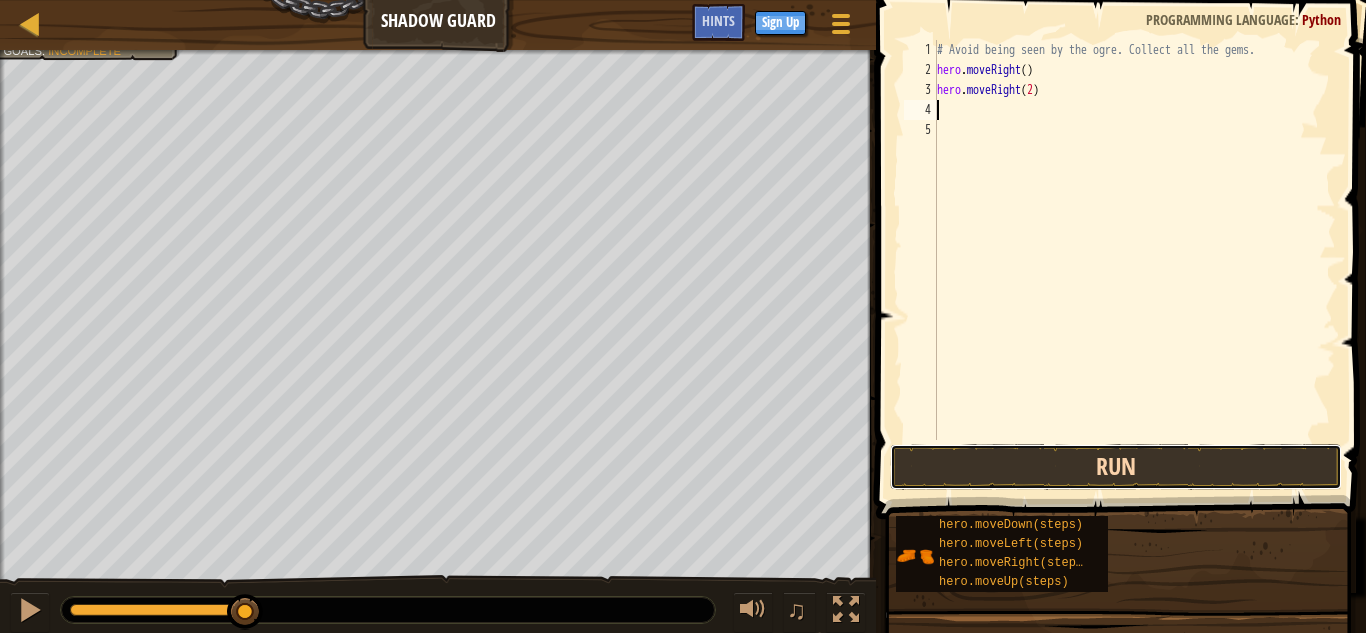 click on "Run" at bounding box center [1116, 467] 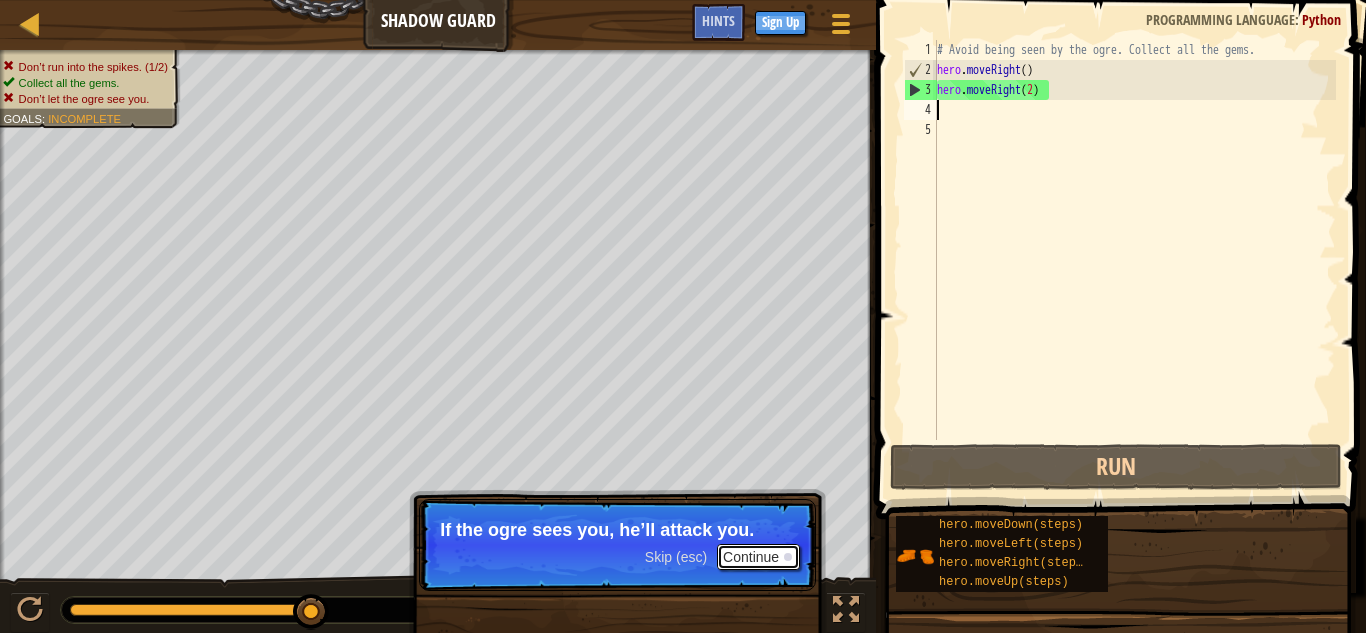 click on "Continue" at bounding box center (758, 557) 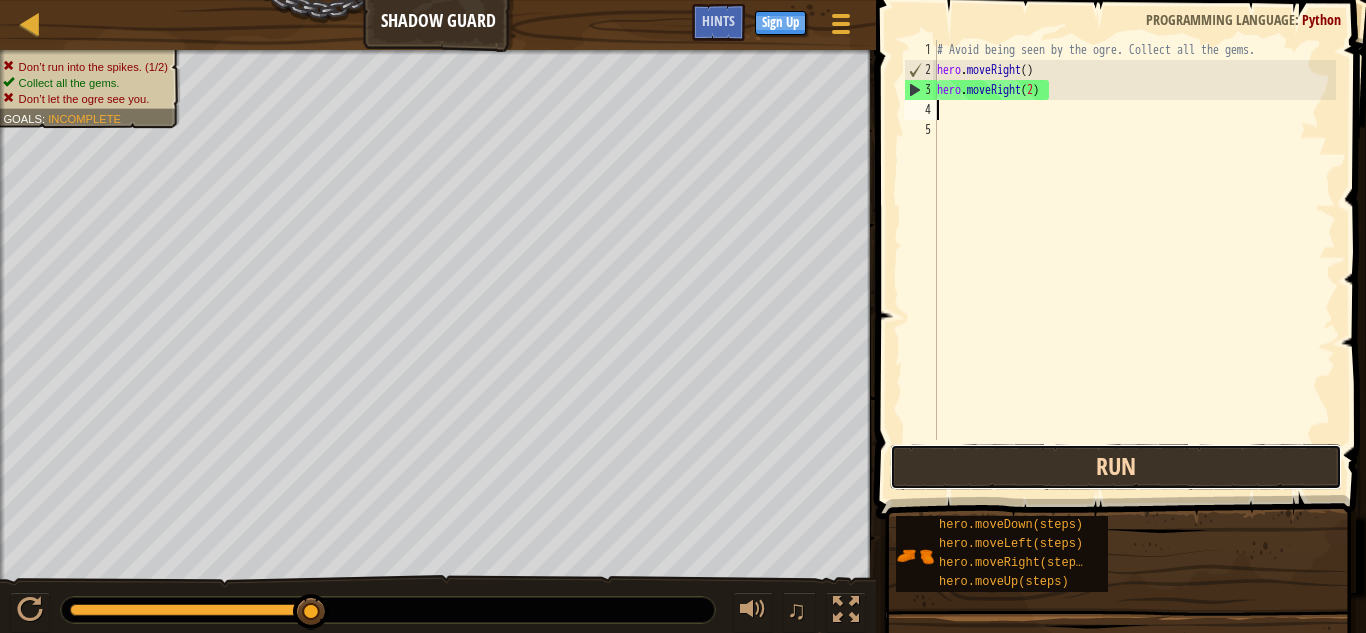 click on "Run" at bounding box center (1116, 467) 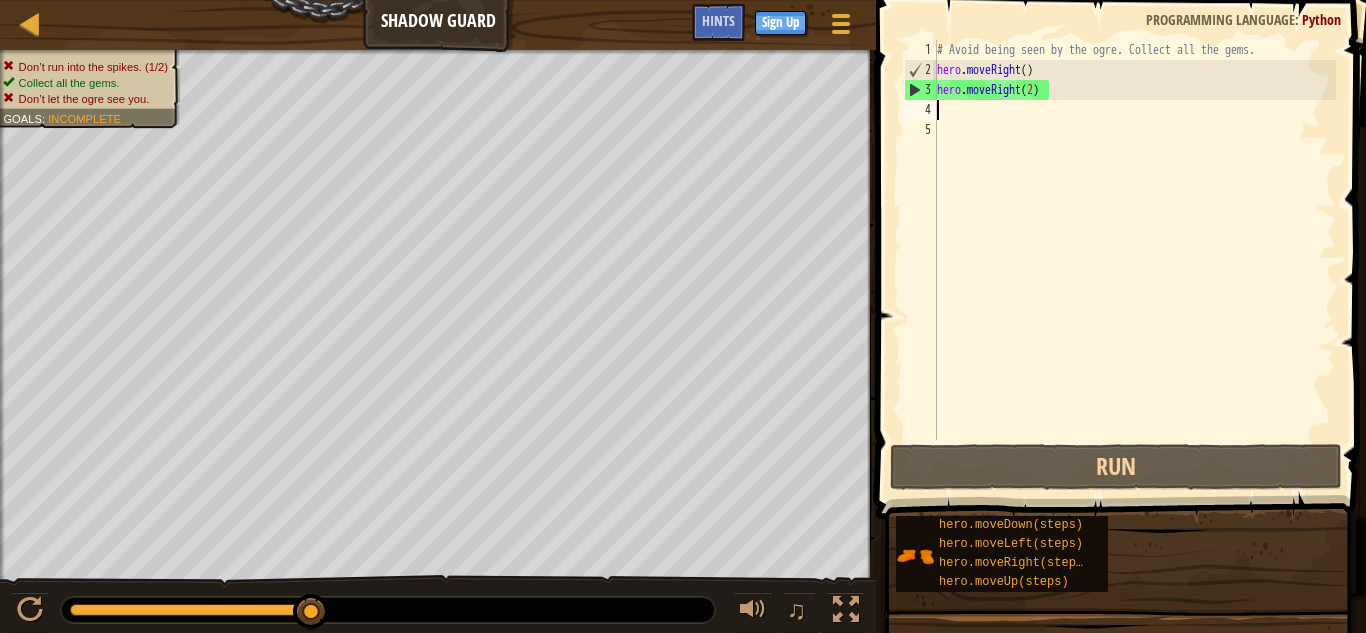 click on "# Avoid being seen by the ogre. Collect all the gems. hero . moveRight ( ) hero . moveRight ( 2 )" at bounding box center [1134, 260] 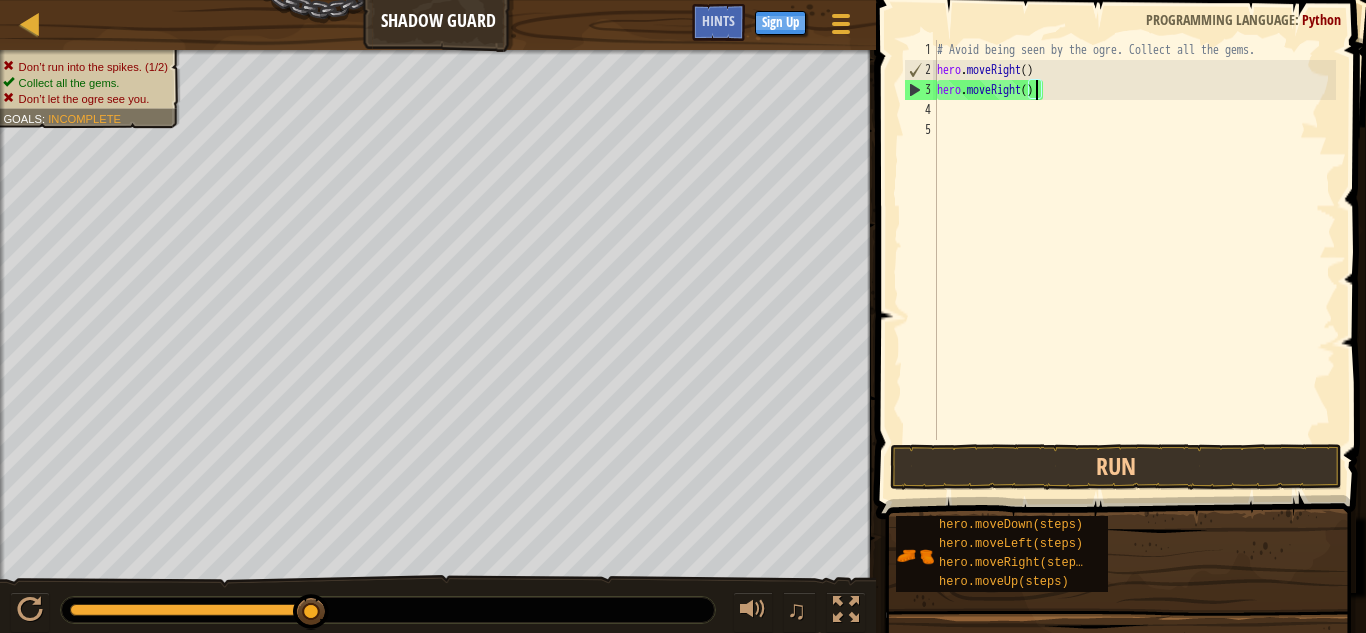 scroll, scrollTop: 9, scrollLeft: 8, axis: both 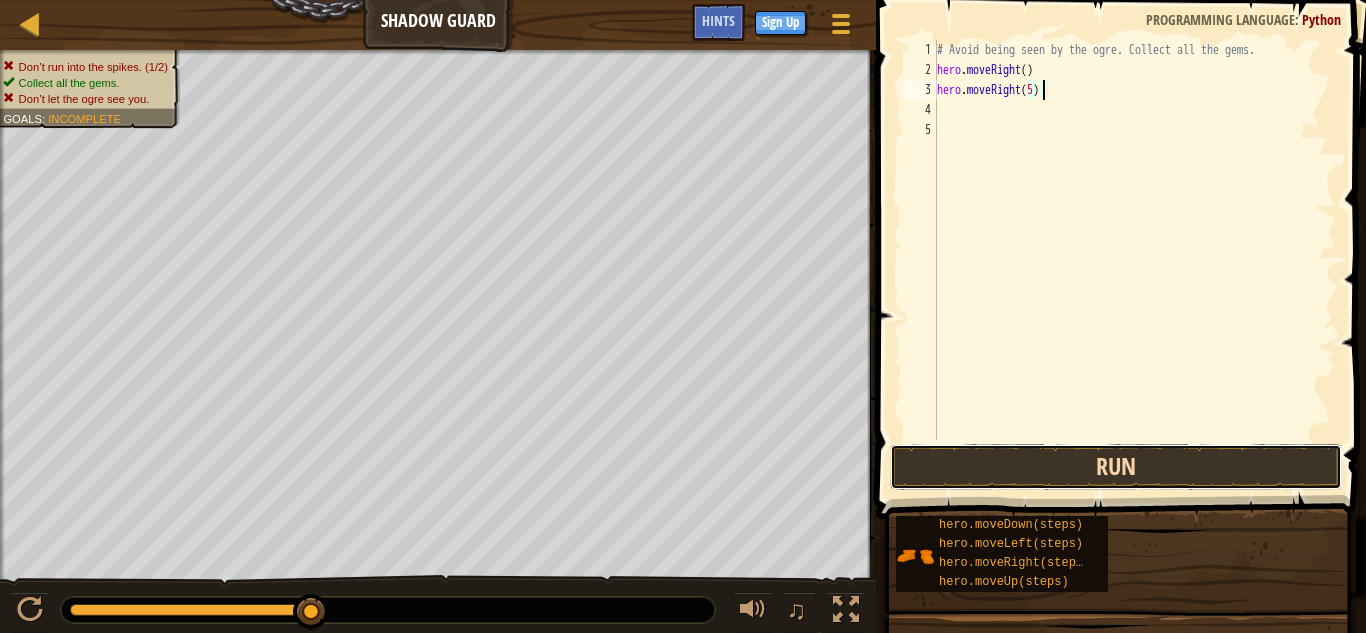 click on "Run" at bounding box center [1116, 467] 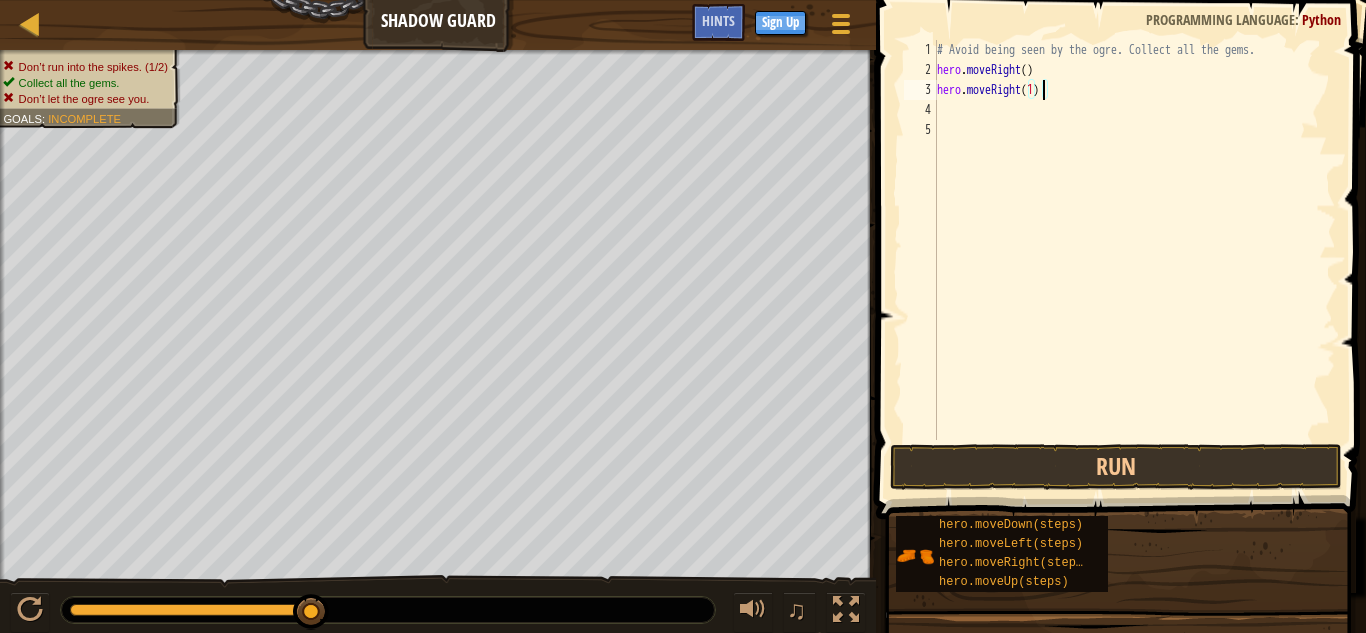scroll, scrollTop: 9, scrollLeft: 9, axis: both 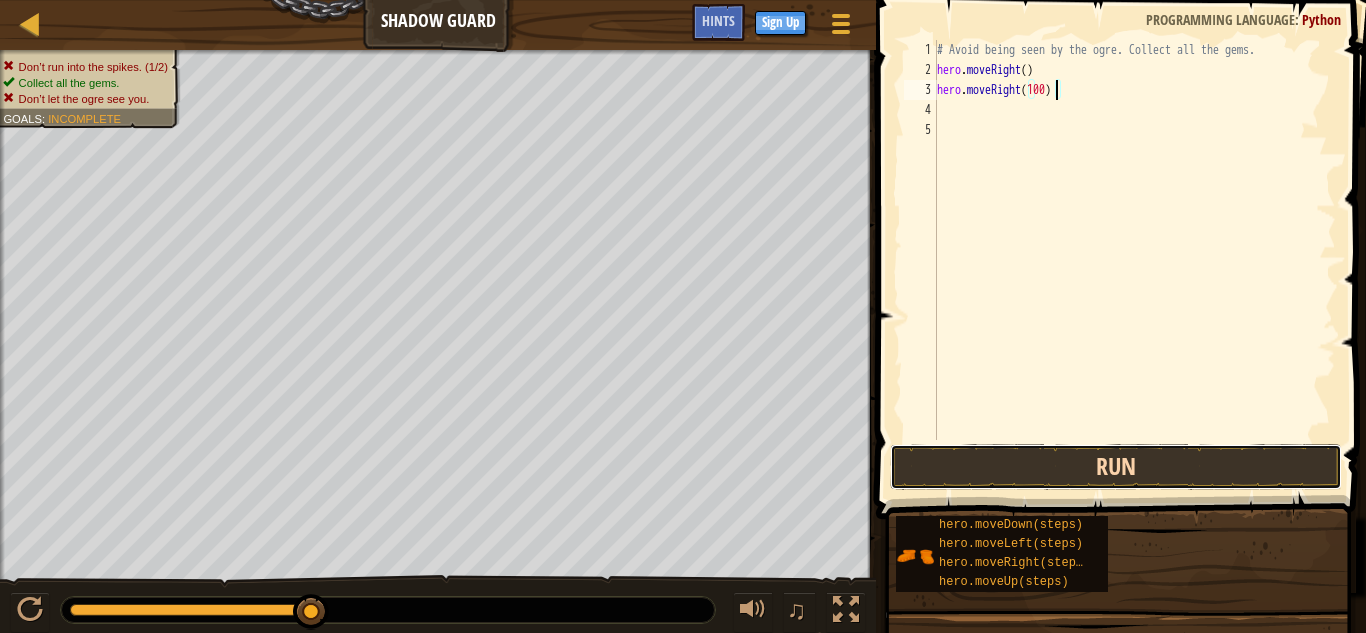 click on "Run" at bounding box center [1116, 467] 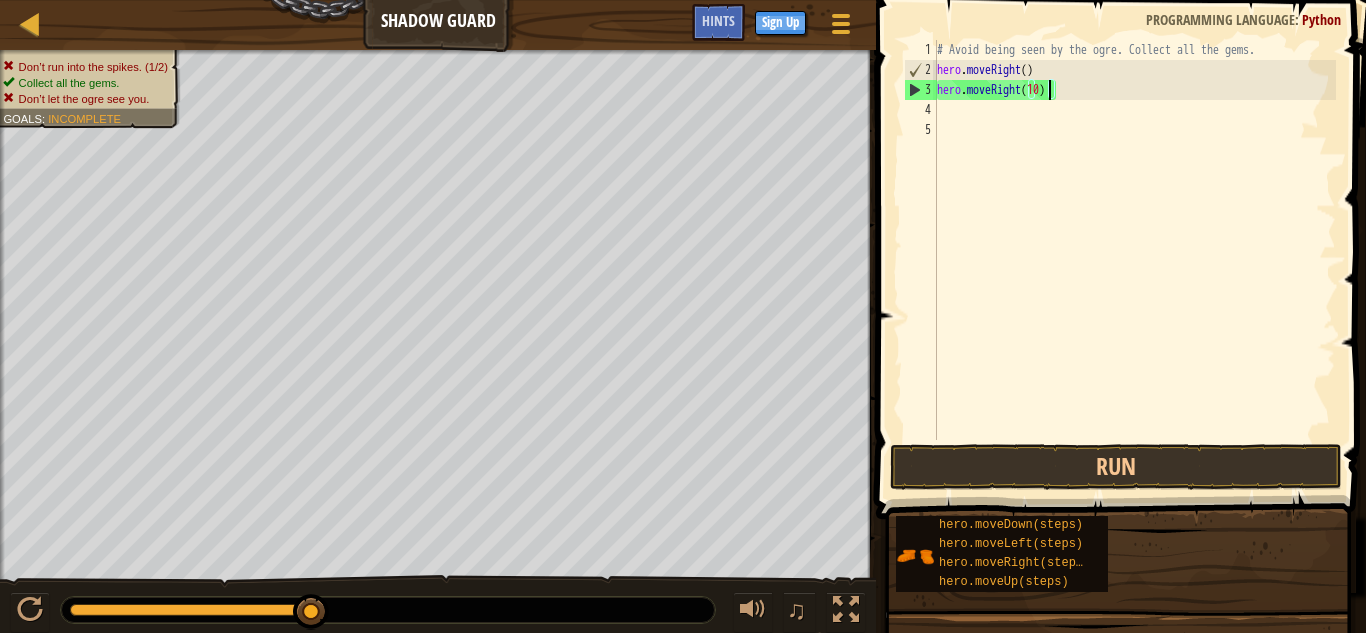 scroll, scrollTop: 9, scrollLeft: 8, axis: both 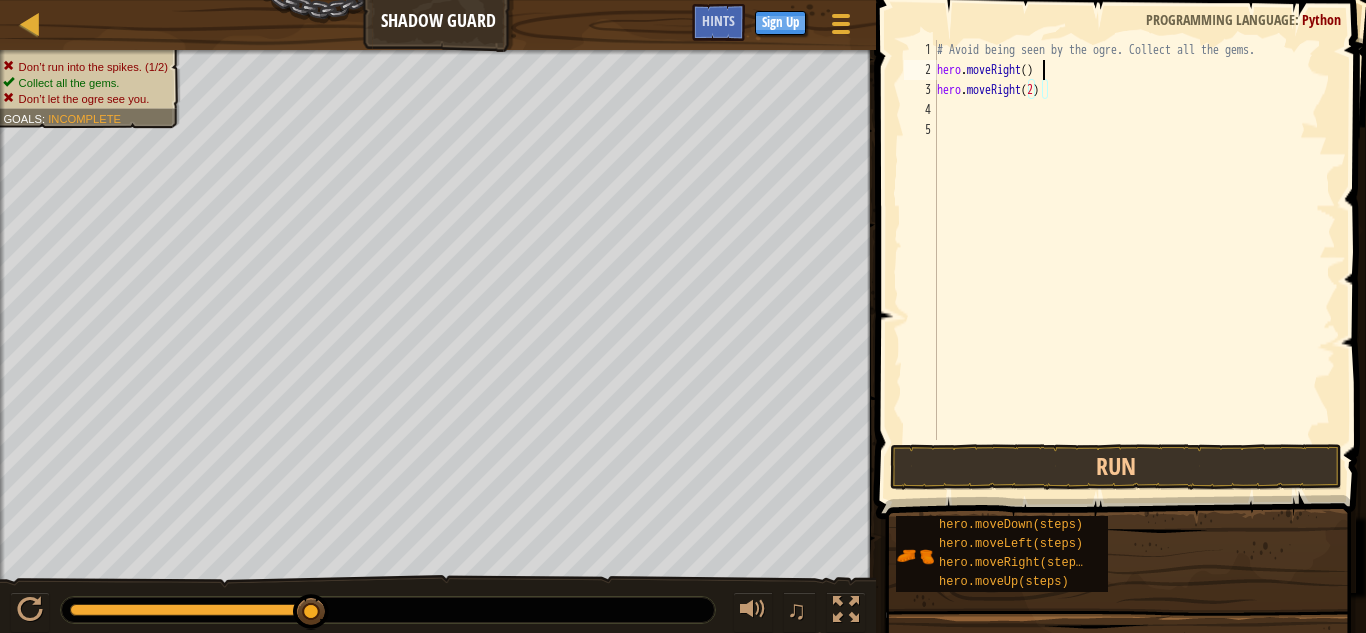 click on "# Avoid being seen by the ogre. Collect all the gems. hero . moveRight ( ) hero . moveRight ( 2 )" at bounding box center (1134, 260) 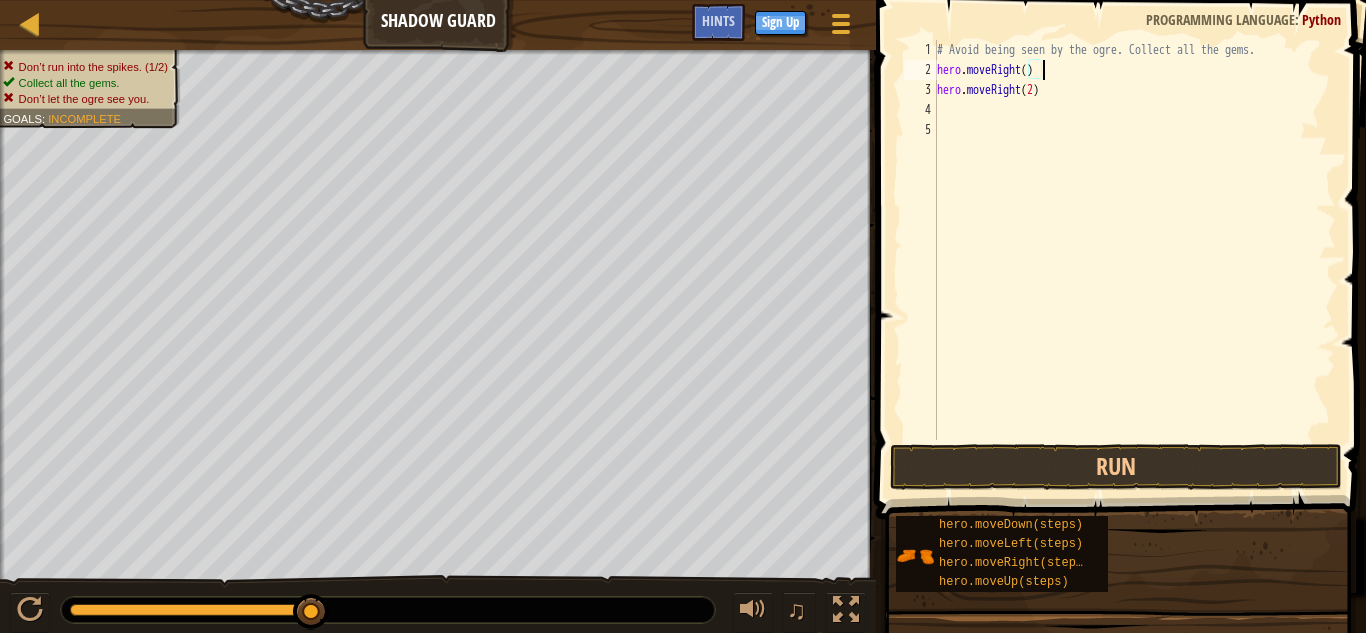scroll, scrollTop: 9, scrollLeft: 0, axis: vertical 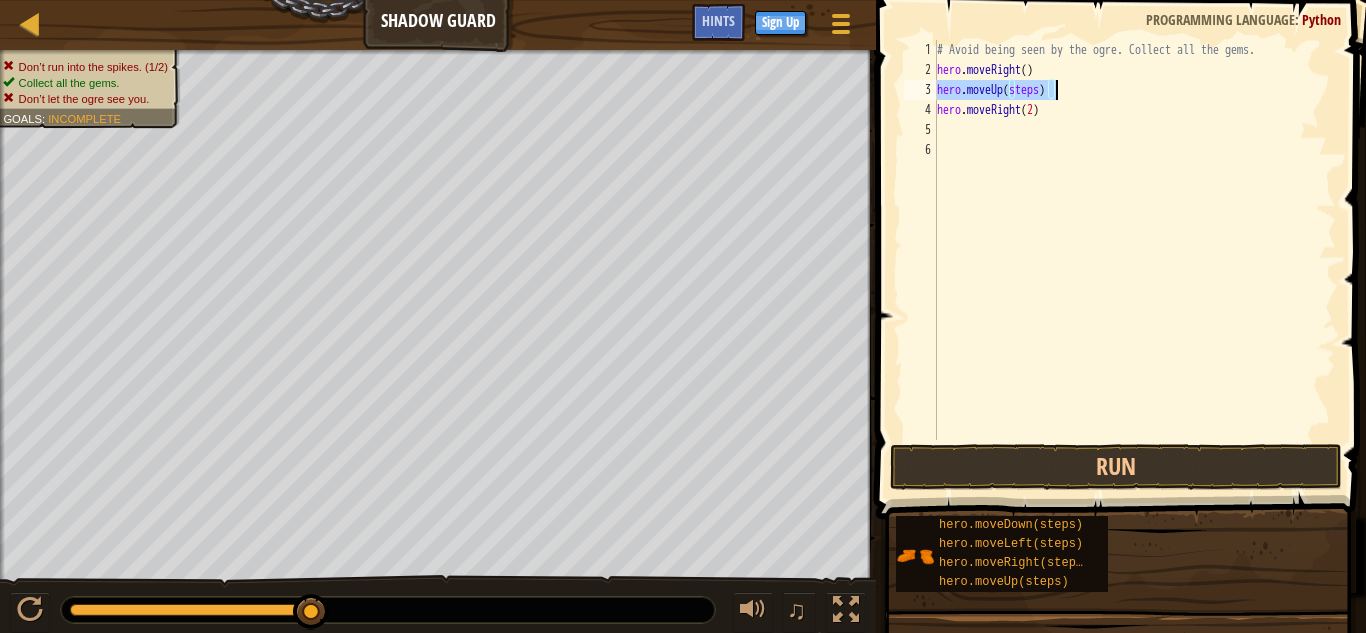 click on "# Avoid being seen by the ogre. Collect all the gems. hero . moveRight ( ) hero . moveUp ( steps ) hero . moveRight ( 2 )" at bounding box center (1134, 240) 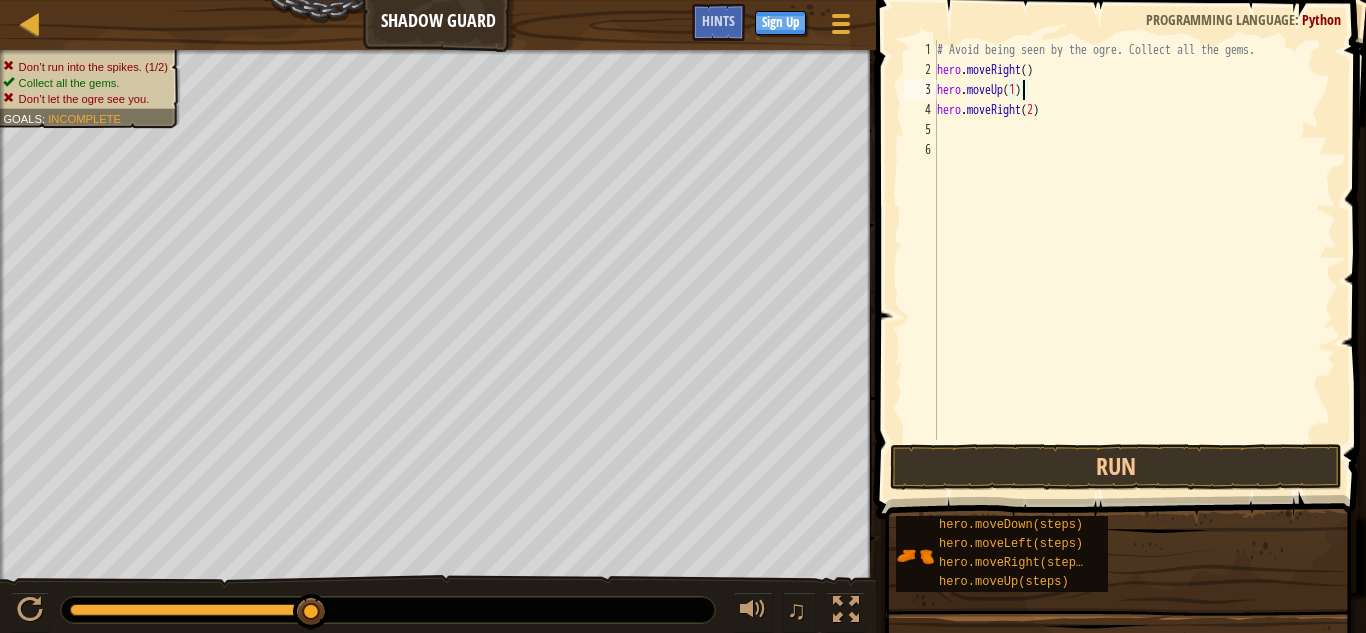 scroll, scrollTop: 9, scrollLeft: 7, axis: both 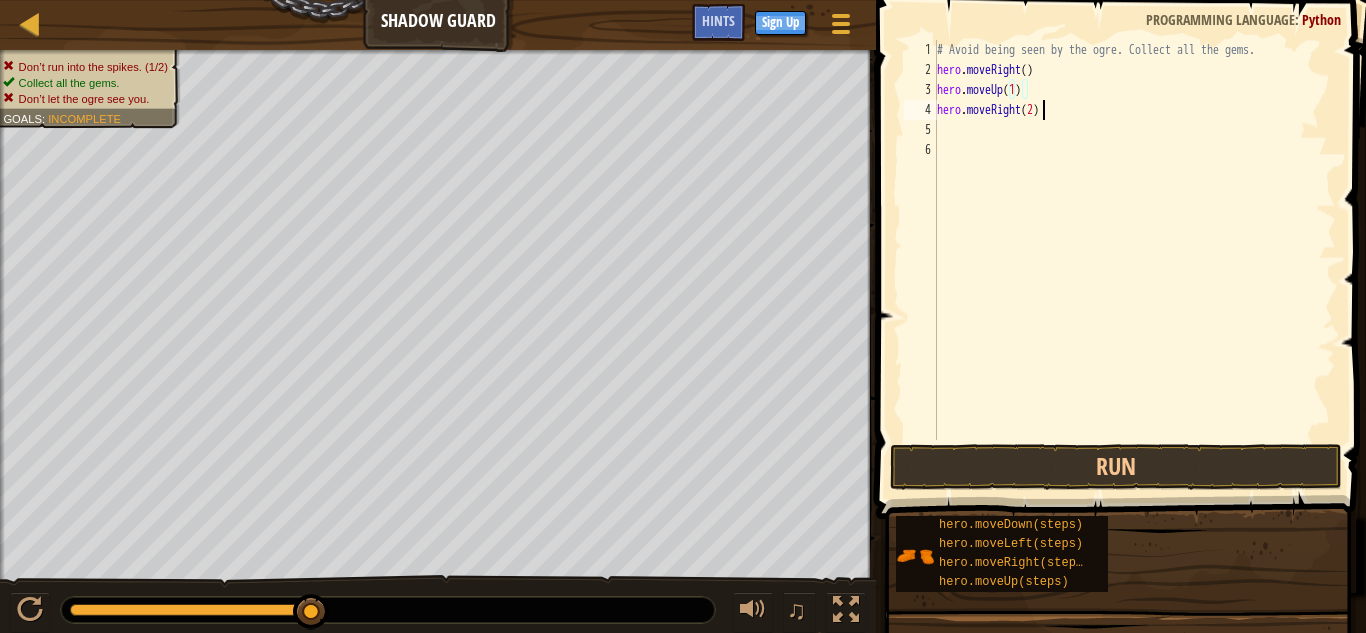 click on "# Avoid being seen by the ogre. Collect all the gems. hero . moveRight ( ) hero . moveUp ( 1 ) hero . moveRight ( 2 )" at bounding box center [1134, 260] 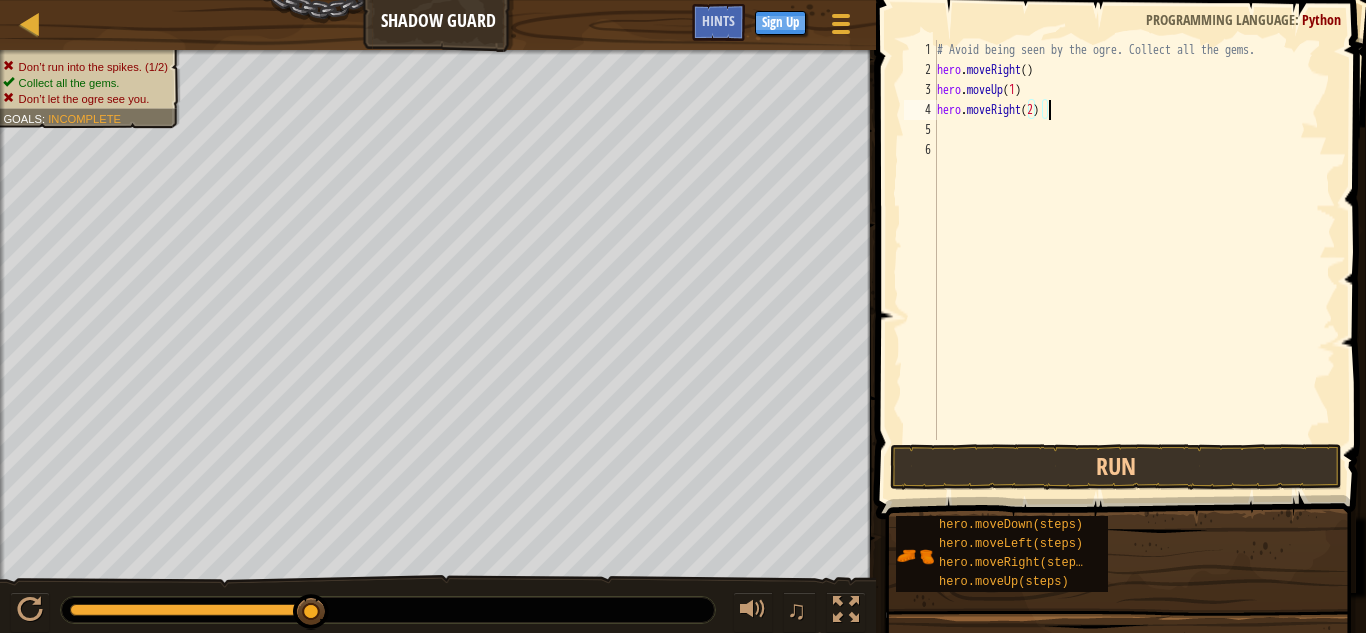 click on "# Avoid being seen by the ogre. Collect all the gems. hero . moveRight ( ) hero . moveUp ( 1 ) hero . moveRight ( 2 )" at bounding box center (1134, 260) 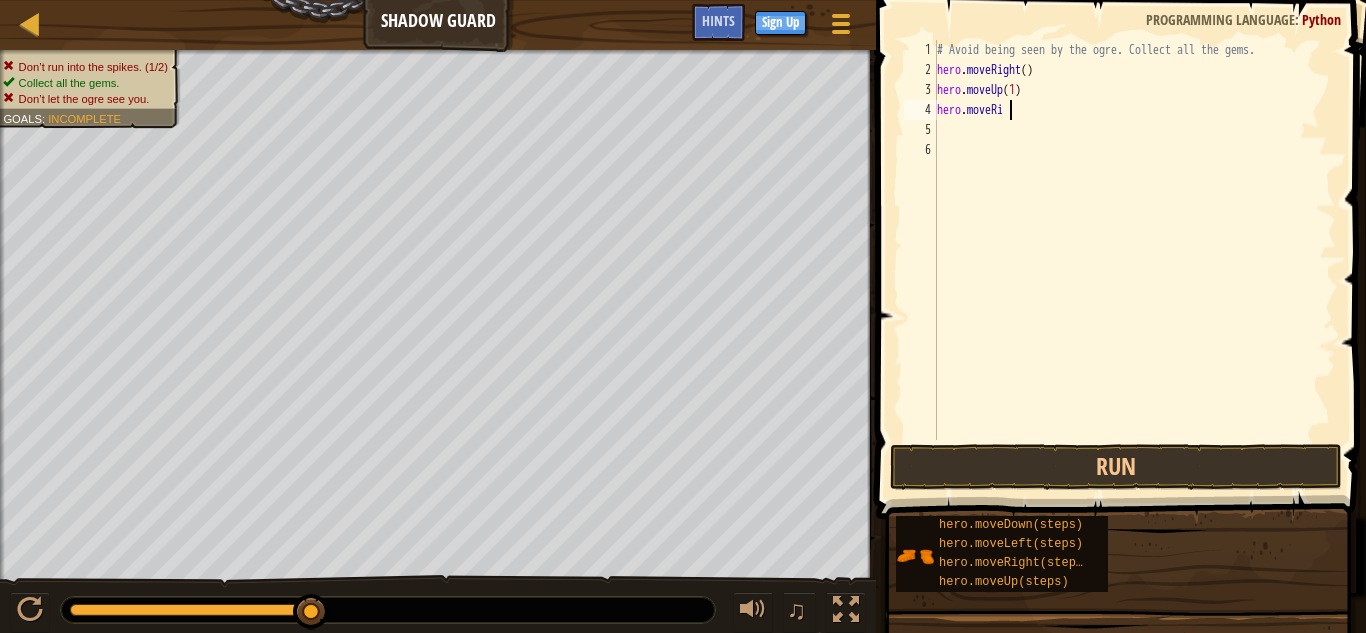scroll, scrollTop: 9, scrollLeft: 2, axis: both 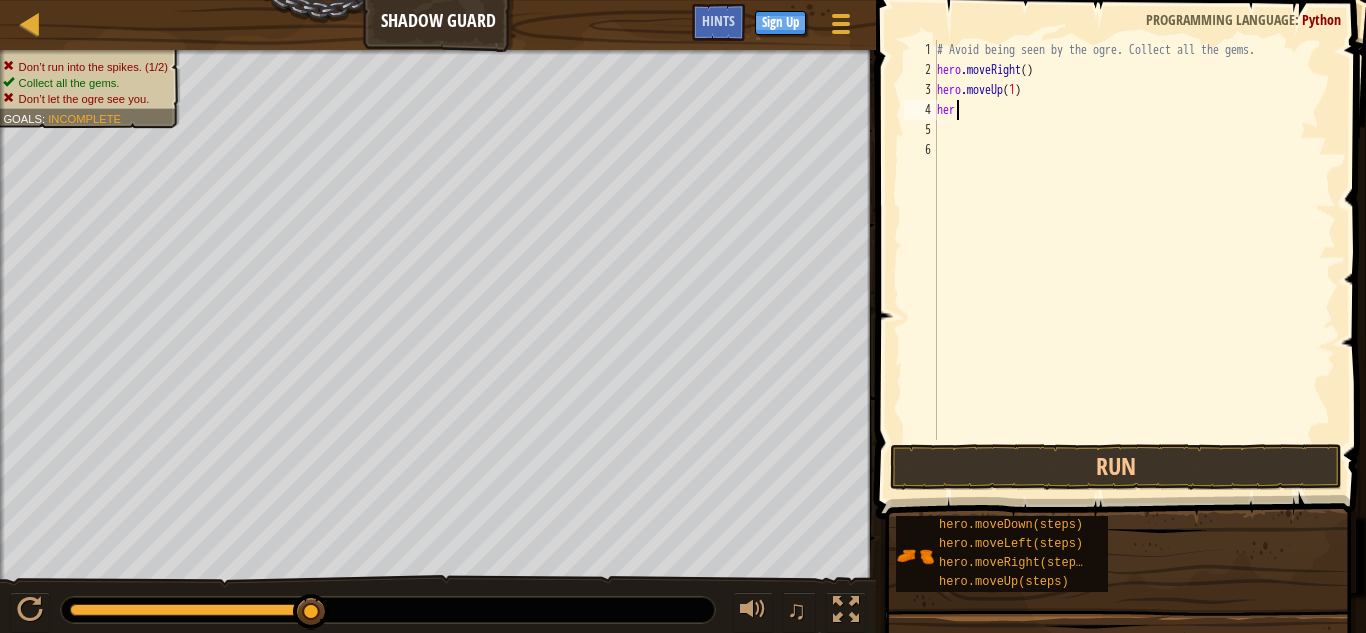 type on "h" 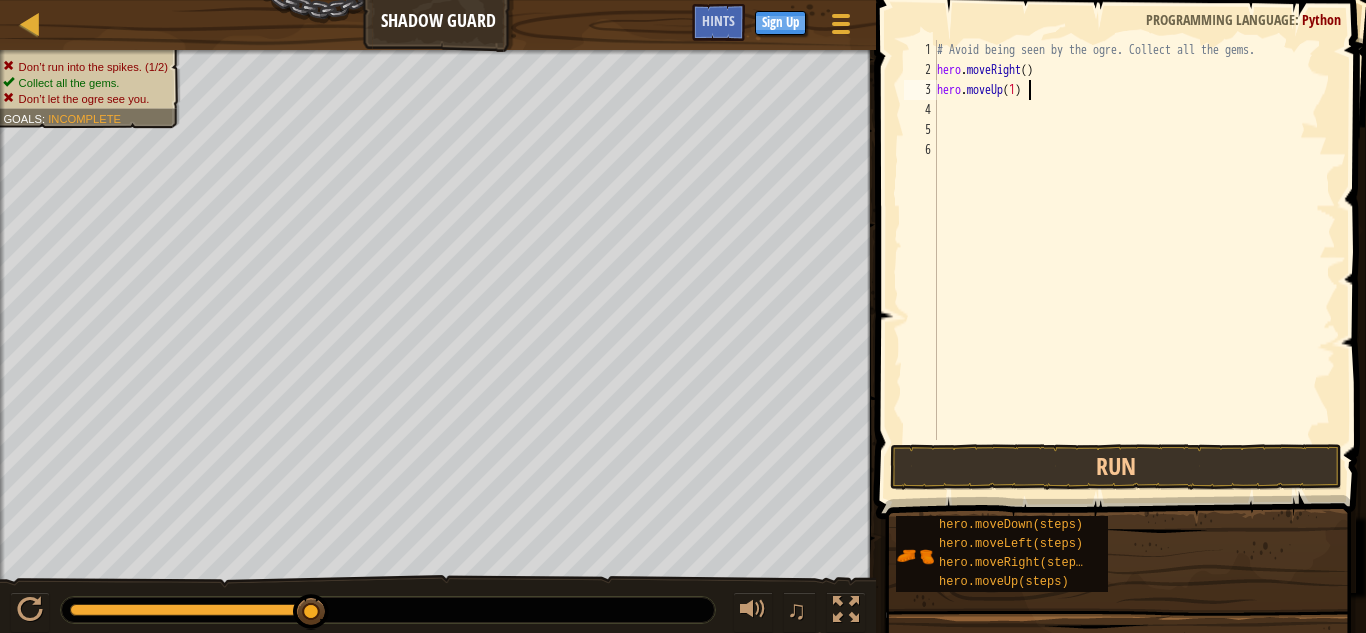 click on "# Avoid being seen by the ogre. Collect all the gems. hero . moveRight ( ) hero . moveUp ( 1 )" at bounding box center [1134, 260] 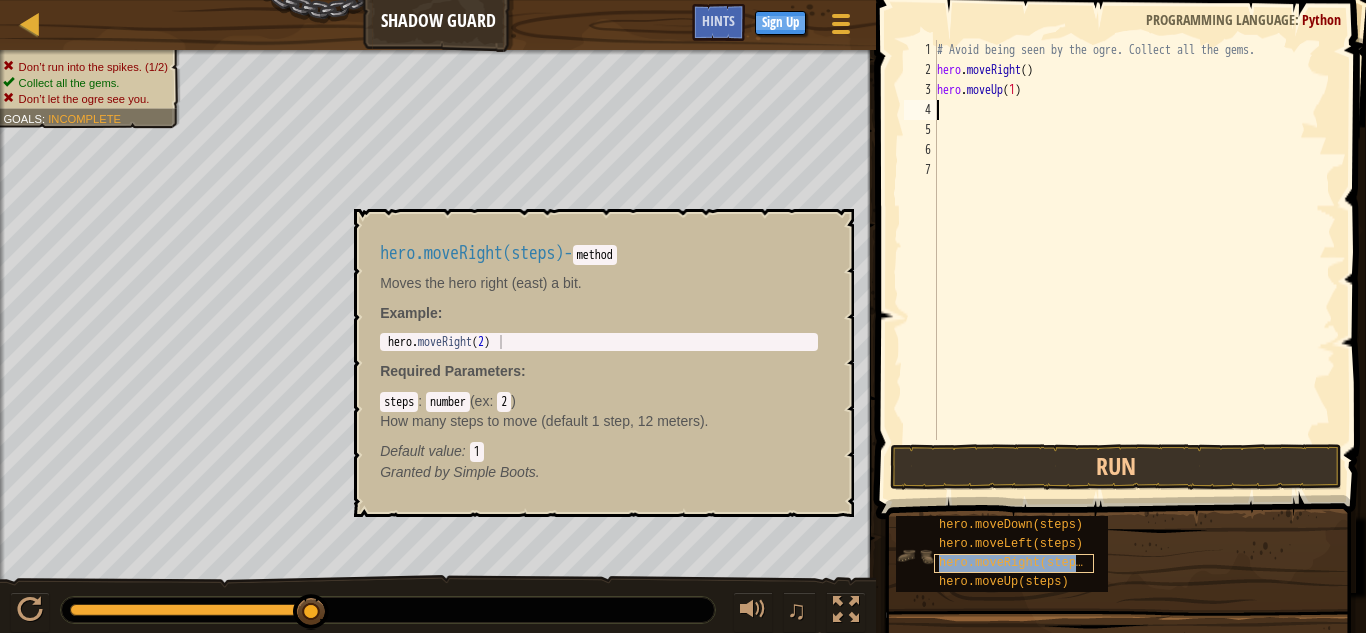 click on "hero.moveRight(steps)" at bounding box center [1014, 563] 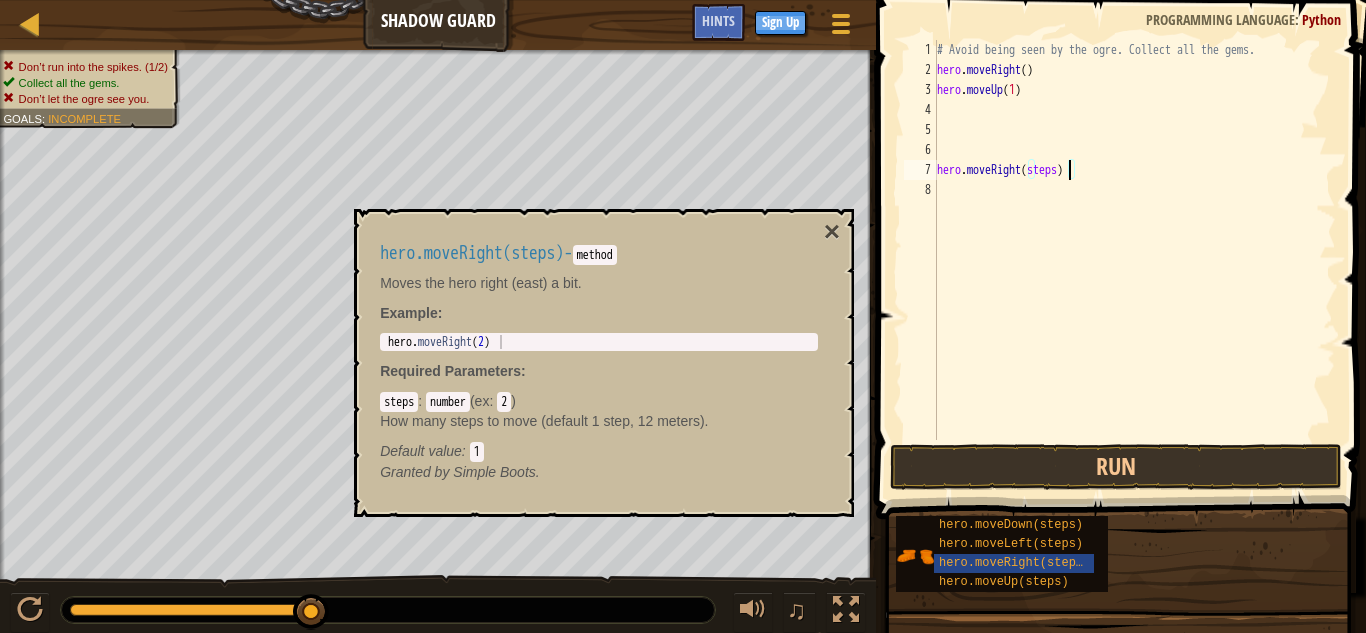 click on "# Avoid being seen by the ogre. Collect all the gems. hero . moveRight ( ) hero . moveUp ( 1 ) hero . moveRight ( steps )" at bounding box center [1134, 260] 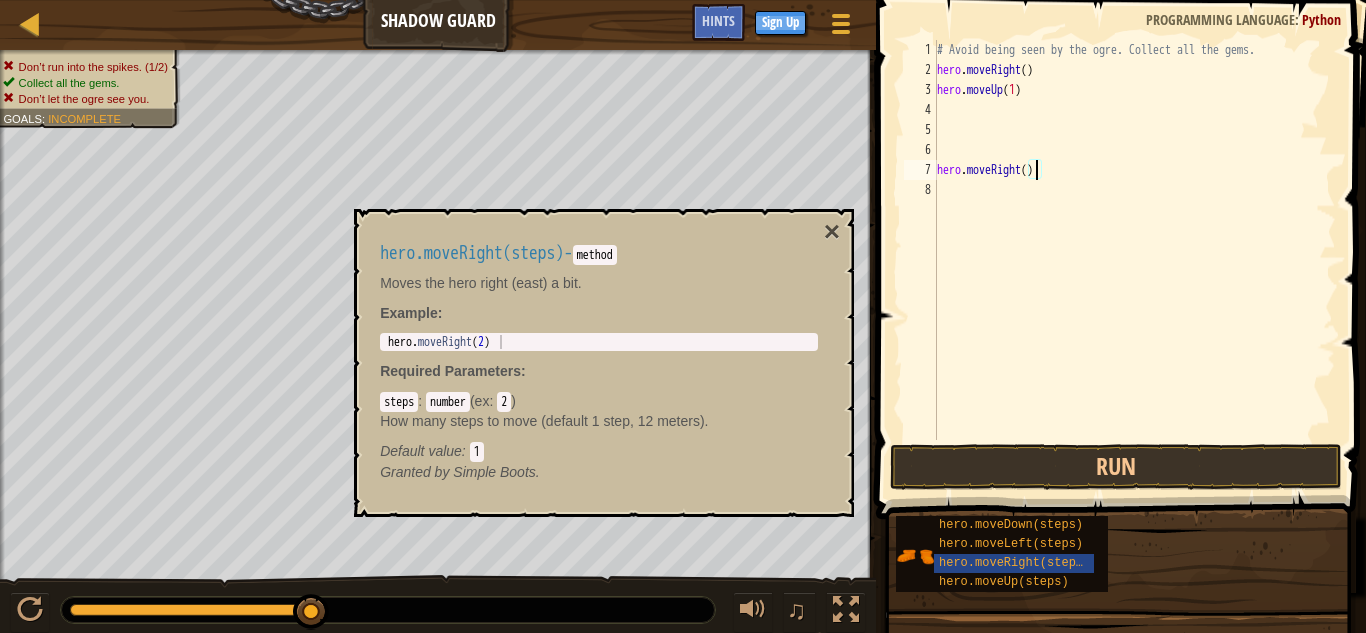 scroll, scrollTop: 9, scrollLeft: 8, axis: both 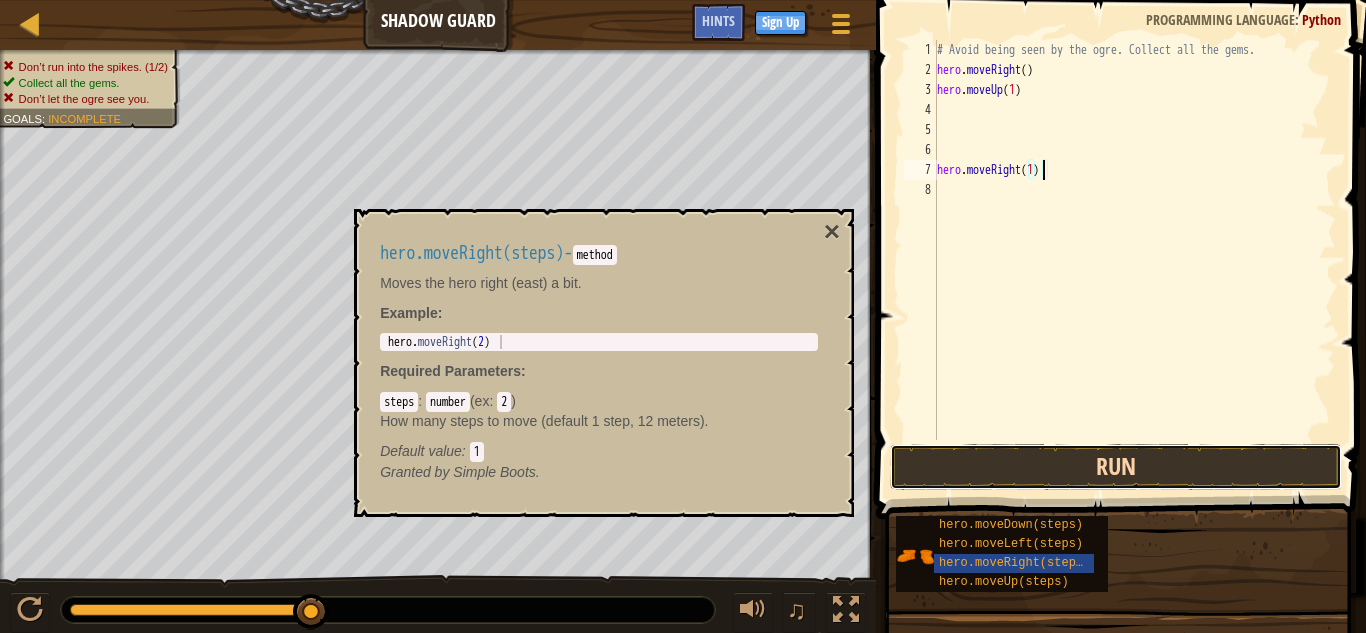 click on "Run" at bounding box center [1116, 467] 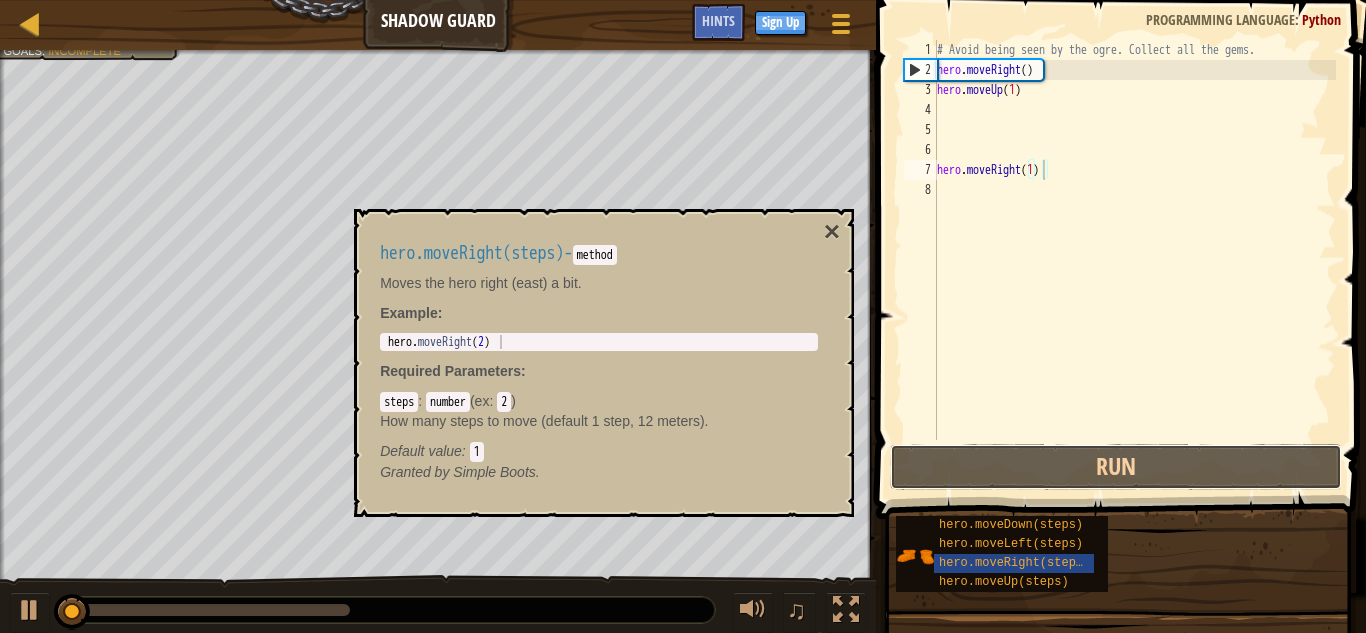 click on "Map Shadow Guard Game Menu Done Sign Up Hints 1     הההההההההההההההההההההההההההההההההההההההההההההההההההההההההההההההההההההההההההההההההההההההההההההההההההההההההההההההההההההההההההההההההההההההההההההההההההההההההההההההההההההההההההההההההההההההההההההההההההההההההההההההההההההההההההההההההההההההההההההההההההההההההההההההה XXXXXXXXXXXXXXXXXXXXXXXXXXXXXXXXXXXXXXXXXXXXXXXXXXXXXXXXXXXXXXXXXXXXXXXXXXXXXXXXXXXXXXXXXXXXXXXXXXXXXXXXXXXXXXXXXXXXXXXXXXXXXXXXXXXXXXXXXXXXXXXXXXXXXXXXXXXXXXXXXXXXXXXXXXXXXXXXXXXXXXXXXXXXXXXXXXXXXXXXXXXXXXXXXXXXXXXXXXXXXXXXXXXXXXXXXXXXXXXXXXXXXXXXXXXXXXXX Solution × Hints hero.moveRight(1) 1 2 3 4 5 6 7 8 # Avoid being seen by the ogre. Collect all the gems. hero . moveRight ( ) hero . moveUp ( 1 ) hero . moveRight ( 1 )     Code Saved : Python Run" at bounding box center [683, 316] 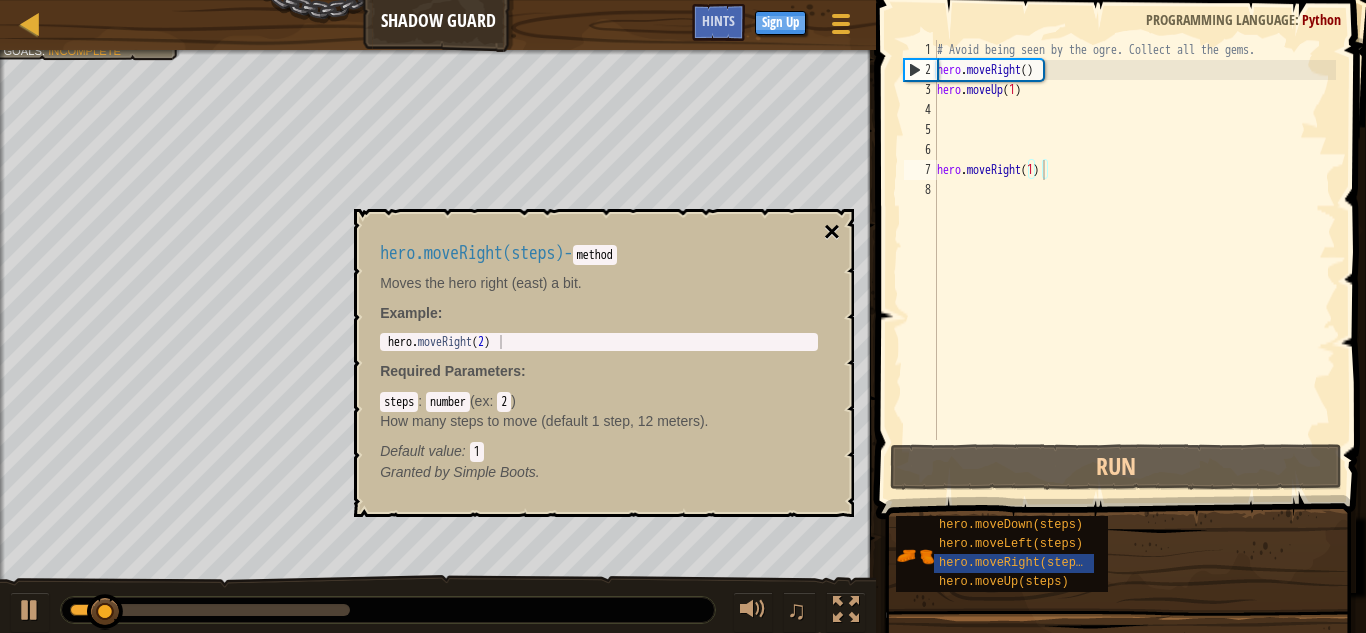 click on "×" at bounding box center [832, 232] 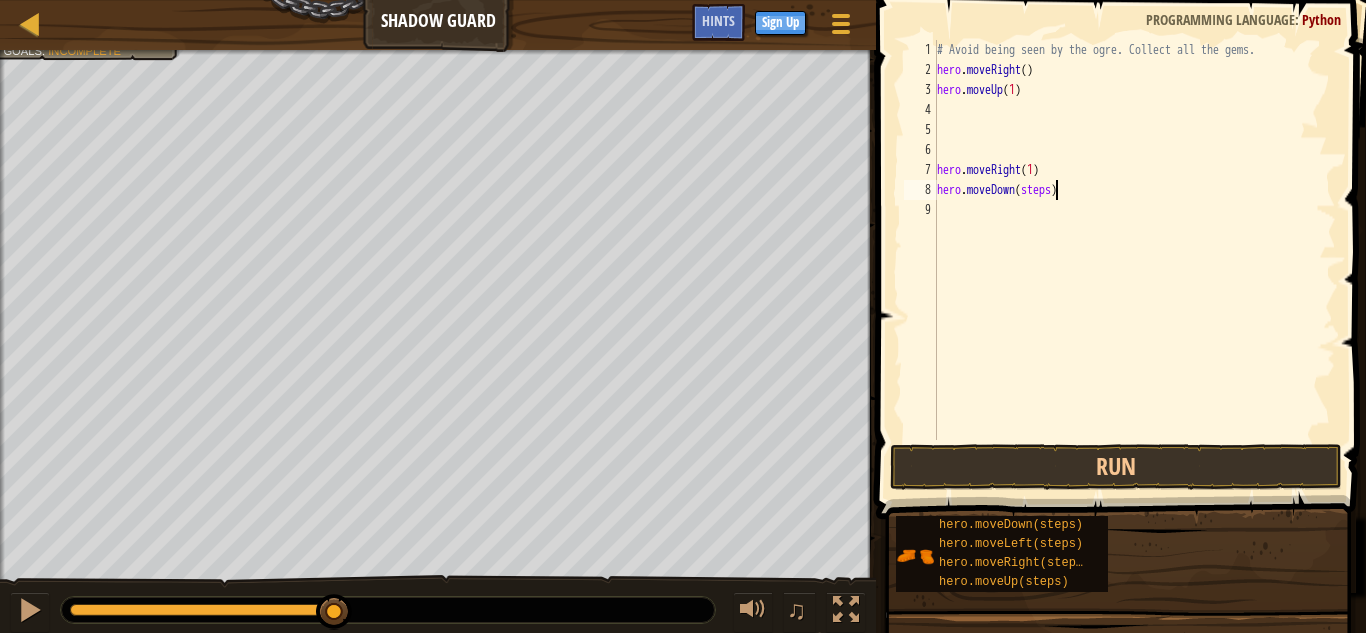 click on "# Avoid being seen by the ogre. Collect all the gems. hero . moveRight ( ) hero . moveUp ( 1 ) hero . moveRight ( 1 ) hero . moveDown ( steps )" at bounding box center [1134, 260] 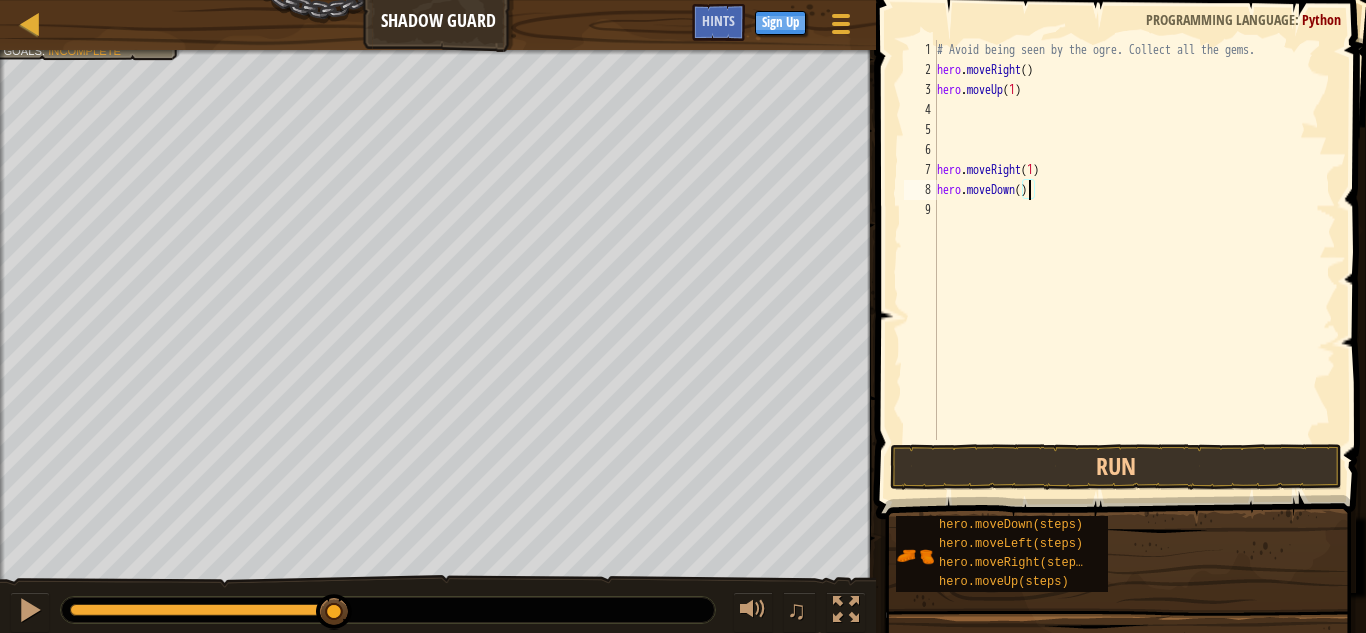 type on "hero.moveDown(1)" 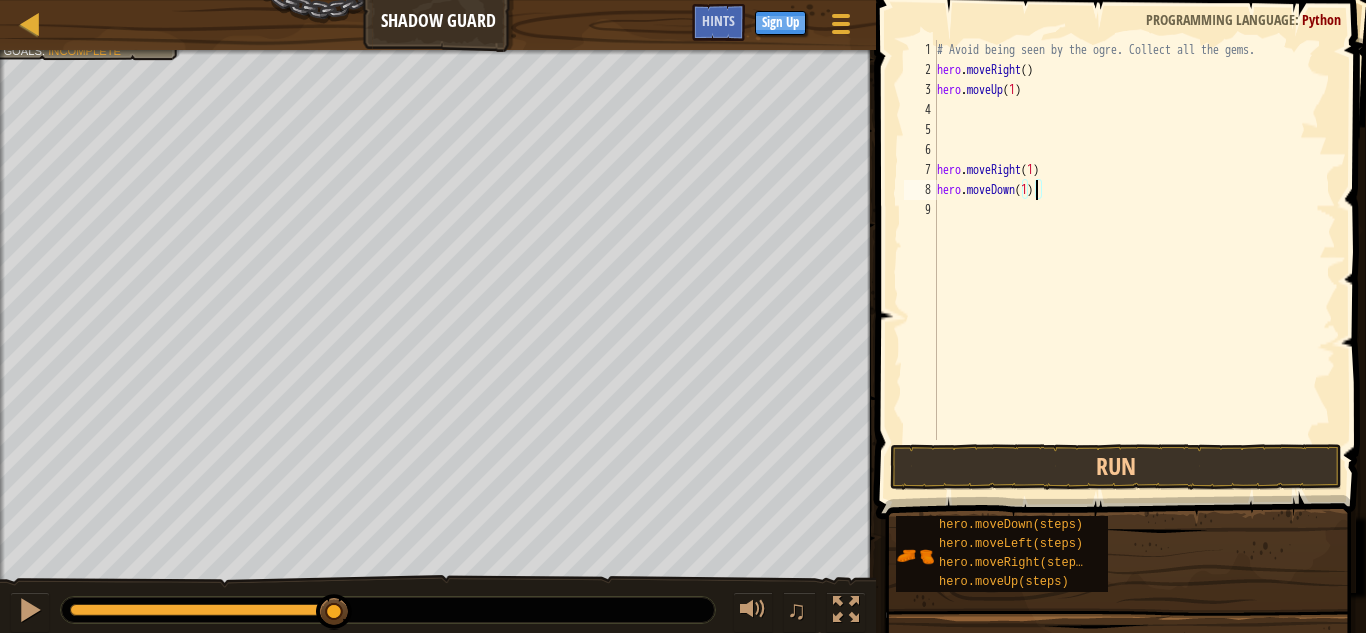 scroll, scrollTop: 9, scrollLeft: 0, axis: vertical 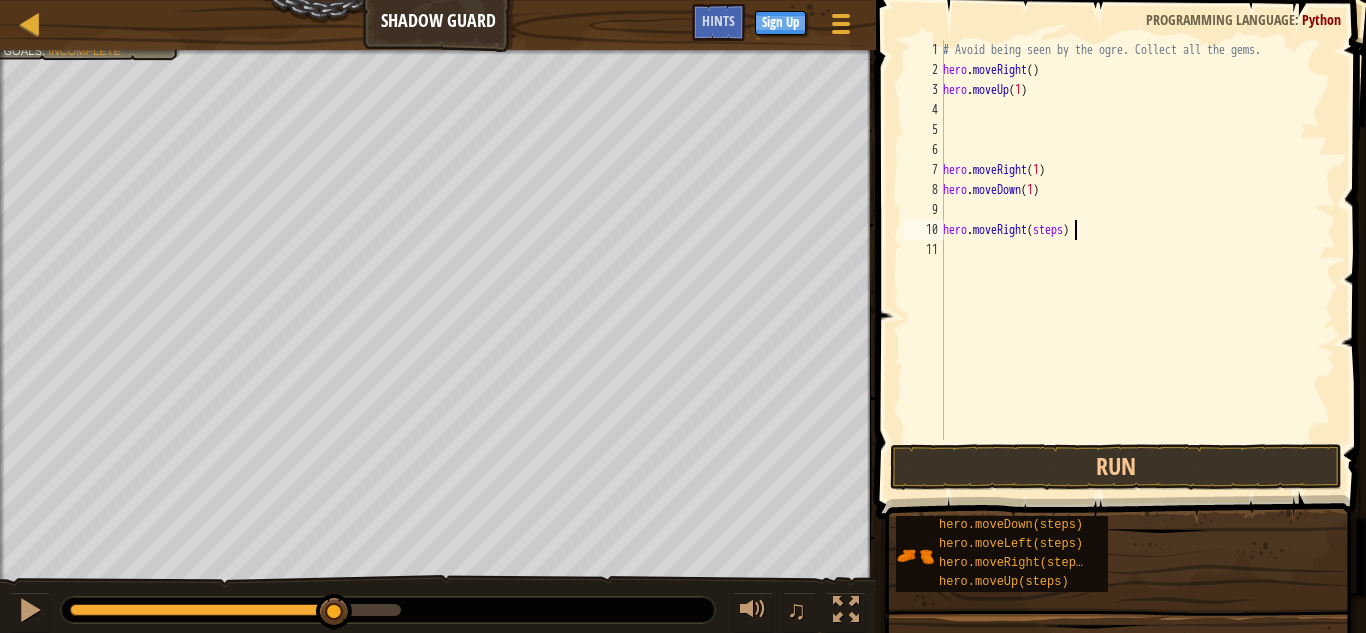 click on "# Avoid being seen by the ogre. Collect all the gems. hero . moveRight ( ) hero . moveUp ( 1 ) hero . moveRight ( 1 ) hero . moveDown ( 1 ) hero . moveRight ( steps )" at bounding box center [1137, 260] 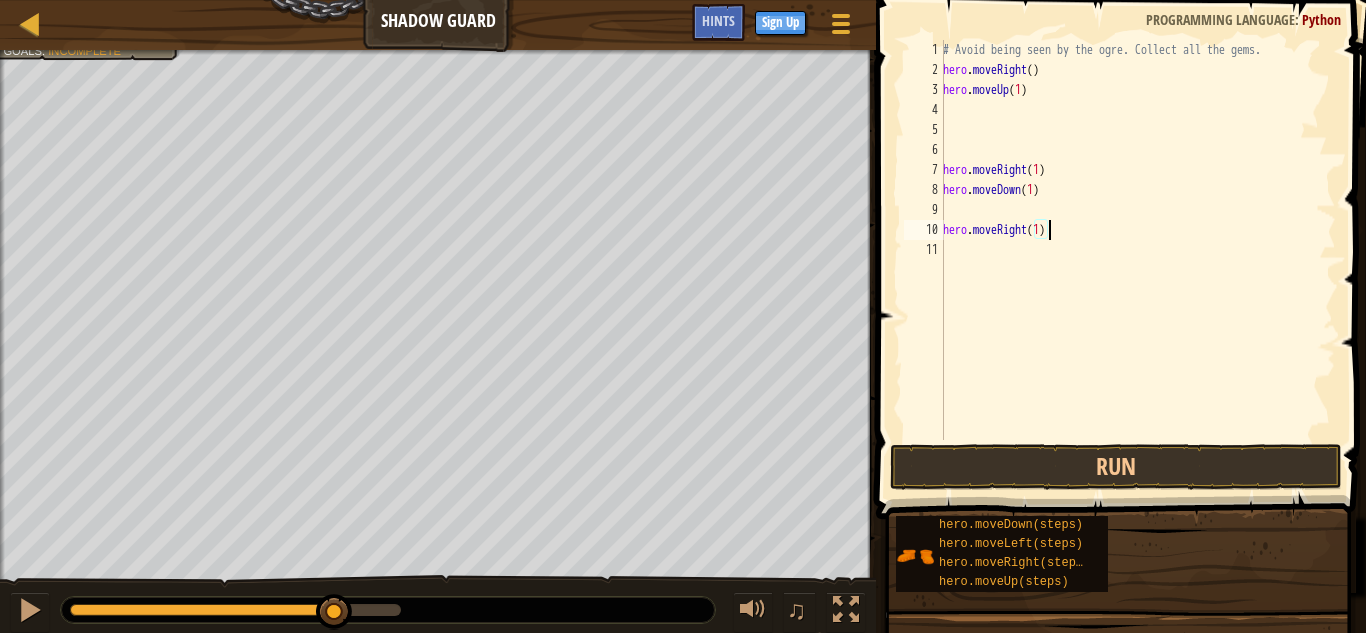 scroll, scrollTop: 9, scrollLeft: 8, axis: both 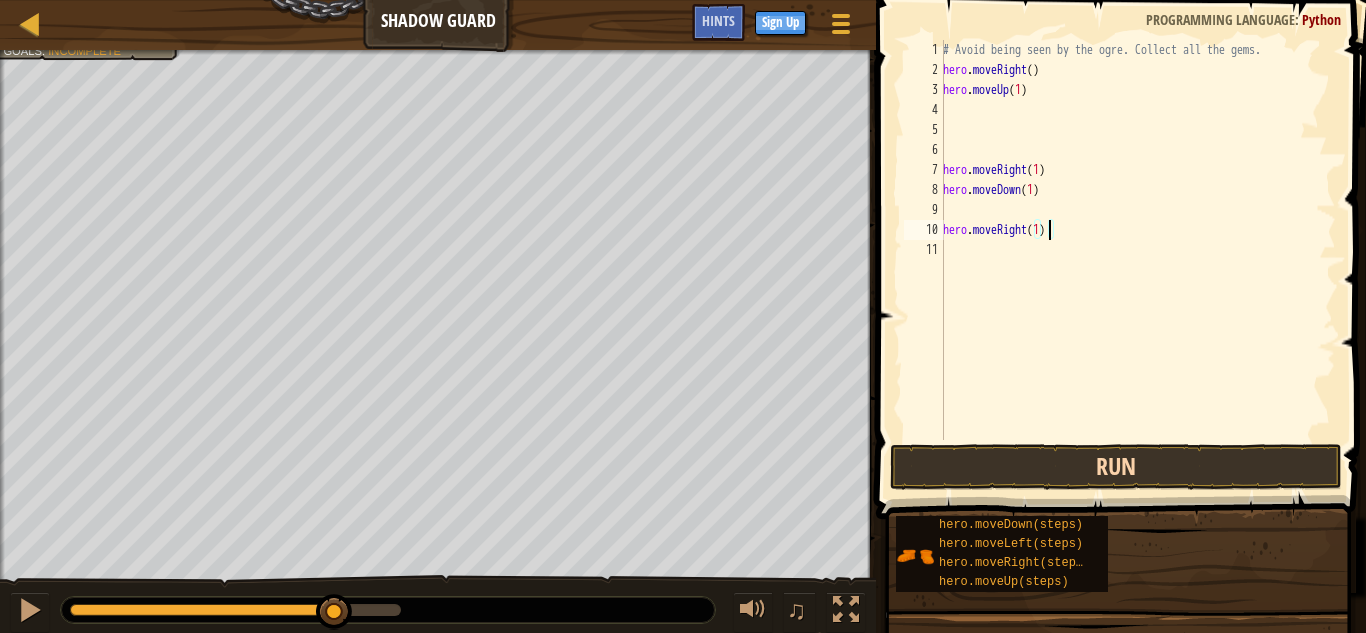 type on "hero.moveRight(1)" 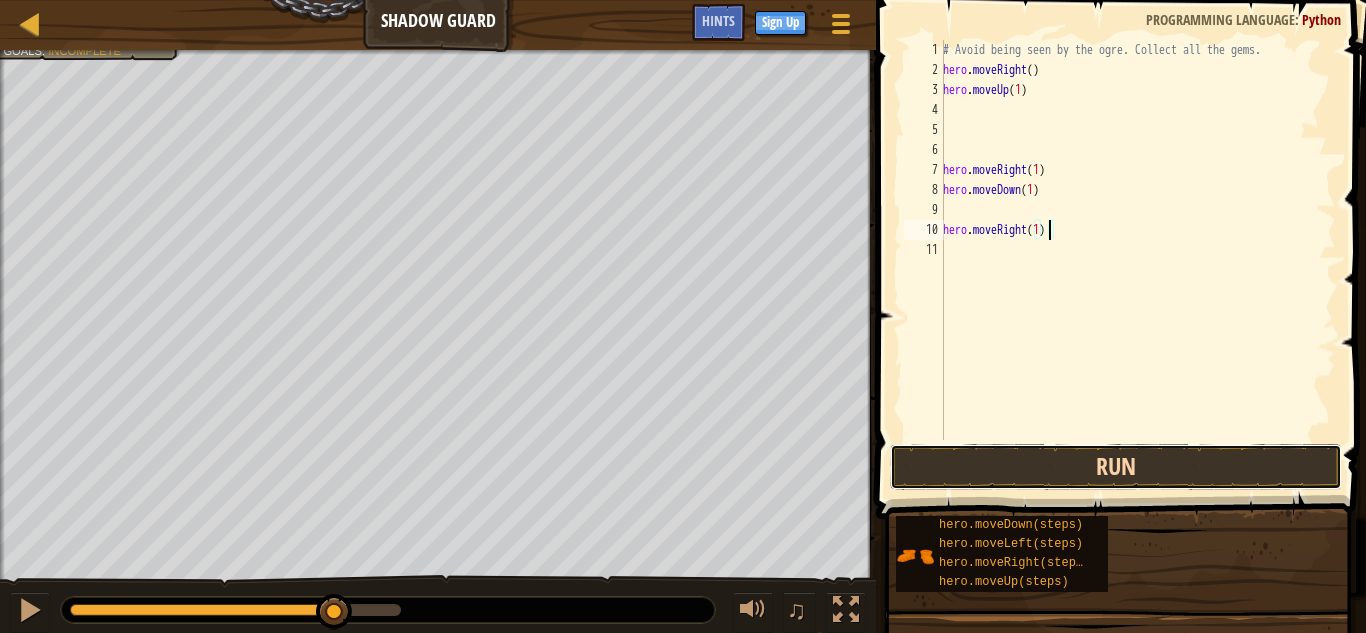 click on "Run" at bounding box center [1116, 467] 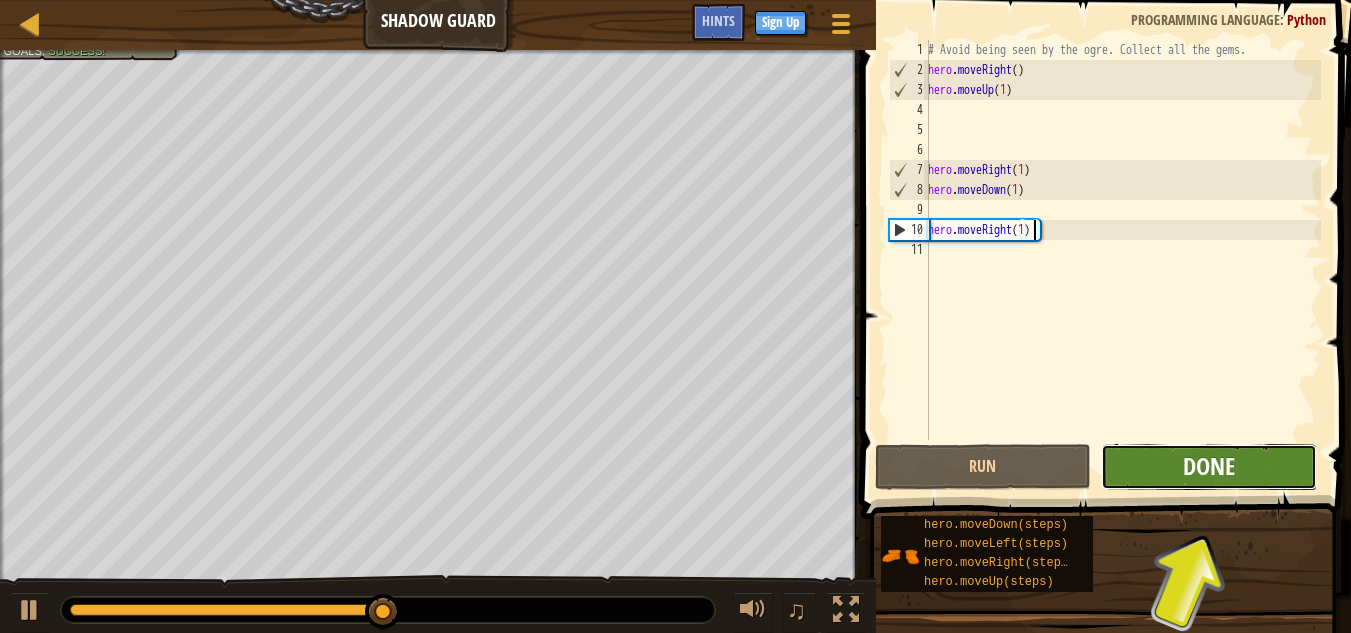 click on "Done" at bounding box center [1209, 466] 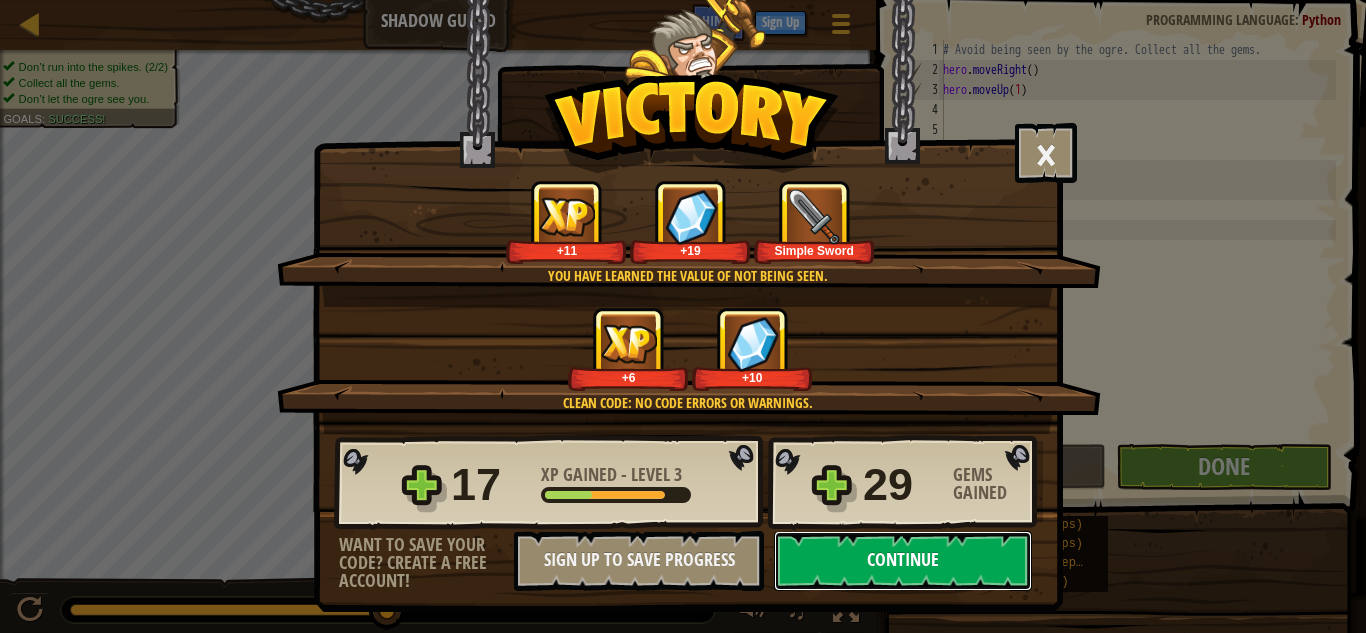 click on "Continue" at bounding box center [903, 561] 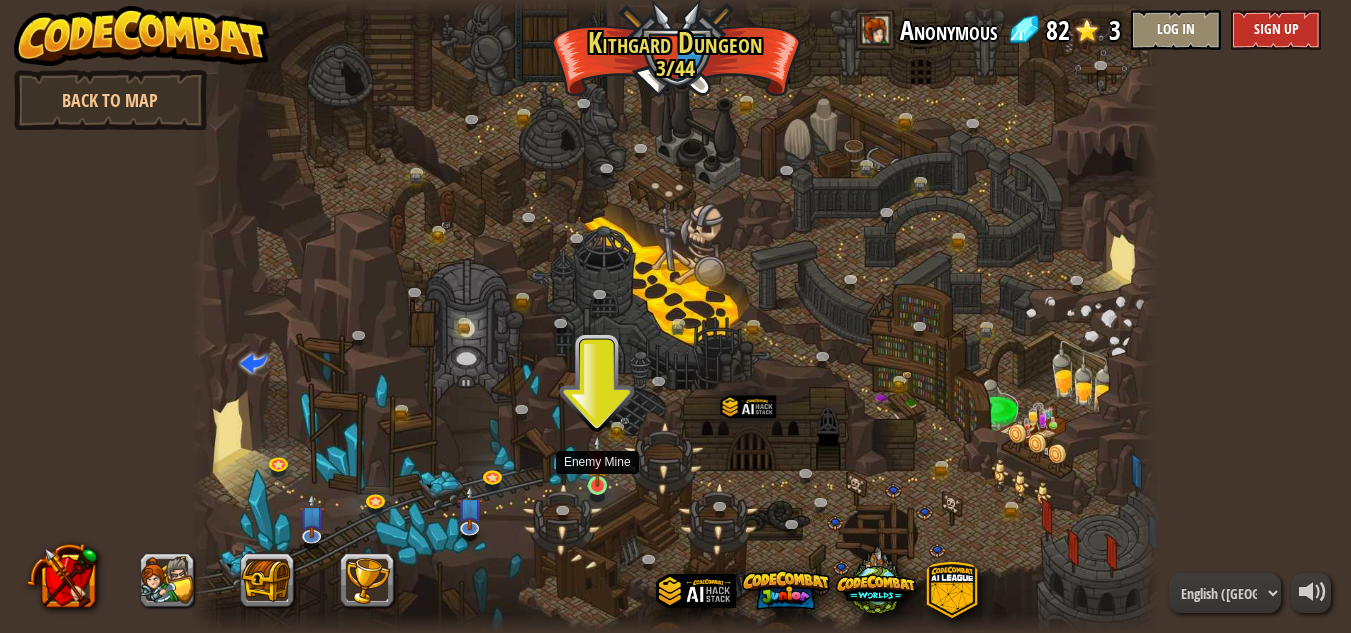 click at bounding box center [597, 461] 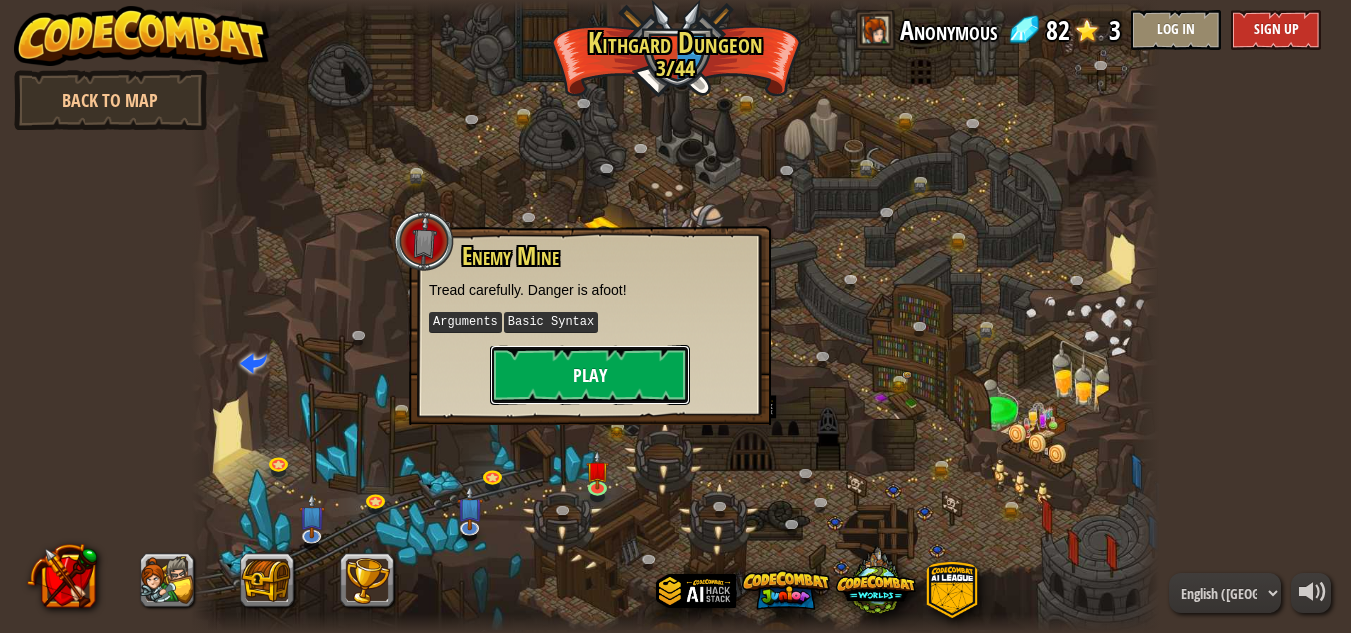 click on "Play" at bounding box center [590, 375] 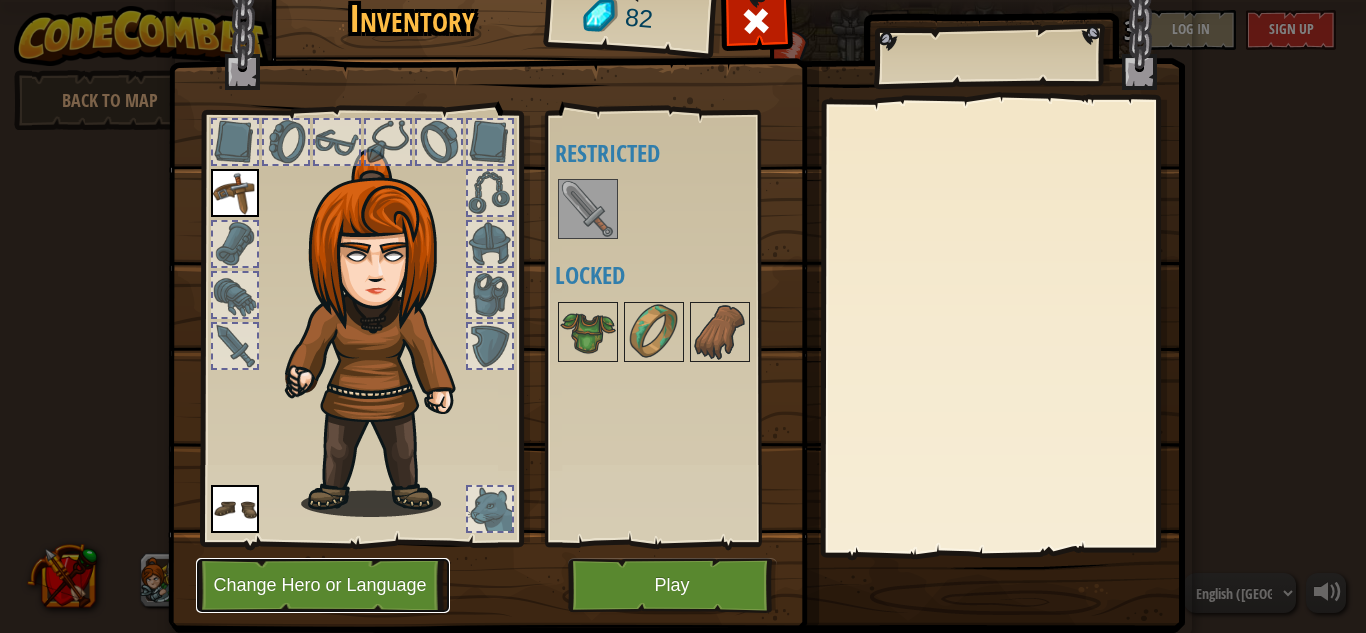 click on "Change Hero or Language" at bounding box center (323, 585) 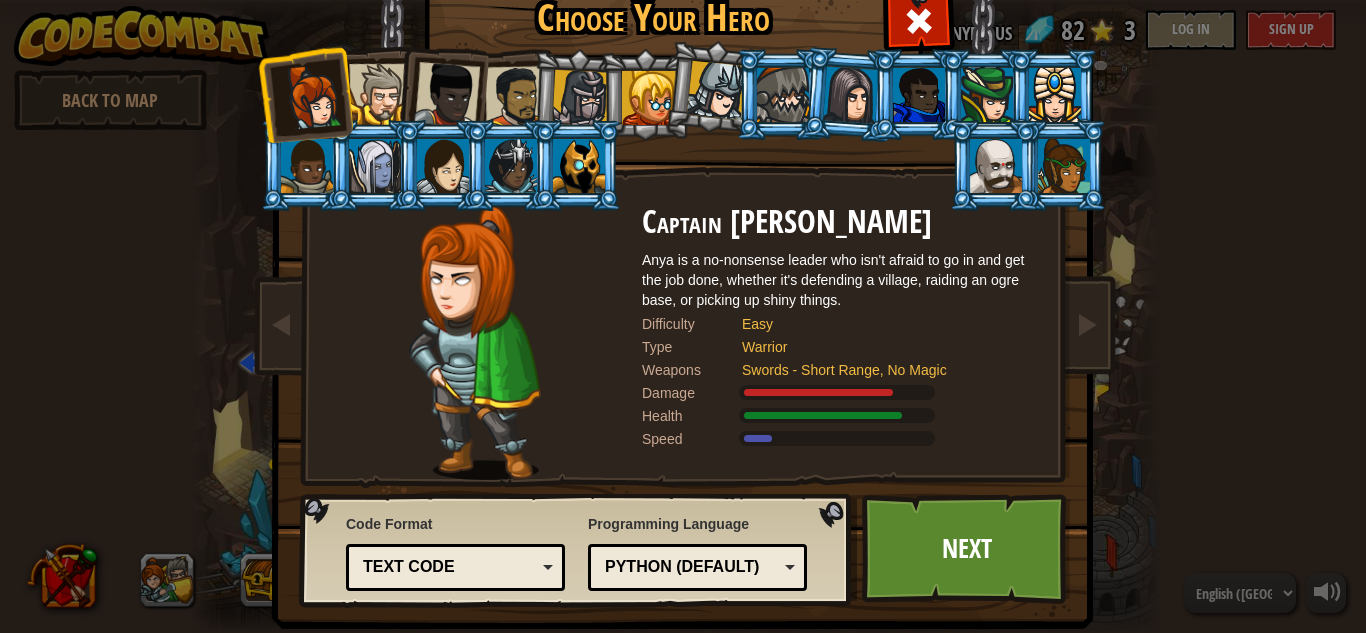 click at bounding box center (379, 94) 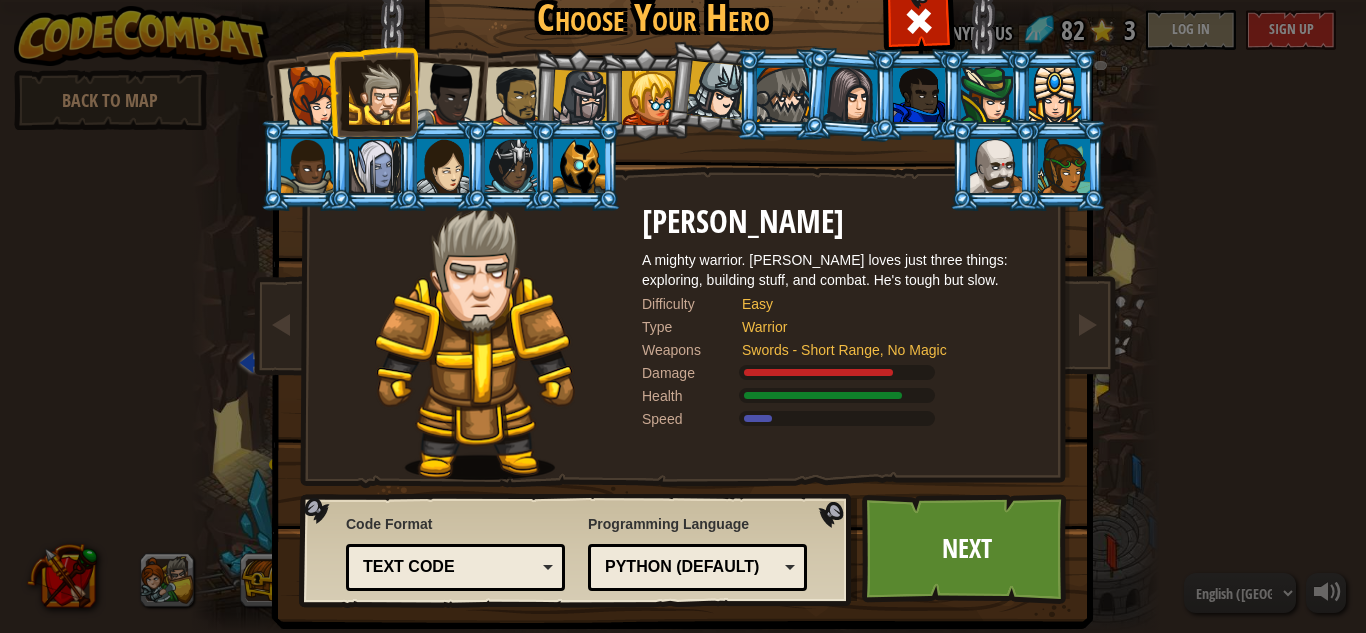 click at bounding box center (516, 97) 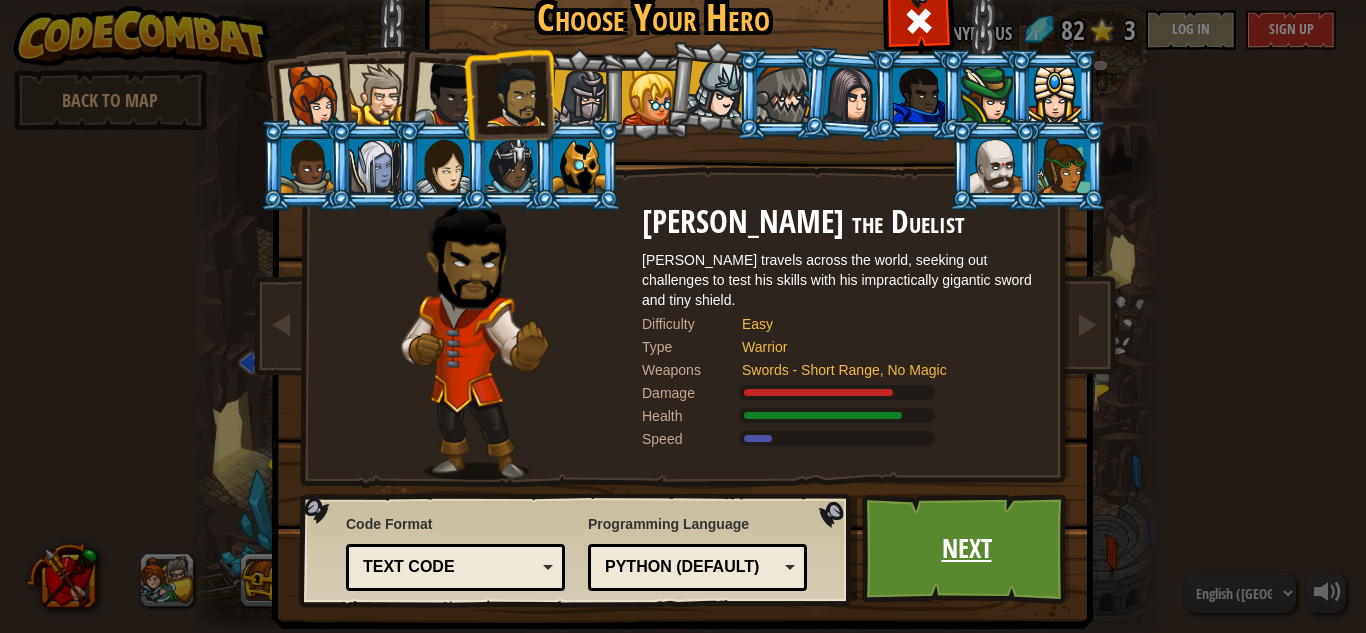 click on "Next" at bounding box center [966, 549] 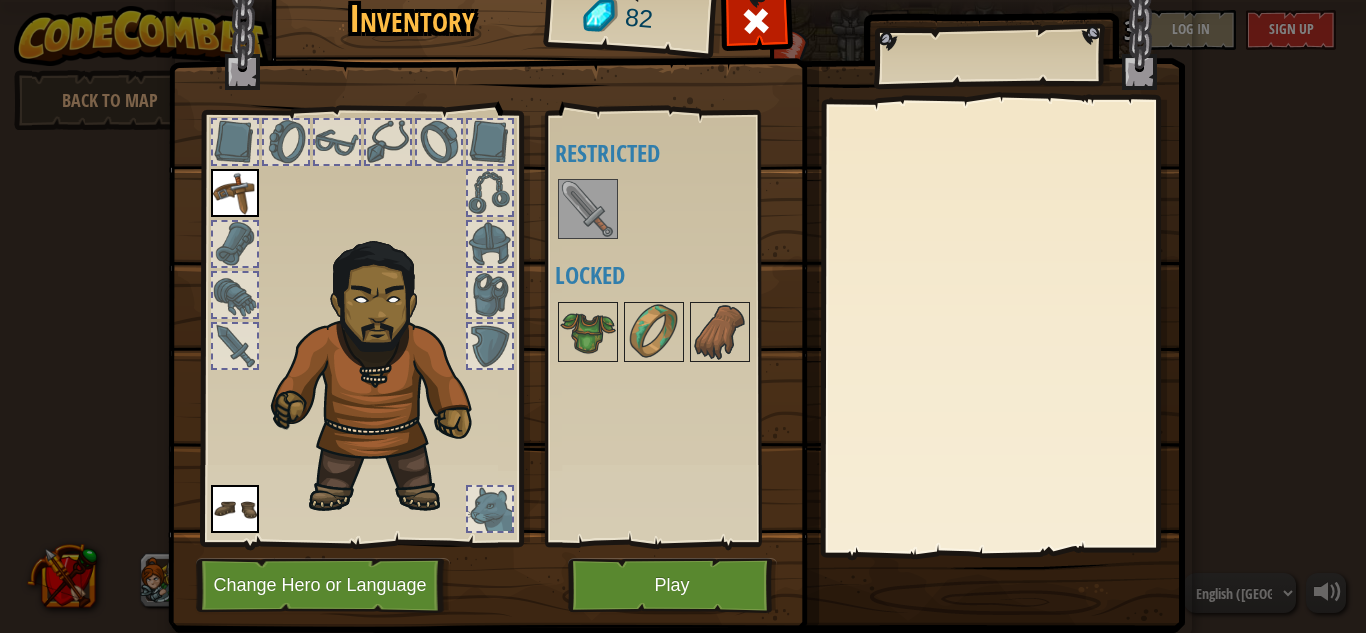click at bounding box center (588, 209) 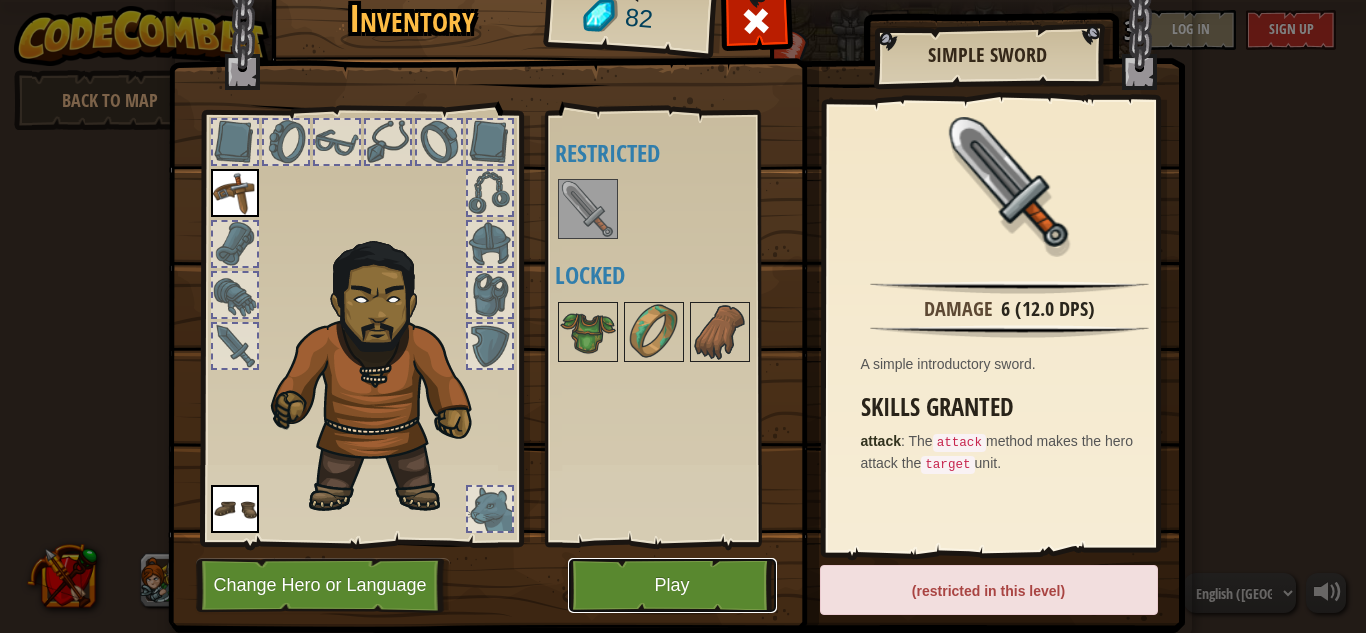 click on "Play" at bounding box center (672, 585) 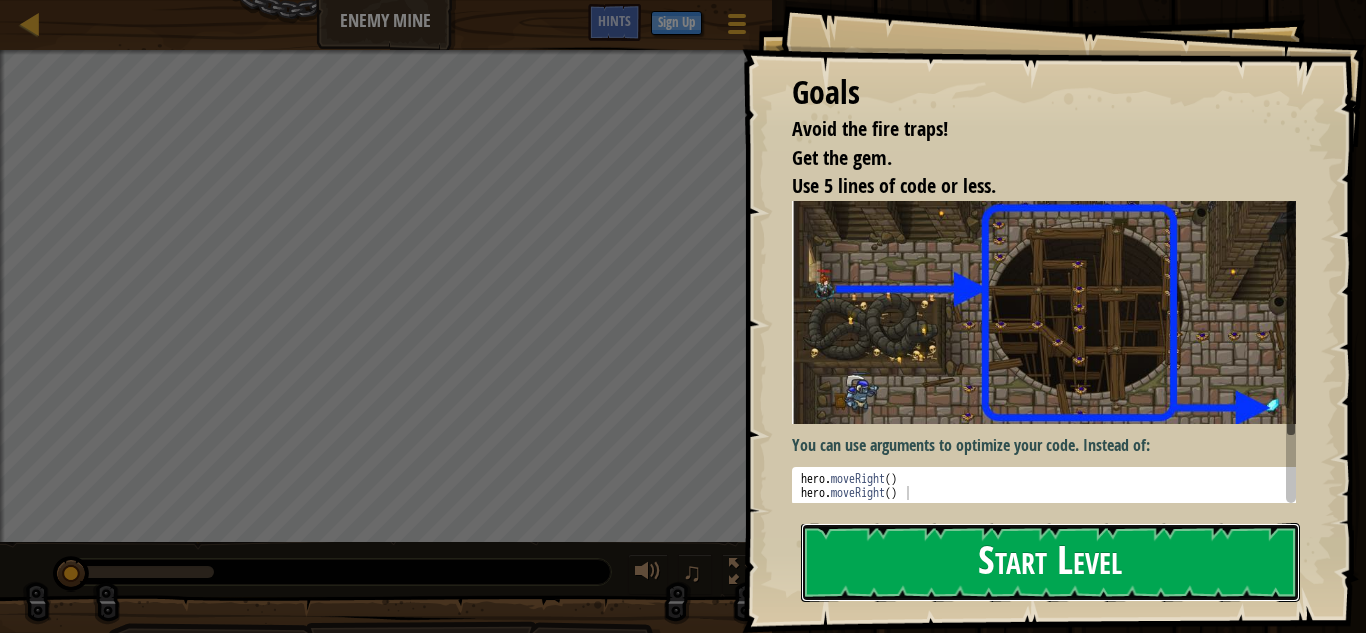 click on "Start Level" at bounding box center [1050, 562] 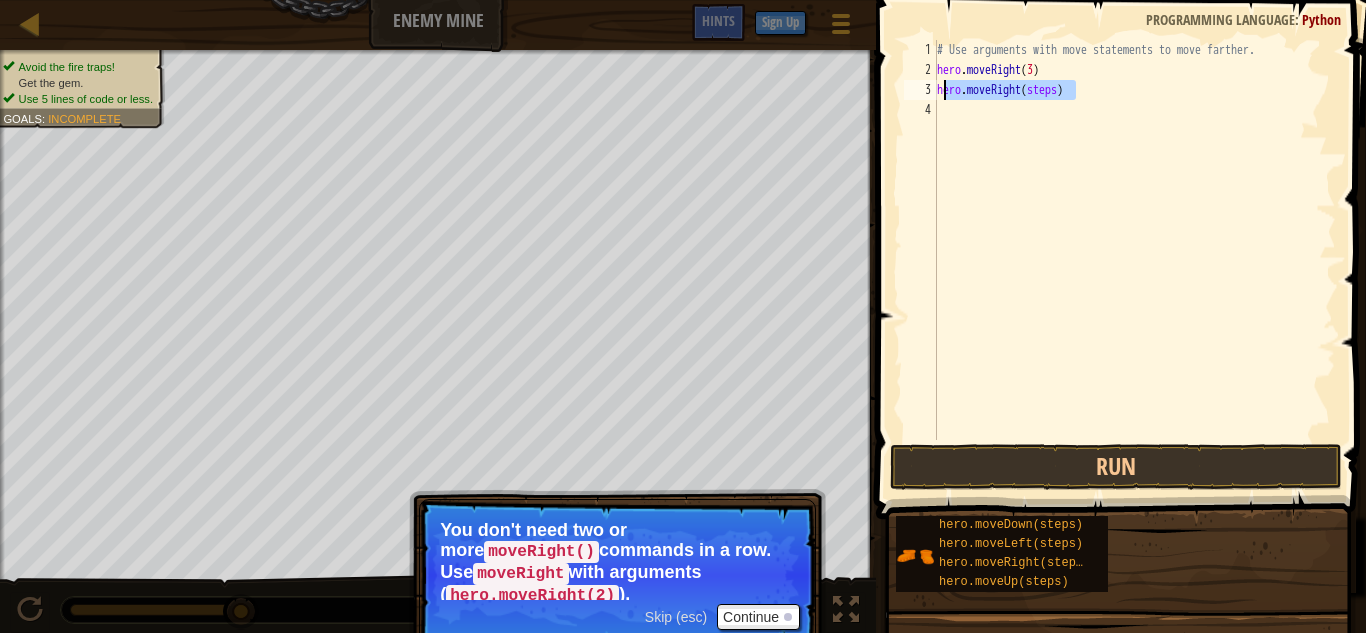 drag, startPoint x: 1087, startPoint y: 94, endPoint x: 944, endPoint y: 96, distance: 143.01399 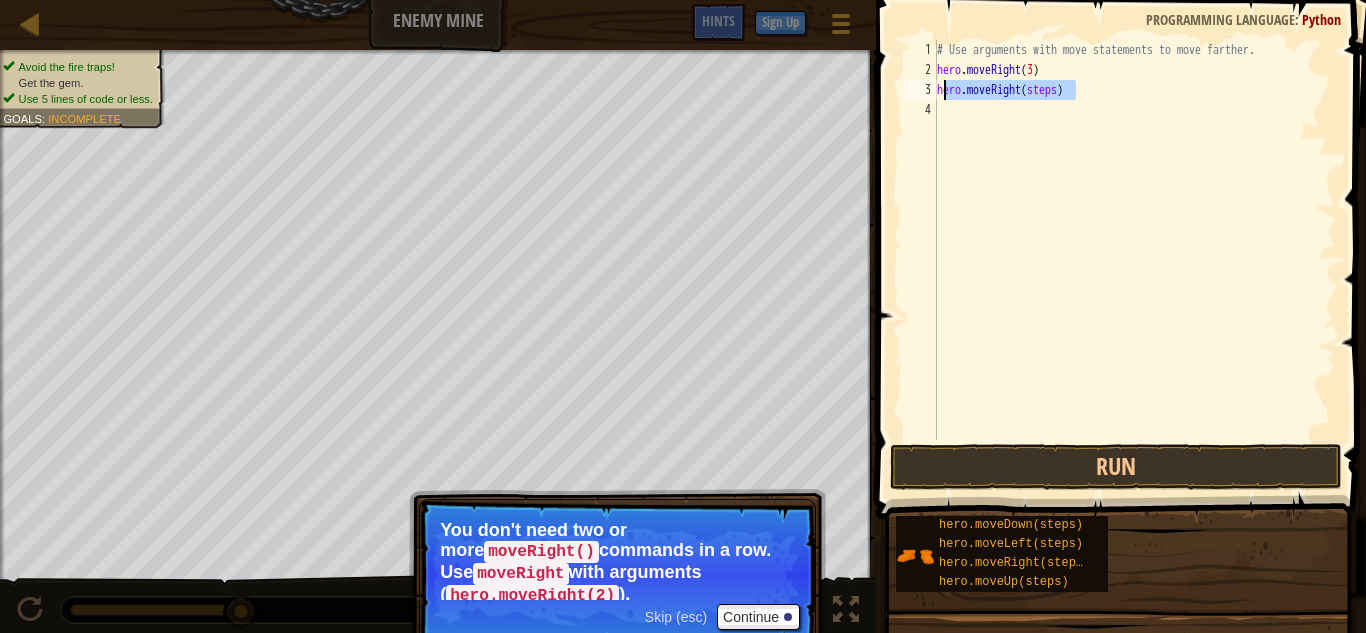 type on "h" 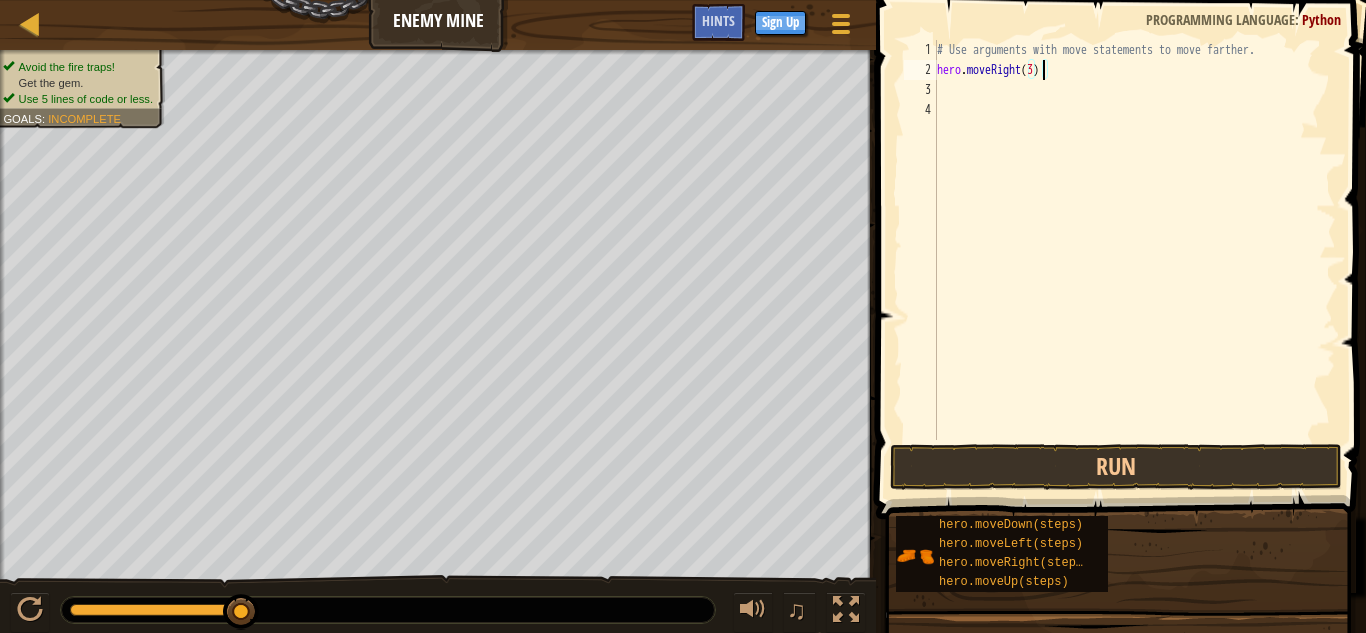 click on "# Use arguments with move statements to move farther. hero . moveRight ( 3 )" at bounding box center (1134, 260) 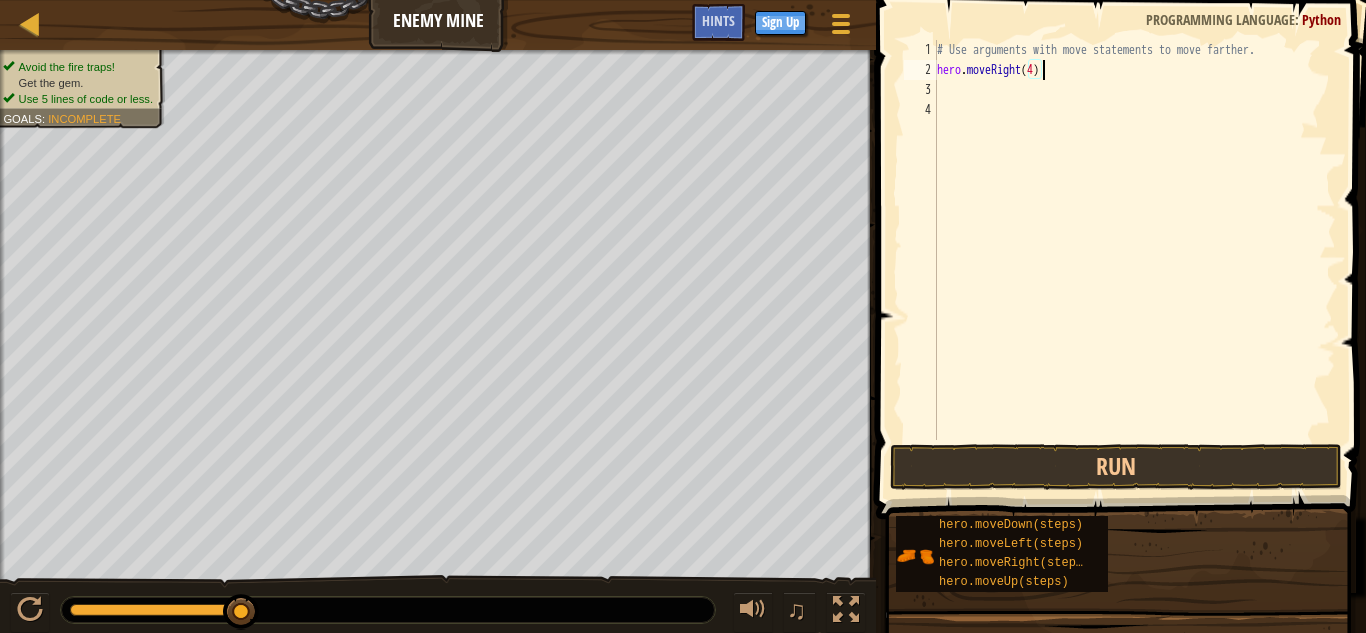 scroll, scrollTop: 9, scrollLeft: 8, axis: both 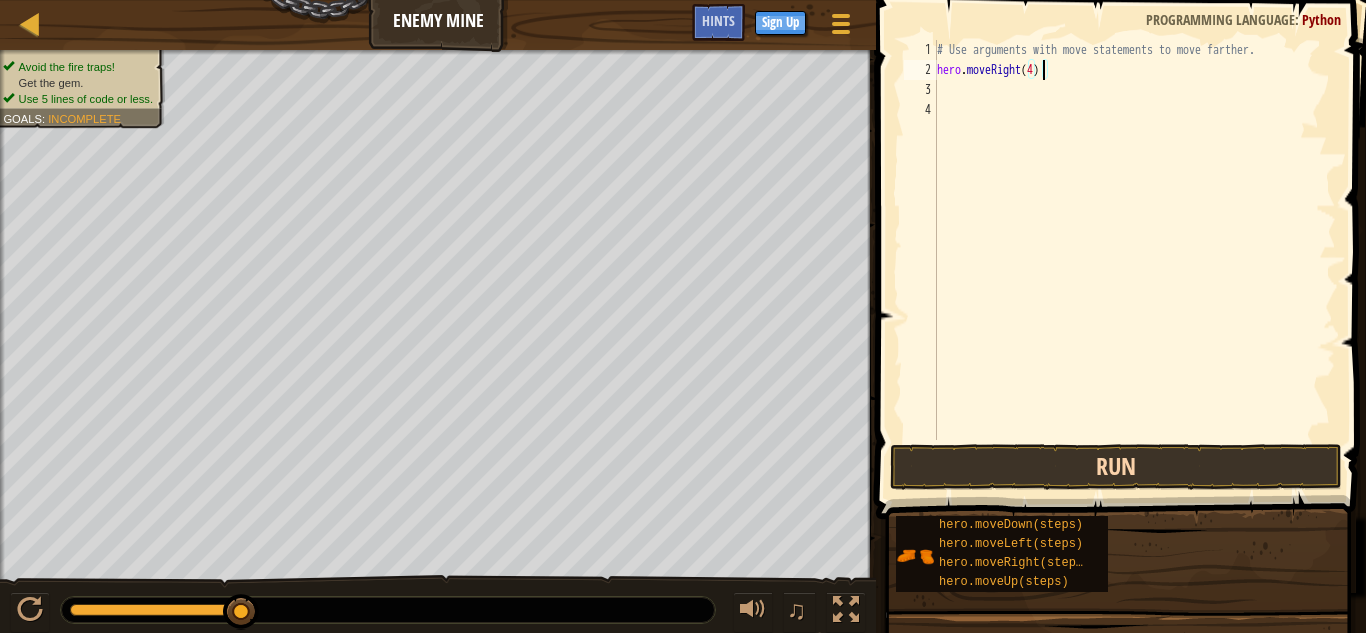 type on "hero.moveRight(4)" 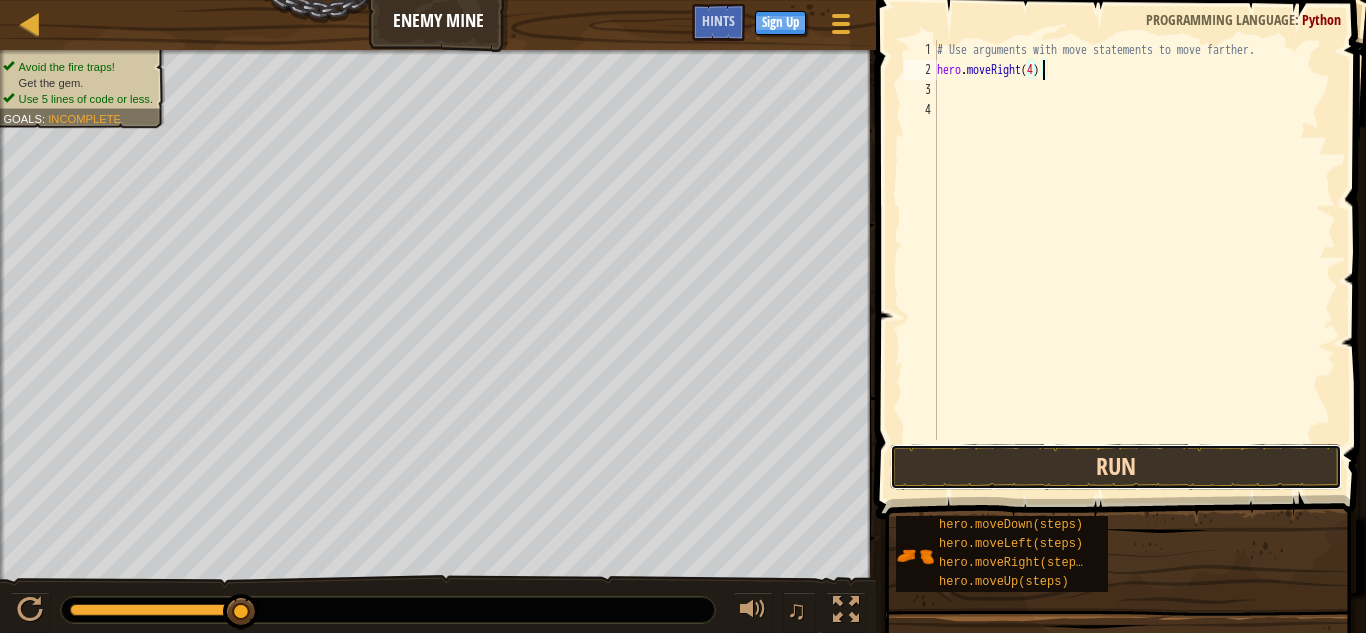 click on "Run" at bounding box center (1116, 467) 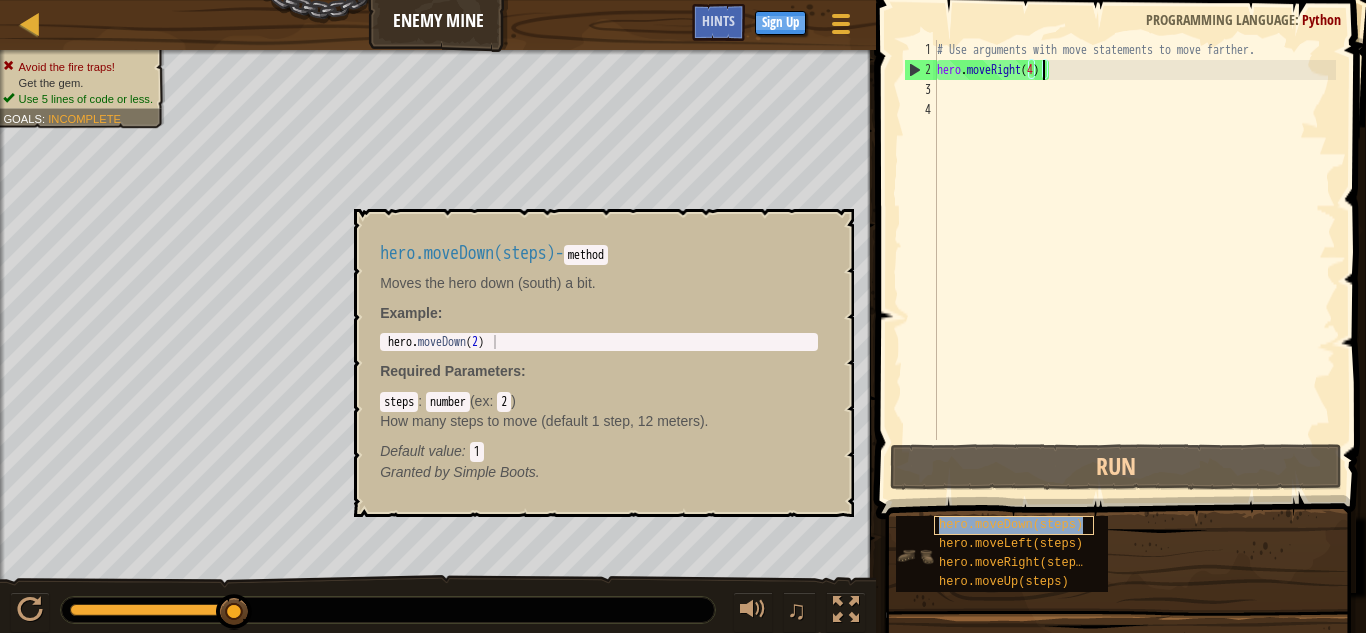 click on "hero.moveDown(steps)" at bounding box center (1011, 525) 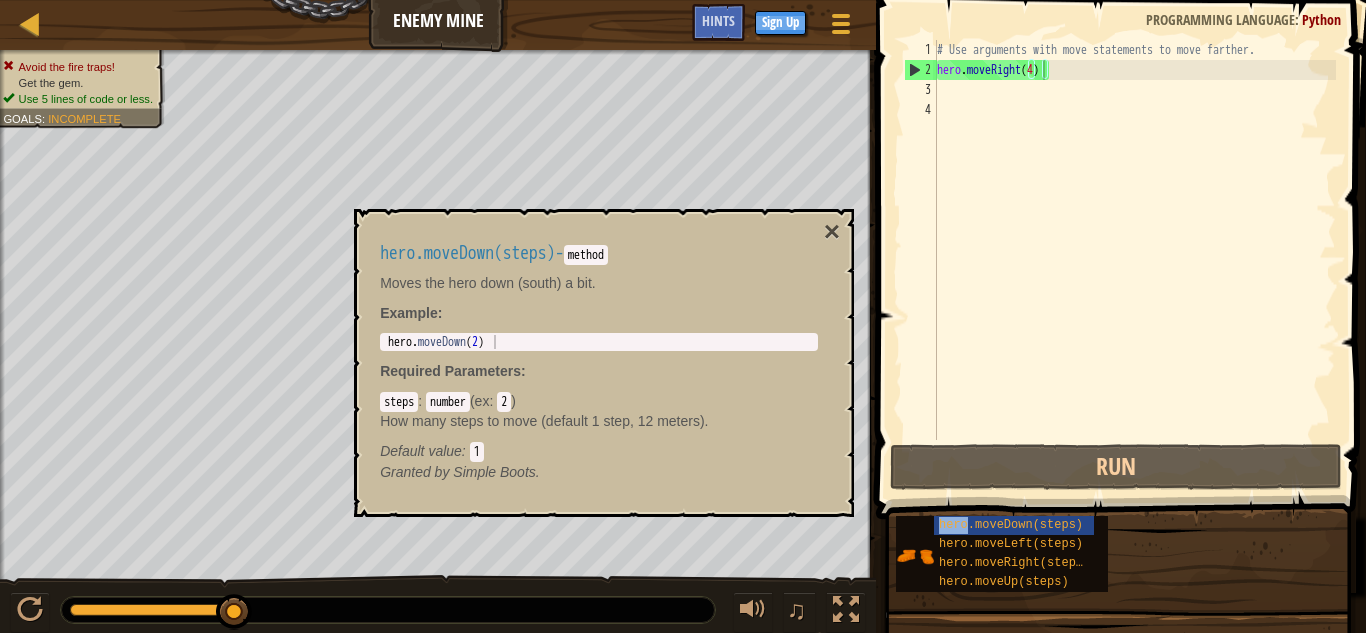 drag, startPoint x: 1009, startPoint y: 528, endPoint x: 1103, endPoint y: 292, distance: 254.0315 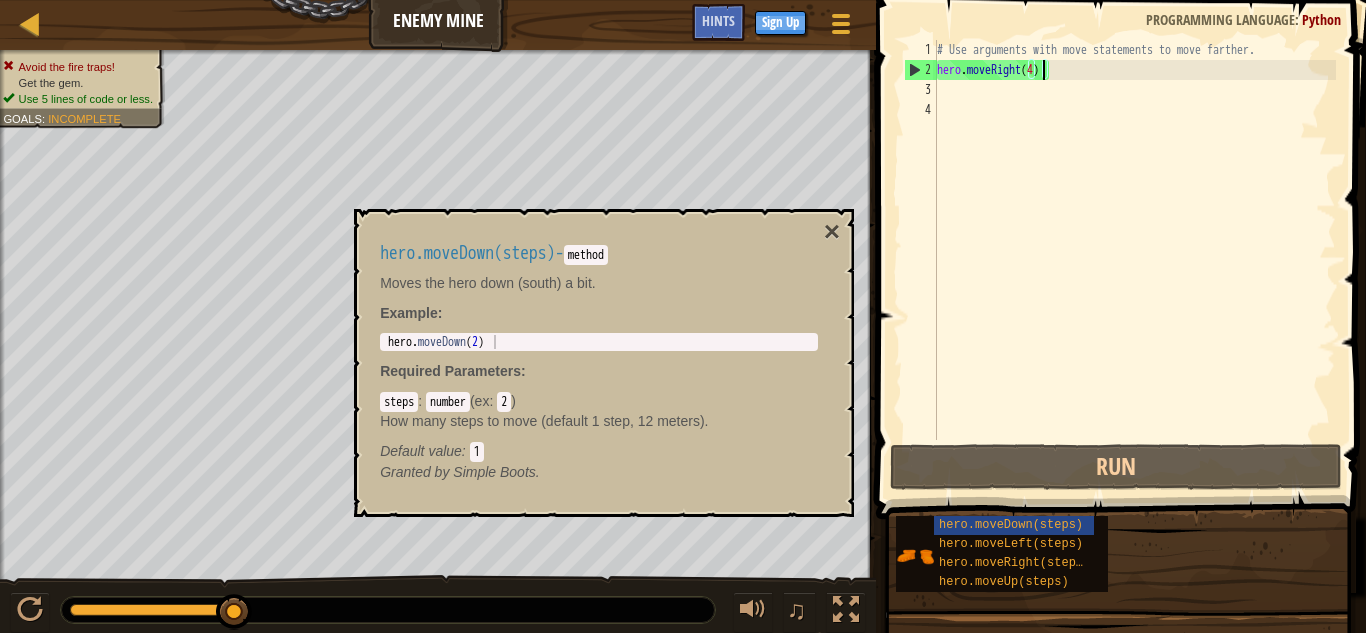 click on "# Use arguments with move statements to move farther. hero . moveRight ( 4 )" at bounding box center (1134, 260) 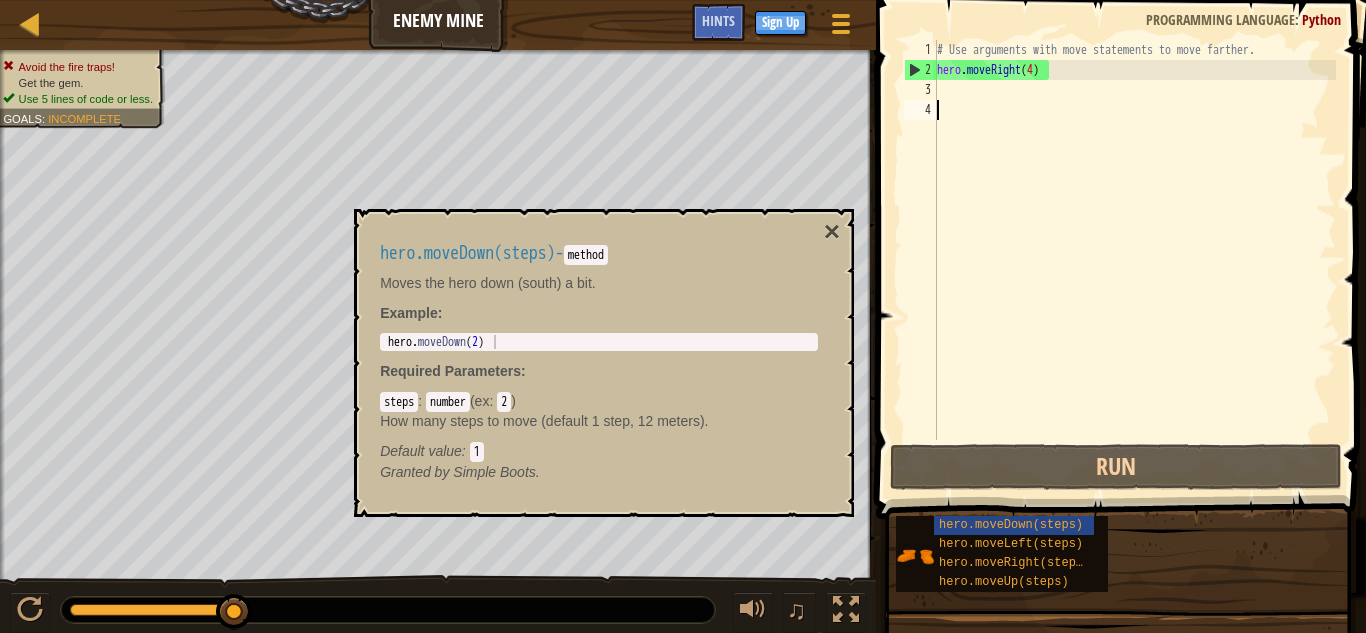 scroll, scrollTop: 9, scrollLeft: 0, axis: vertical 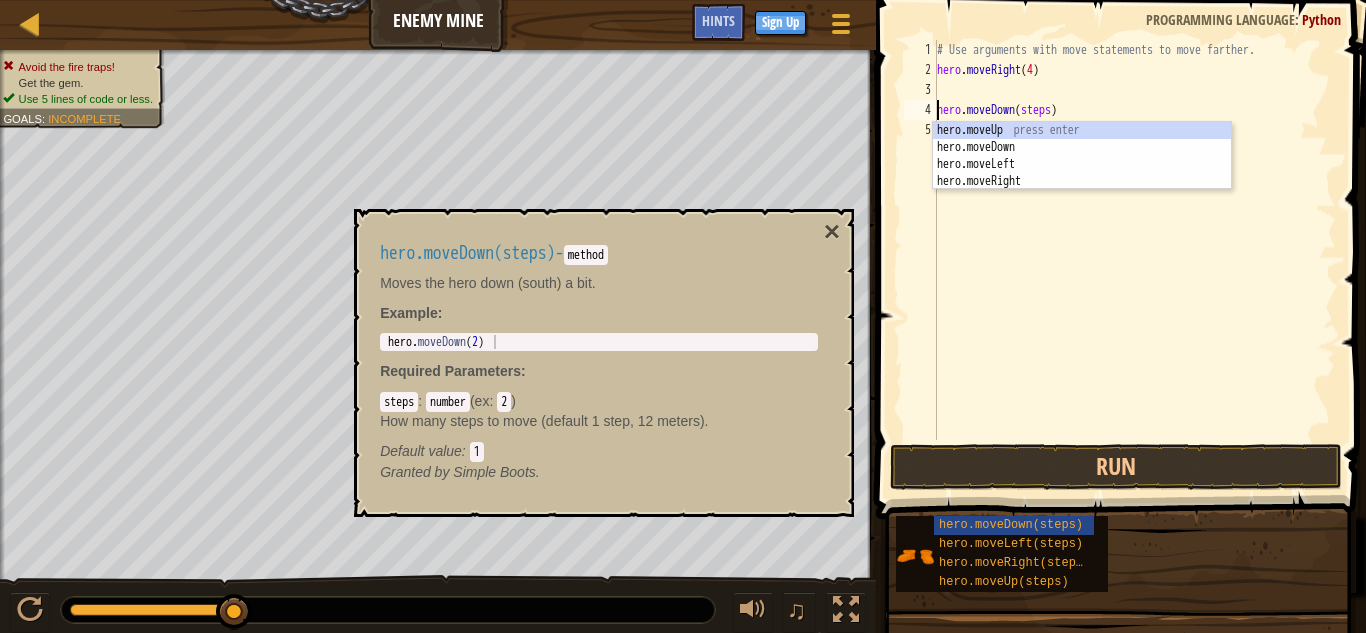 click on "# Use arguments with move statements to move farther. hero . moveRight ( 4 ) hero . moveDown ( steps )" at bounding box center (1134, 260) 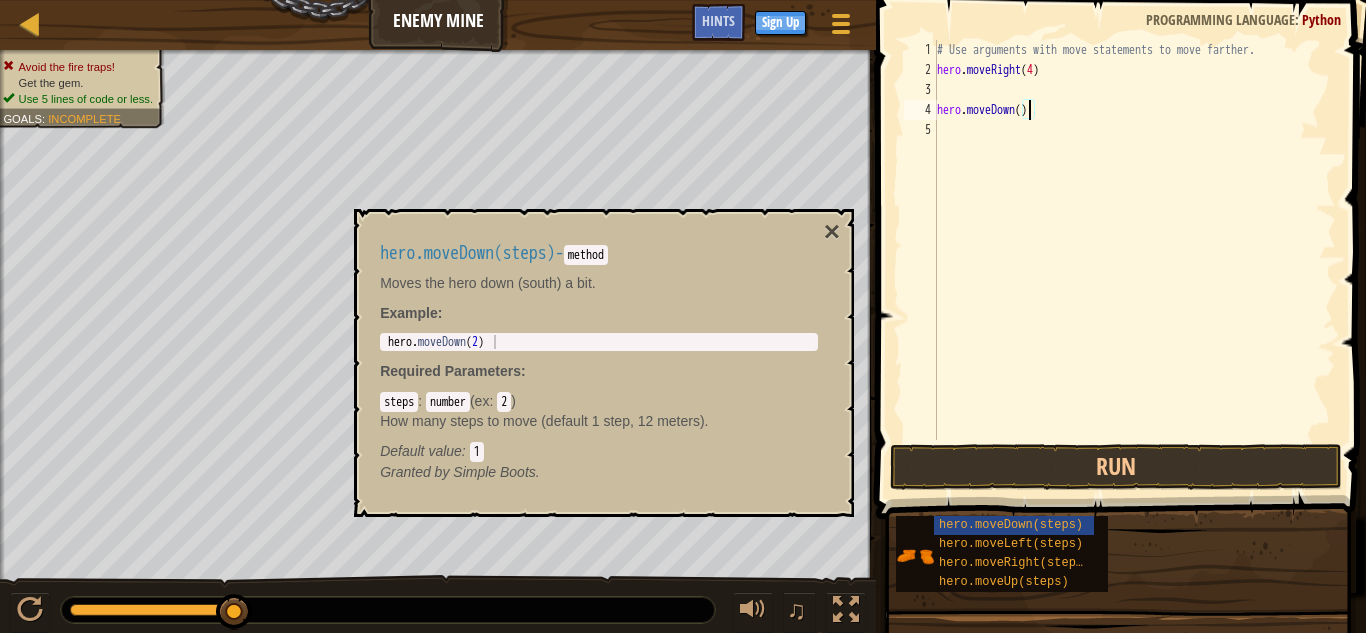 scroll, scrollTop: 9, scrollLeft: 8, axis: both 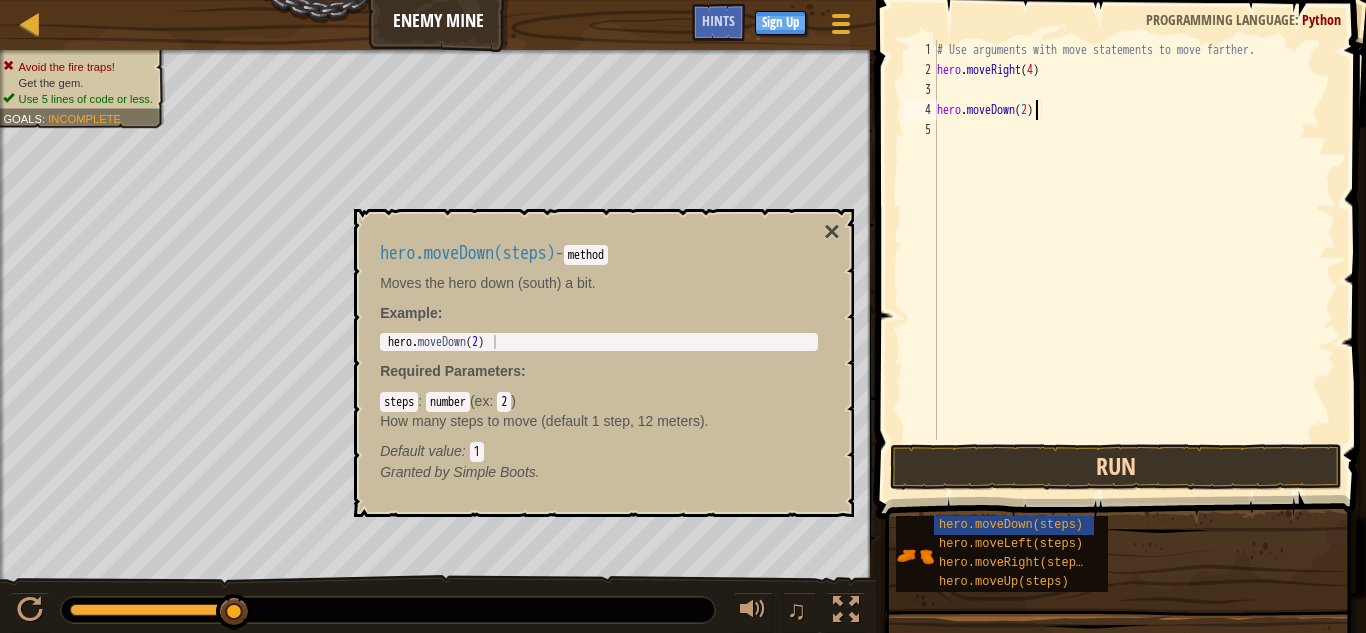 type on "hero.moveDown(2)" 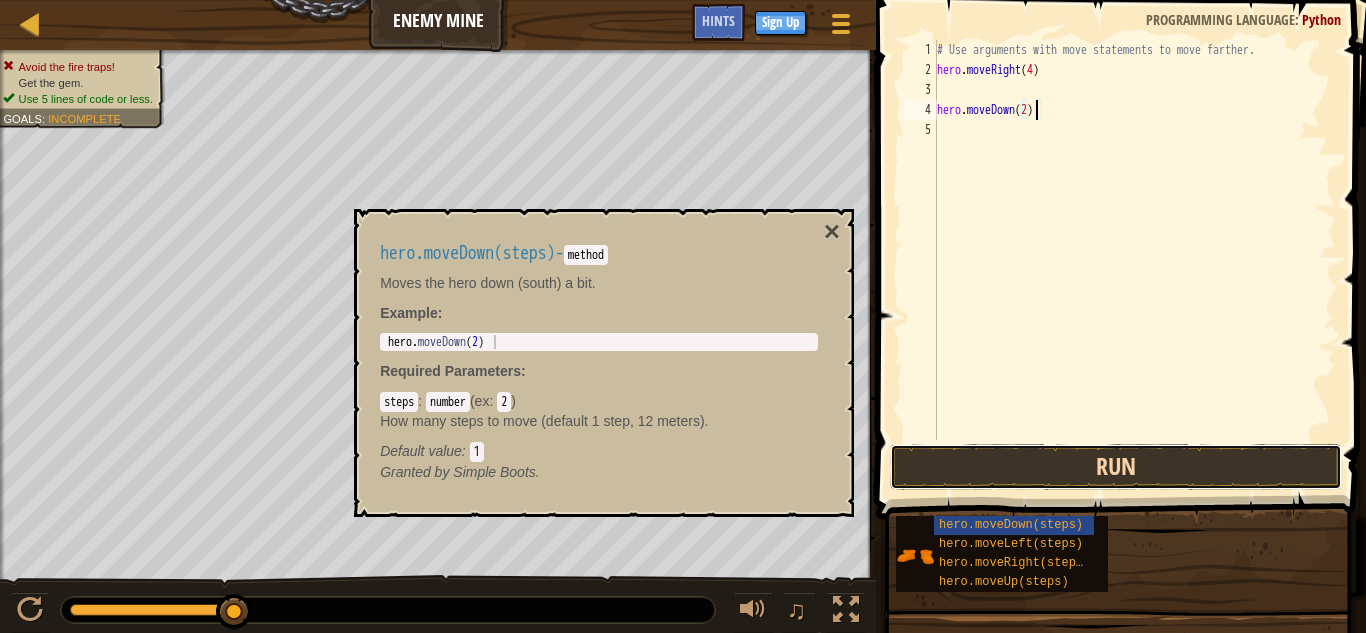 click on "Run" at bounding box center [1116, 467] 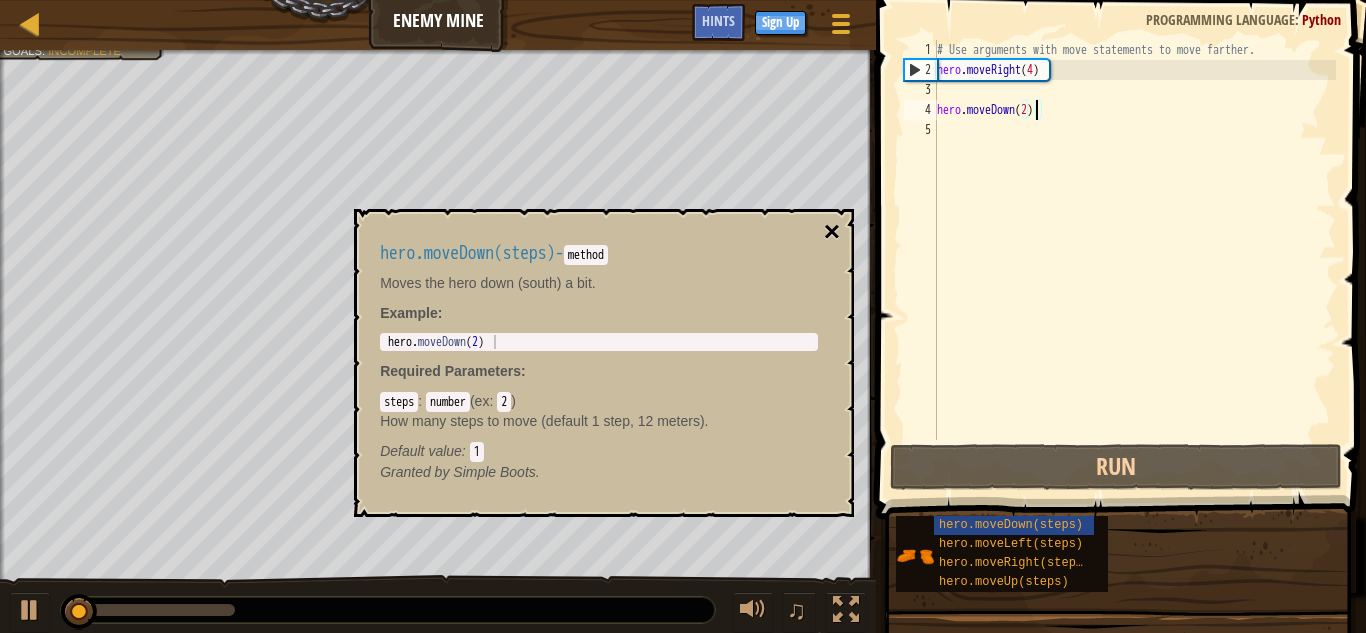 click on "×" at bounding box center (832, 232) 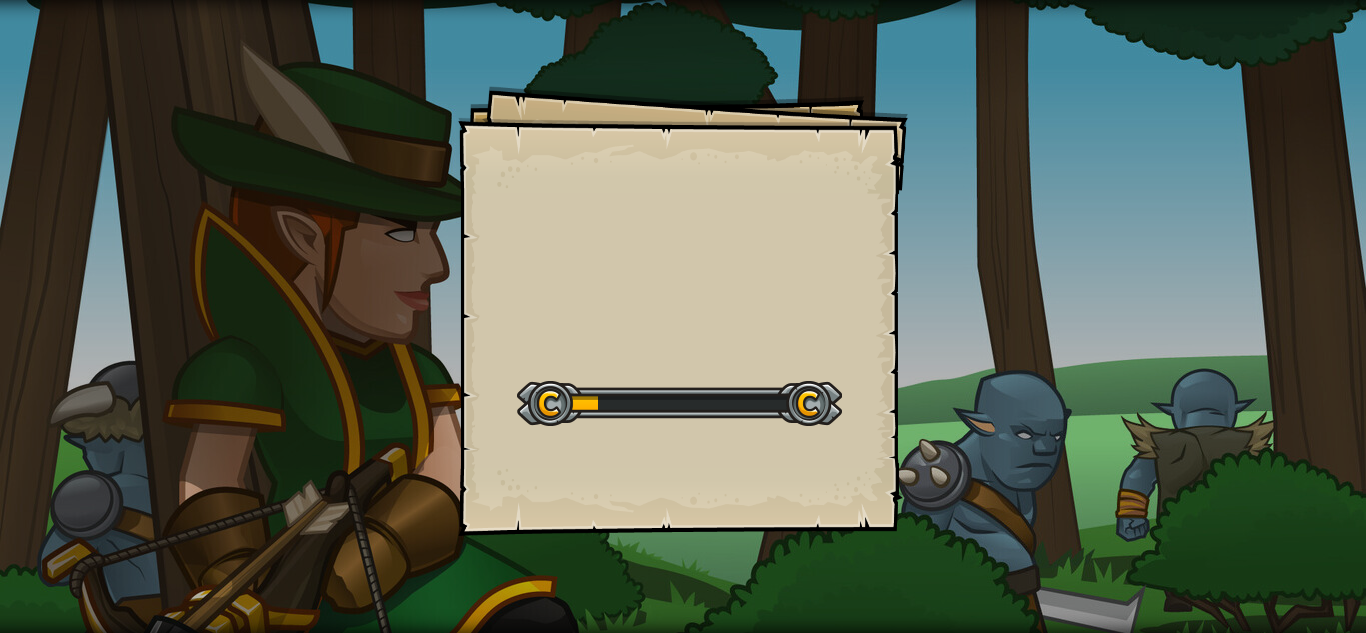 scroll, scrollTop: 0, scrollLeft: 0, axis: both 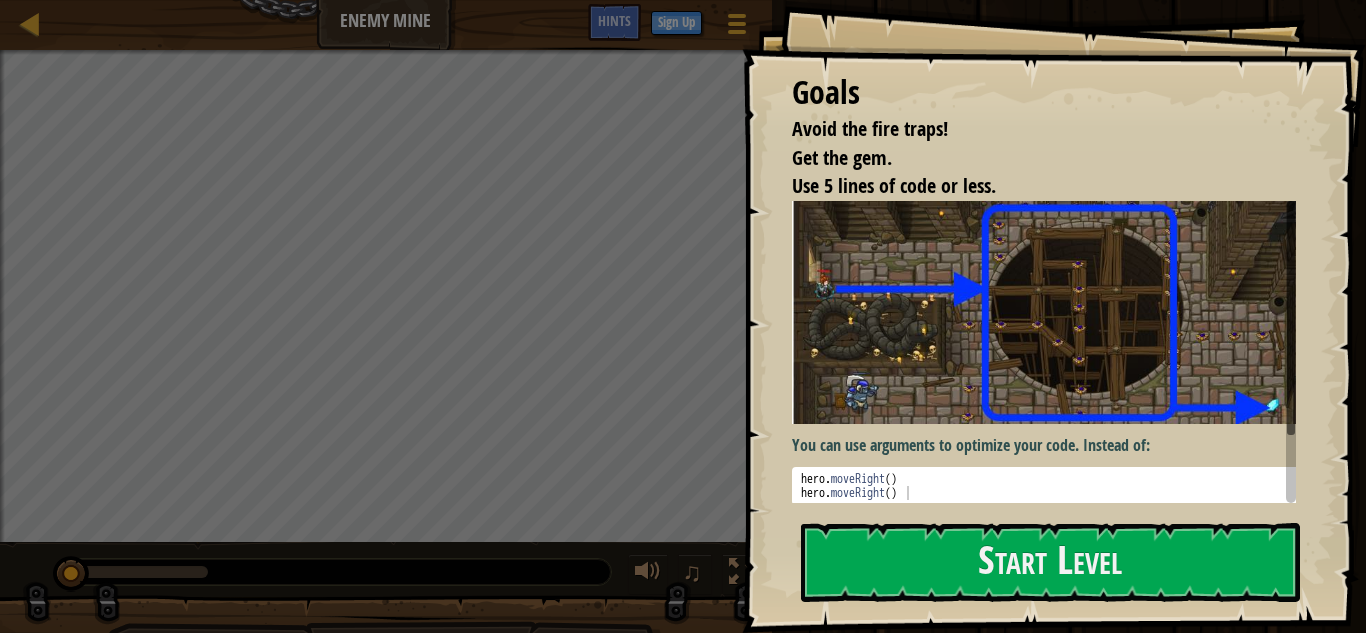 click on "Get the gem." at bounding box center [1029, 158] 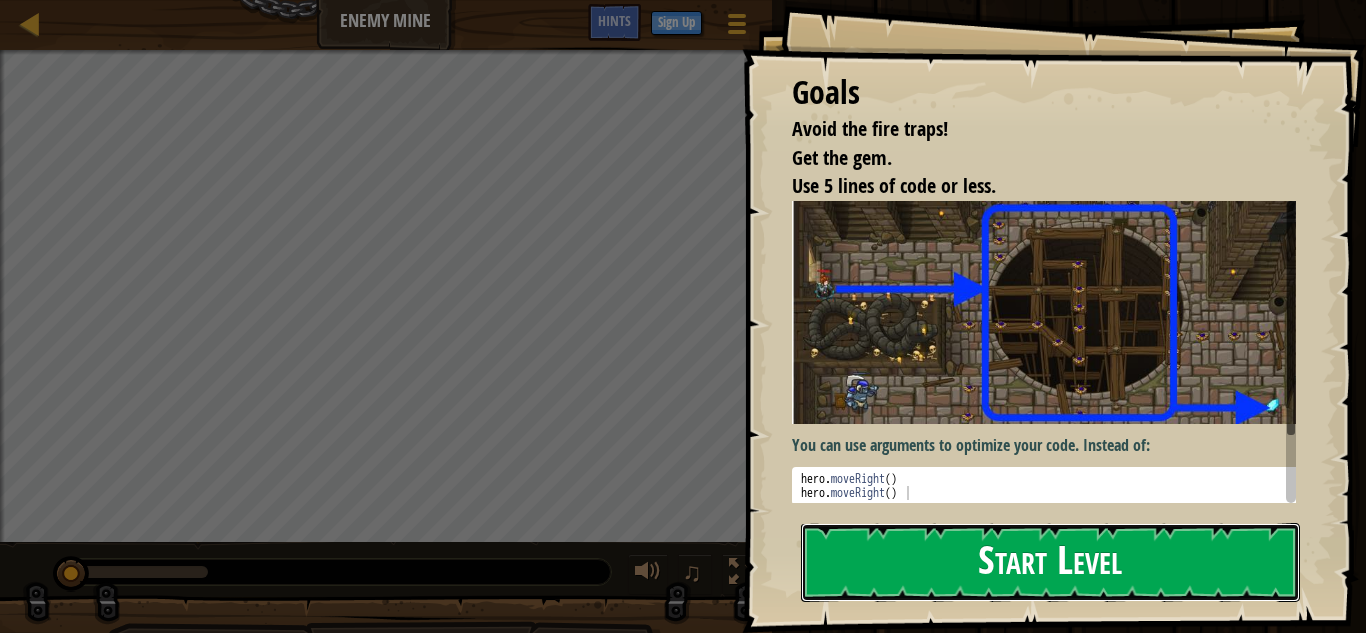 click on "Start Level" at bounding box center [1050, 562] 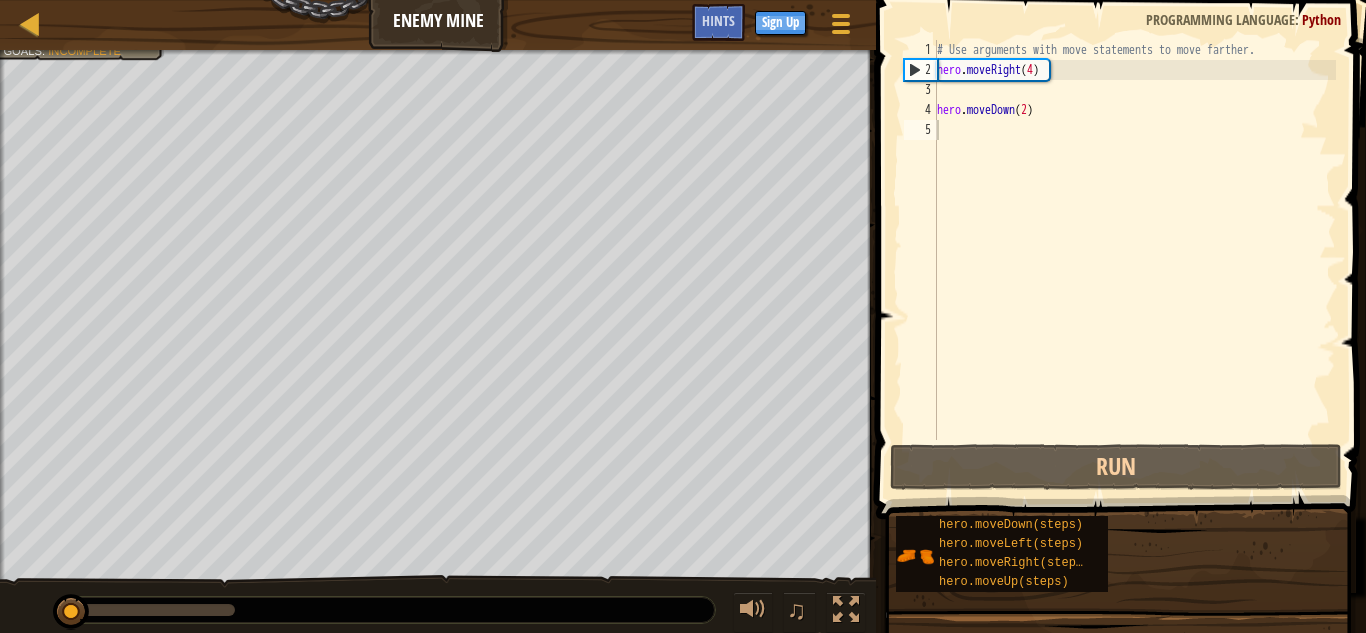 drag, startPoint x: 1112, startPoint y: 561, endPoint x: 932, endPoint y: 382, distance: 253.85233 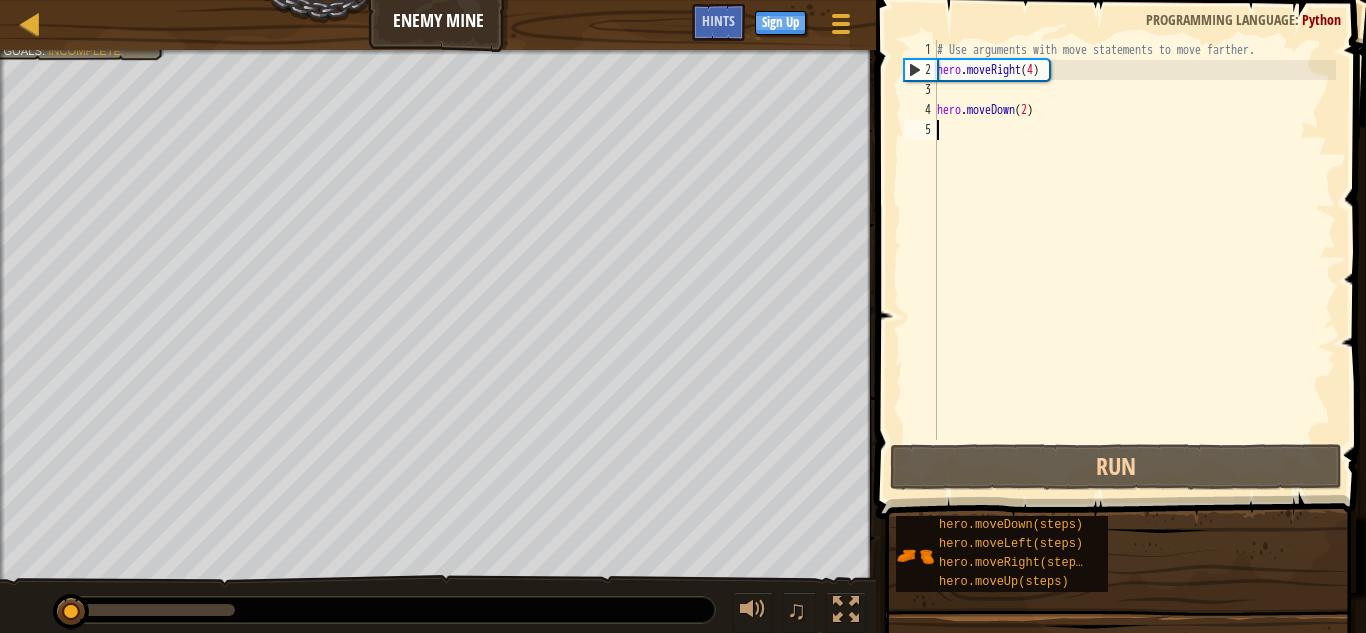 click on "Map Enemy Mine Game Menu Done Sign Up Hints" at bounding box center [438, 25] 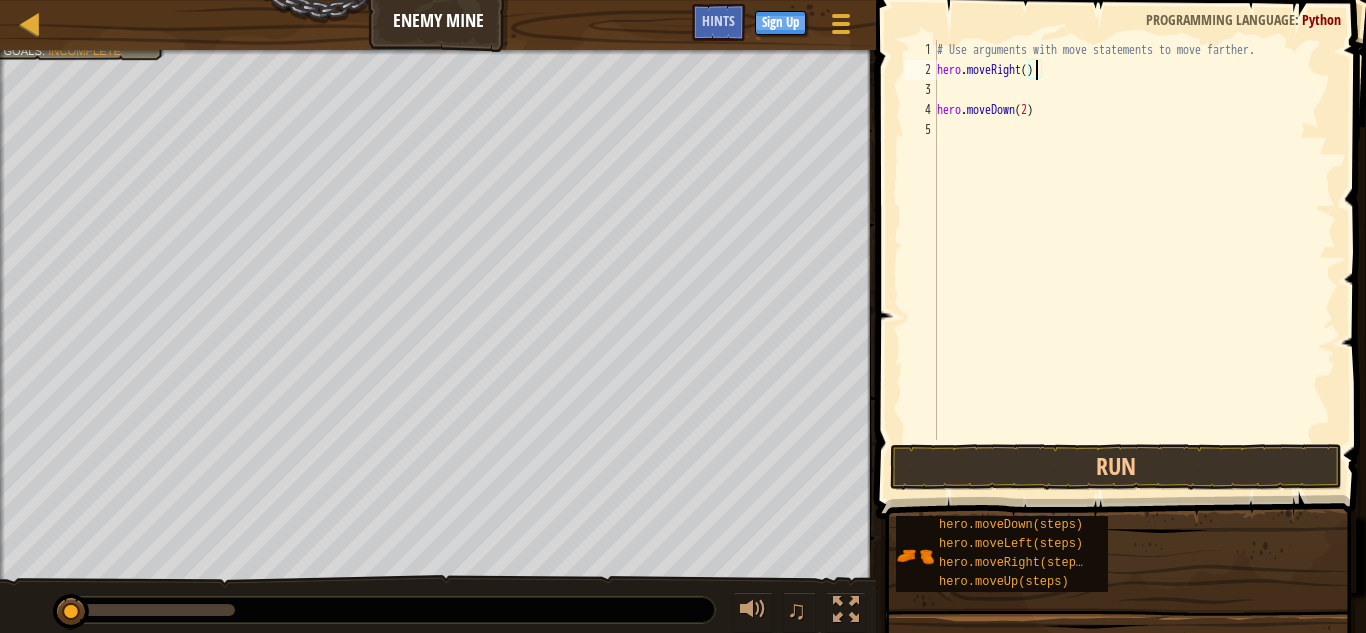 scroll, scrollTop: 9, scrollLeft: 8, axis: both 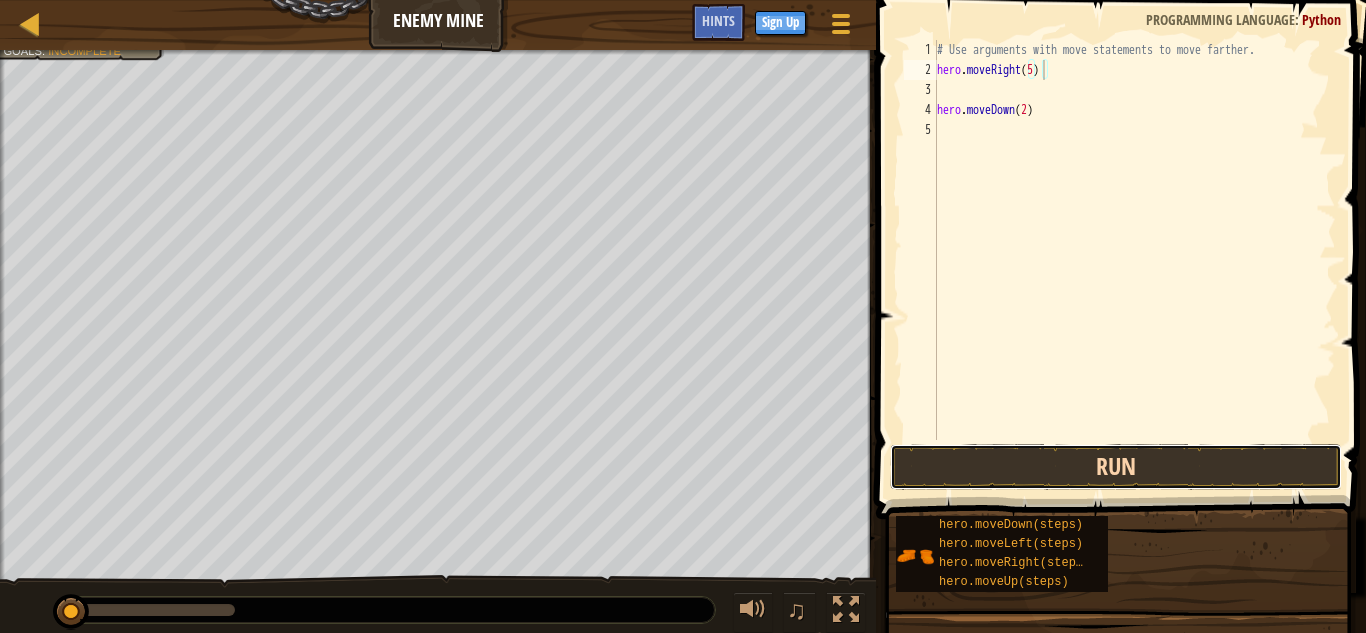 click on "Run" at bounding box center (1116, 467) 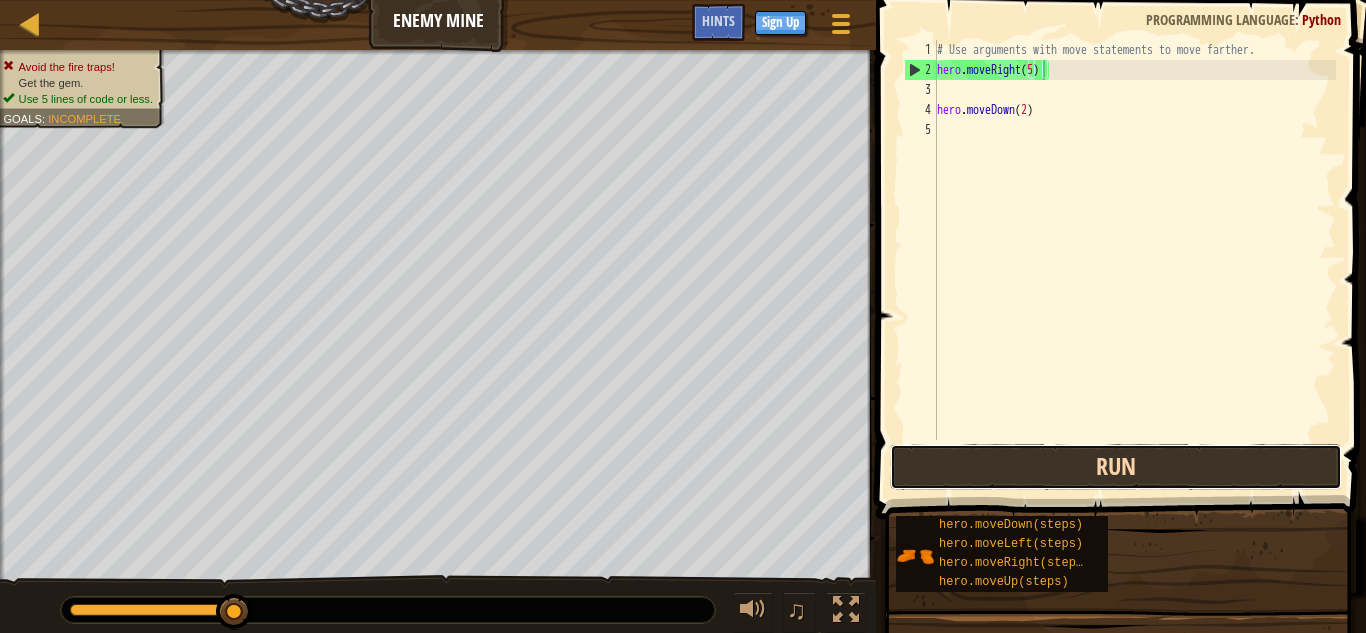 click on "Run" at bounding box center (1116, 467) 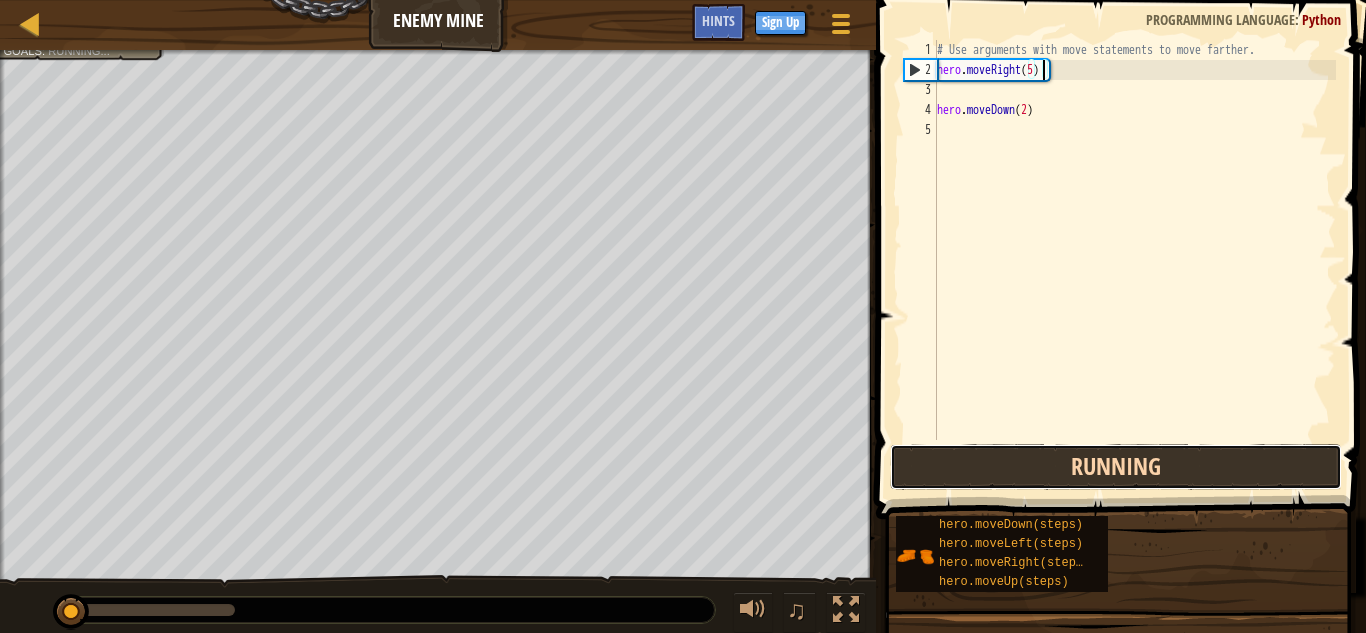 click on "Running" at bounding box center (1116, 467) 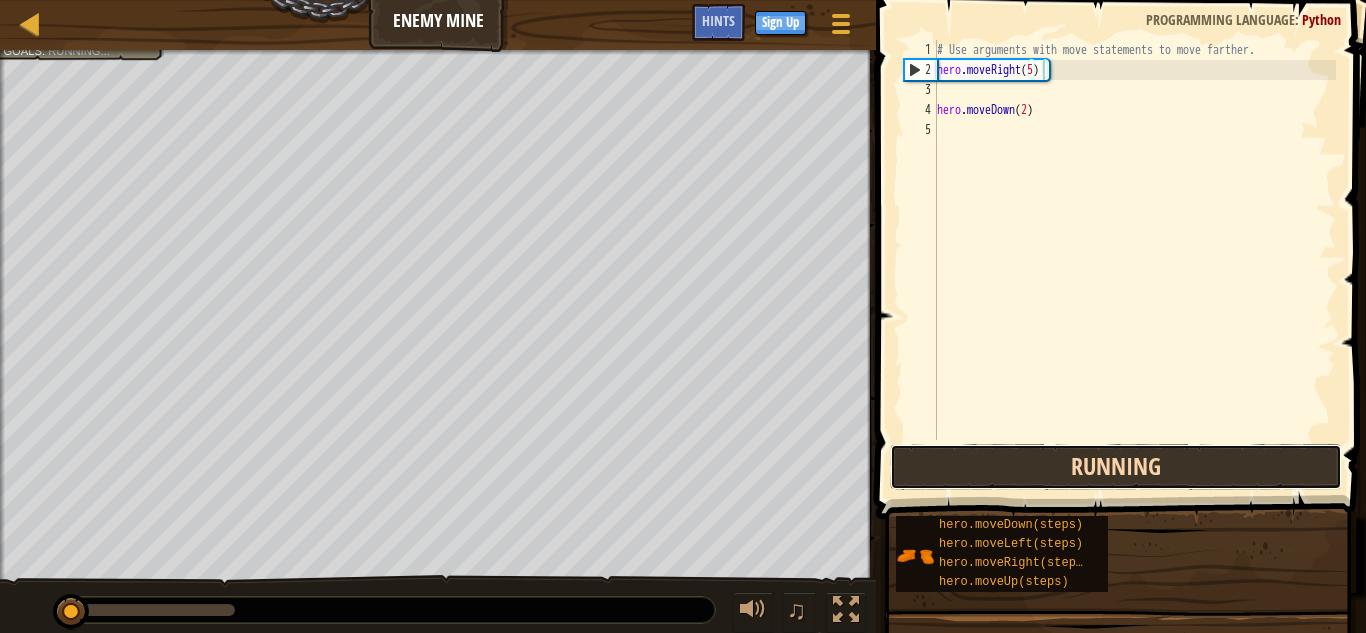 click on "Running" at bounding box center [1116, 467] 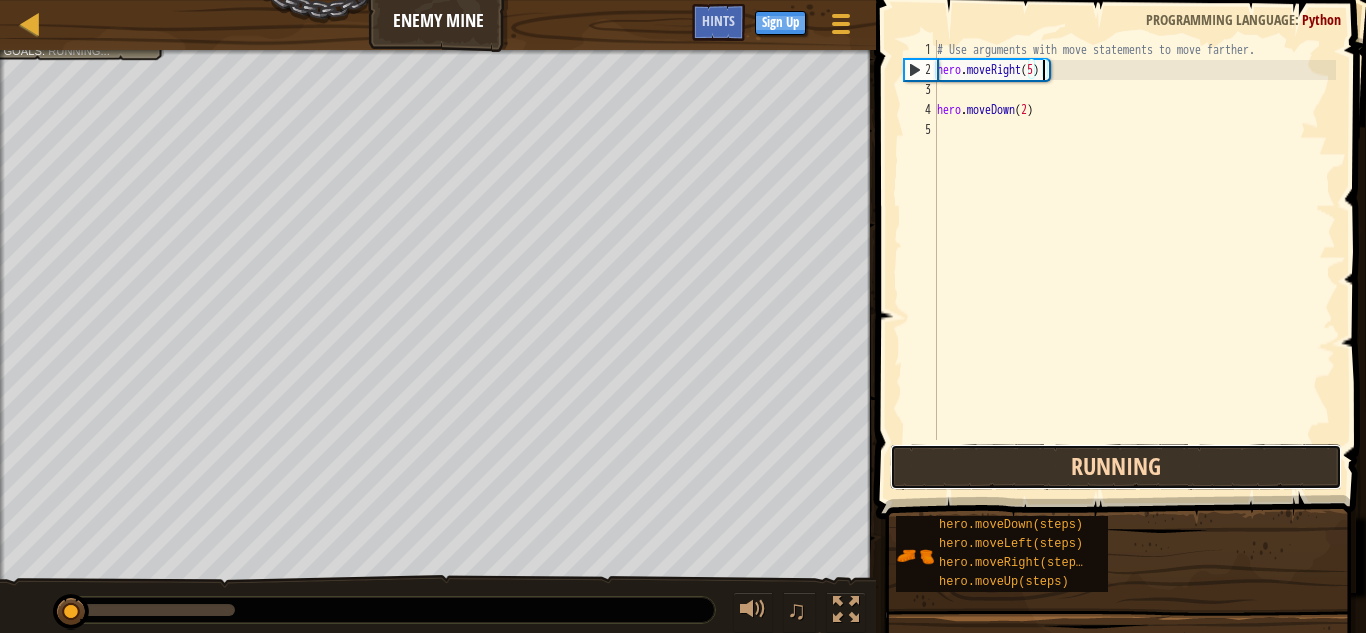 click on "Running" at bounding box center [1116, 467] 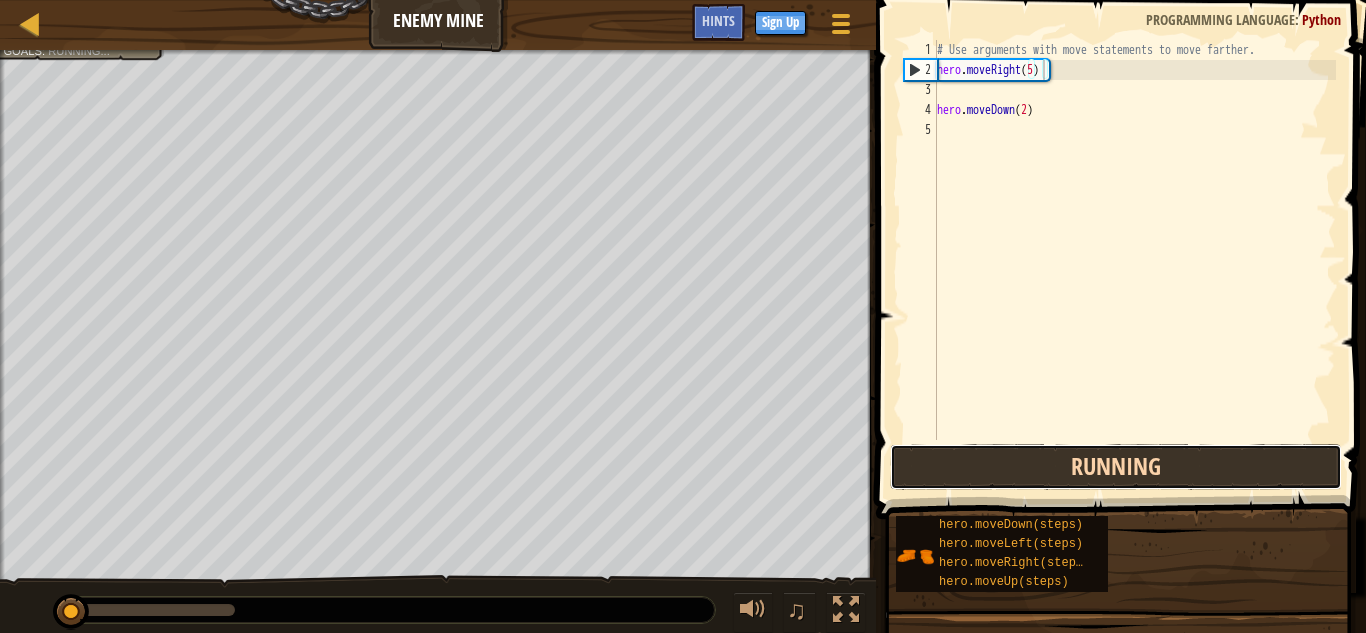 click on "Running" at bounding box center (1116, 467) 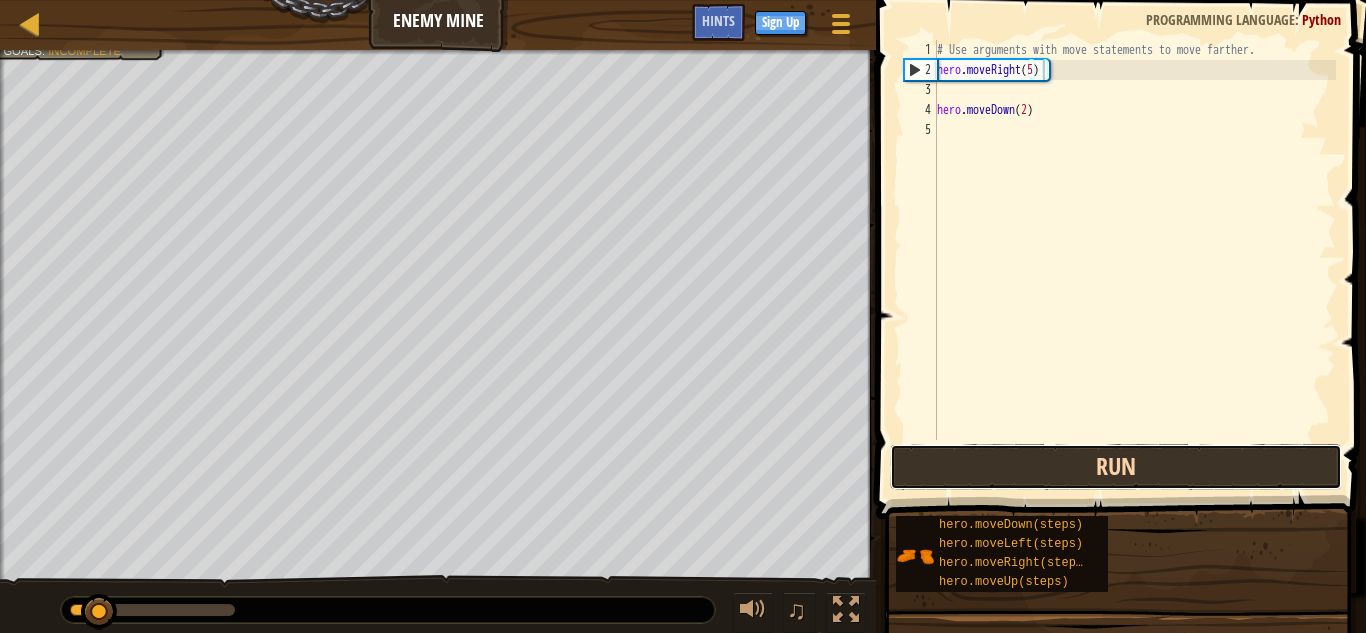 click on "Run" at bounding box center [1116, 467] 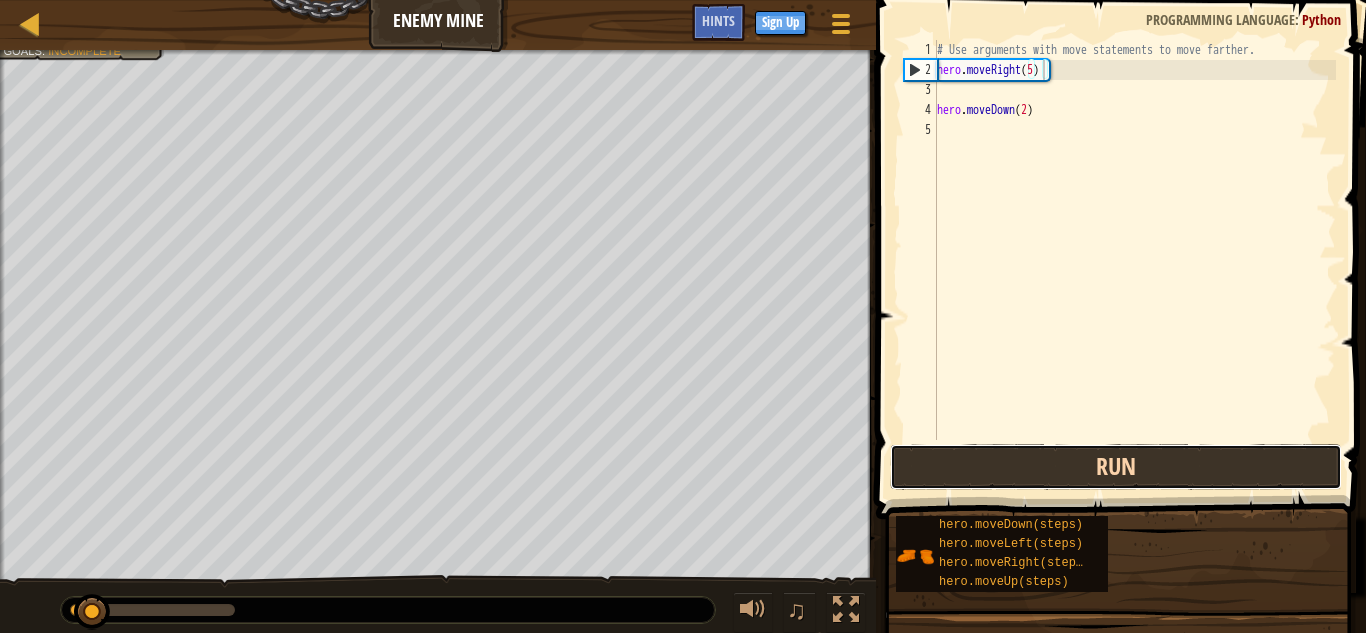 click on "Run" at bounding box center (1116, 467) 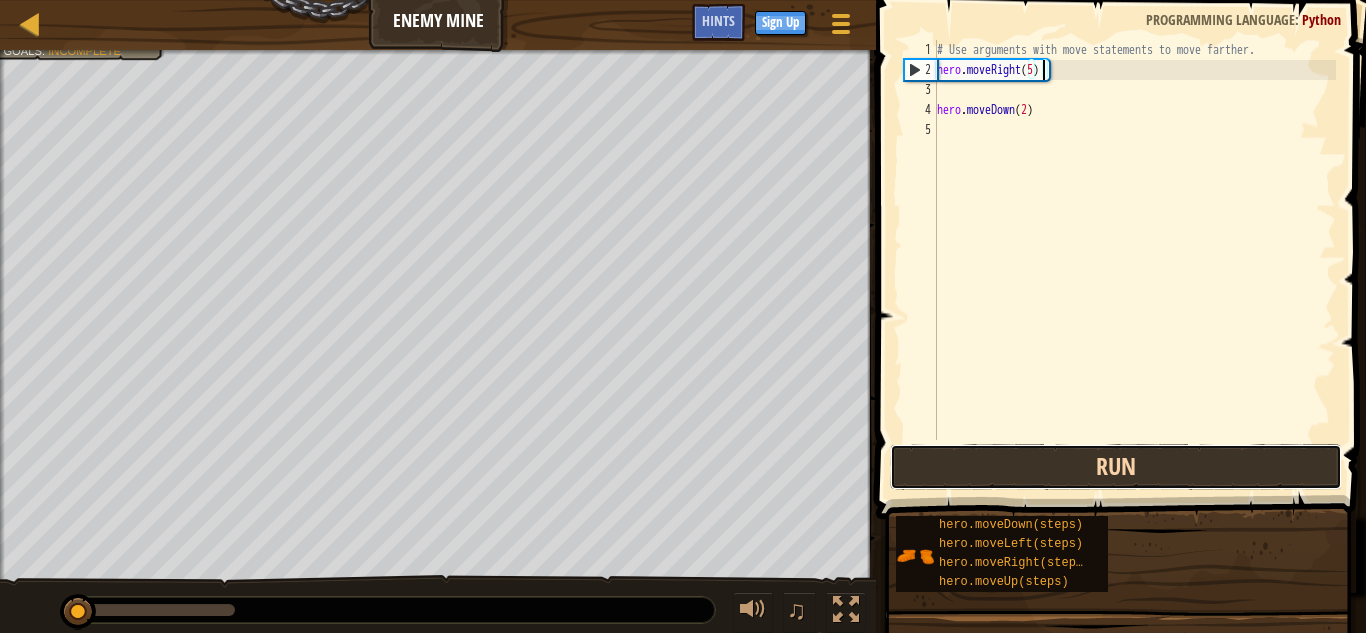 click on "Run" at bounding box center [1116, 467] 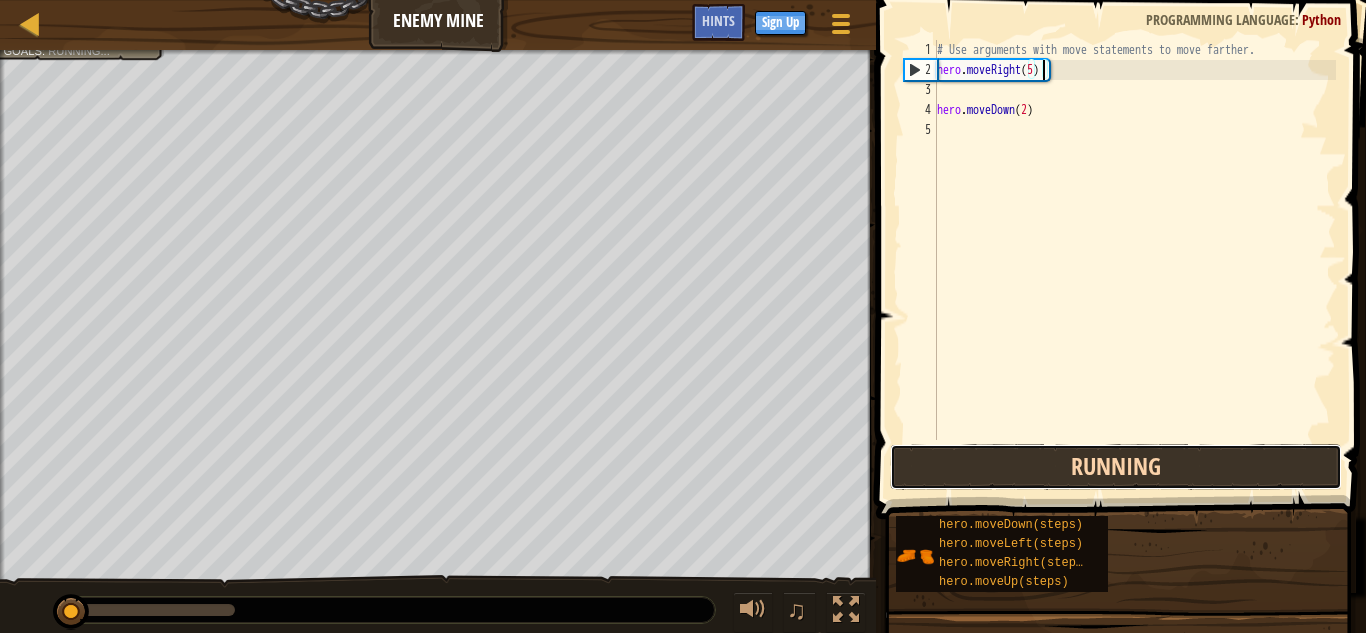 click on "Running" at bounding box center (1116, 467) 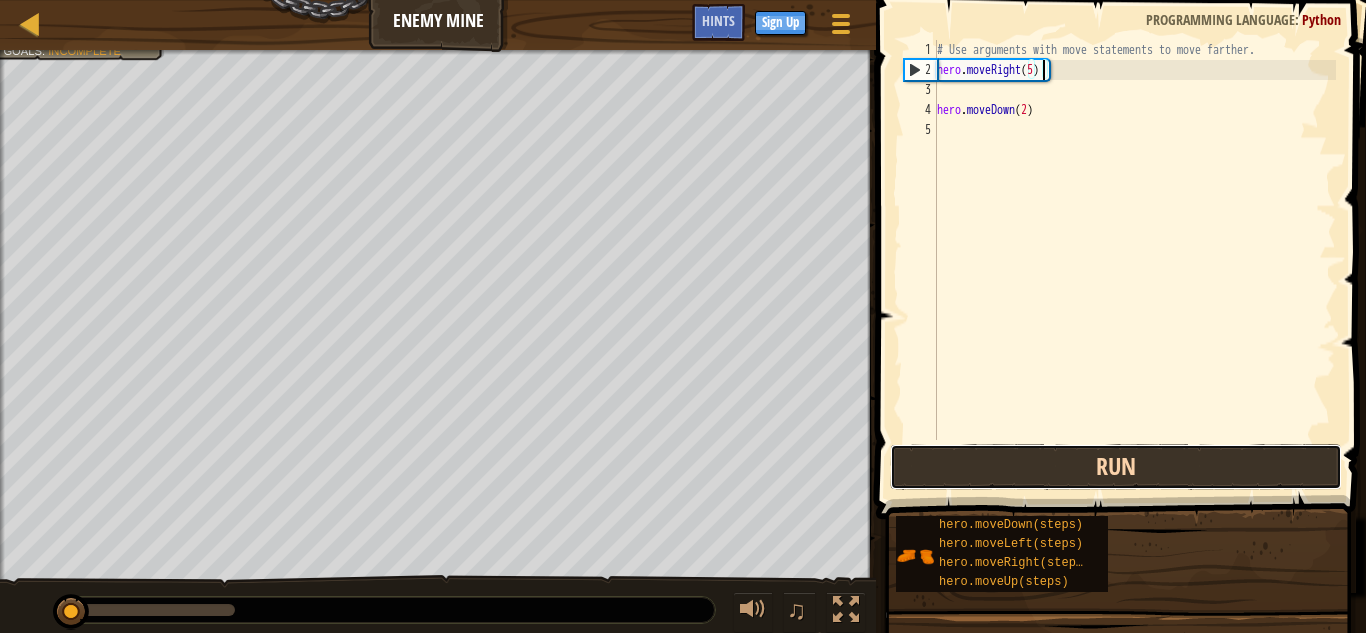 click on "Run" at bounding box center (1116, 467) 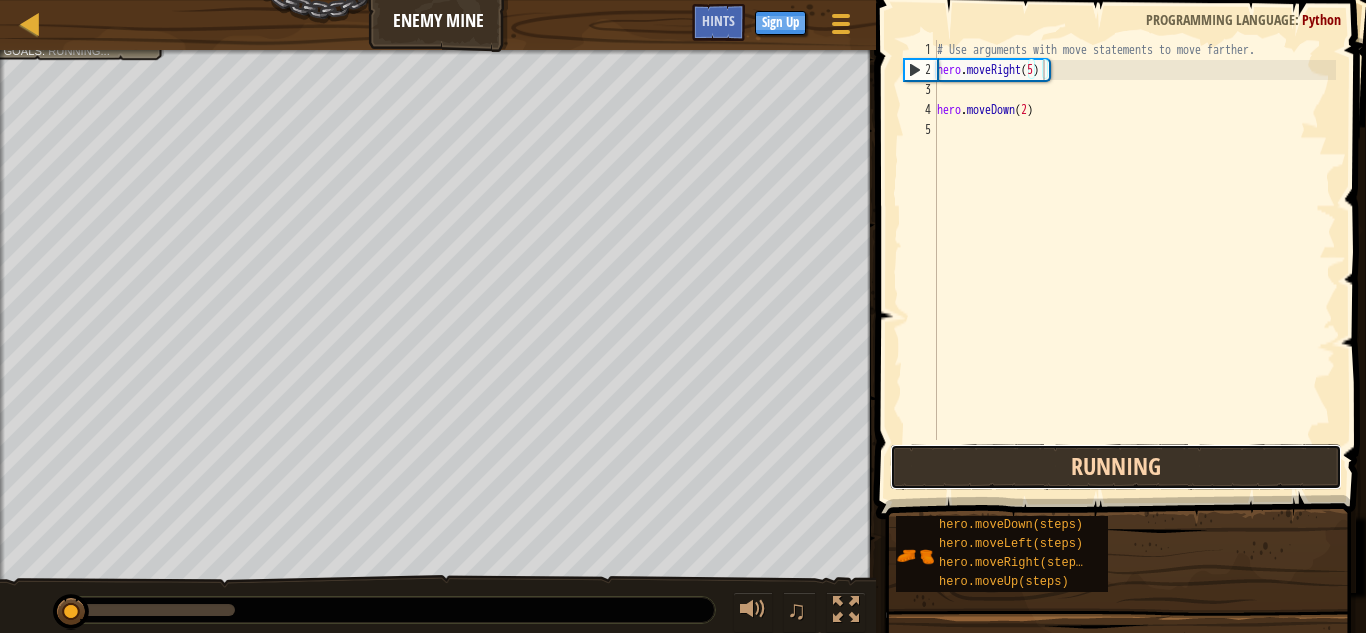 click on "Running" at bounding box center (1116, 467) 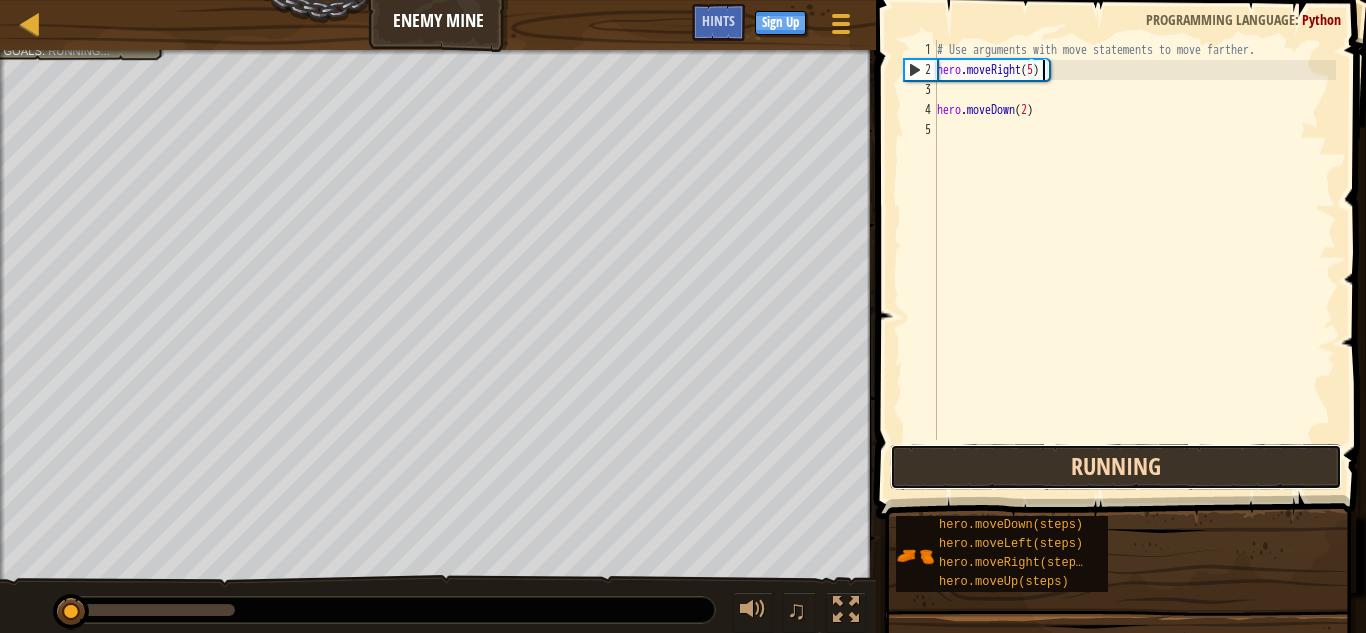 click on "Running" at bounding box center (1116, 467) 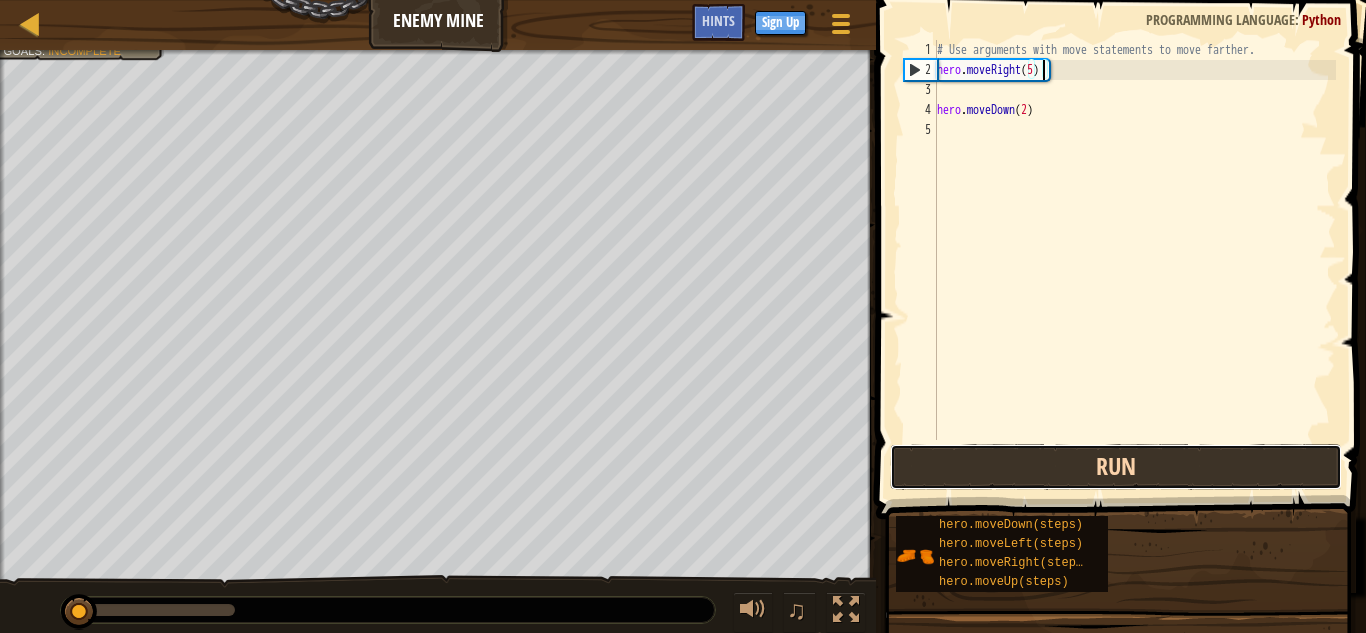 click on "Run" at bounding box center (1116, 467) 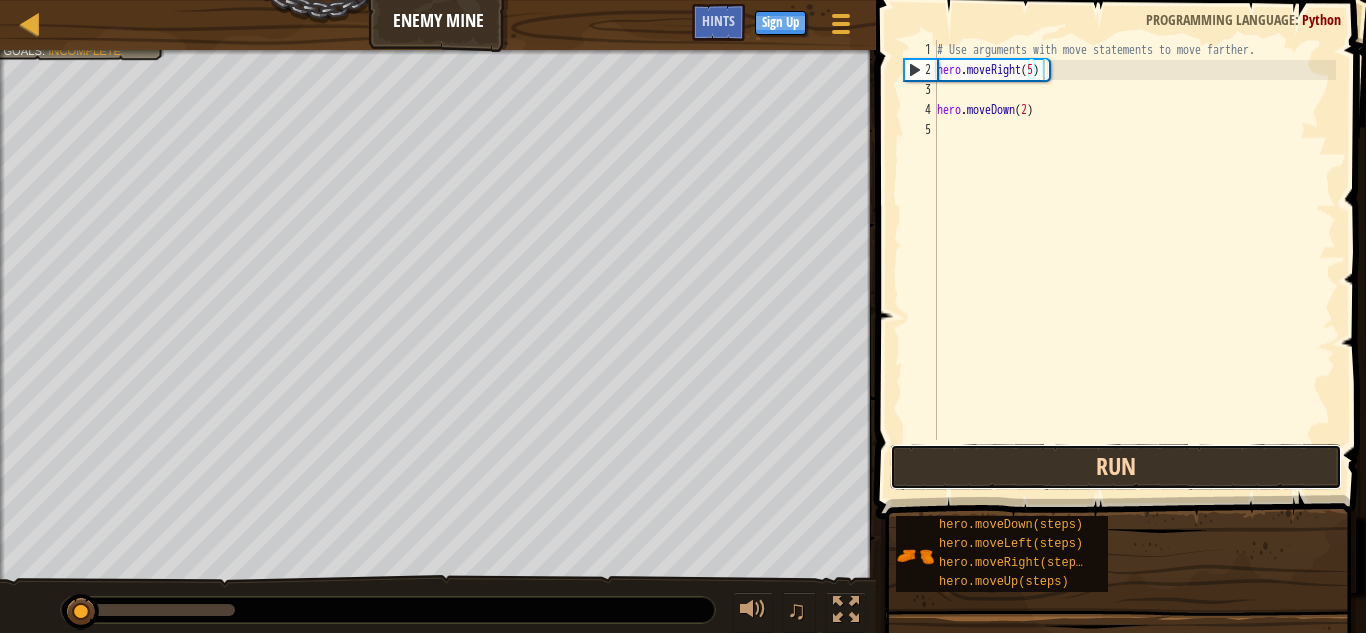 click on "Run" at bounding box center [1116, 467] 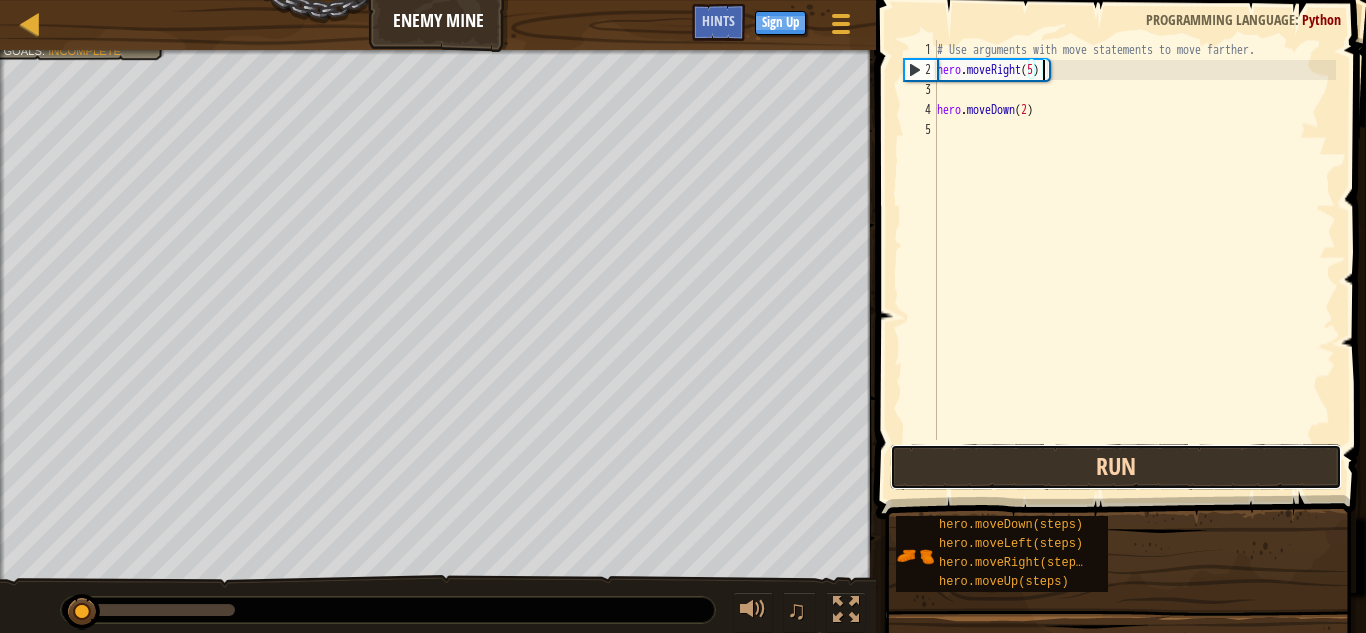 click on "Run" at bounding box center [1116, 467] 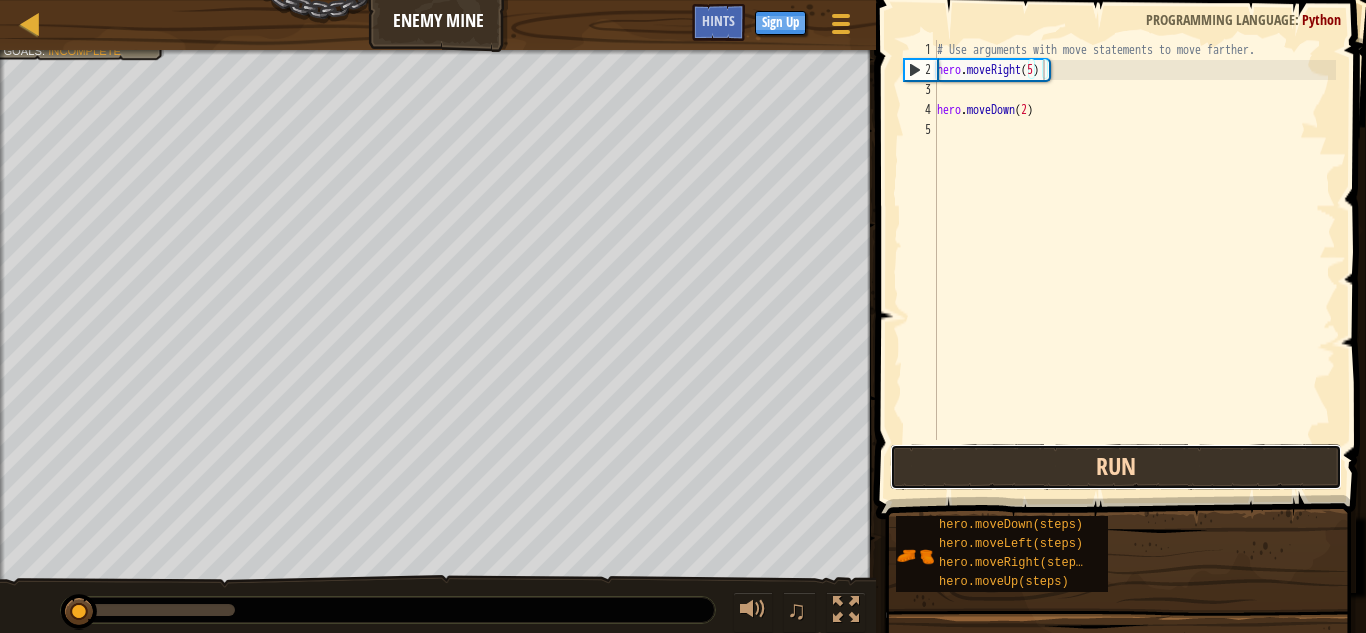 click on "Run" at bounding box center [1116, 467] 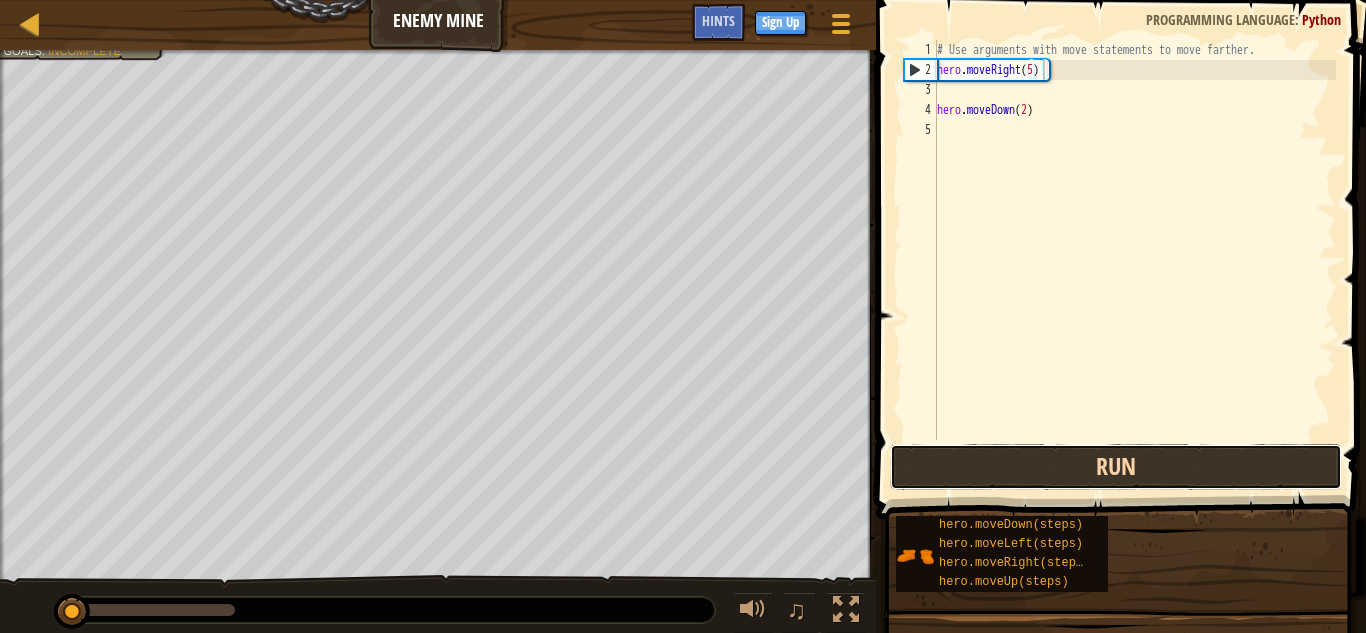 click on "Run" at bounding box center (1116, 467) 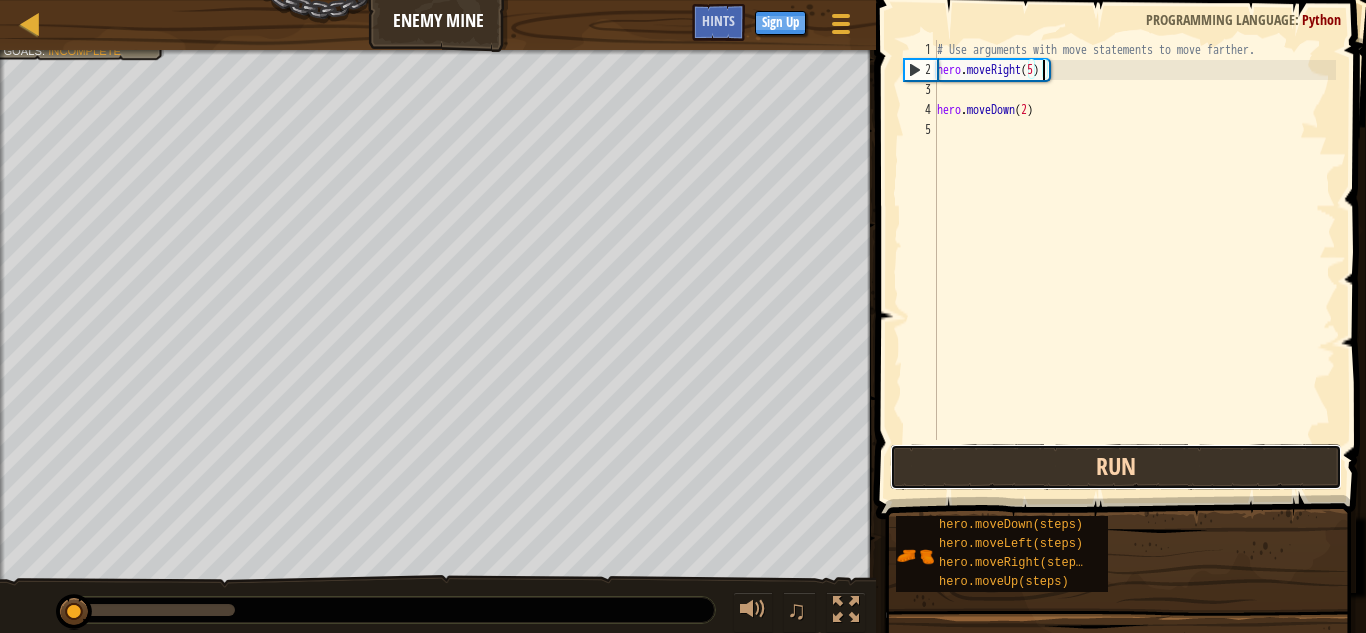 click on "Run" at bounding box center (1116, 467) 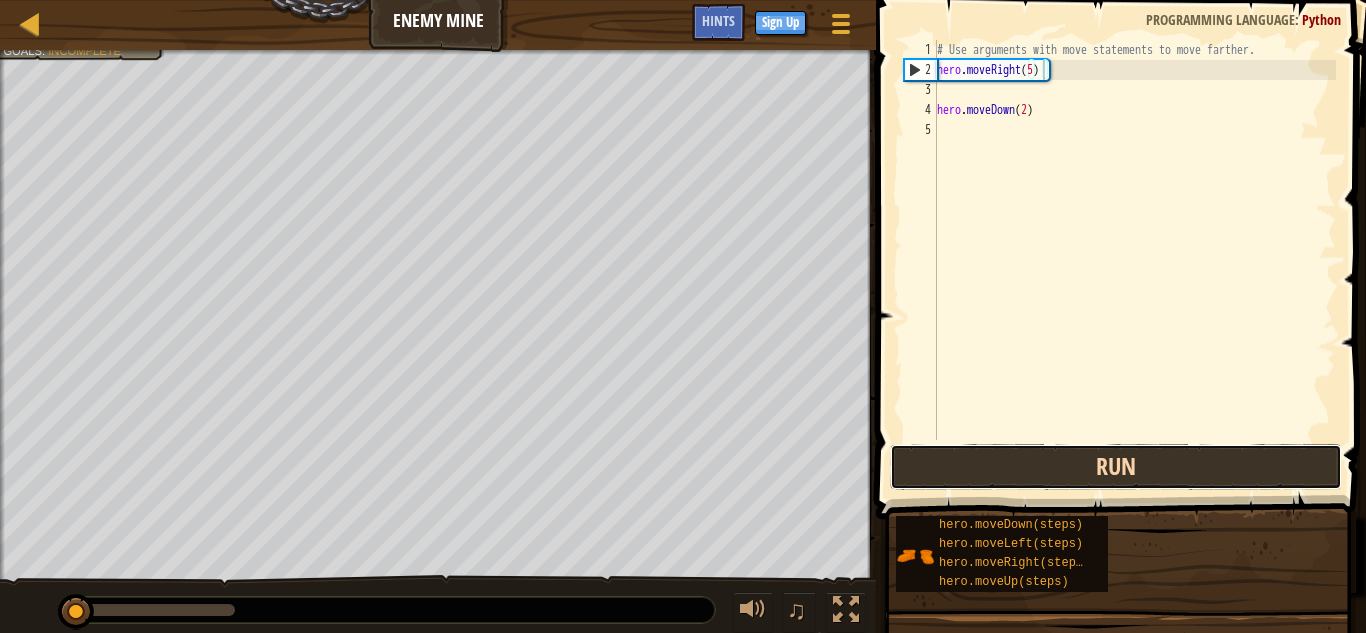 click on "Run" at bounding box center [1116, 467] 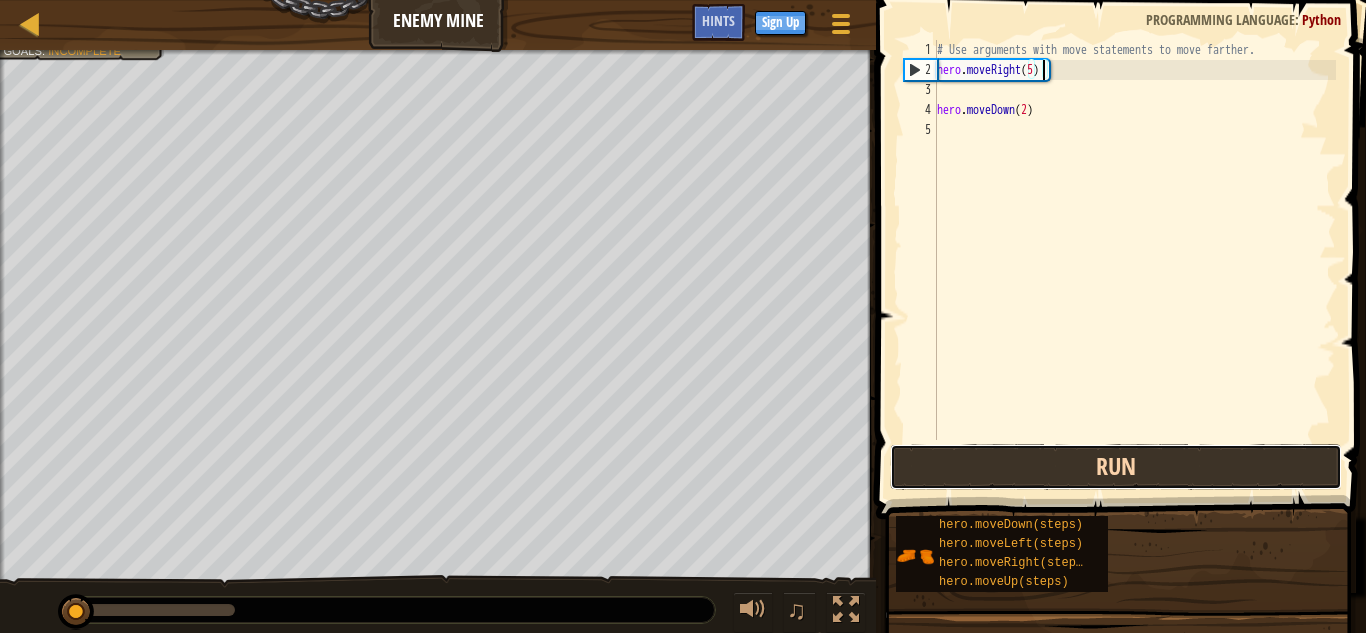 click on "Run" at bounding box center [1116, 467] 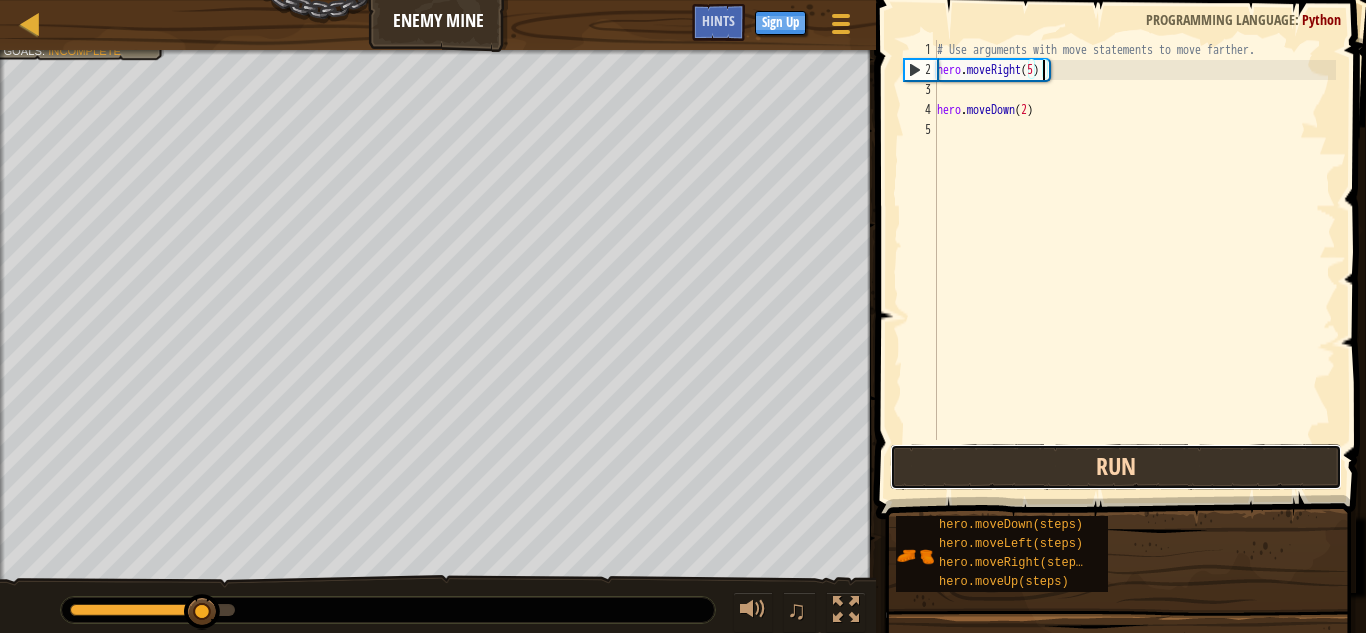 click on "Run" at bounding box center (1116, 467) 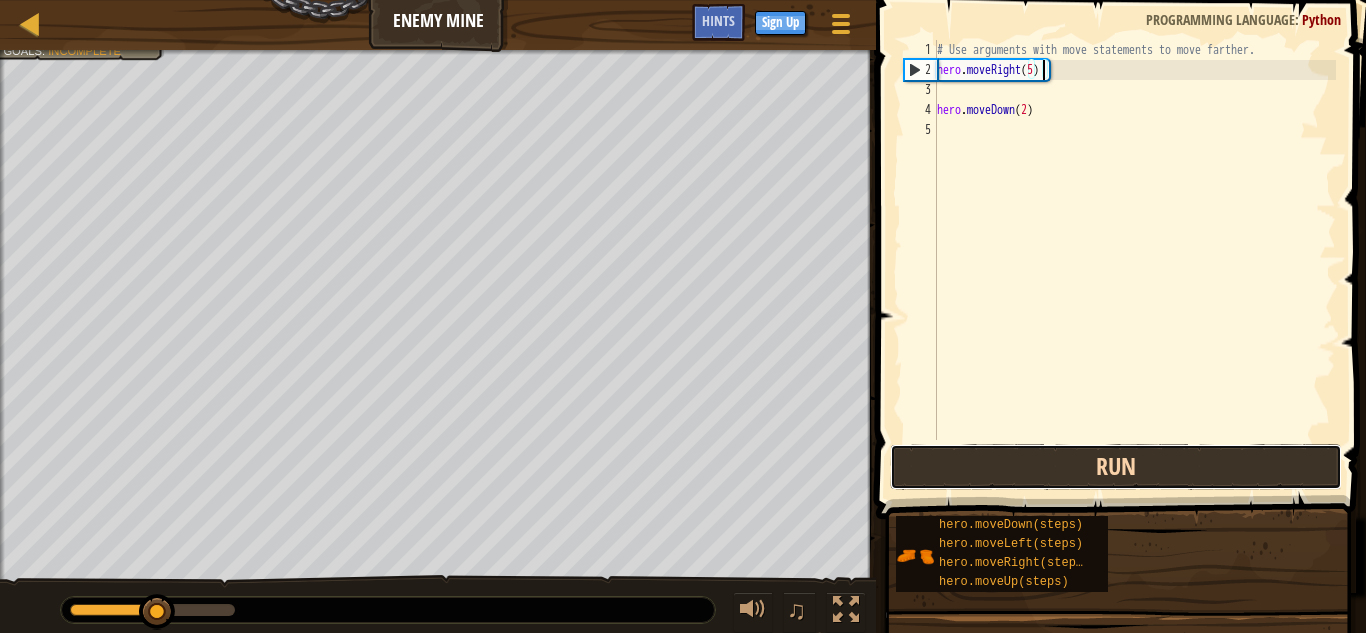 click on "Run" at bounding box center [1116, 467] 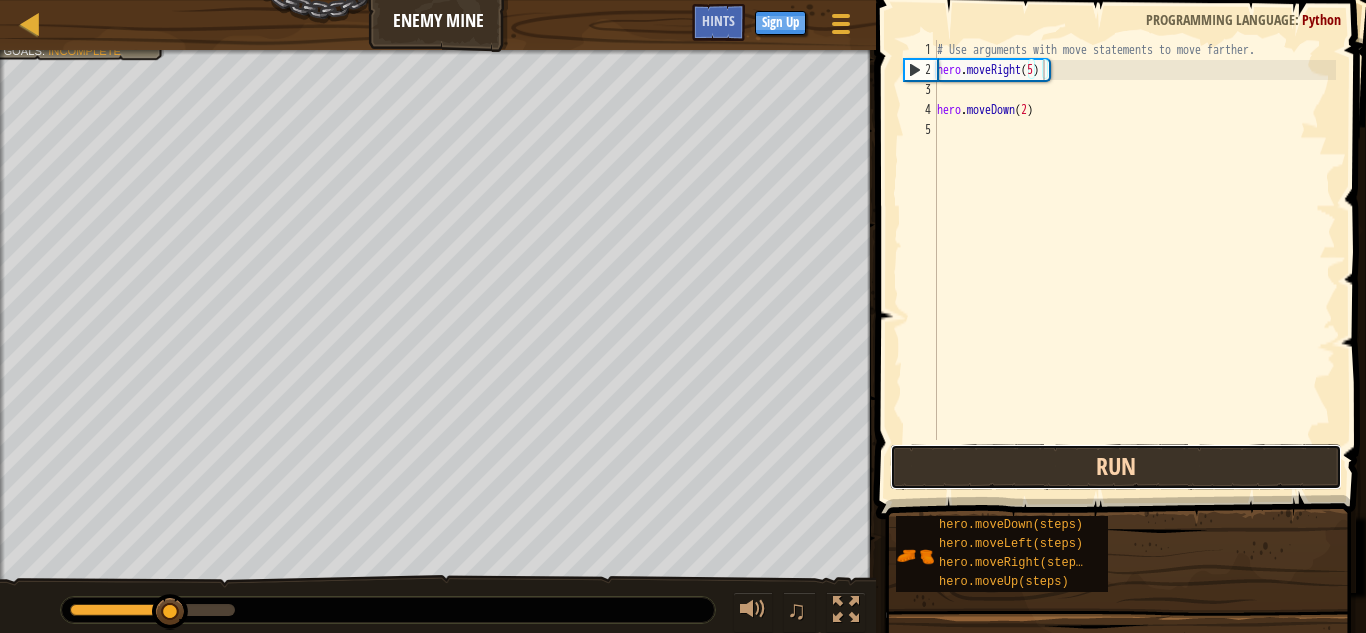 click on "Run" at bounding box center (1116, 467) 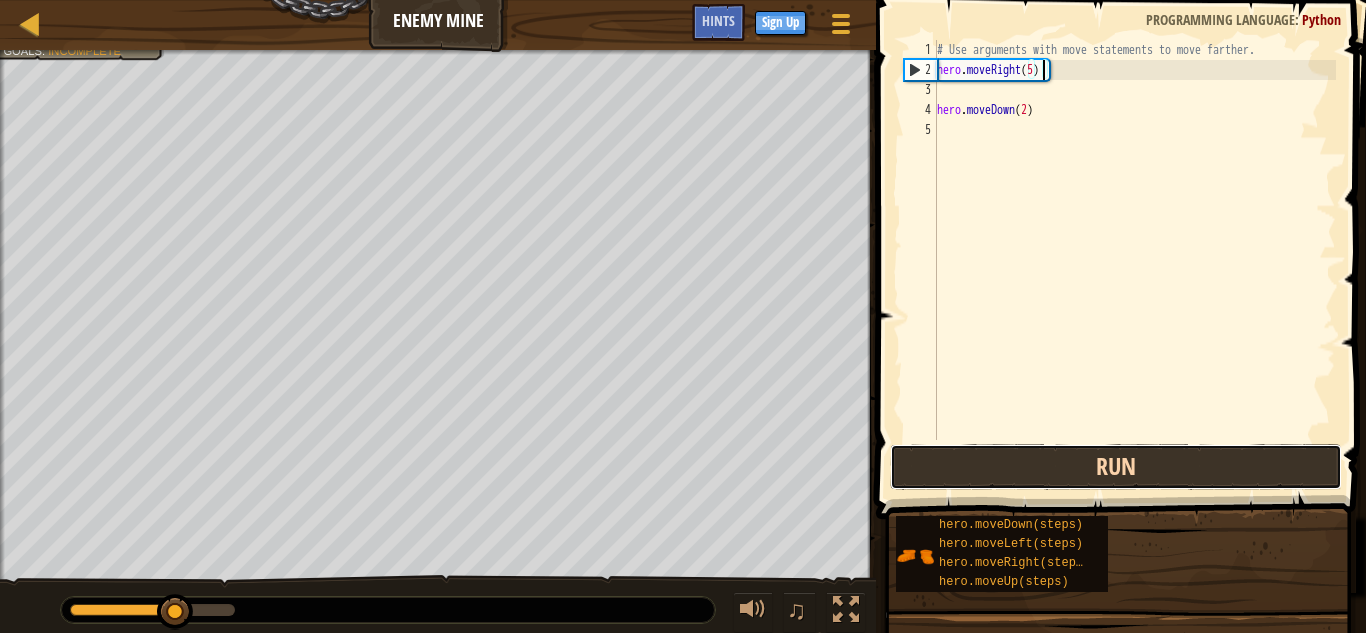 click on "Run" at bounding box center (1116, 467) 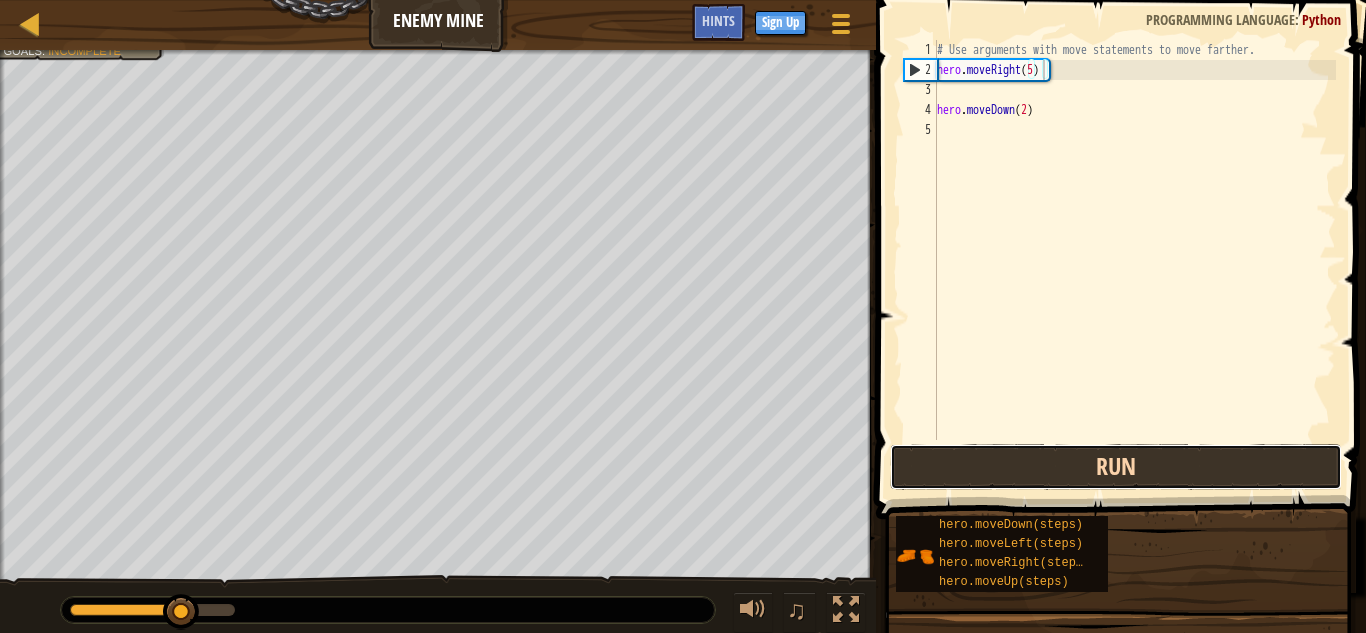 click on "Run" at bounding box center [1116, 467] 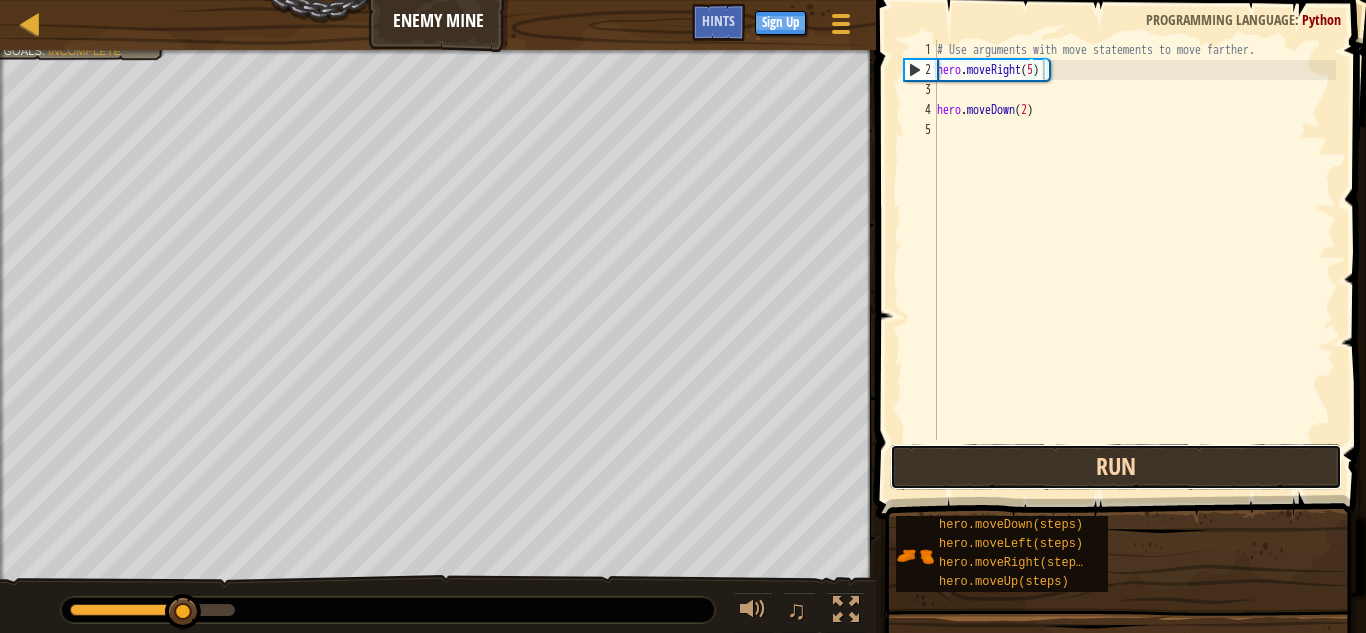 click on "Run" at bounding box center (1116, 467) 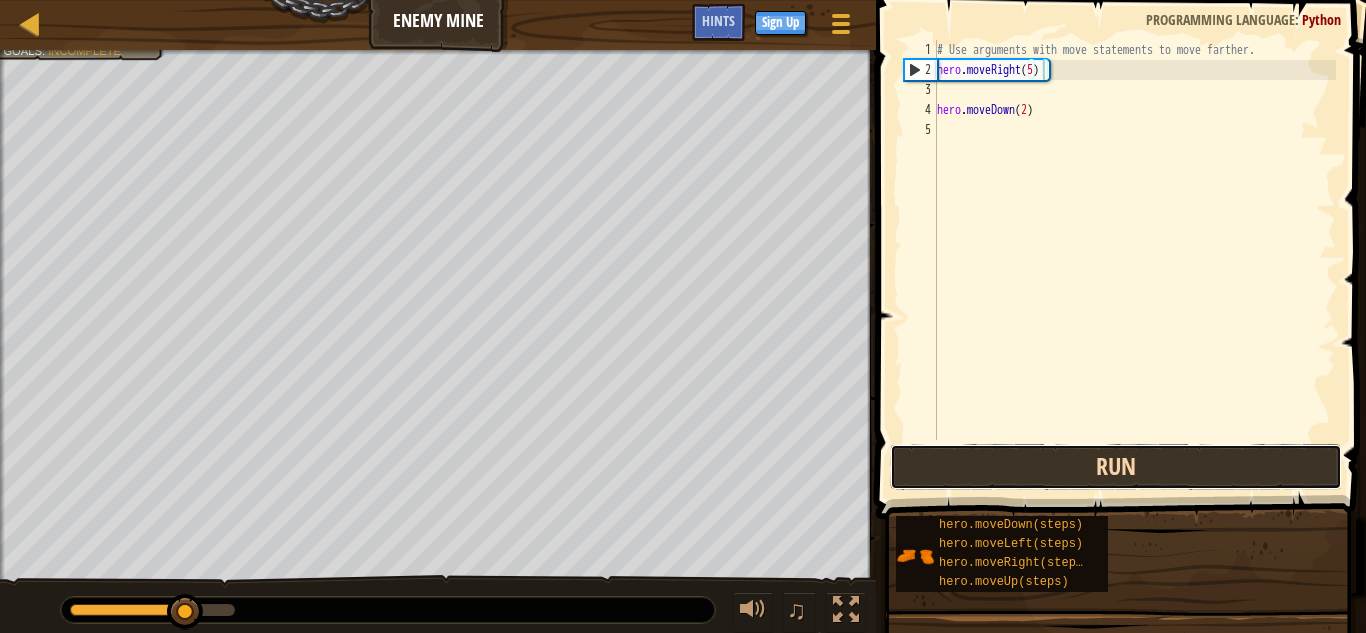 click on "Run" at bounding box center (1116, 467) 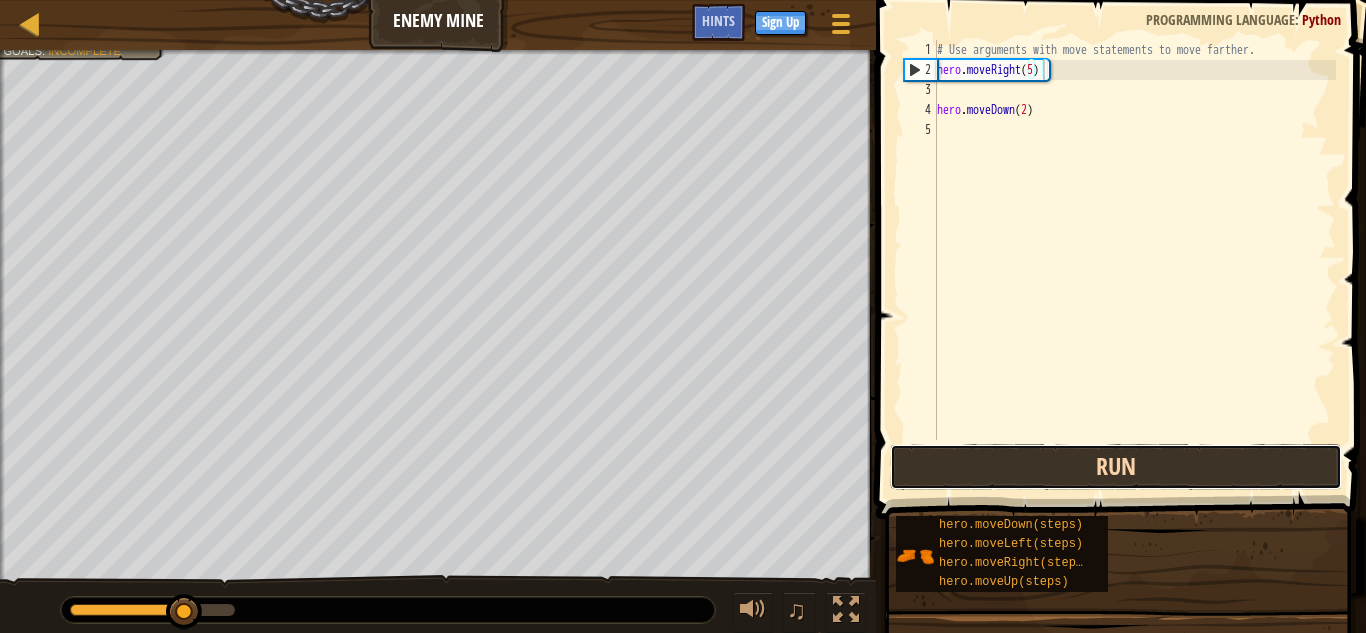 click on "Run" at bounding box center [1116, 467] 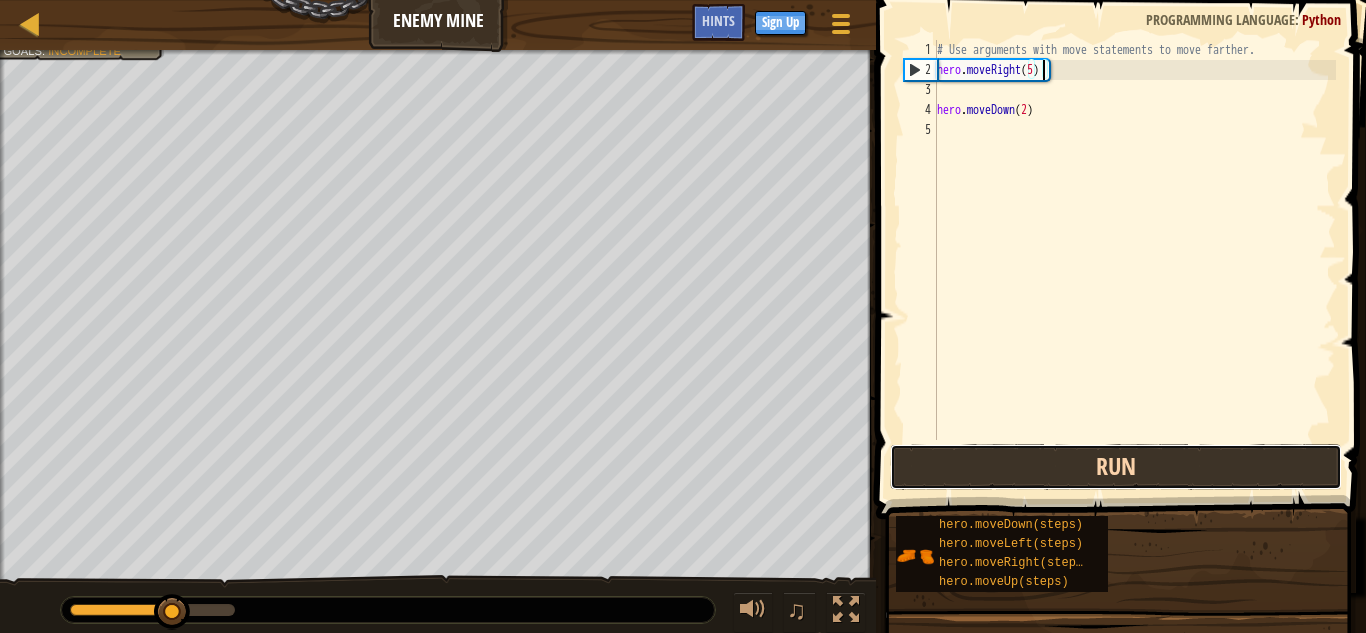 click on "Run" at bounding box center (1116, 467) 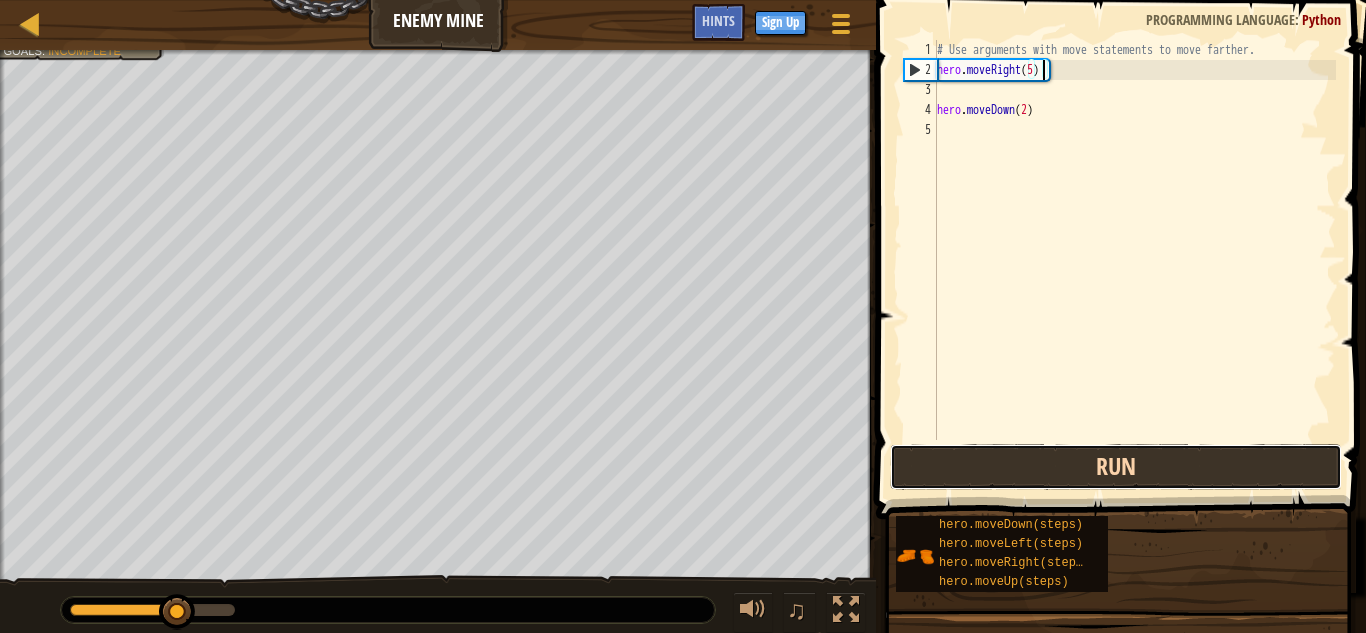 click on "Run" at bounding box center [1116, 467] 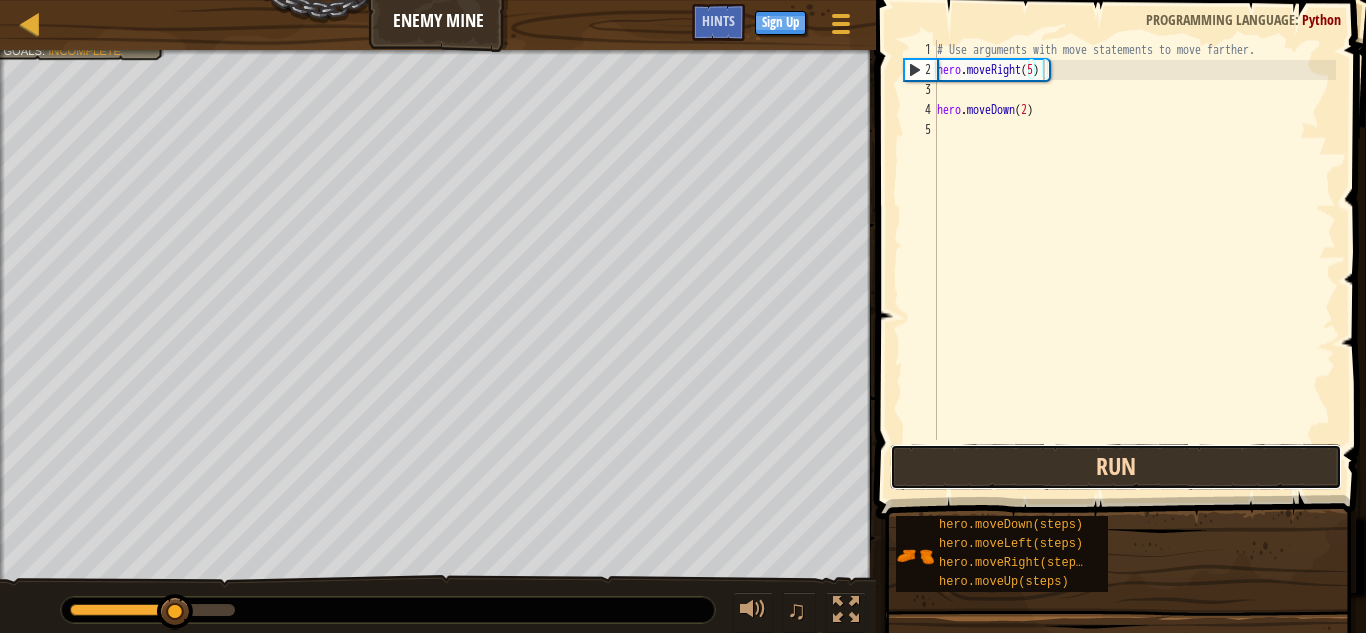 click on "Run" at bounding box center (1116, 467) 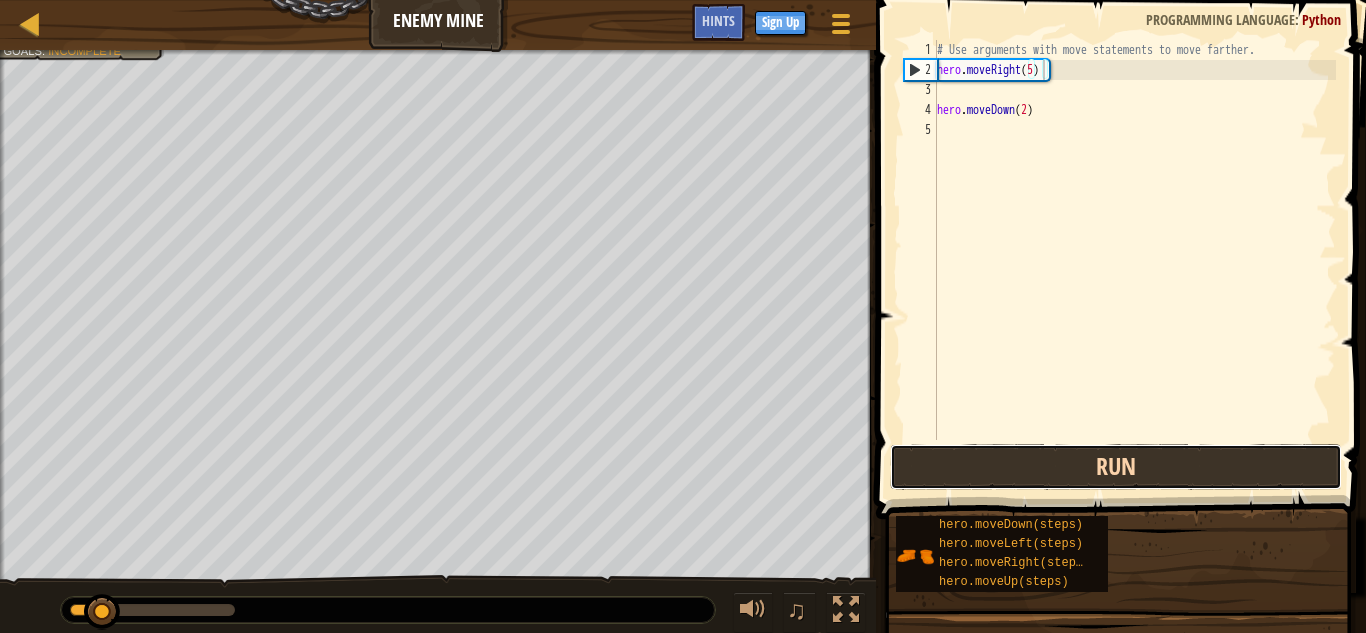 click on "Run" at bounding box center (1116, 467) 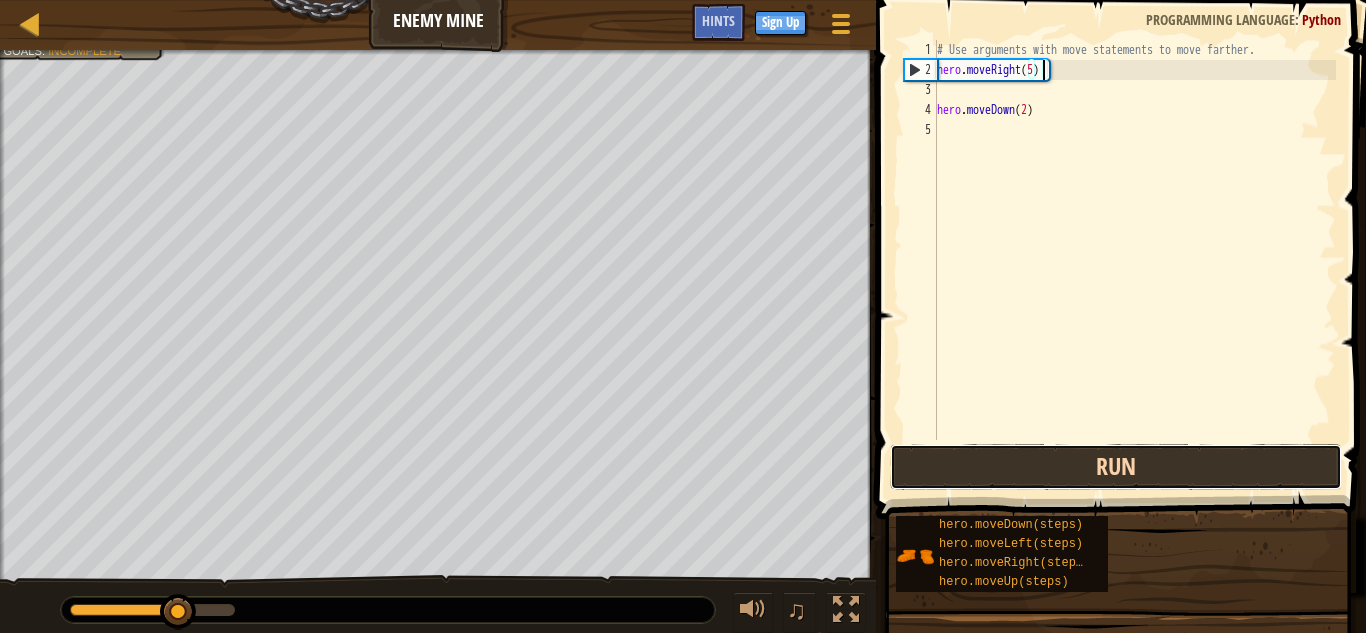 click on "Run" at bounding box center [1116, 467] 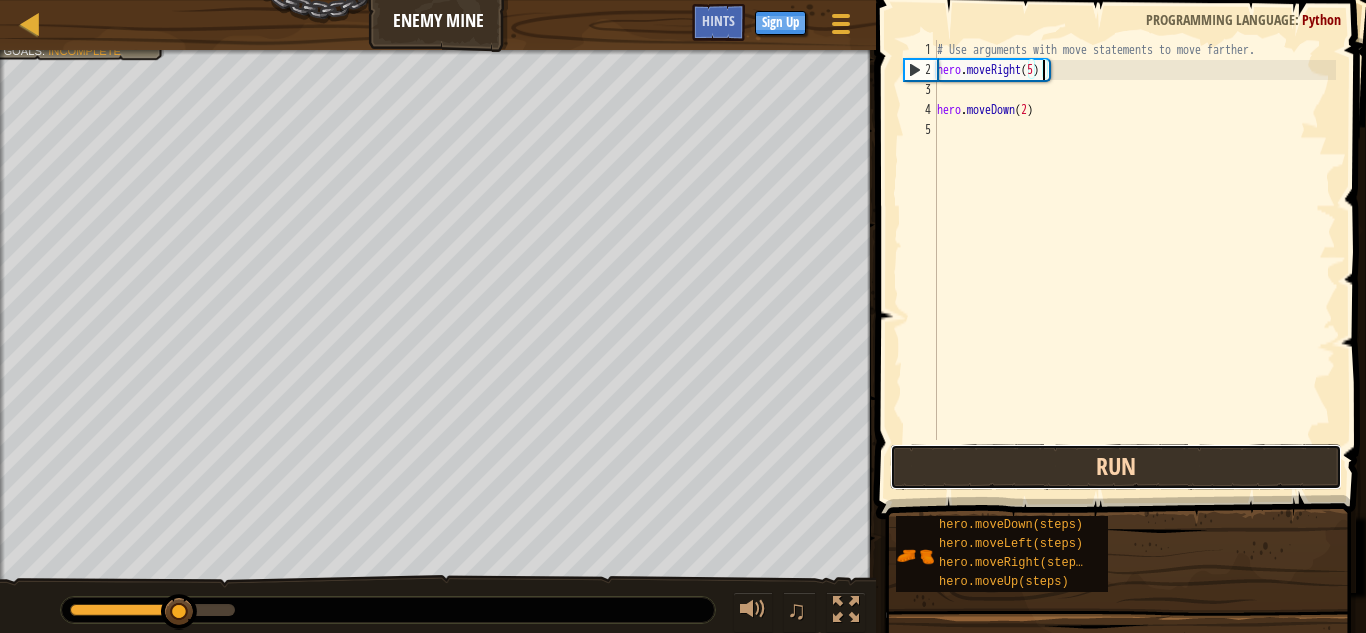click on "Run" at bounding box center [1116, 467] 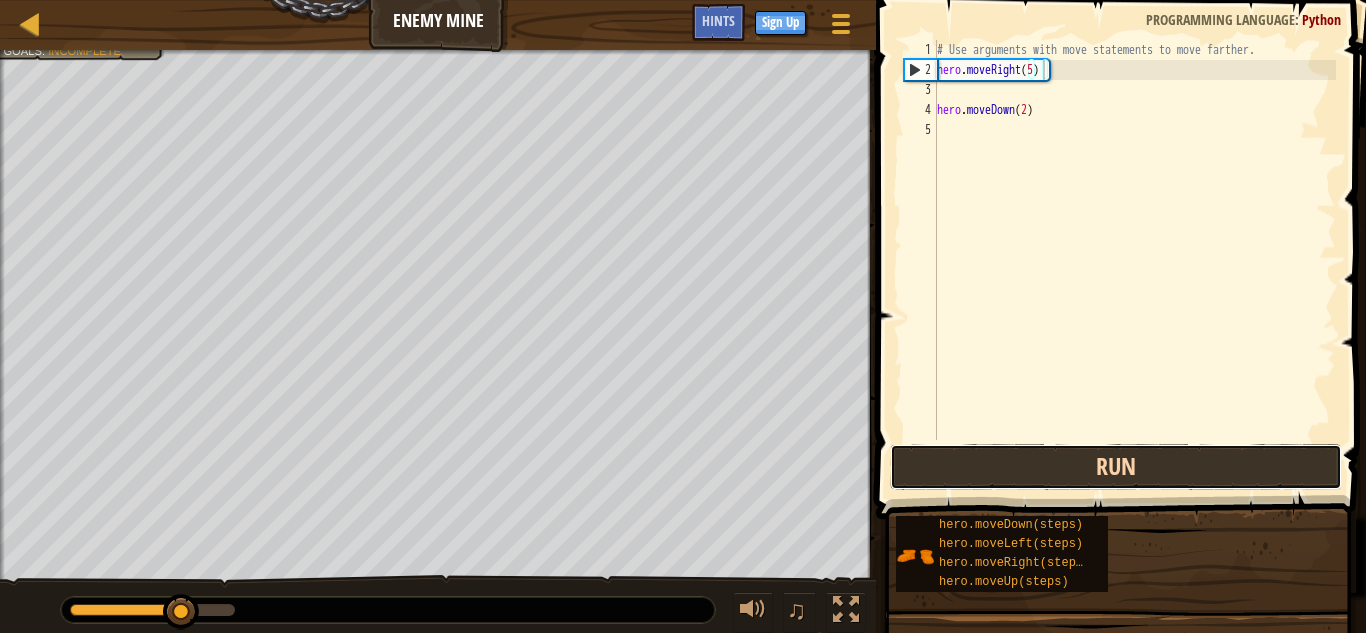click on "Run" at bounding box center (1116, 467) 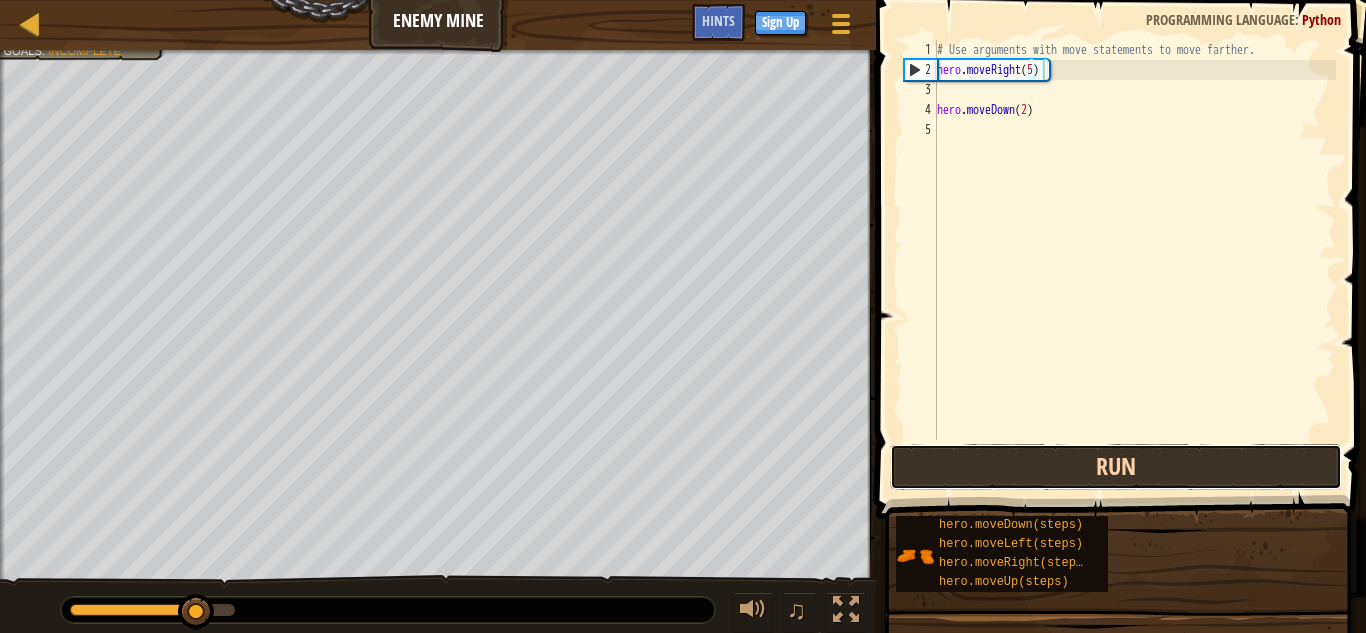 click on "Run" at bounding box center (1116, 467) 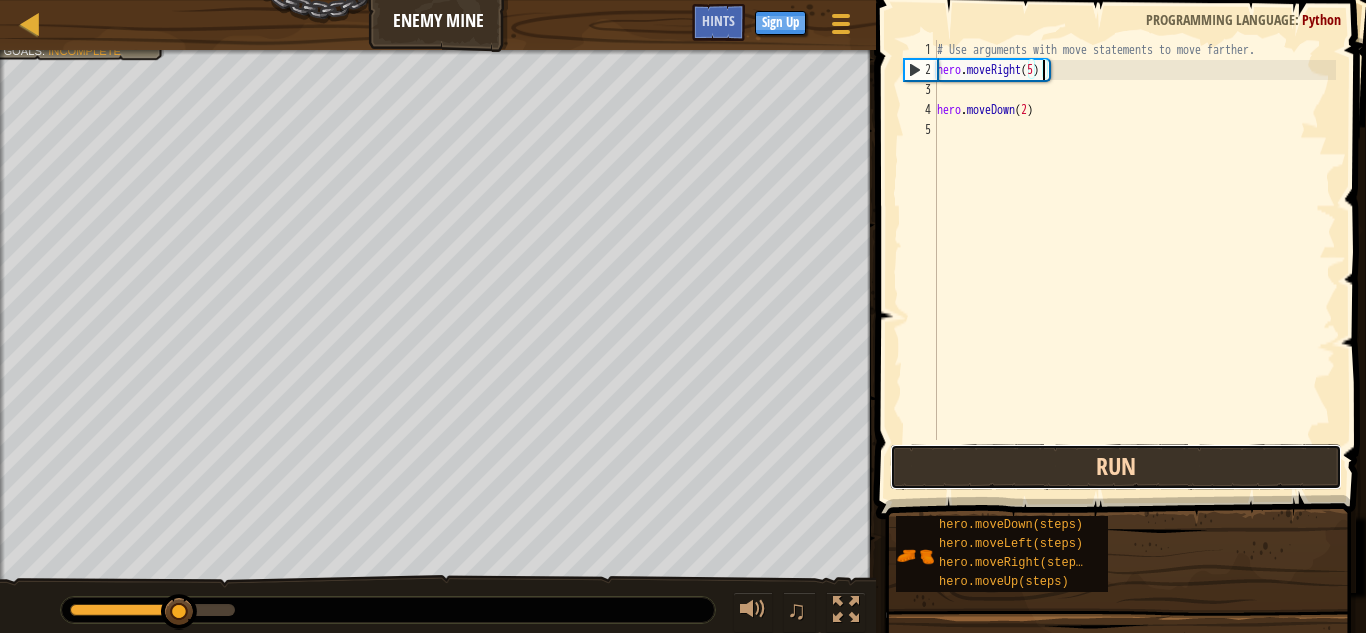 click on "Run" at bounding box center (1116, 467) 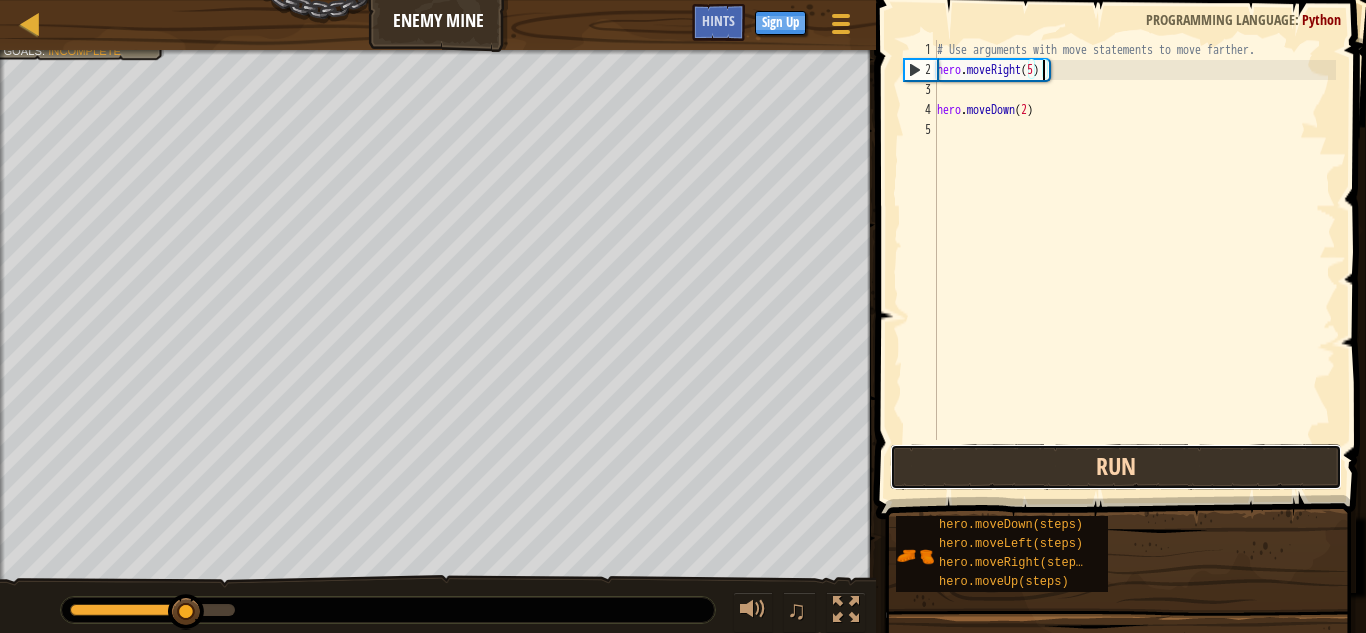 click on "Run" at bounding box center [1116, 467] 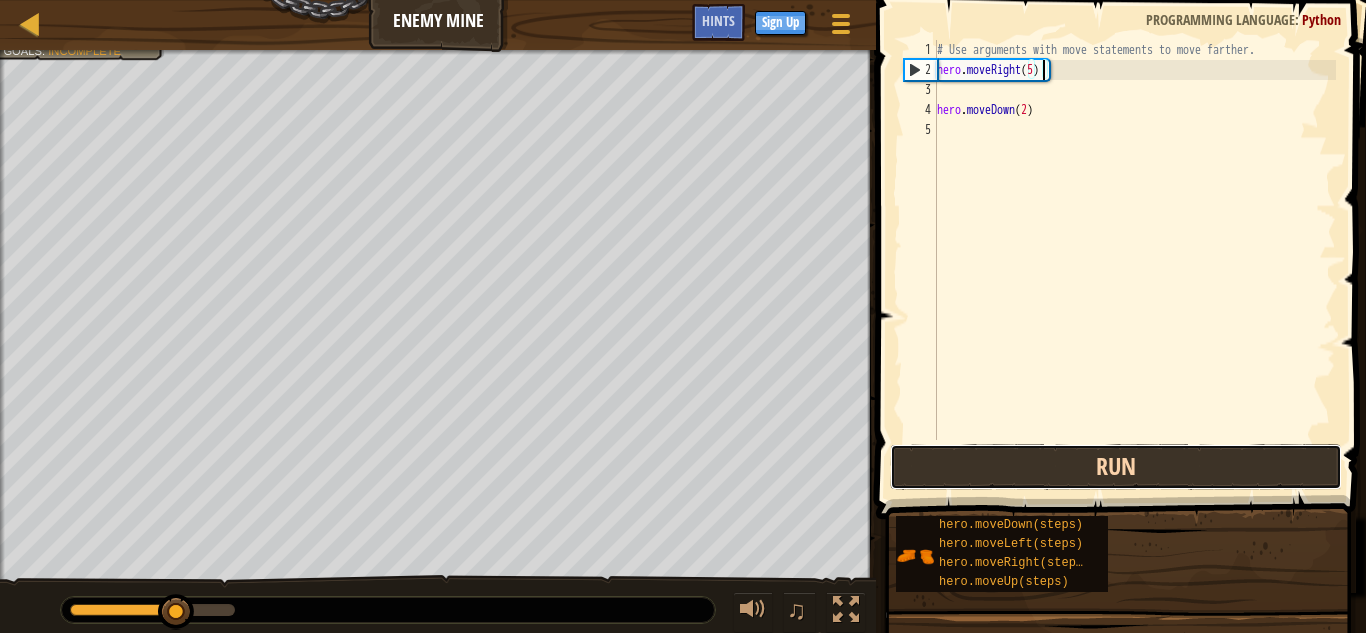 click on "Run" at bounding box center (1116, 467) 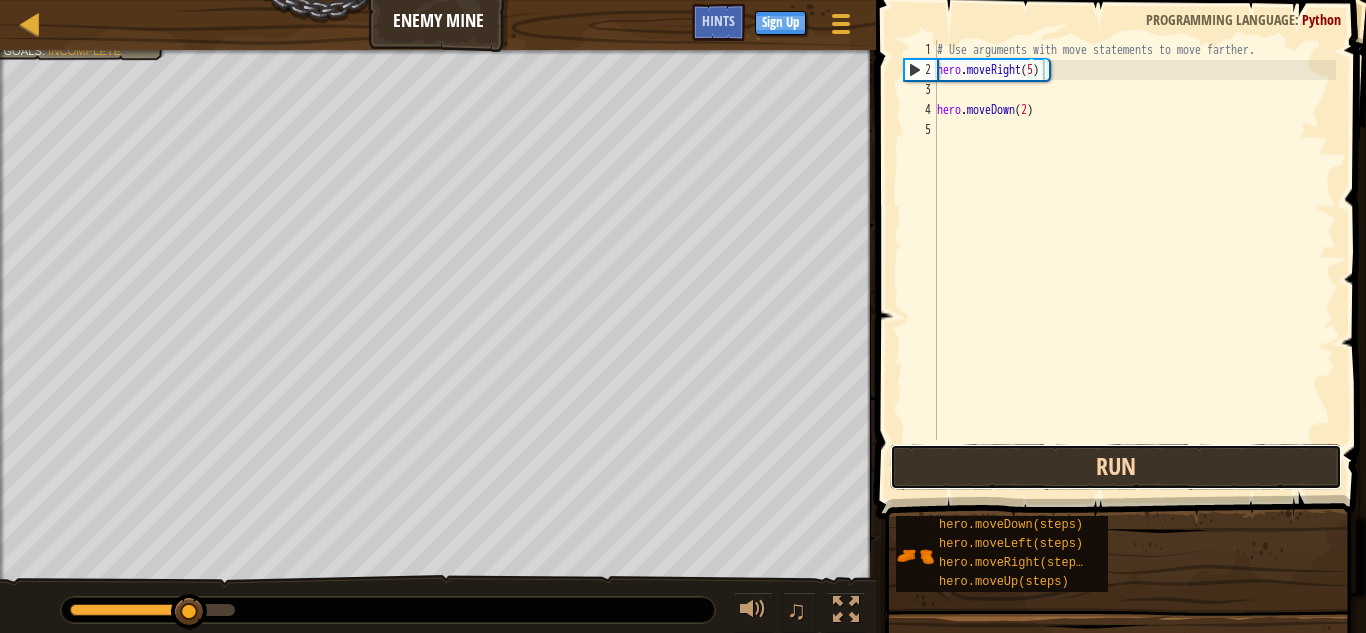 click on "Run" at bounding box center (1116, 467) 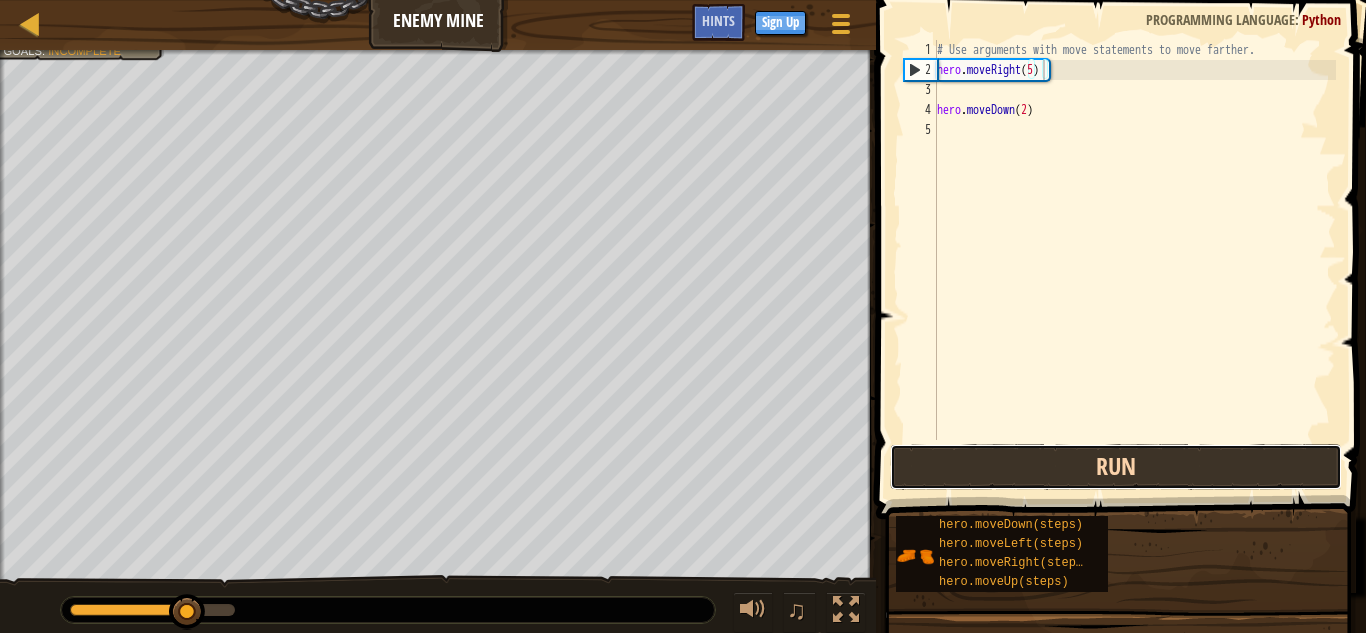 click on "Run" at bounding box center [1116, 467] 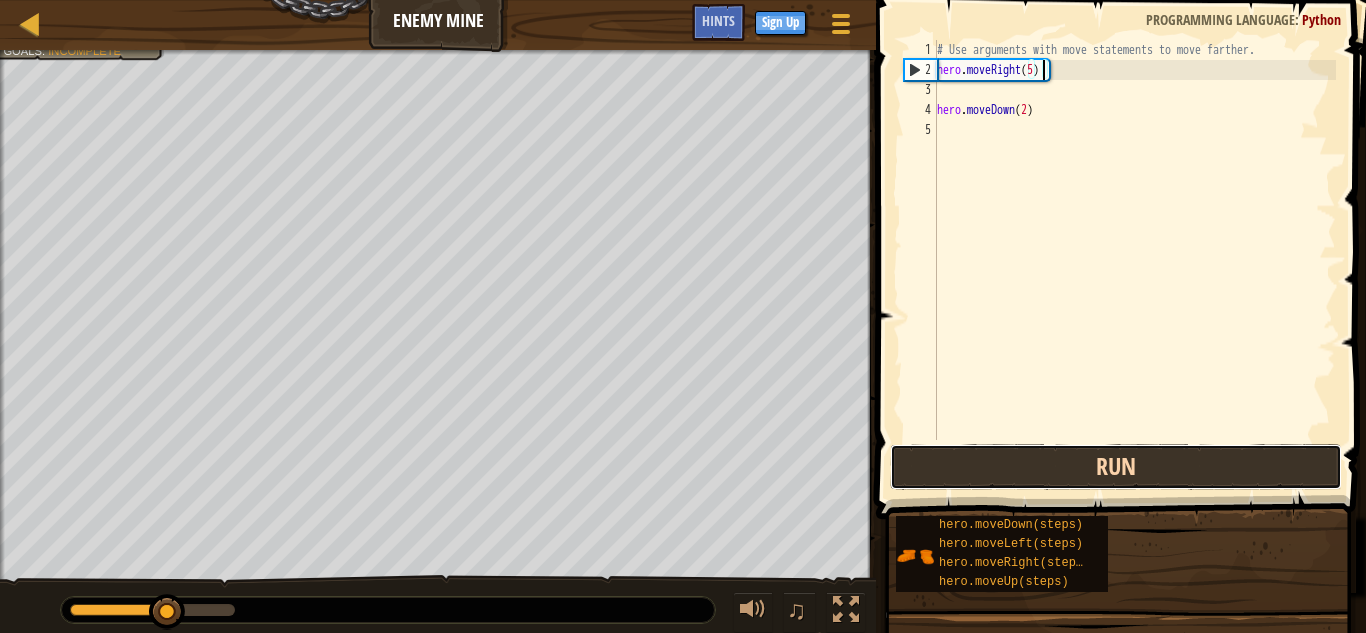 click on "Run" at bounding box center [1116, 467] 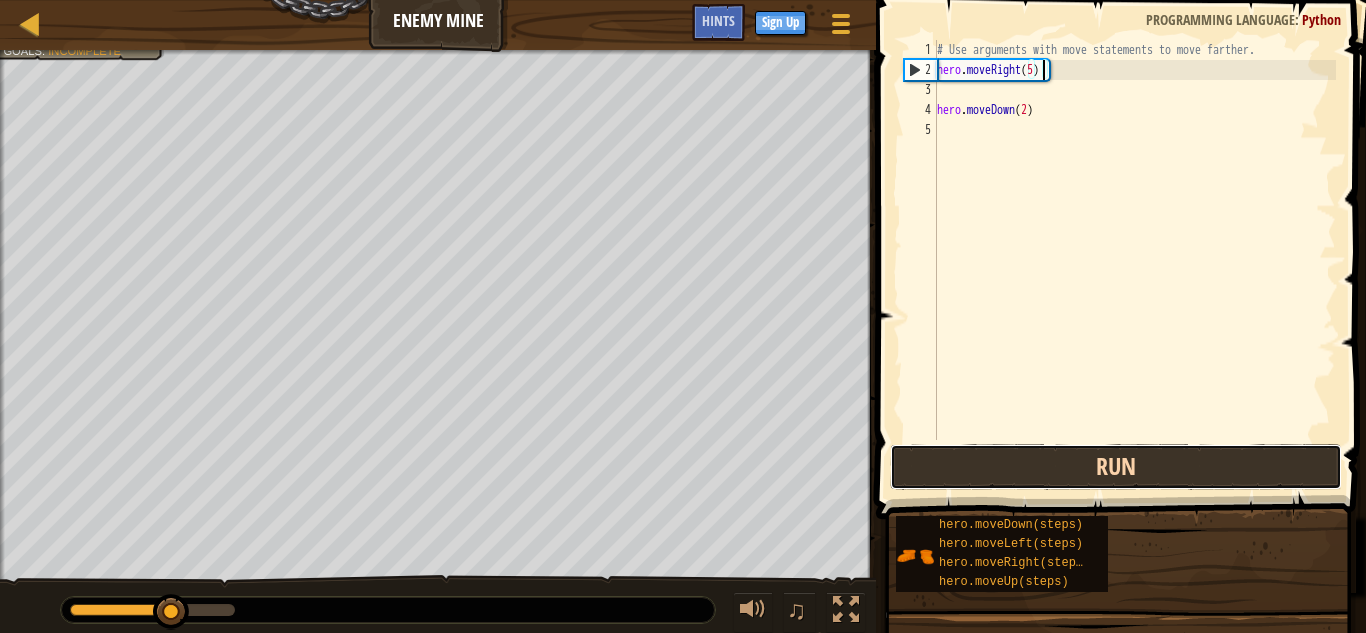 click on "Run" at bounding box center [1116, 467] 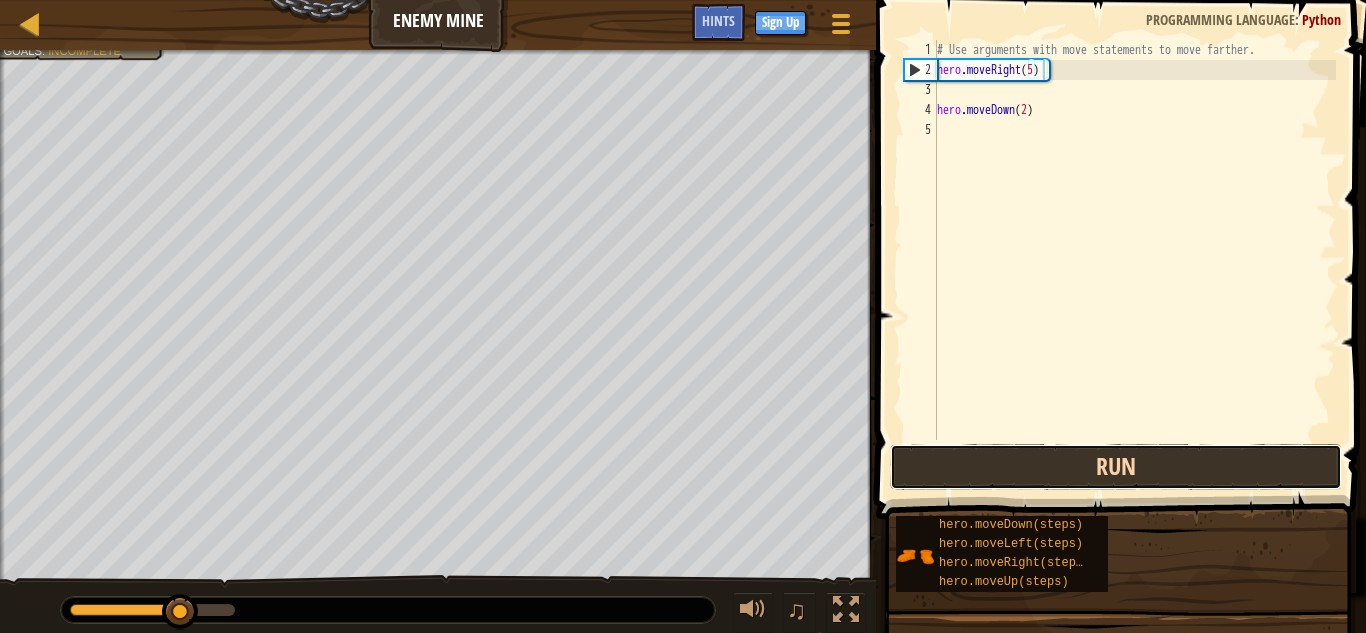 click on "Run" at bounding box center (1116, 467) 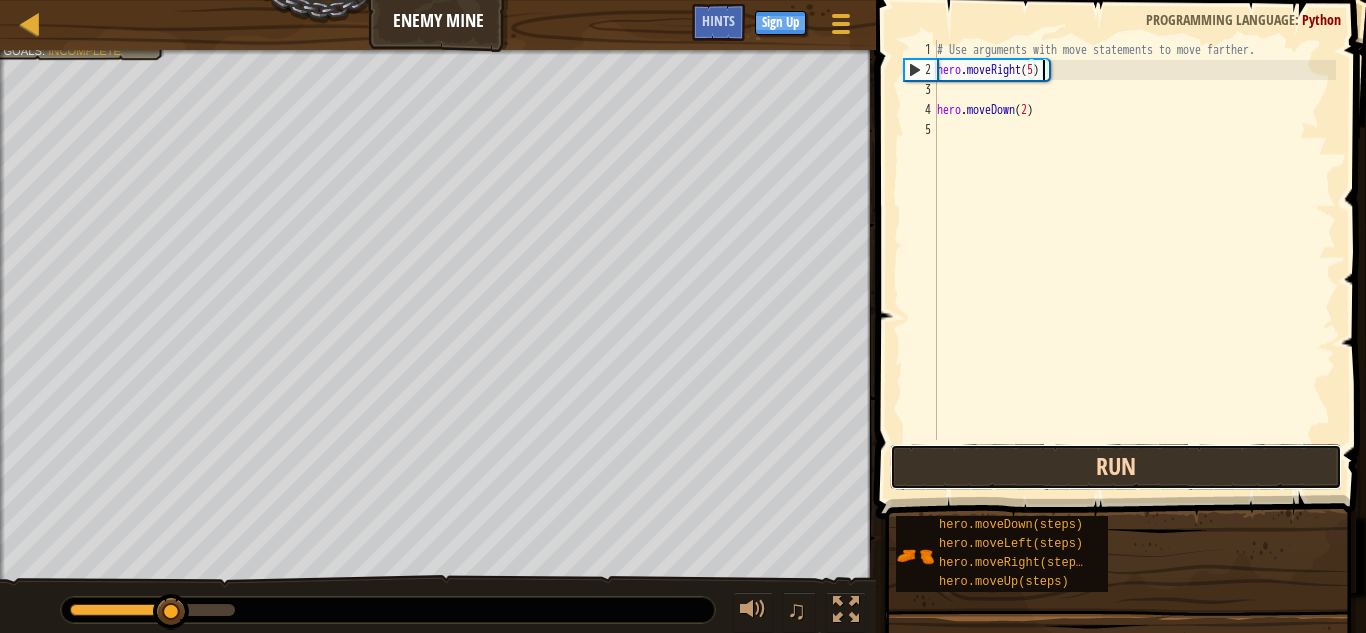 click on "Run" at bounding box center [1116, 467] 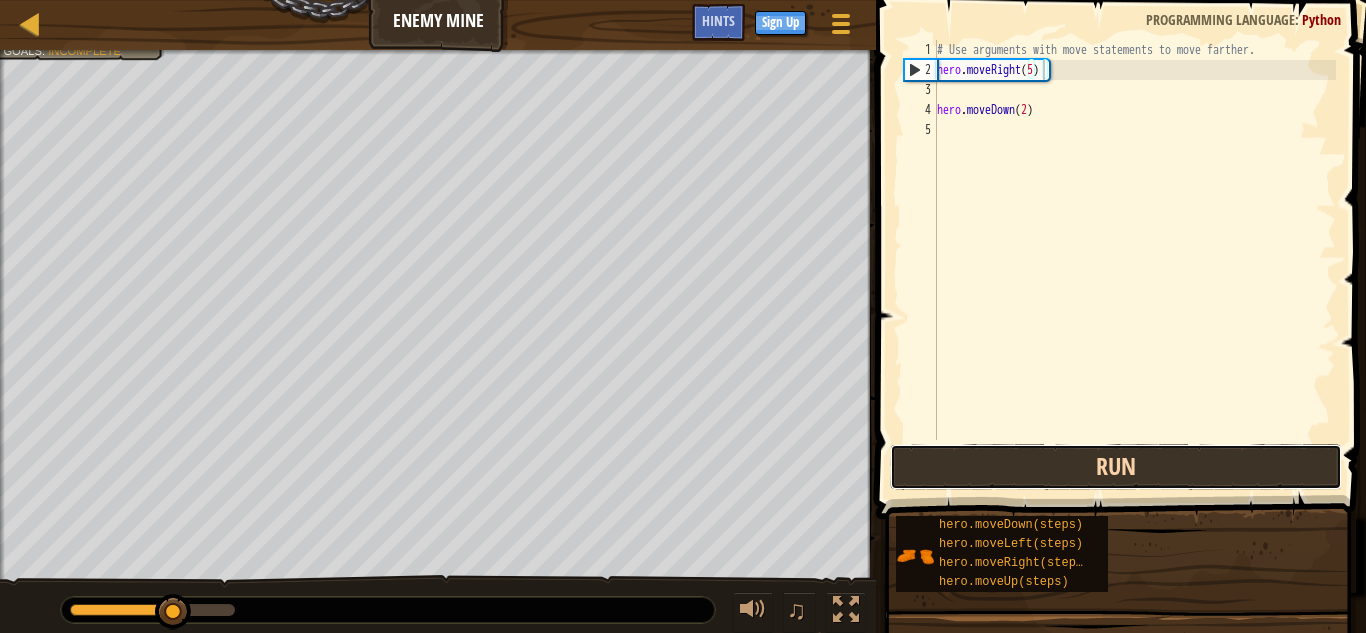click on "Run" at bounding box center (1116, 467) 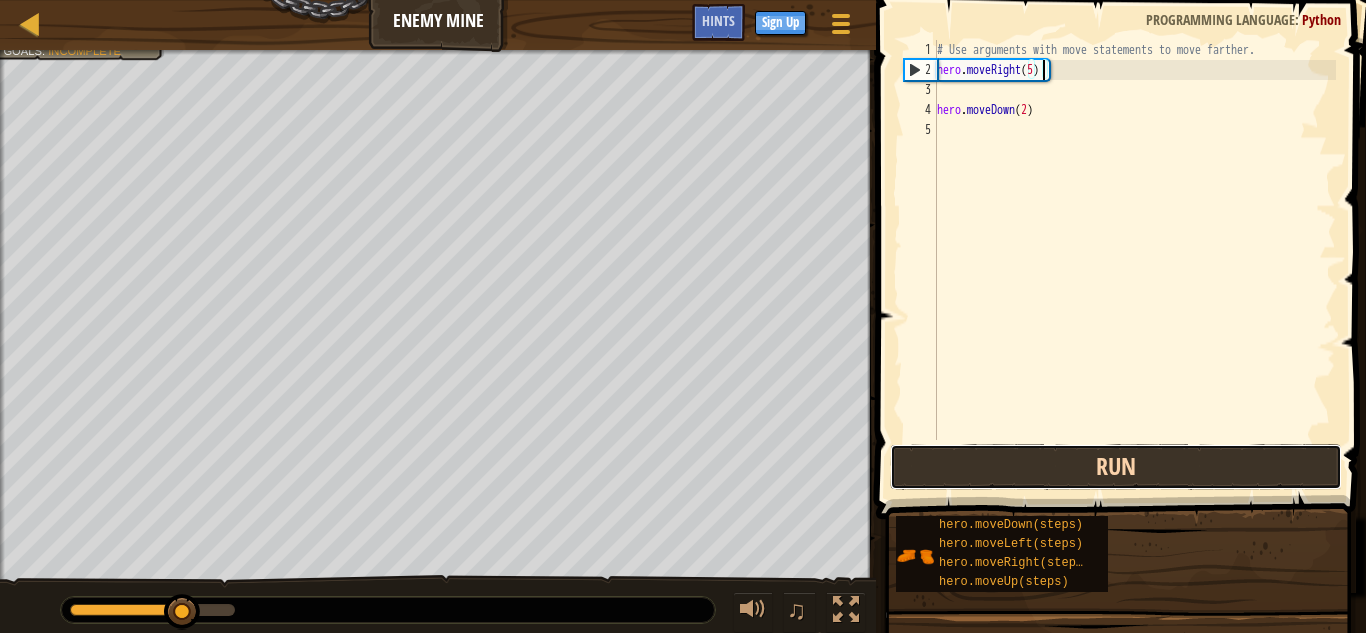 click on "Run" at bounding box center (1116, 467) 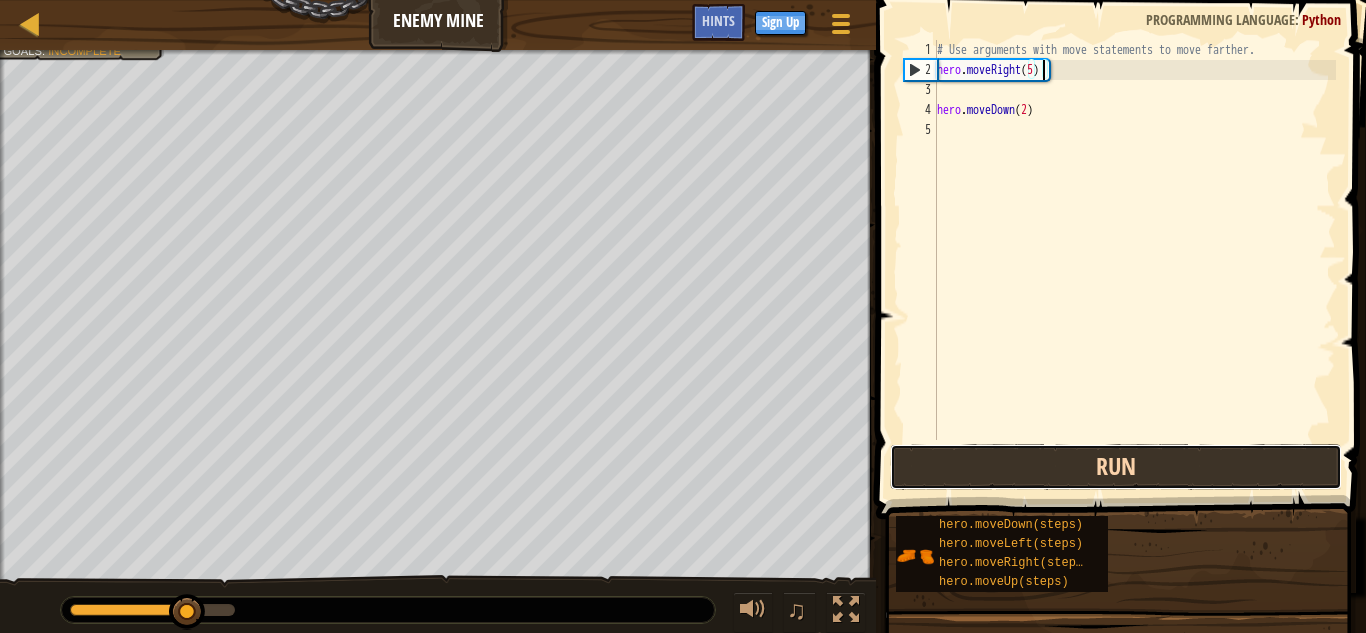 click on "Run" at bounding box center (1116, 467) 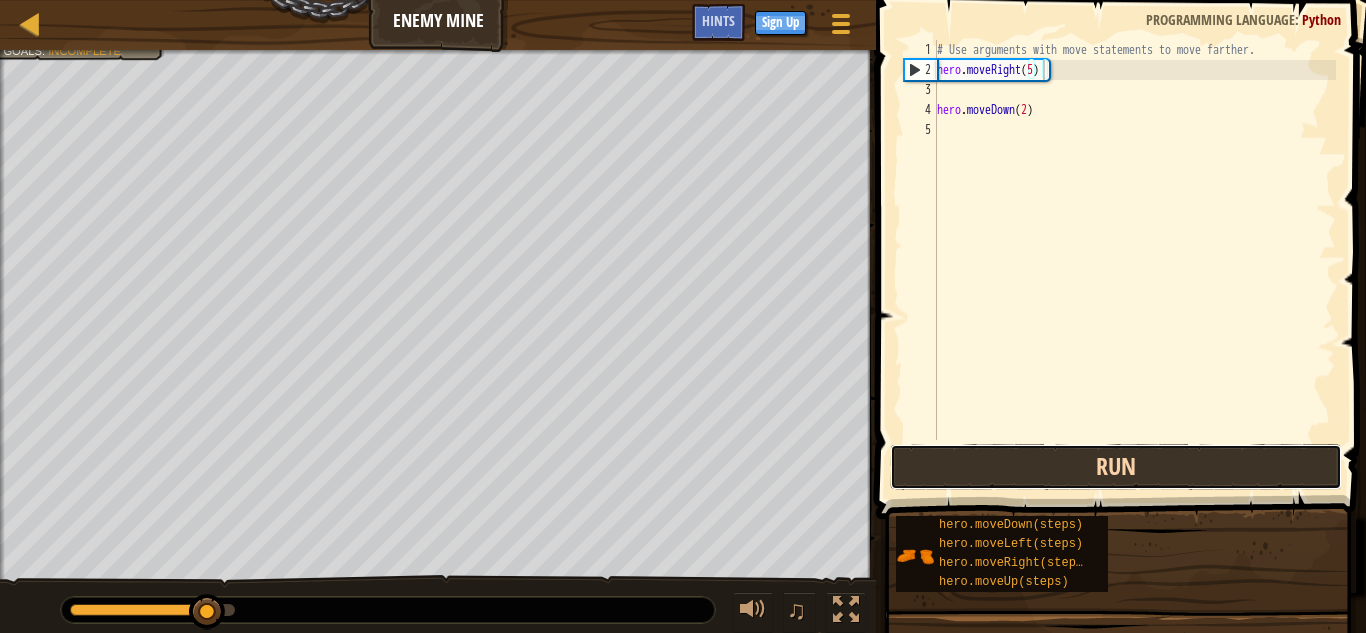 click on "Run" at bounding box center (1116, 467) 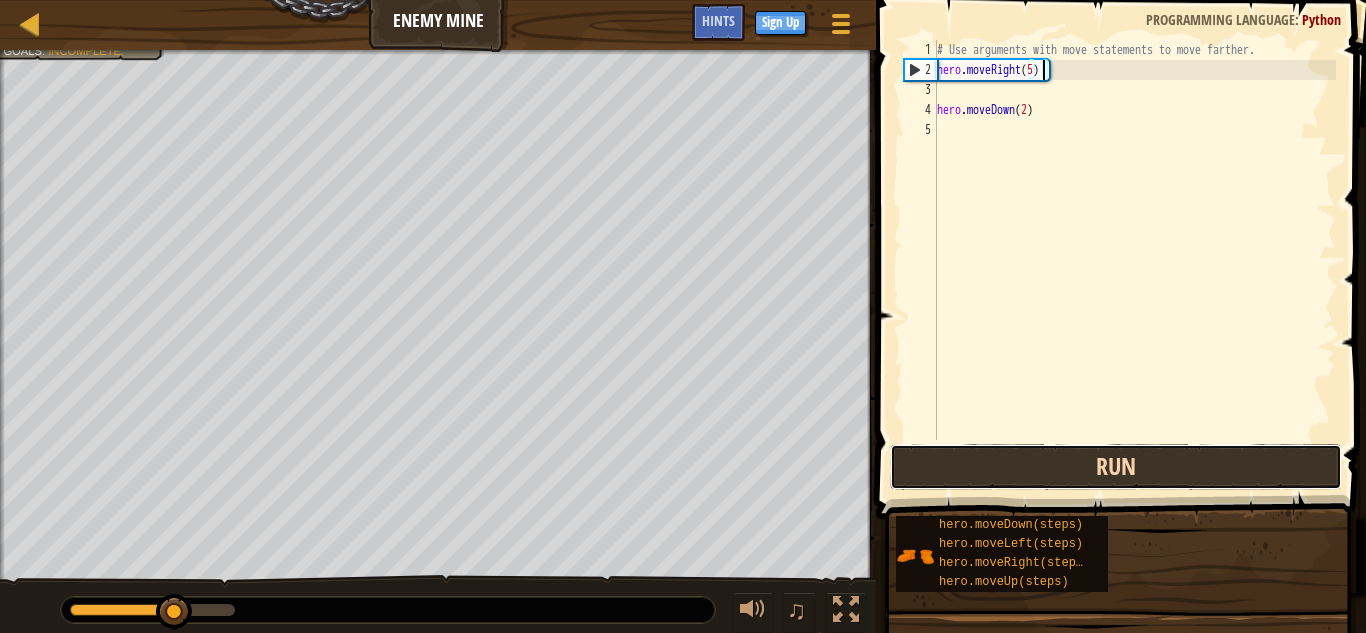 click on "Run" at bounding box center (1116, 467) 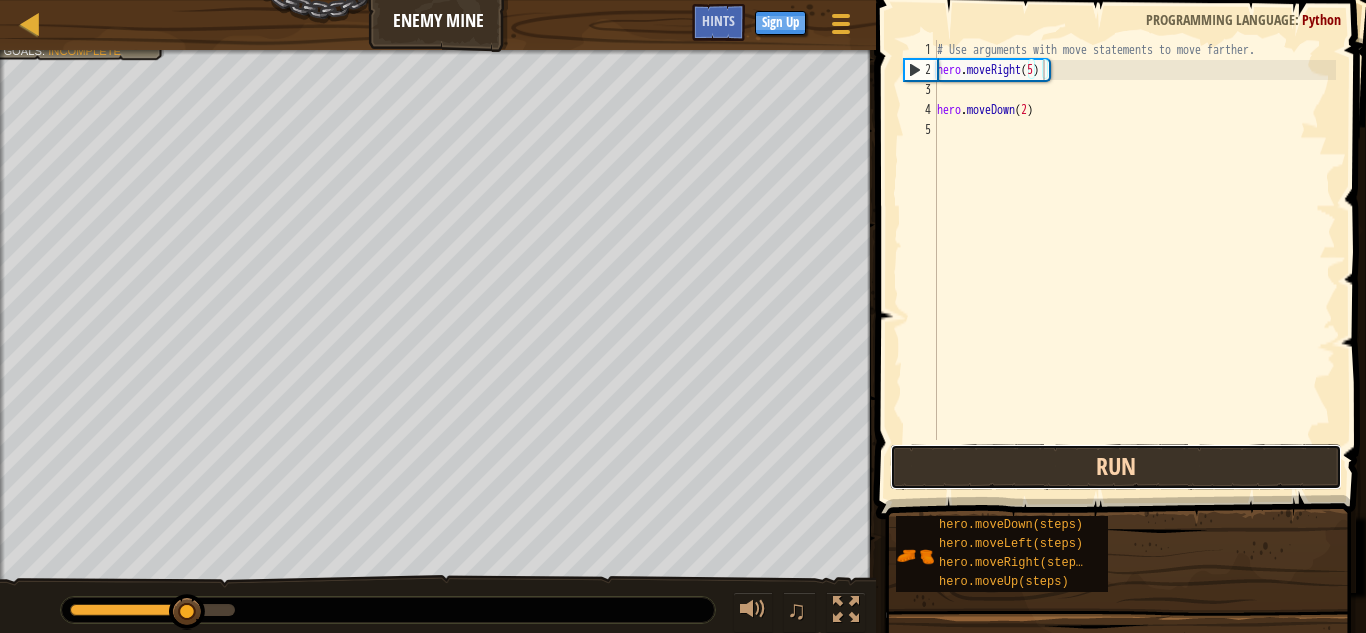 click on "Run" at bounding box center [1116, 467] 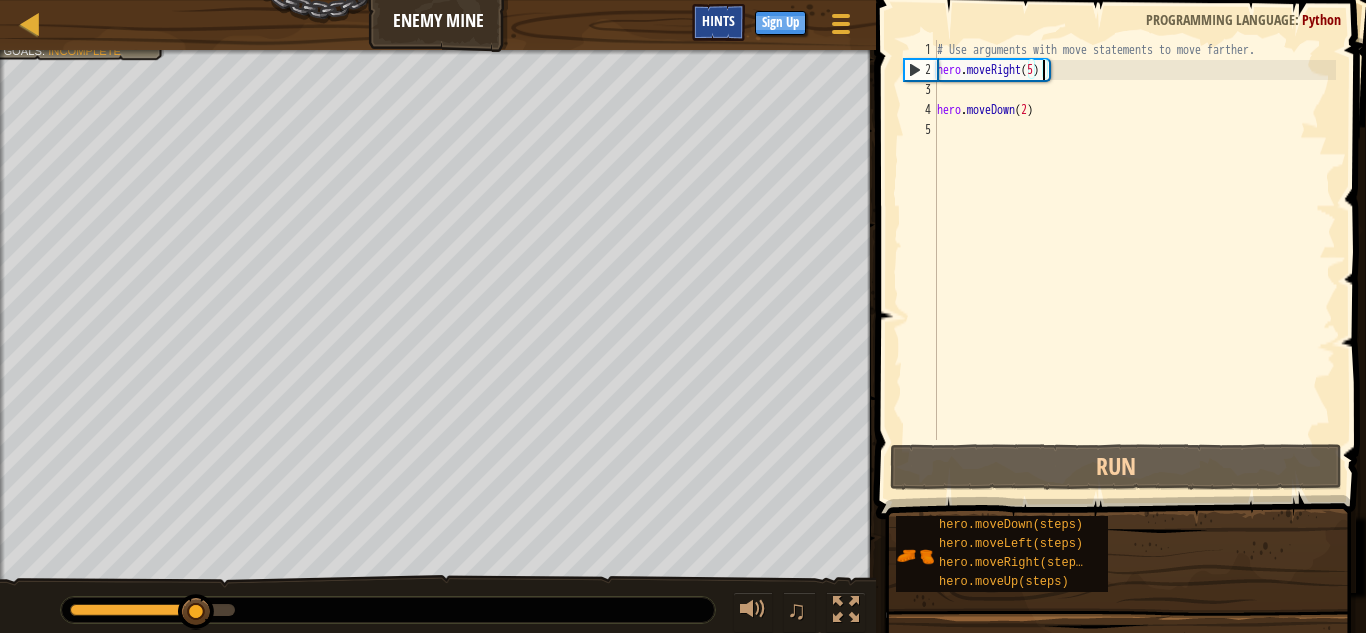 click on "Hints" at bounding box center [718, 22] 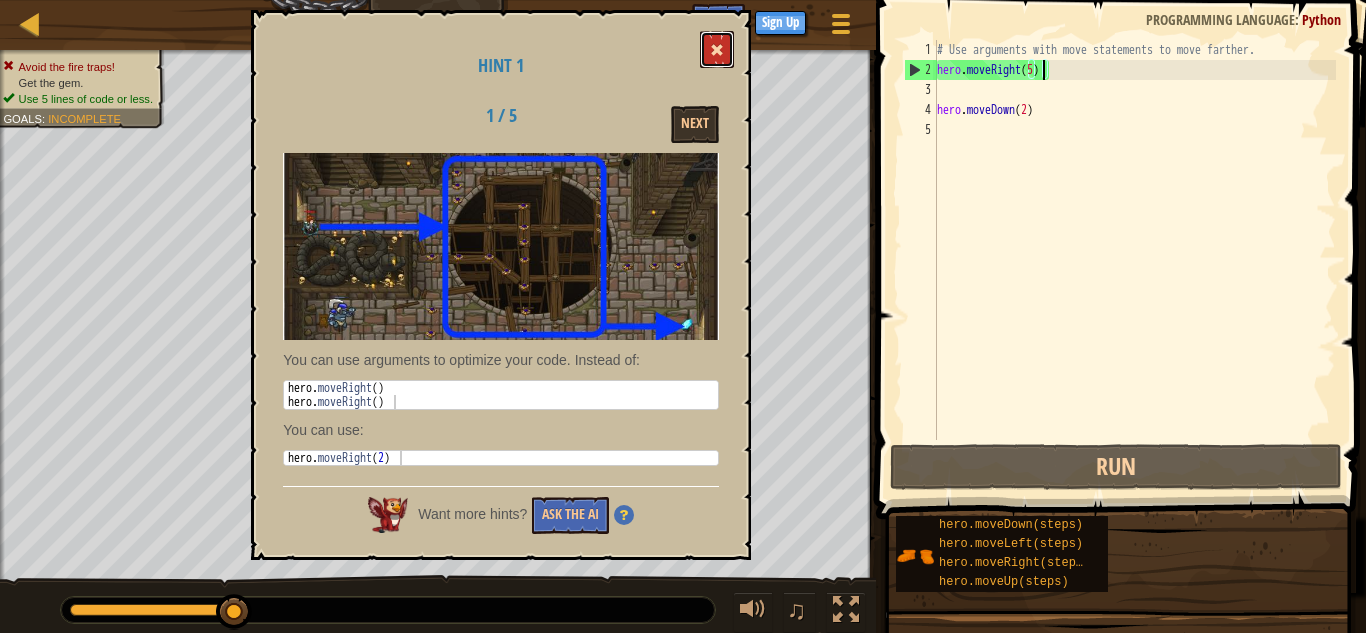click at bounding box center [717, 50] 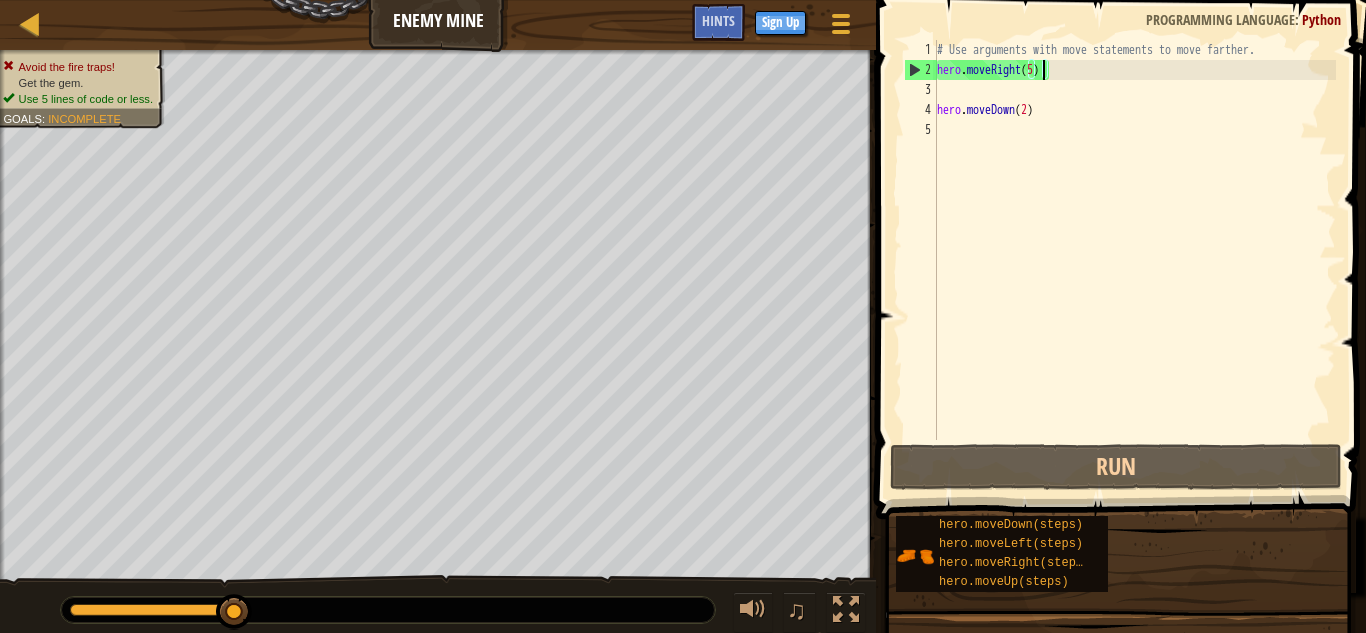 click on "# Use arguments with move statements to move farther. hero . moveRight ( 5 ) hero . moveDown ( 2 )" at bounding box center [1134, 260] 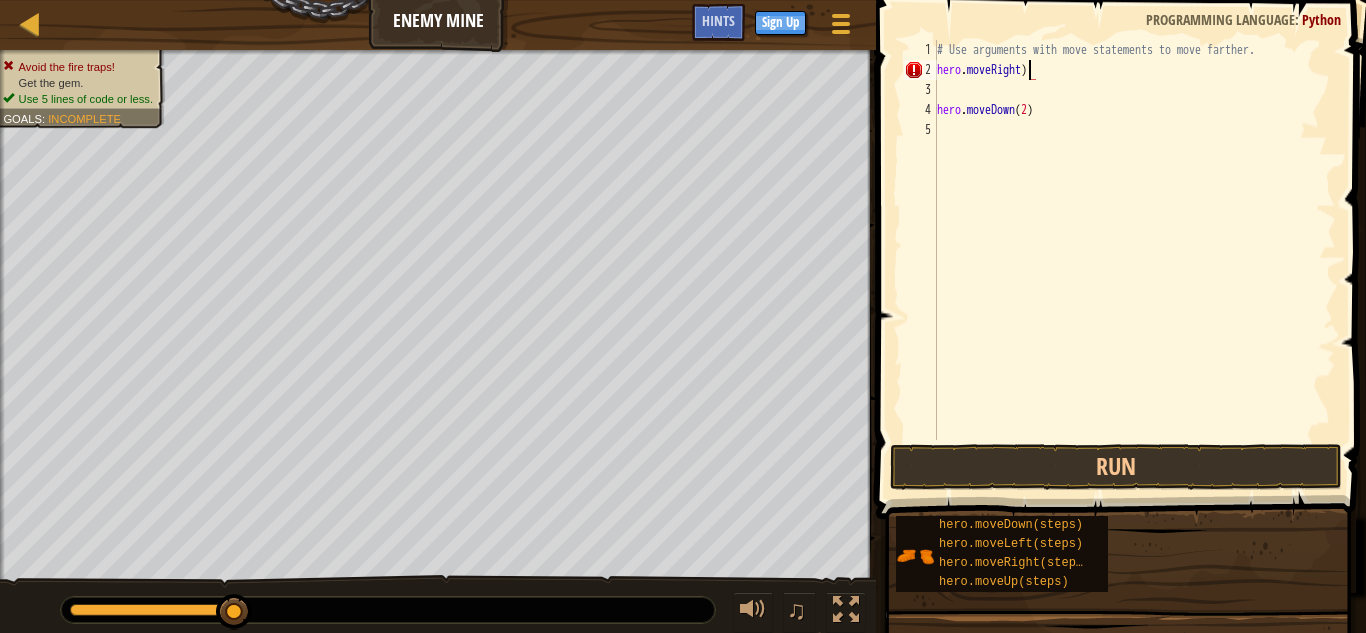 scroll, scrollTop: 9, scrollLeft: 8, axis: both 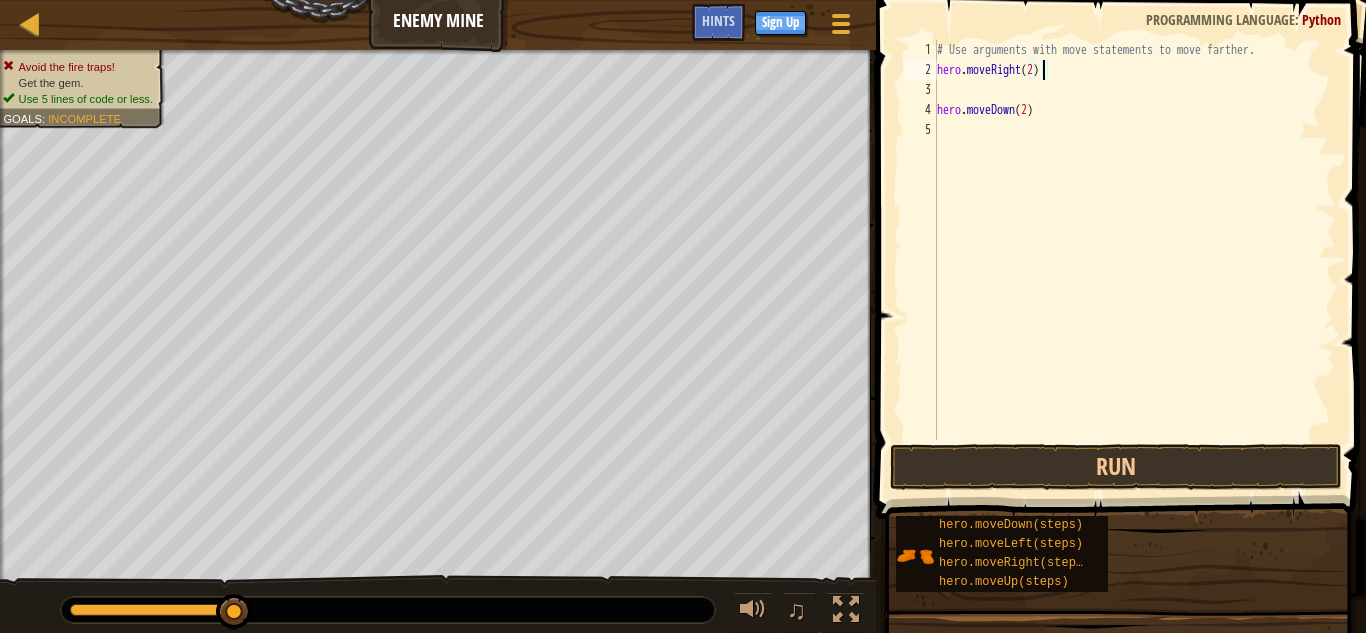 type on "hero.moveRight(2)" 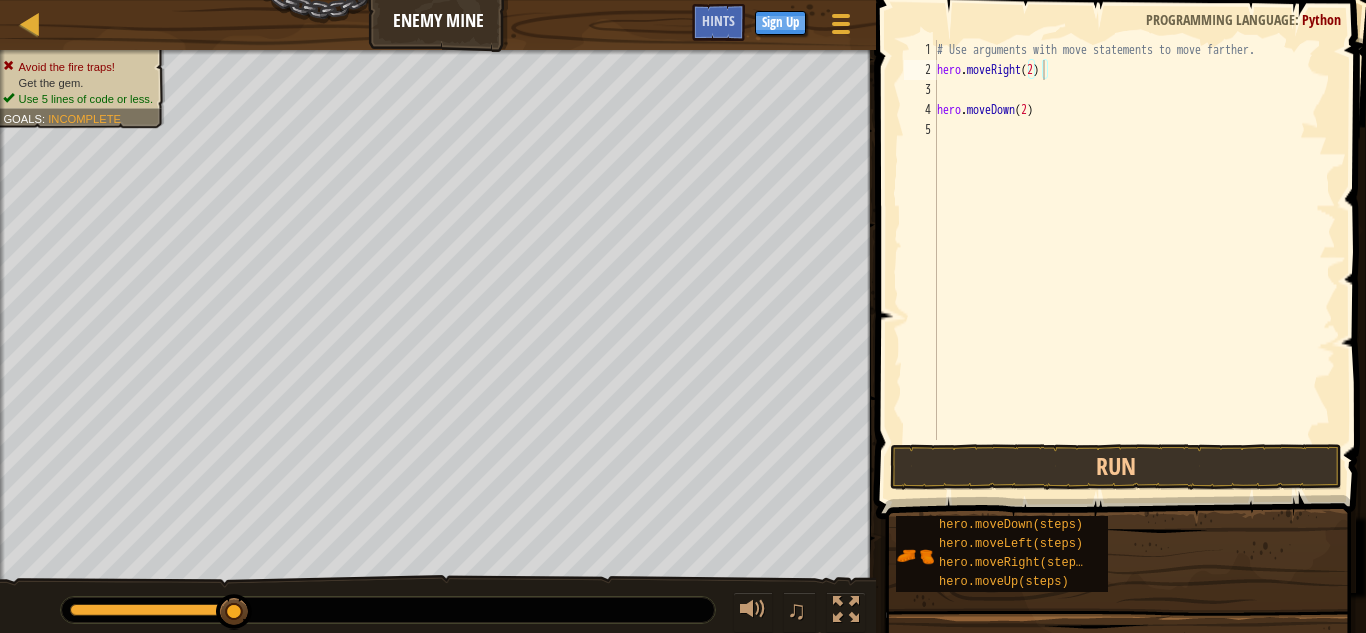 click at bounding box center (1123, 231) 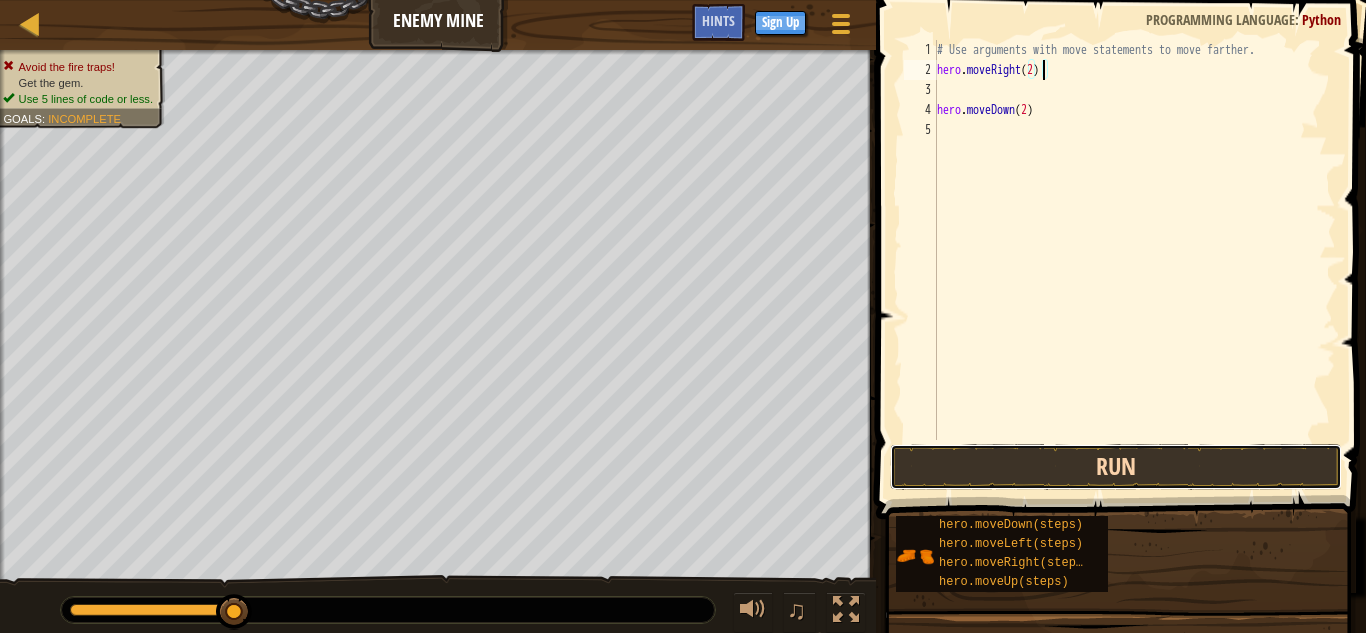 click on "Run" at bounding box center (1116, 467) 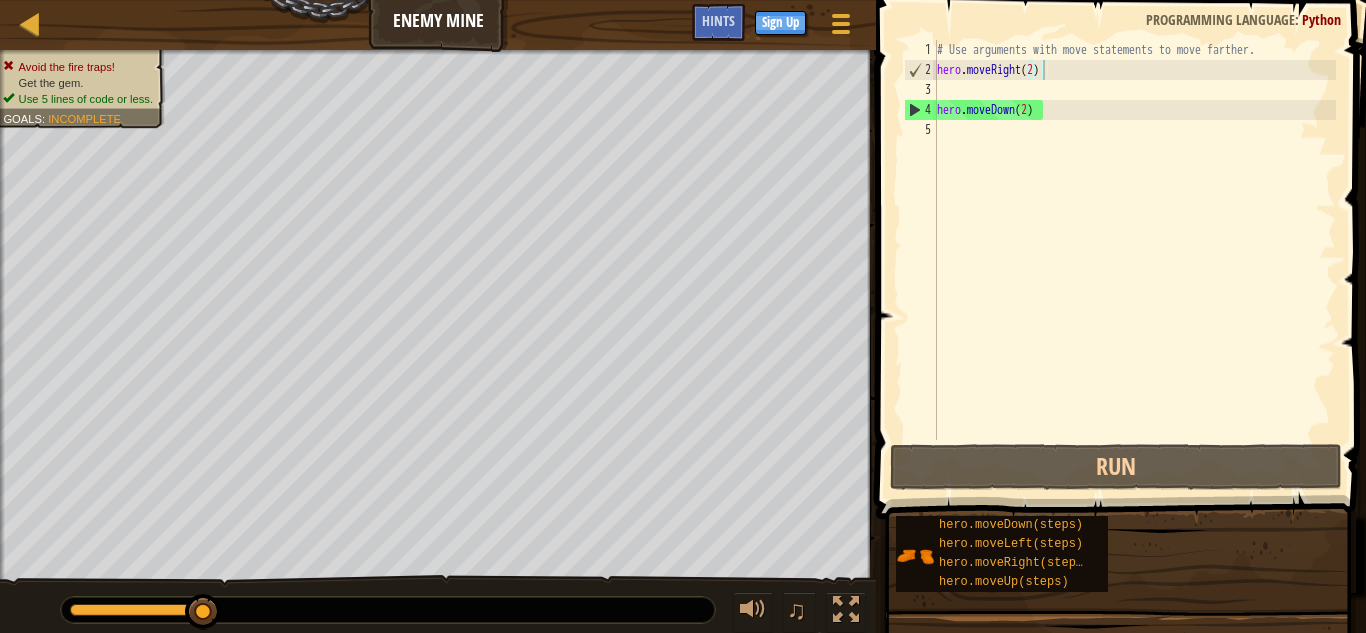 click at bounding box center (1123, 231) 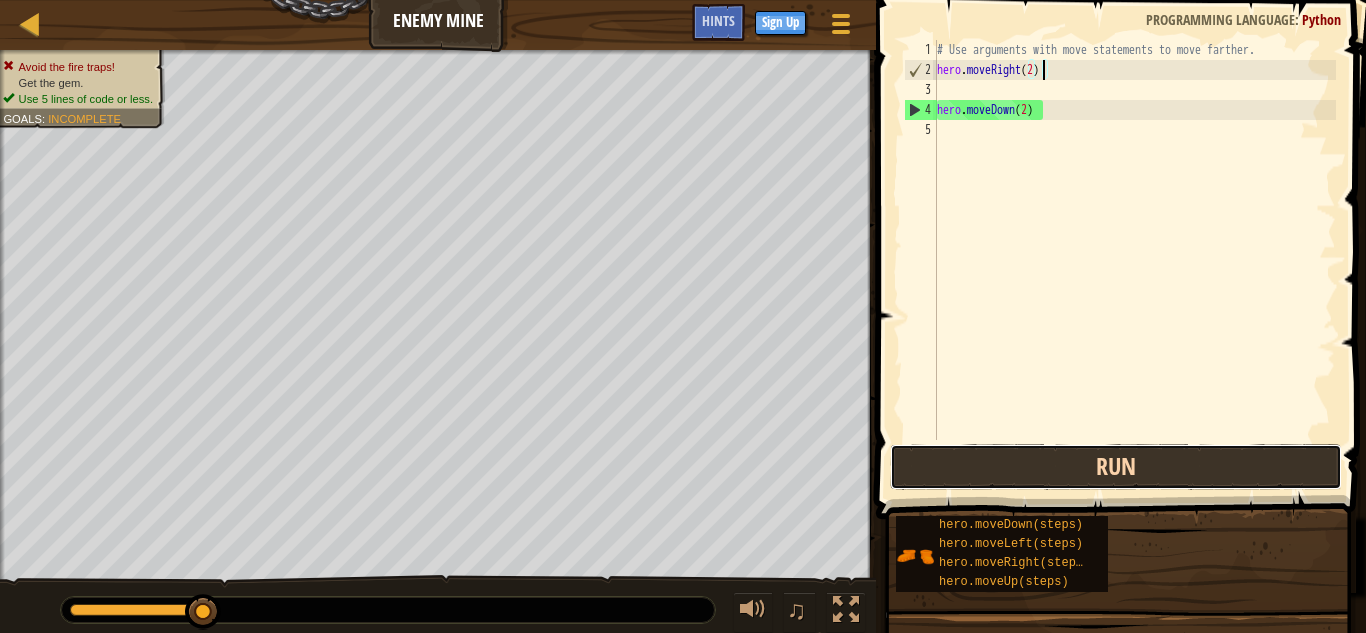 click on "Run" at bounding box center [1116, 467] 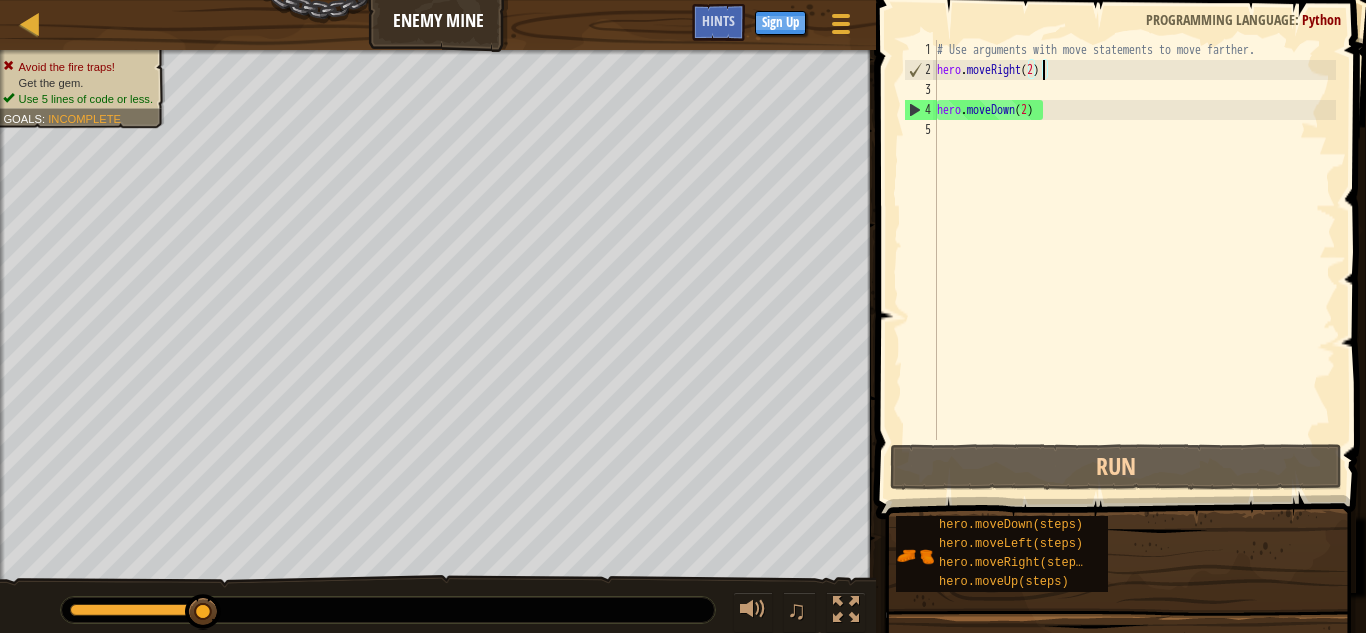 click on "# Use arguments with move statements to move farther. hero . moveRight ( 2 ) hero . moveDown ( 2 )" at bounding box center (1134, 260) 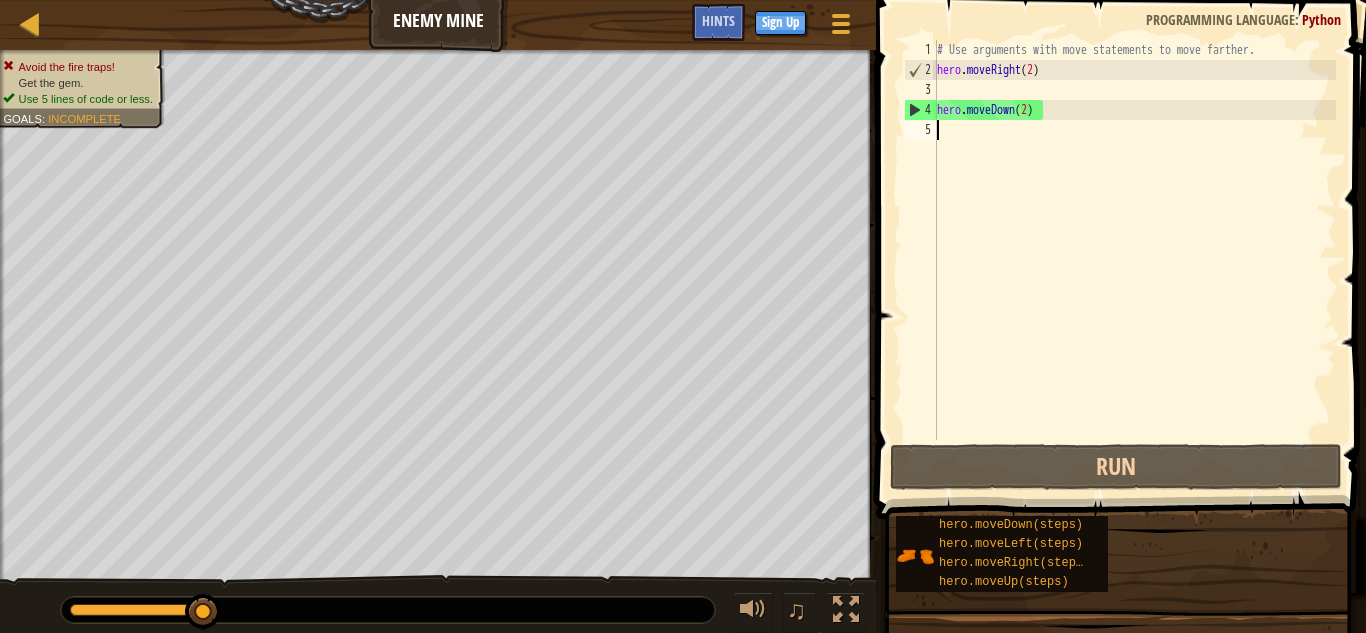 scroll, scrollTop: 9, scrollLeft: 0, axis: vertical 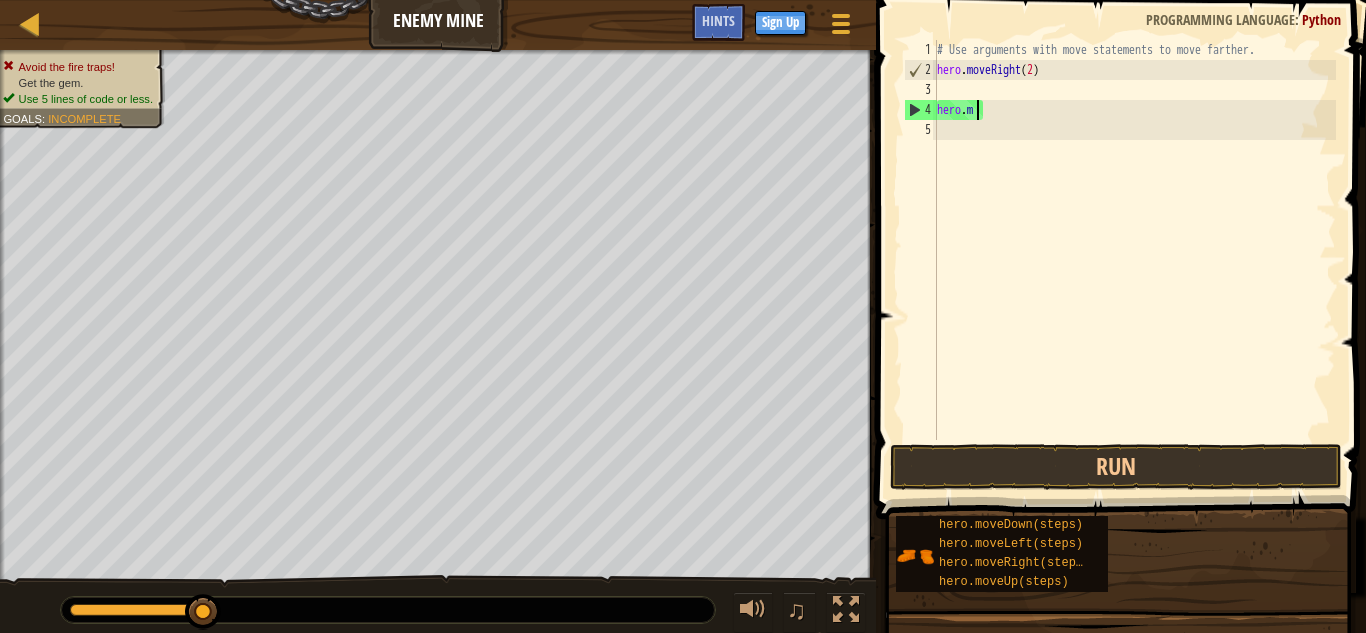 type on "h" 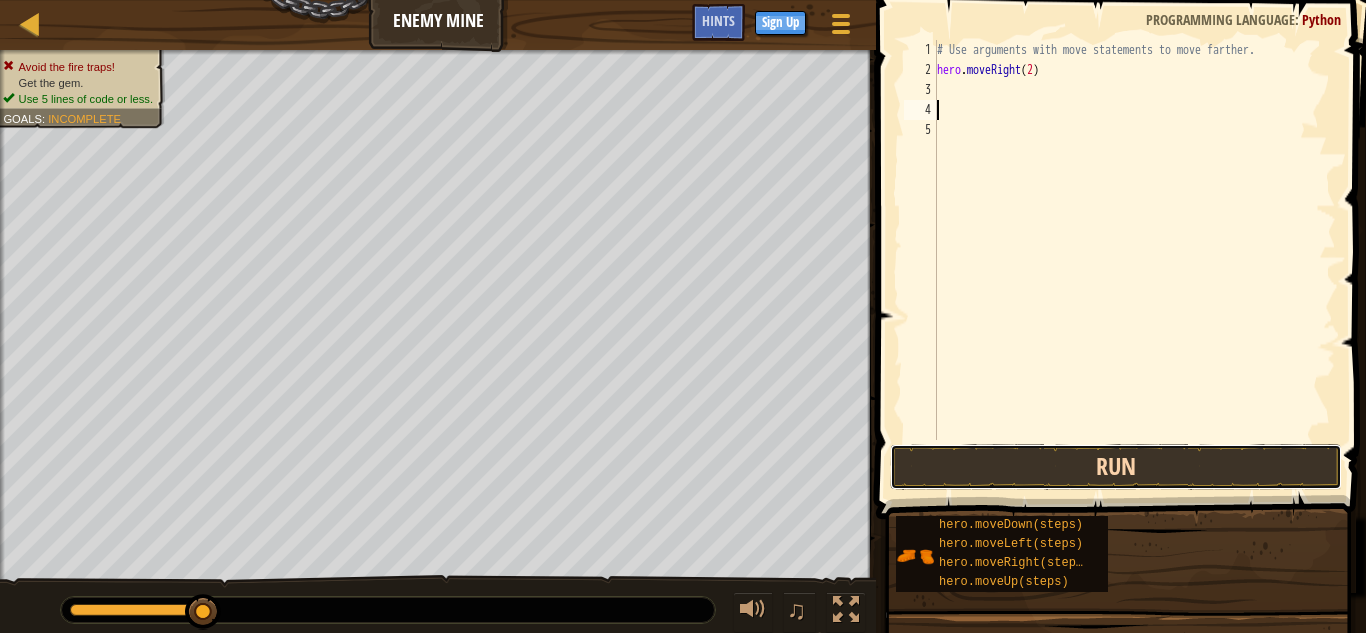 click on "Run" at bounding box center (1116, 467) 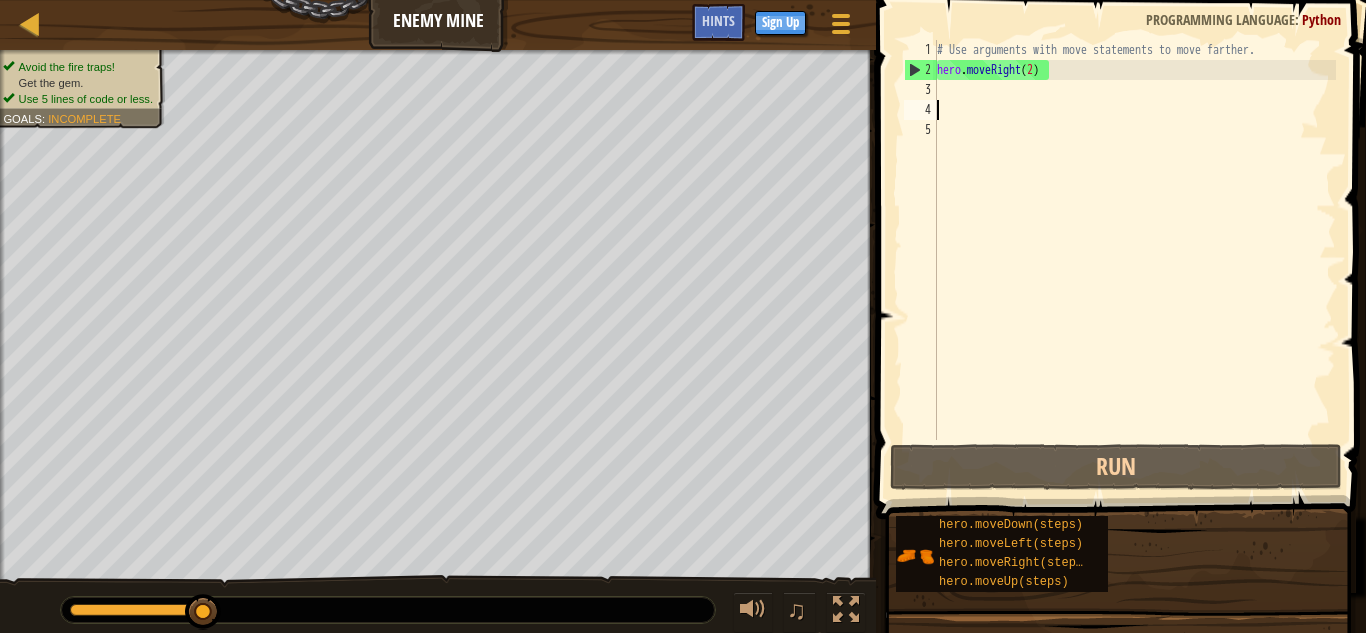 click on "# Use arguments with move statements to move farther. hero . moveRight ( 2 )" at bounding box center (1134, 260) 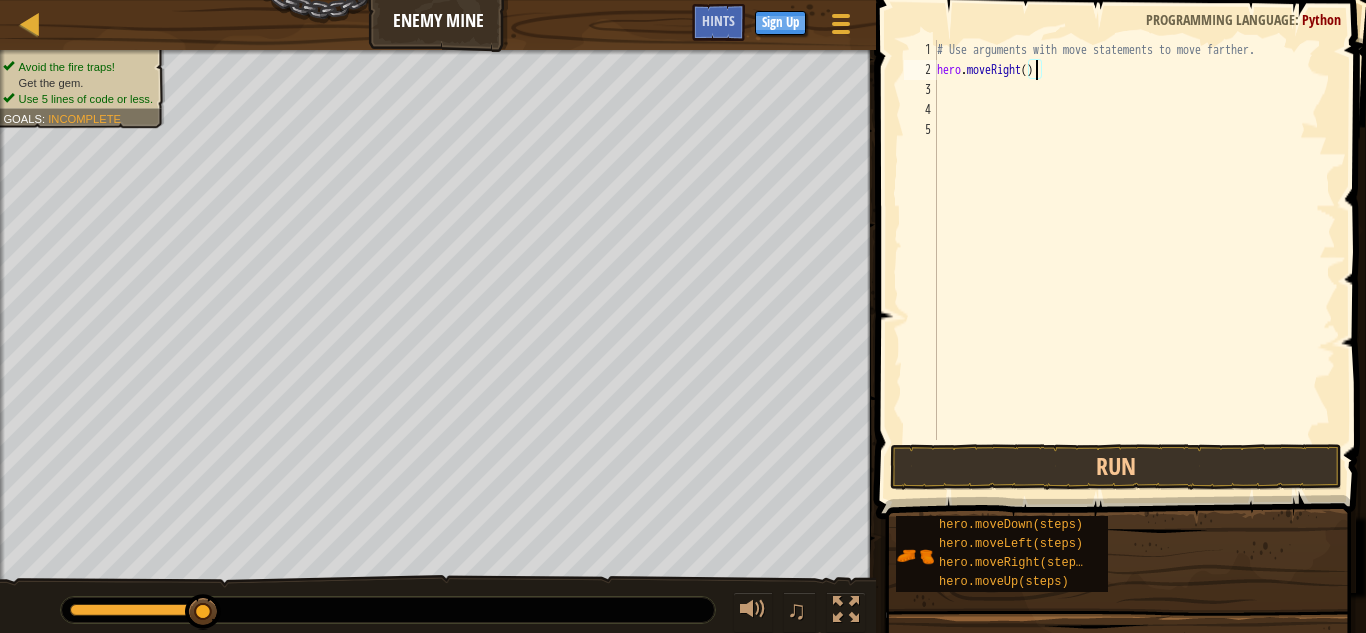 scroll, scrollTop: 9, scrollLeft: 8, axis: both 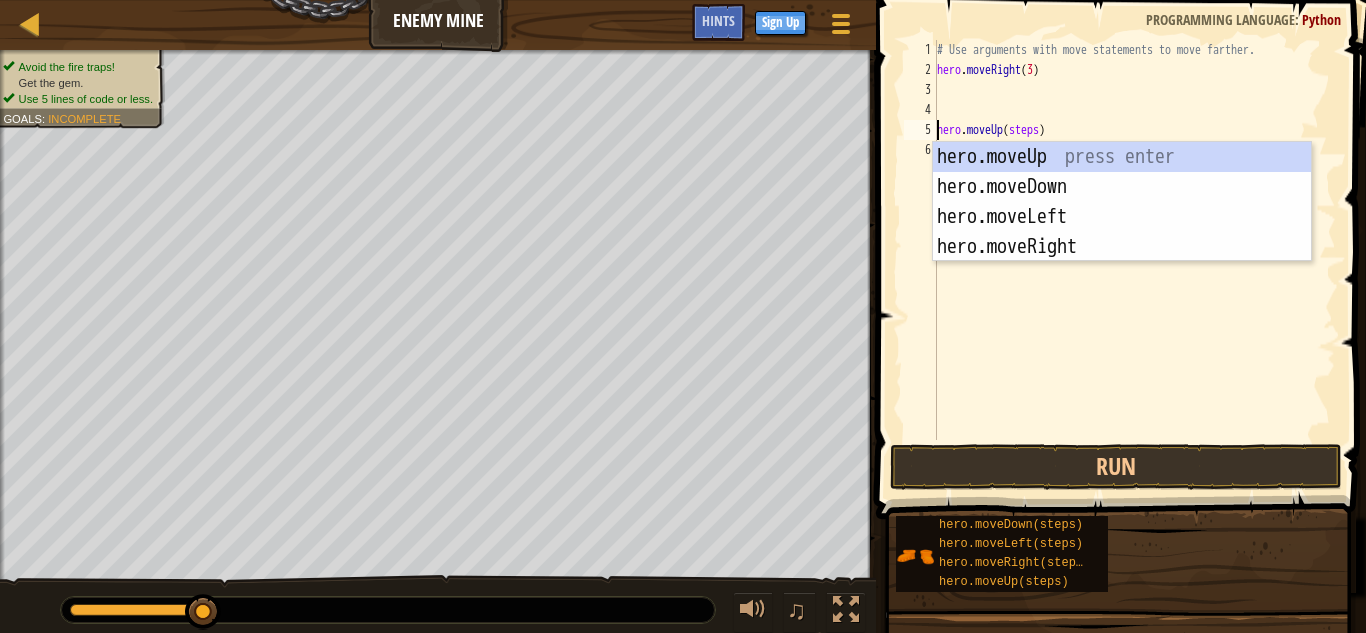 click on "# Use arguments with move statements to move farther. hero . moveRight ( 3 ) hero . moveUp ( steps )" at bounding box center (1134, 260) 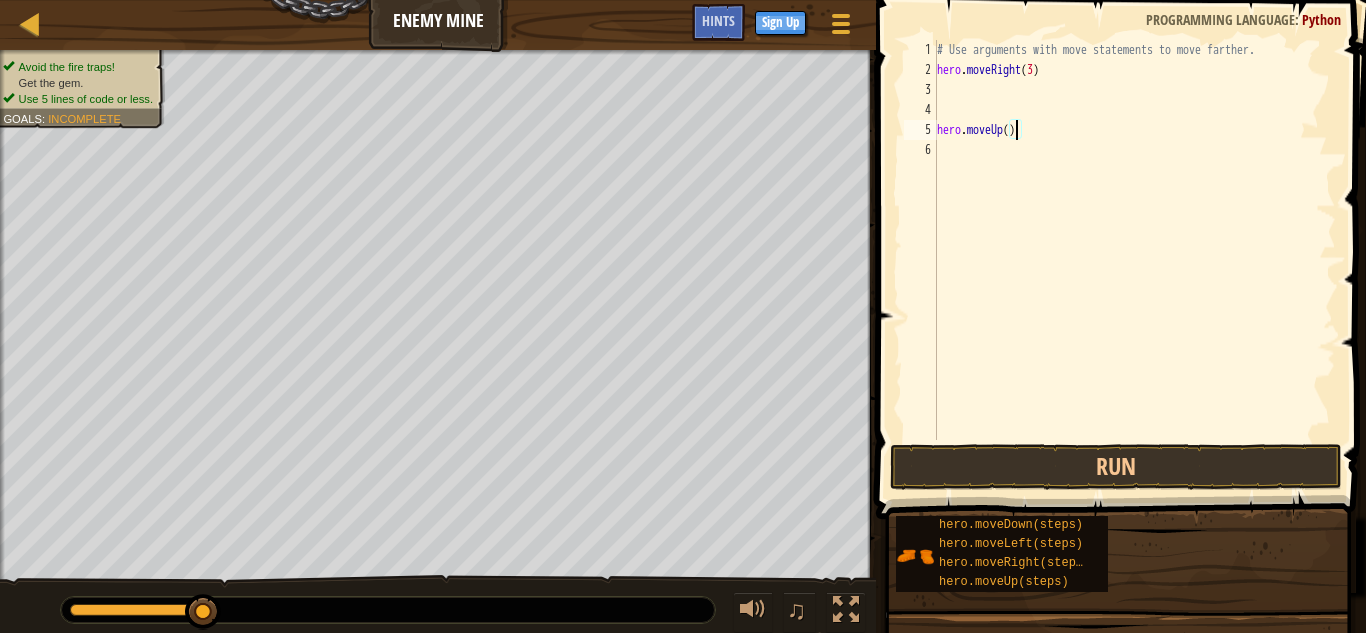 scroll, scrollTop: 9, scrollLeft: 7, axis: both 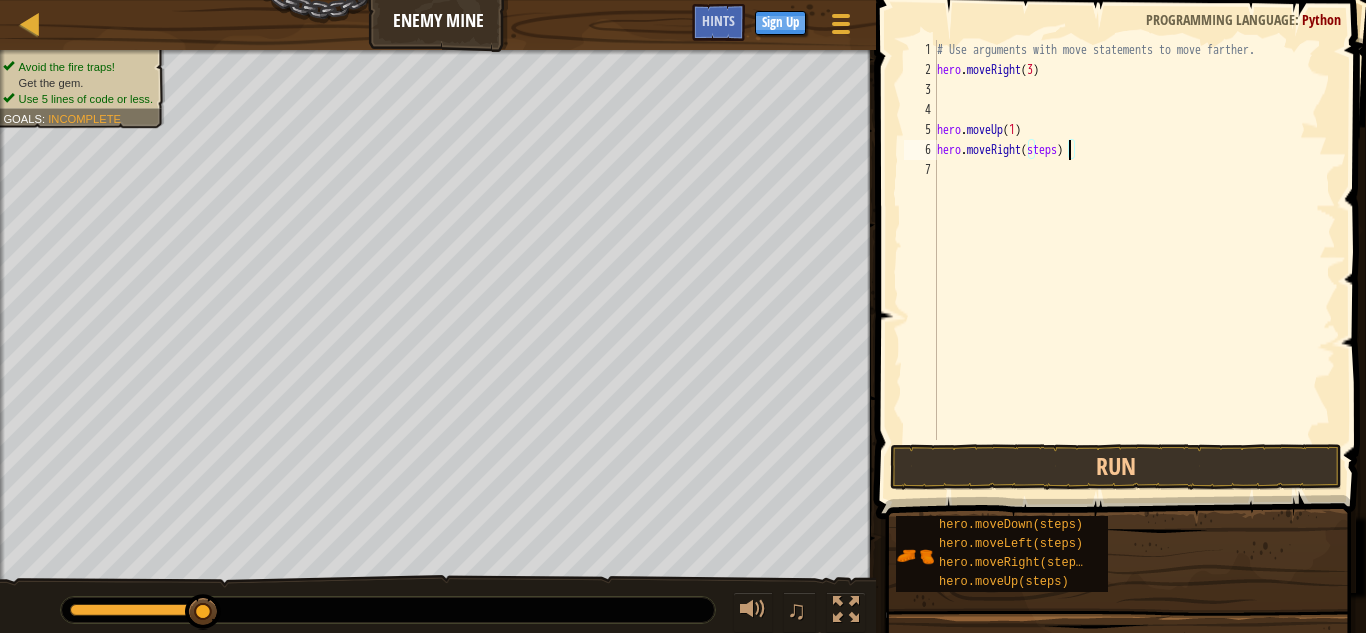 click on "# Use arguments with move statements to move farther. hero . moveRight ( 3 ) hero . moveUp ( 1 ) hero . moveRight ( steps )" at bounding box center [1134, 260] 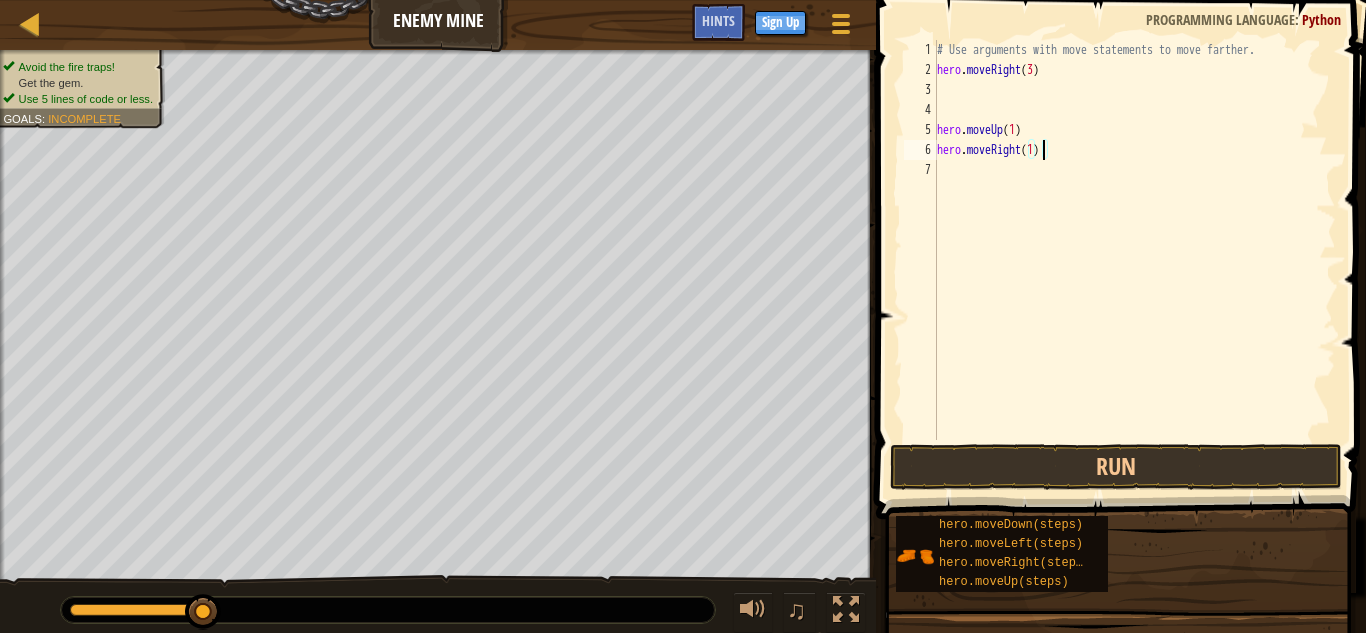scroll, scrollTop: 9, scrollLeft: 8, axis: both 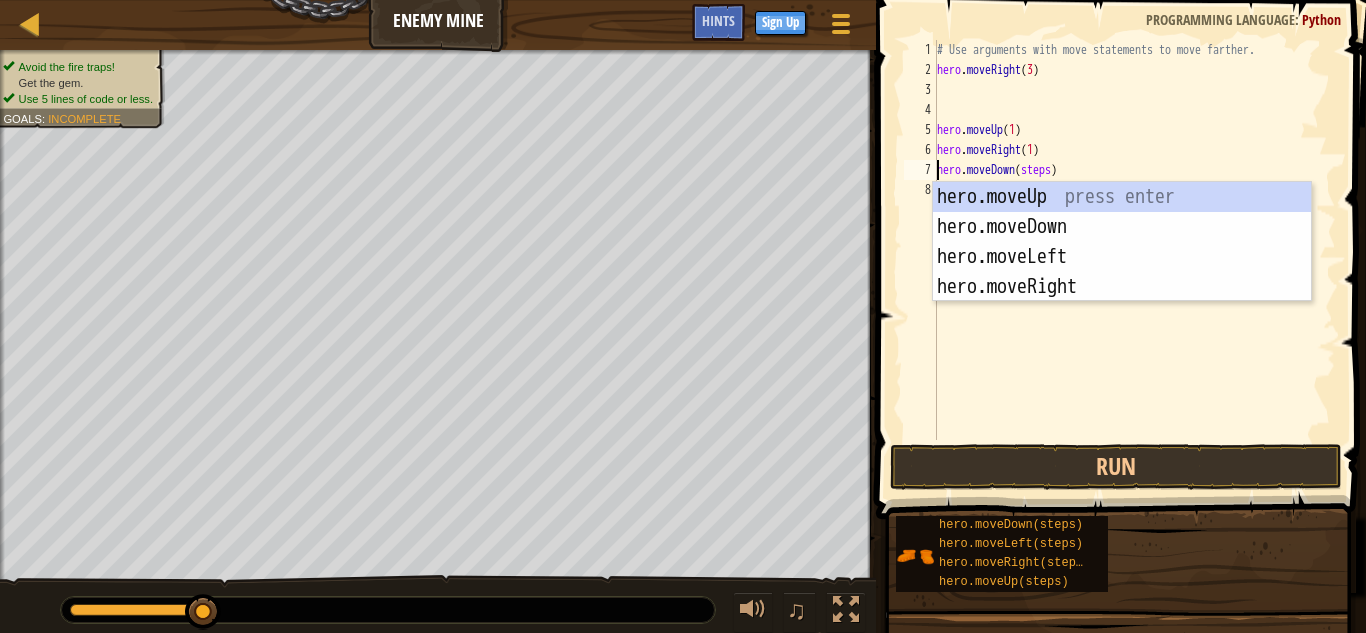 click on "# Use arguments with move statements to move farther. hero . moveRight ( 3 ) hero . moveUp ( 1 ) hero . moveRight ( 1 ) hero . moveDown ( steps )" at bounding box center [1134, 260] 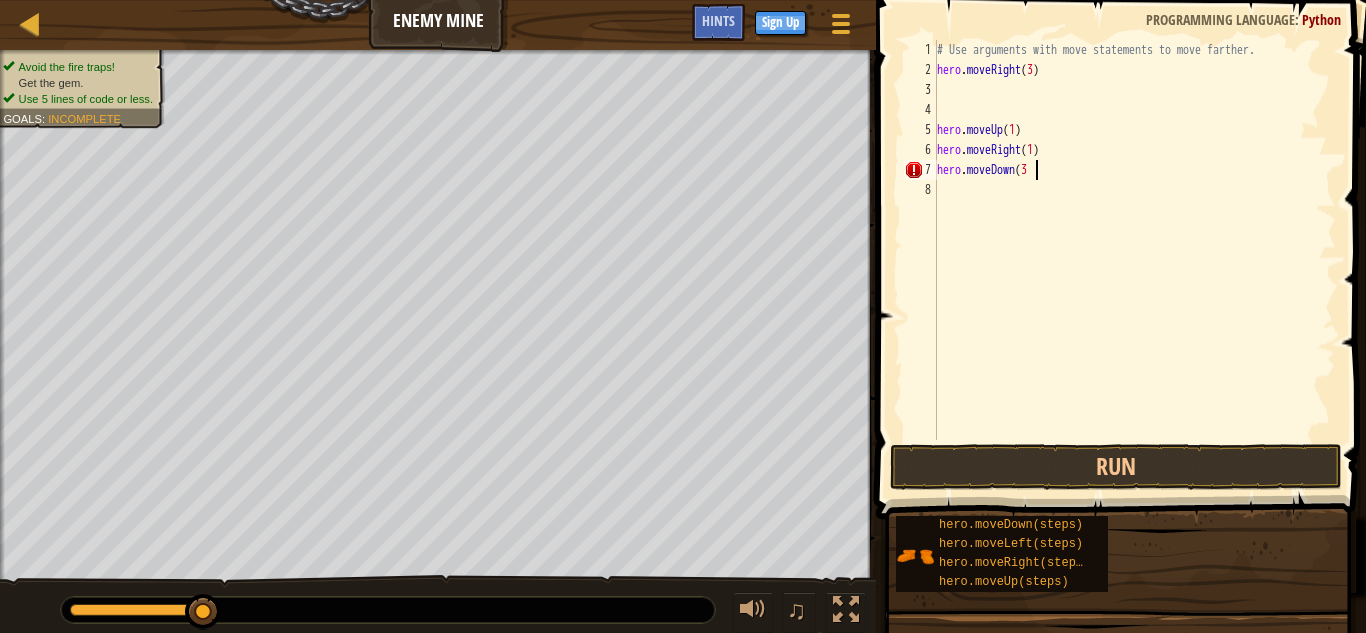 scroll, scrollTop: 9, scrollLeft: 8, axis: both 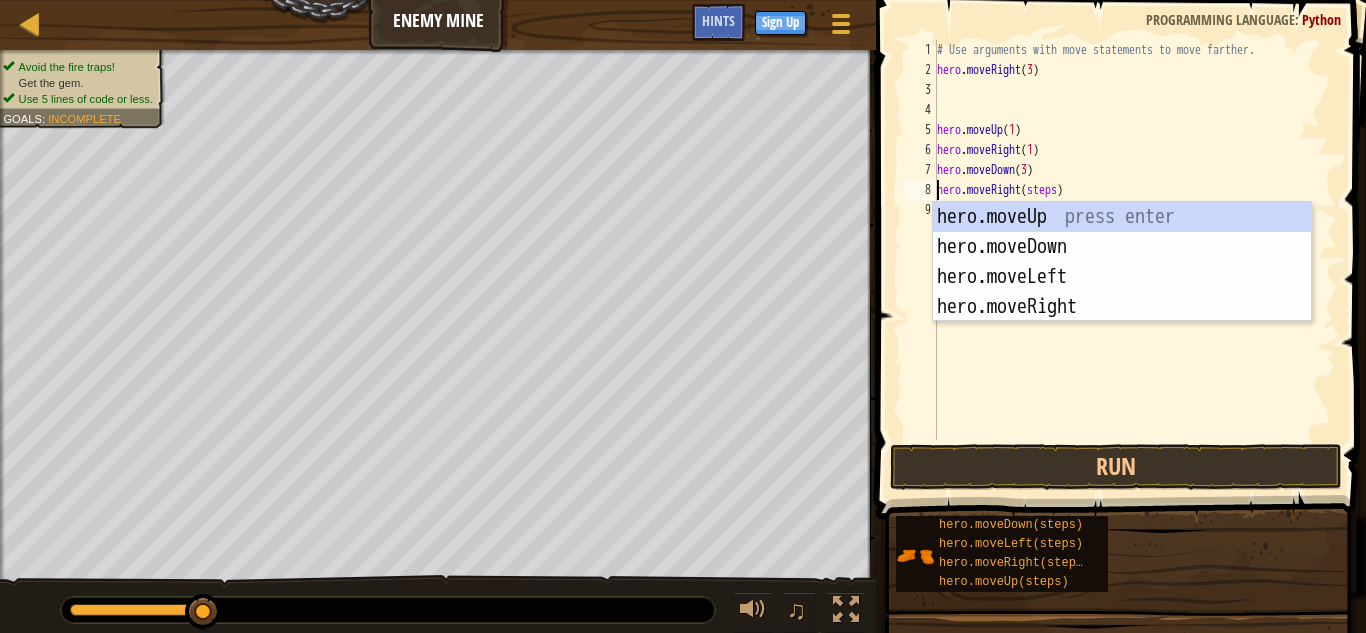 click on "# Use arguments with move statements to move farther. hero . moveRight ( 3 ) hero . moveUp ( 1 ) hero . moveRight ( 1 ) hero . moveDown ( 3 ) hero . moveRight ( steps )" at bounding box center [1134, 260] 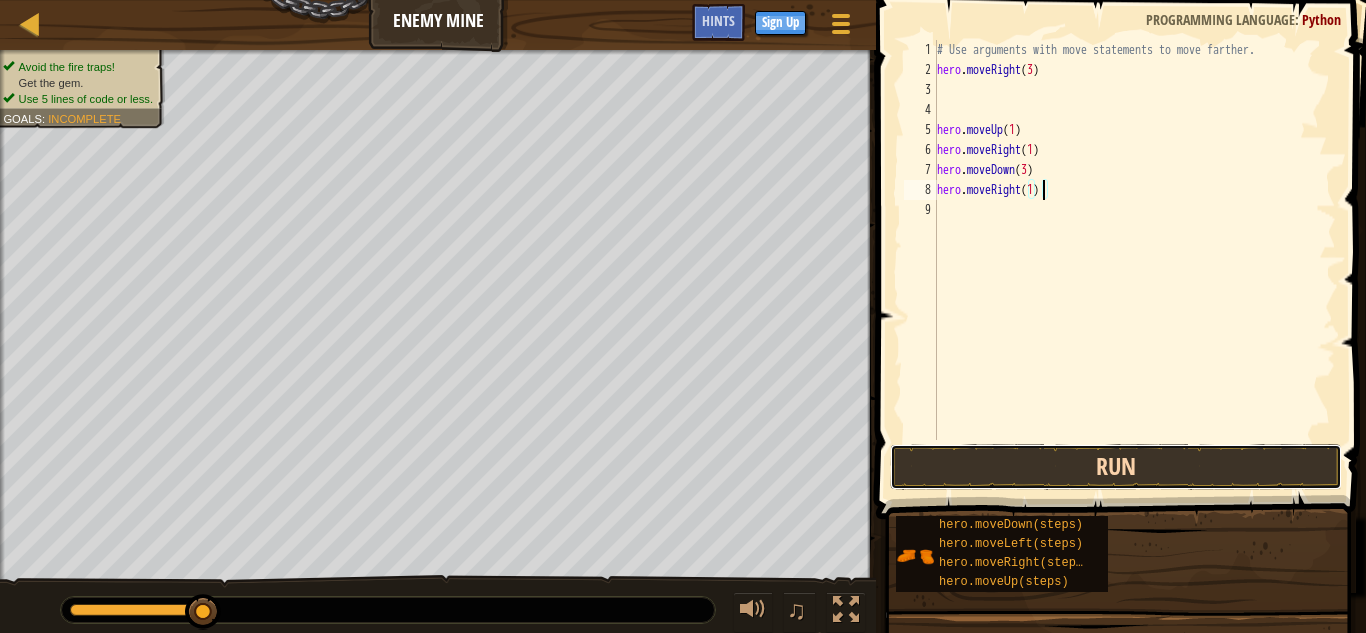 click on "Run" at bounding box center [1116, 467] 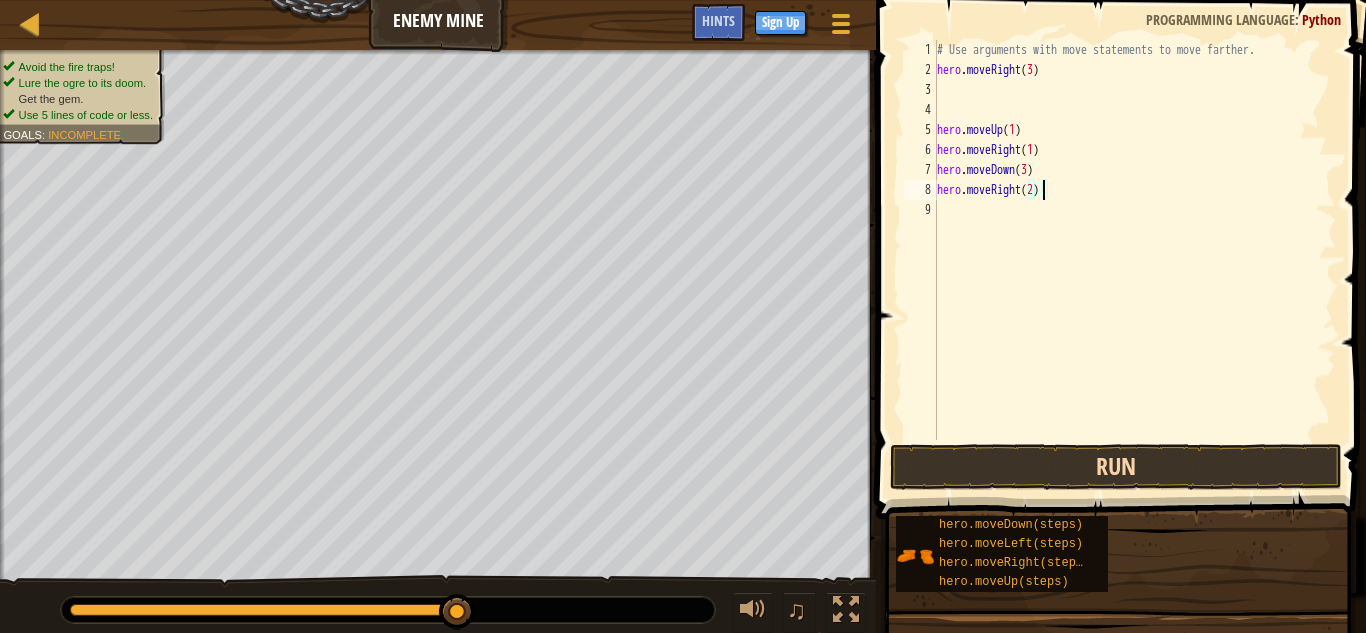 type on "hero.moveRight(2)" 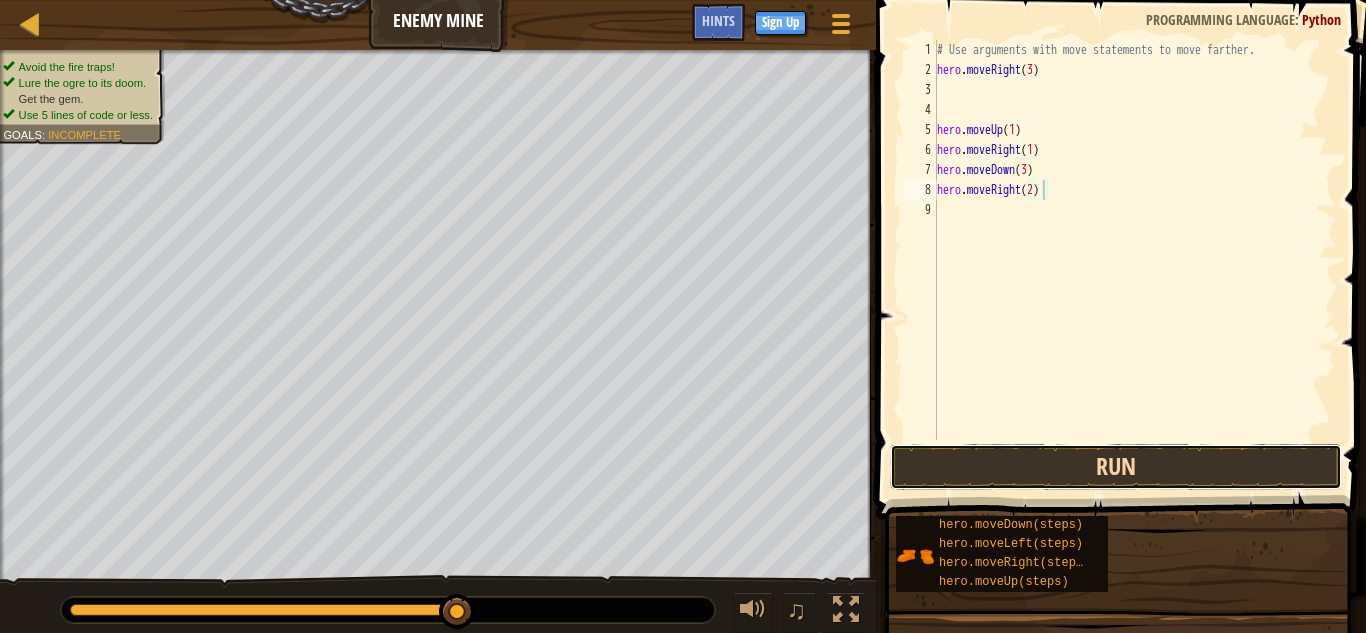 click on "Run" at bounding box center (1116, 467) 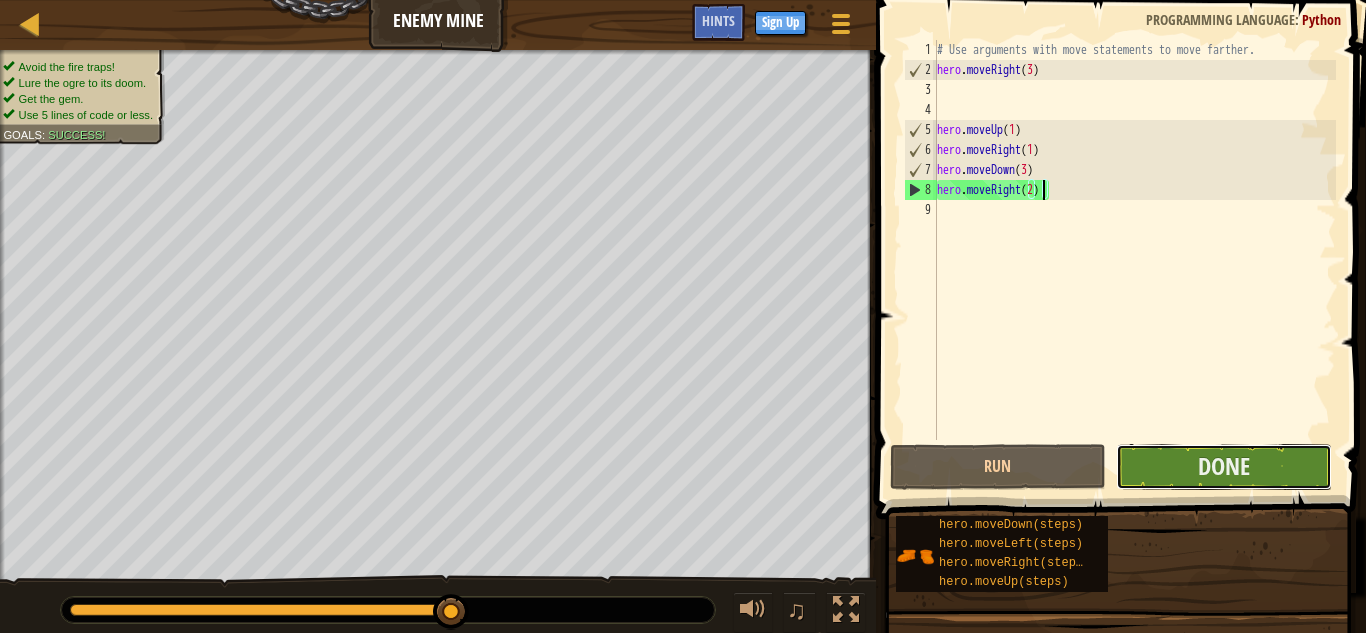 click on "Done" at bounding box center (1224, 467) 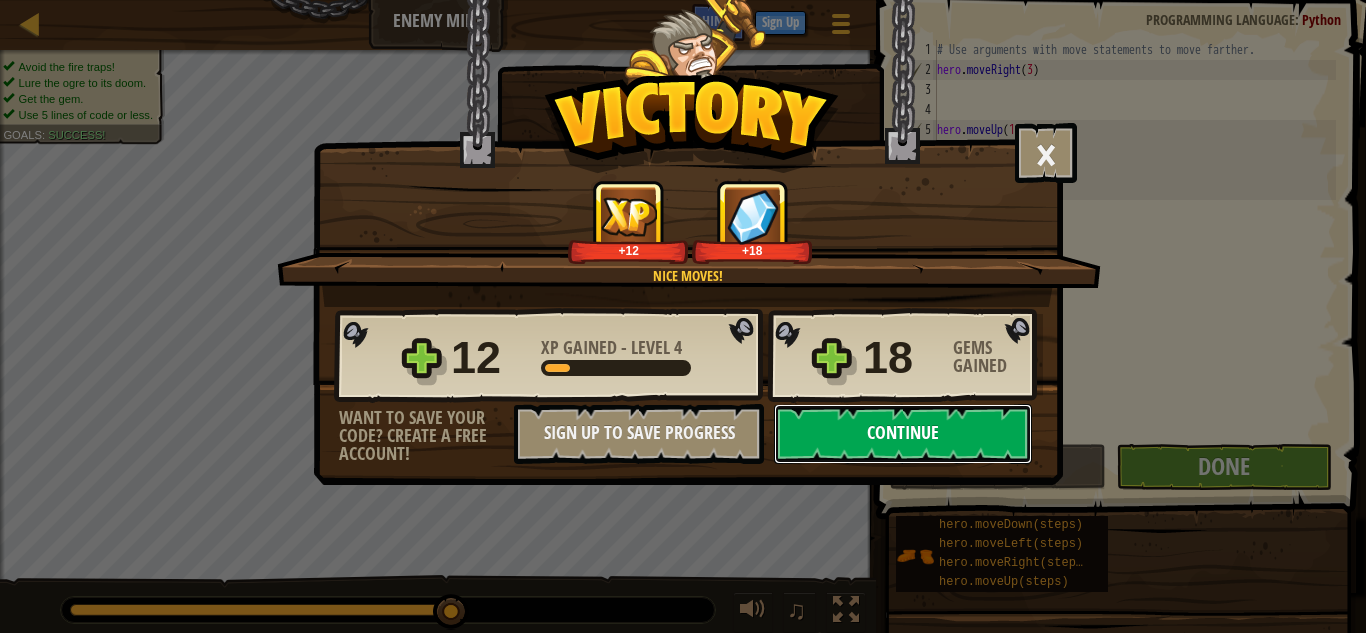 click on "Continue" at bounding box center (903, 434) 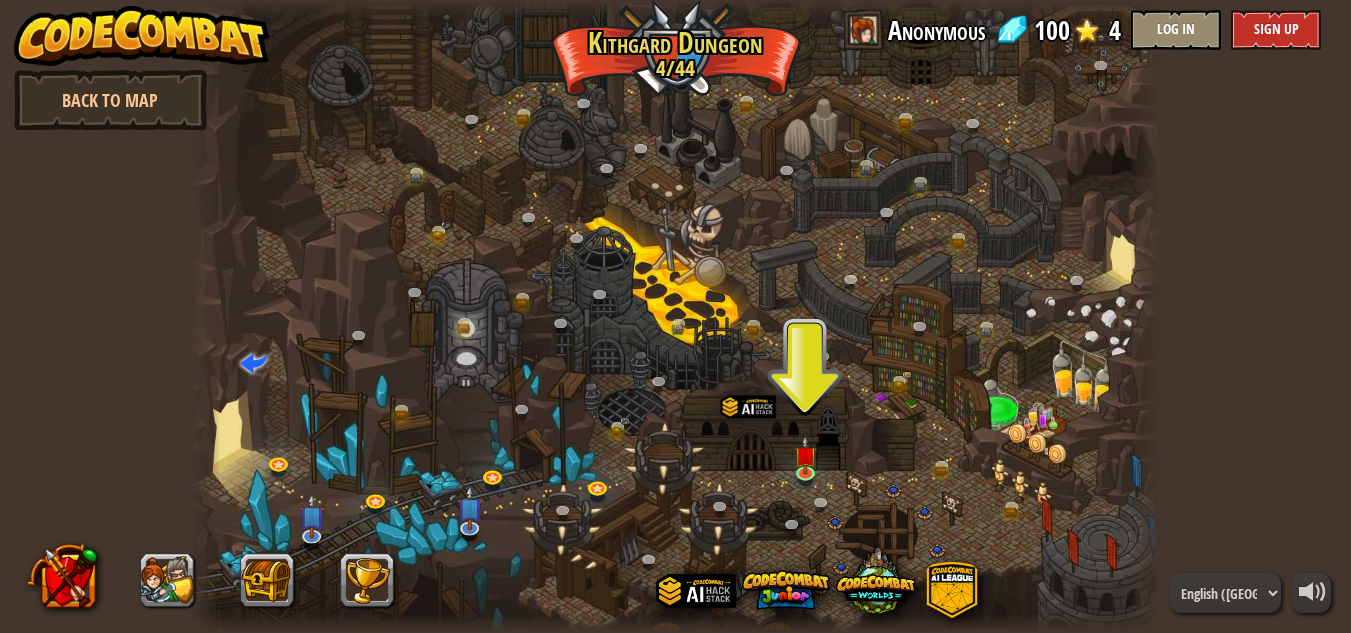 click at bounding box center (217, 580) 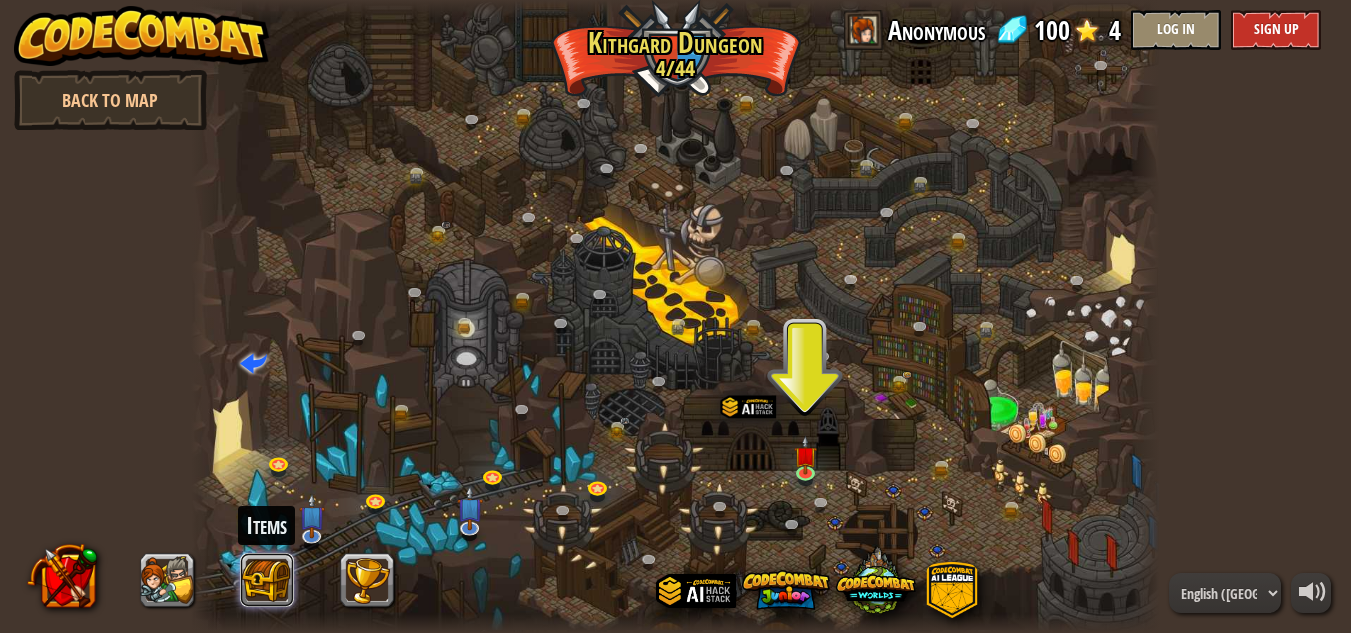 click at bounding box center [267, 581] 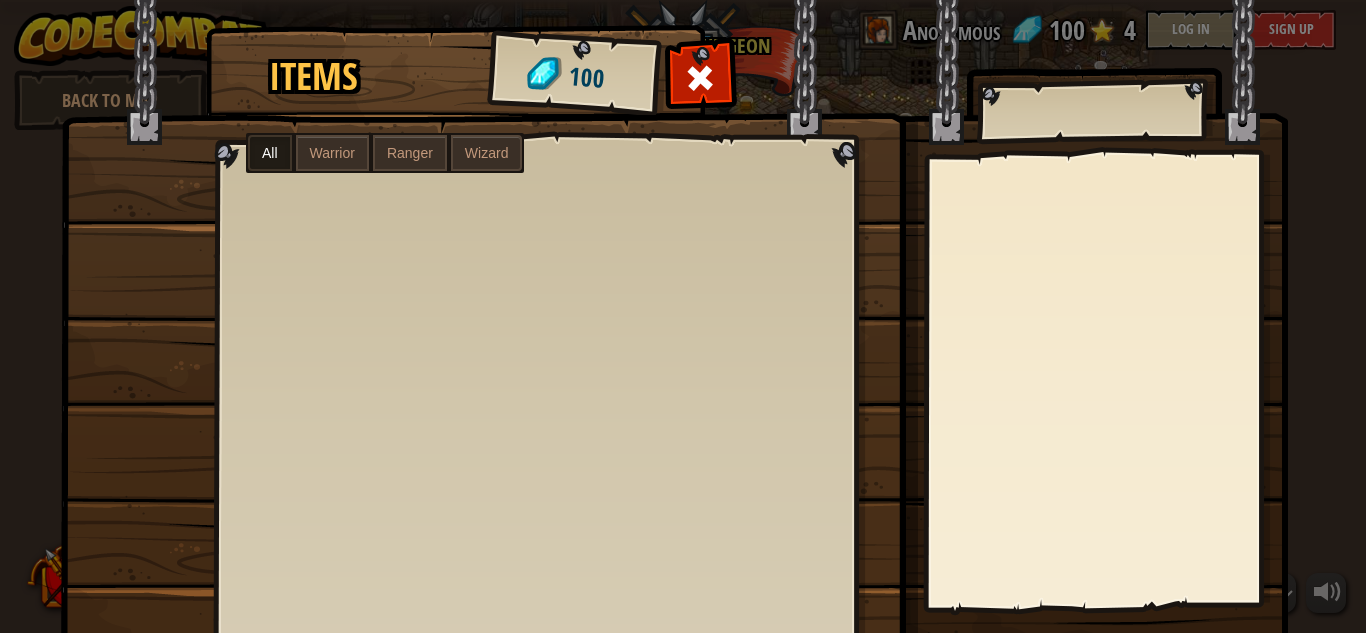 click on "Warrior" at bounding box center (332, 153) 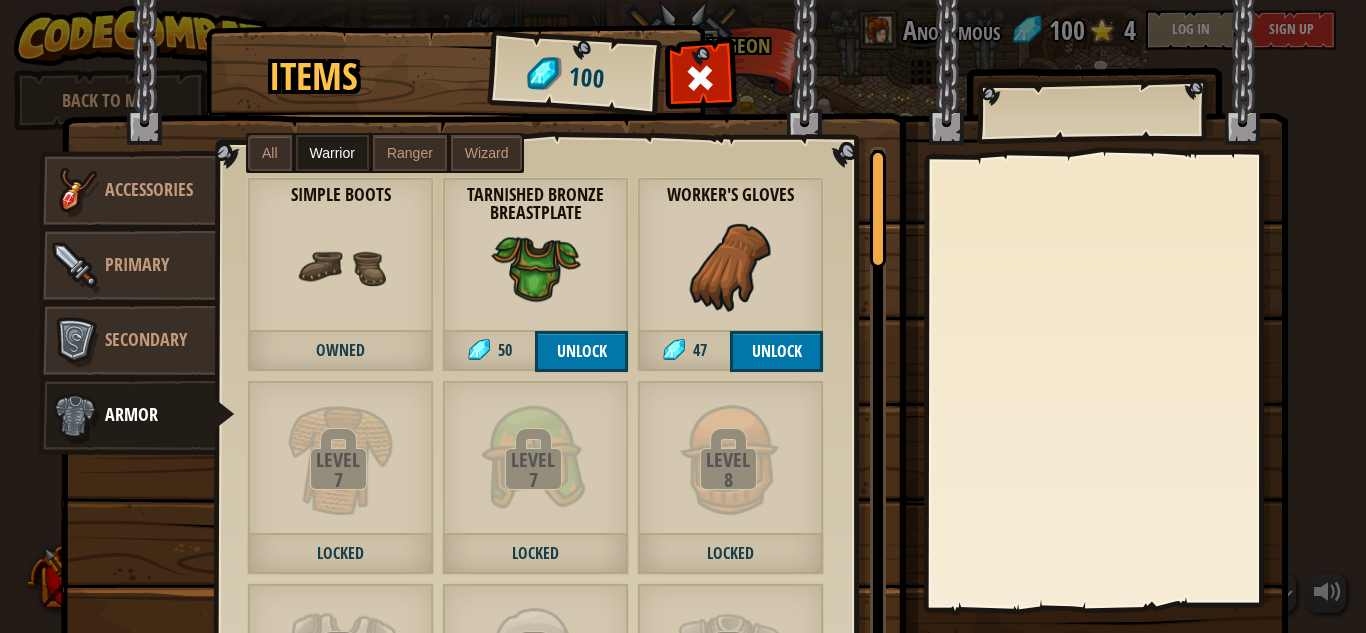 drag, startPoint x: 350, startPoint y: 163, endPoint x: 292, endPoint y: 159, distance: 58.137768 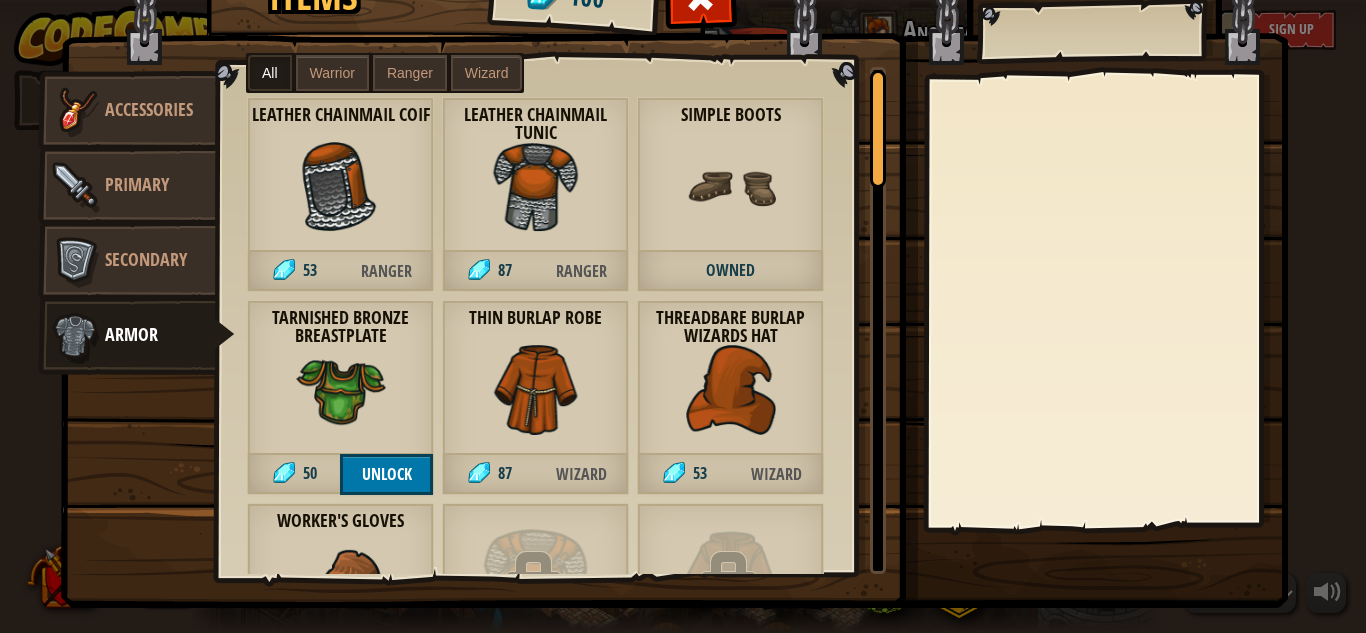 scroll, scrollTop: 87, scrollLeft: 0, axis: vertical 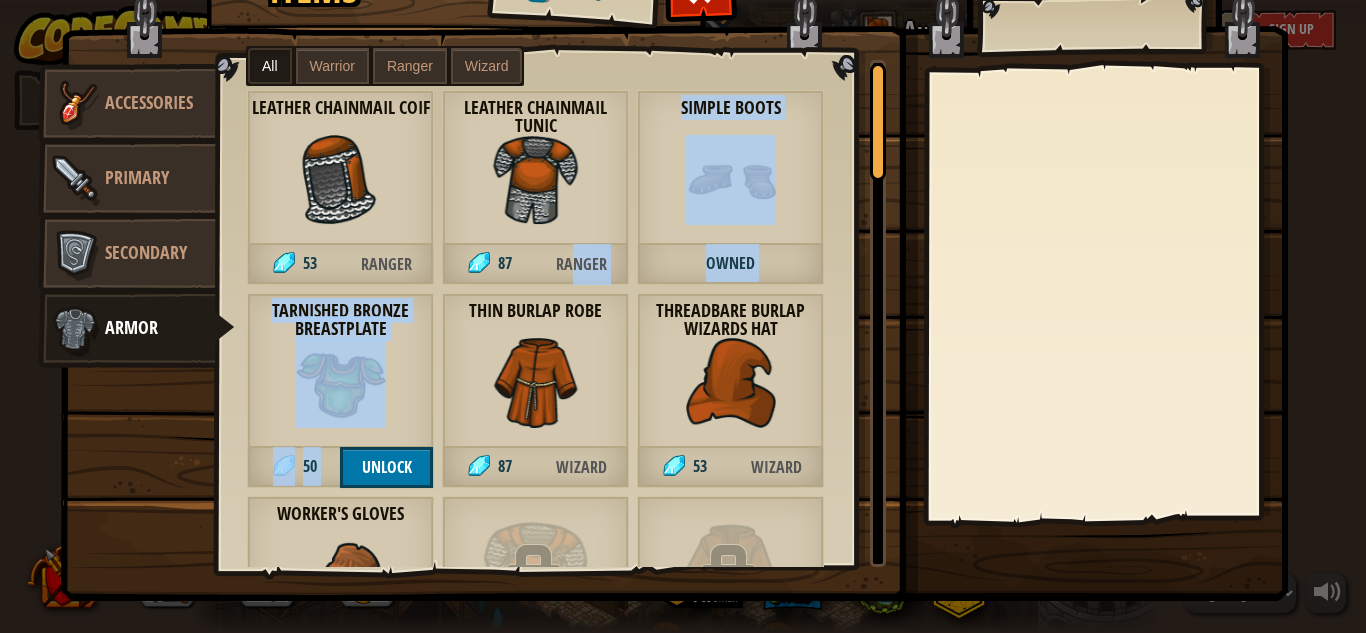 drag, startPoint x: 570, startPoint y: 282, endPoint x: 496, endPoint y: 406, distance: 144.40222 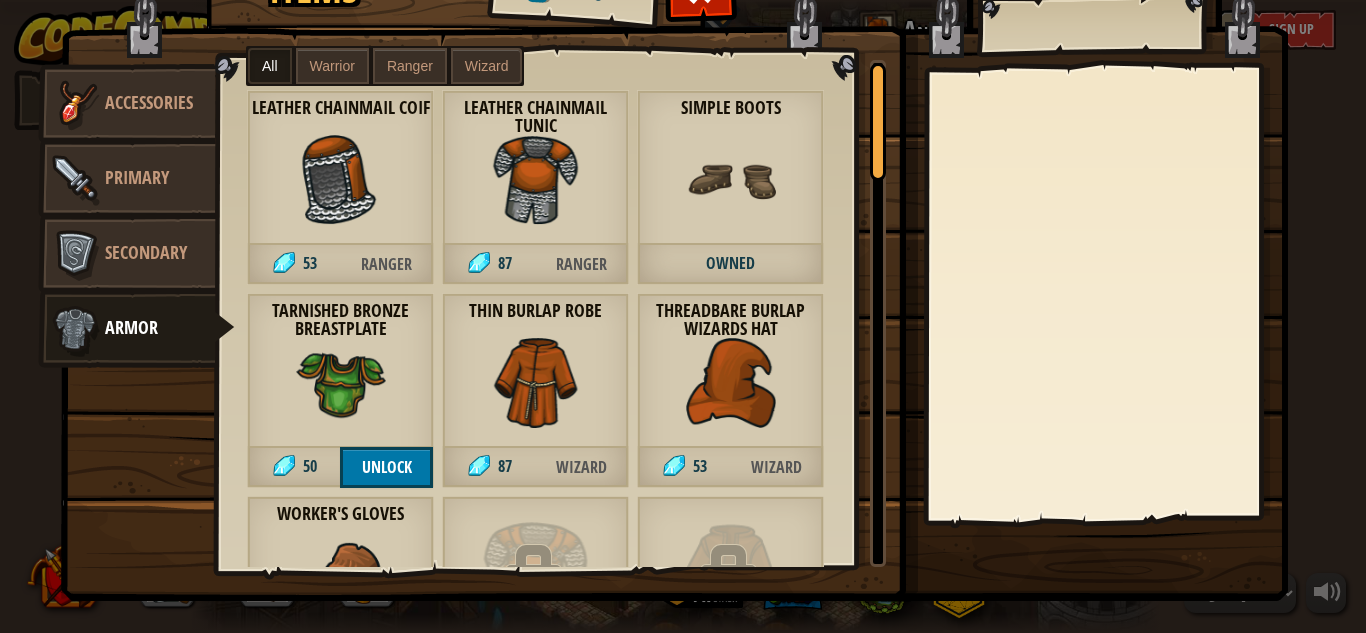 click on "Leather Chainmail Coif 53 Ranger Leather Chainmail Tunic 87 Ranger Simple Boots Owned Tarnished Bronze Breastplate 50 Unlock Thin Burlap Robe 87 Wizard Threadbare Burlap Wizards Hat 53 Wizard Worker's Gloves 47 Unlock Level 5 Locked Level 5 Locked Level 5 Locked Level 7 Locked Level 7 Locked Level 7 Locked Level 7 Locked Level 7 Locked Level 8 Locked Level 8 Locked Level 8 Locked Level 8 Locked Level 8 Locked Level 8 Locked Level 8 Locked Level 9 Locked Level 9 Locked Level 10 Locked Level 10 Locked Level 10 Locked Level 10 Locked Level 11 Locked Level 11 Locked Level 11 Locked Level 11 Locked Level 11 Locked Level 11 Locked Level 11 Locked Level 11 Locked Level 11 Locked Level 12 Locked Level 12 Locked Level 12 Locked Level 12 Locked Level 13 Locked Level 13 Locked Level 13 Locked Level 13 Locked Level 13 Locked Level 14 Locked Level 14 Locked Level 14 Locked Level 14 Locked Level 14 Locked Level 14 Locked Level 16 Locked Level 16 Locked Level 16 Locked Level 16 Locked Level 16 Locked Level 16 Locked Level" at bounding box center (559, 313) 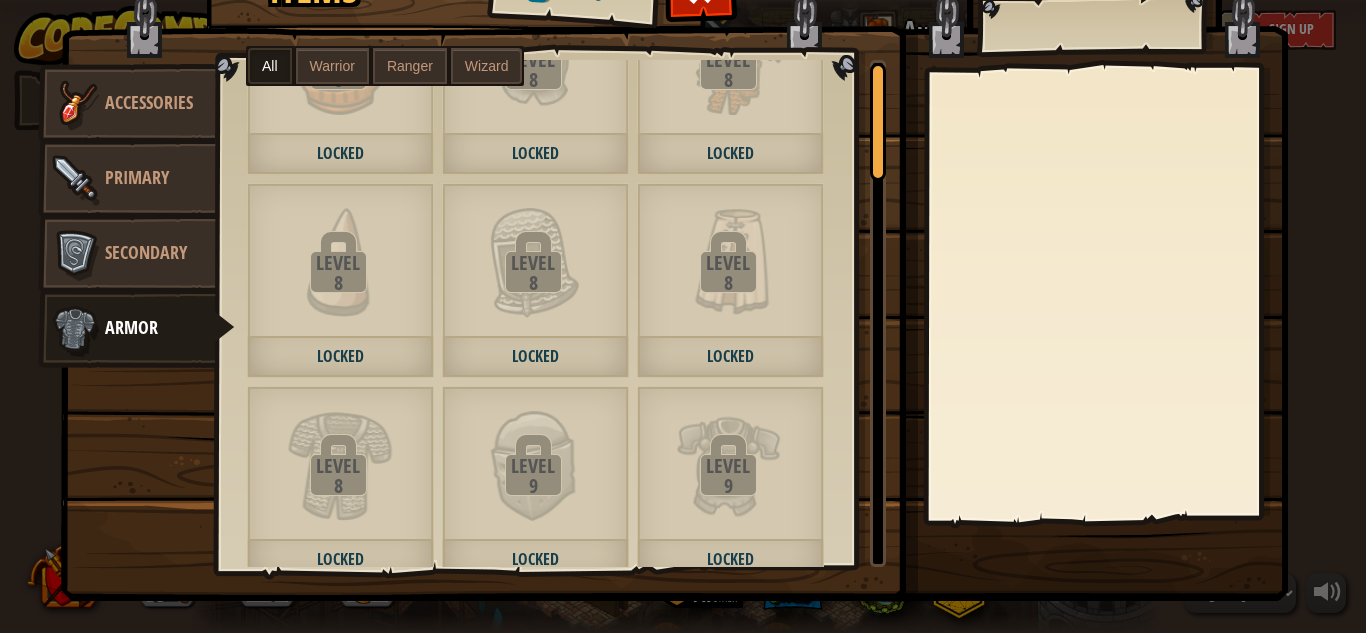 click at bounding box center (878, 313) 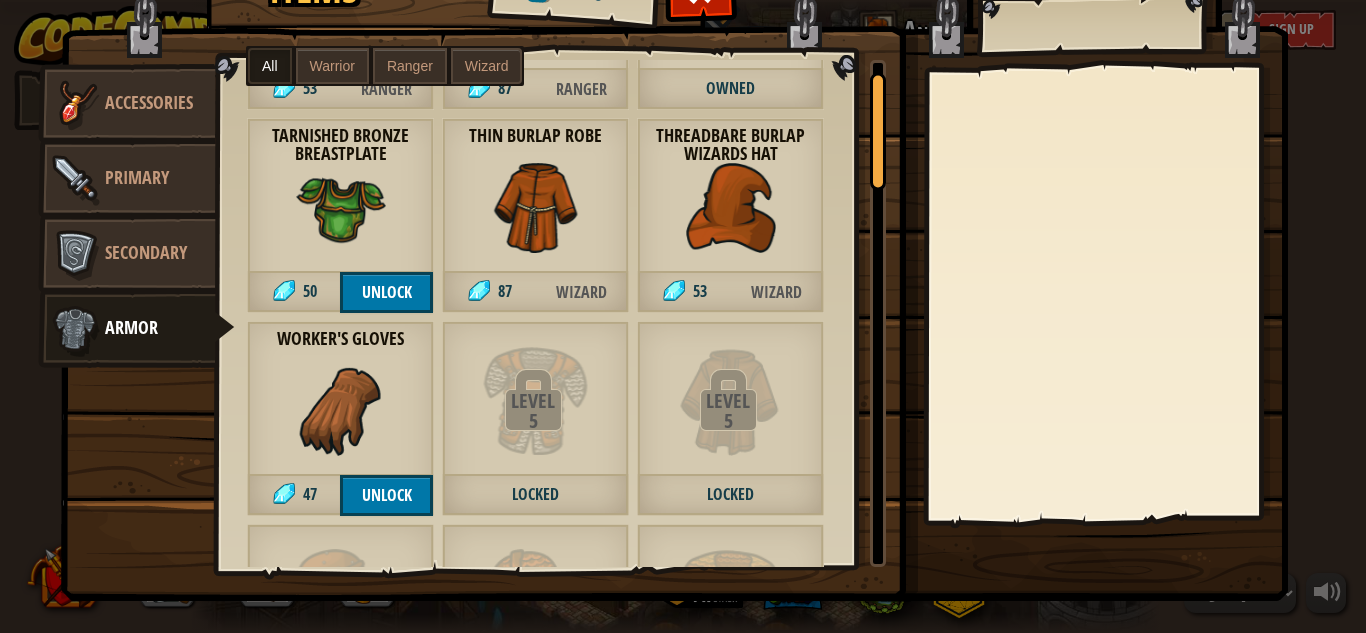 scroll, scrollTop: 107, scrollLeft: 0, axis: vertical 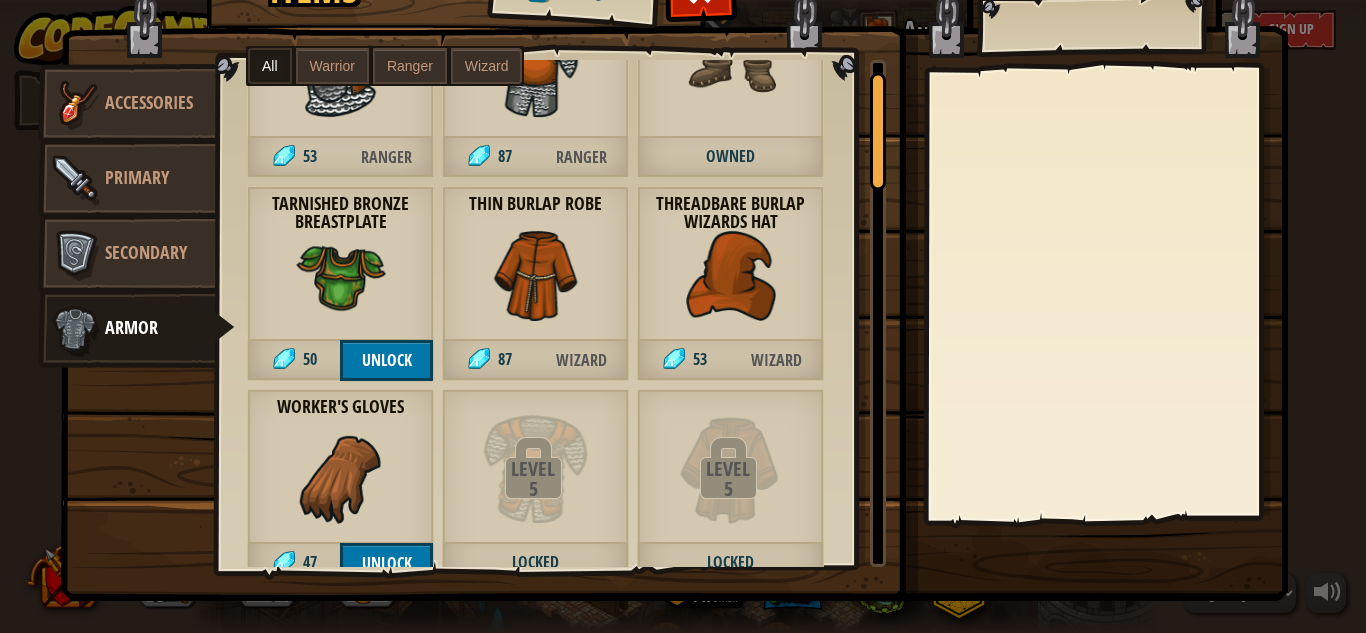 drag, startPoint x: 873, startPoint y: 259, endPoint x: 872, endPoint y: 165, distance: 94.00532 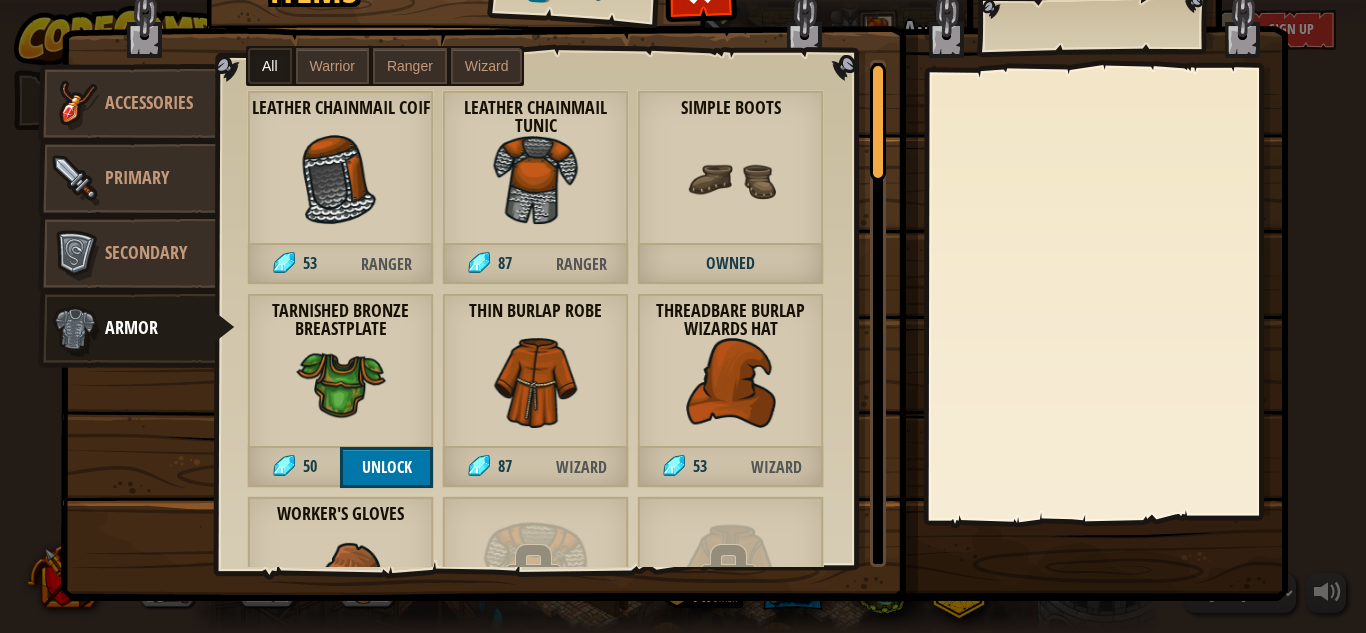 drag, startPoint x: 872, startPoint y: 165, endPoint x: 872, endPoint y: 118, distance: 47 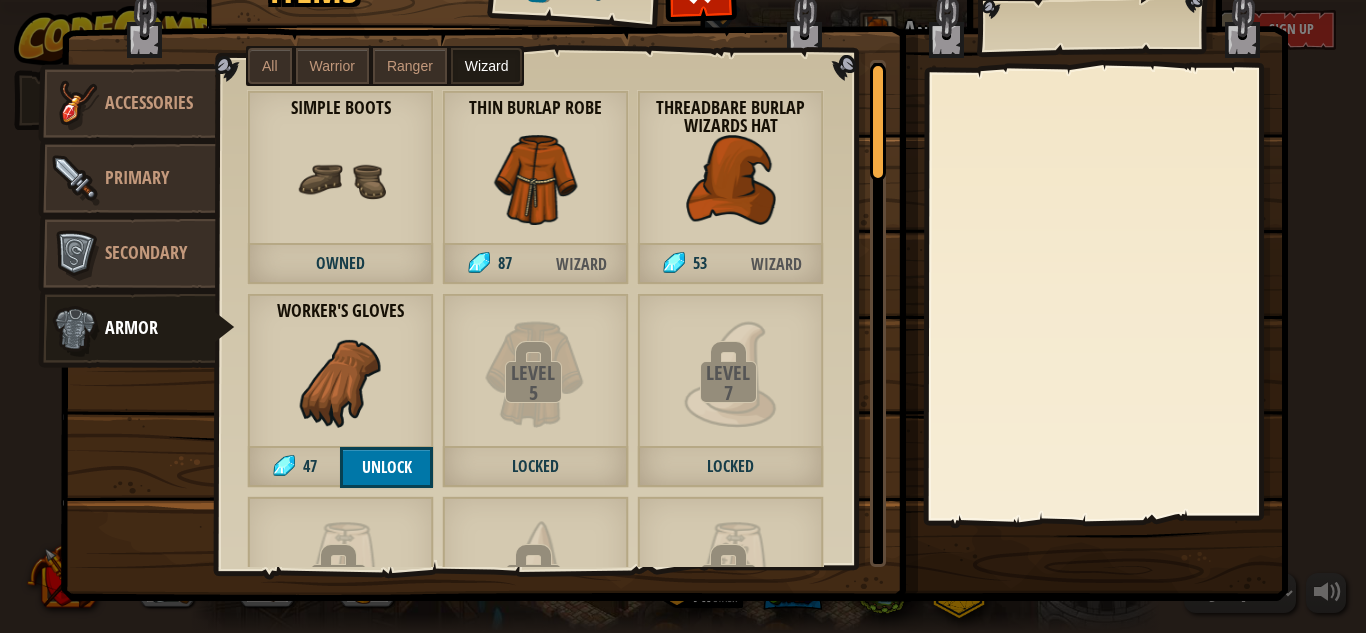 click at bounding box center (536, 180) 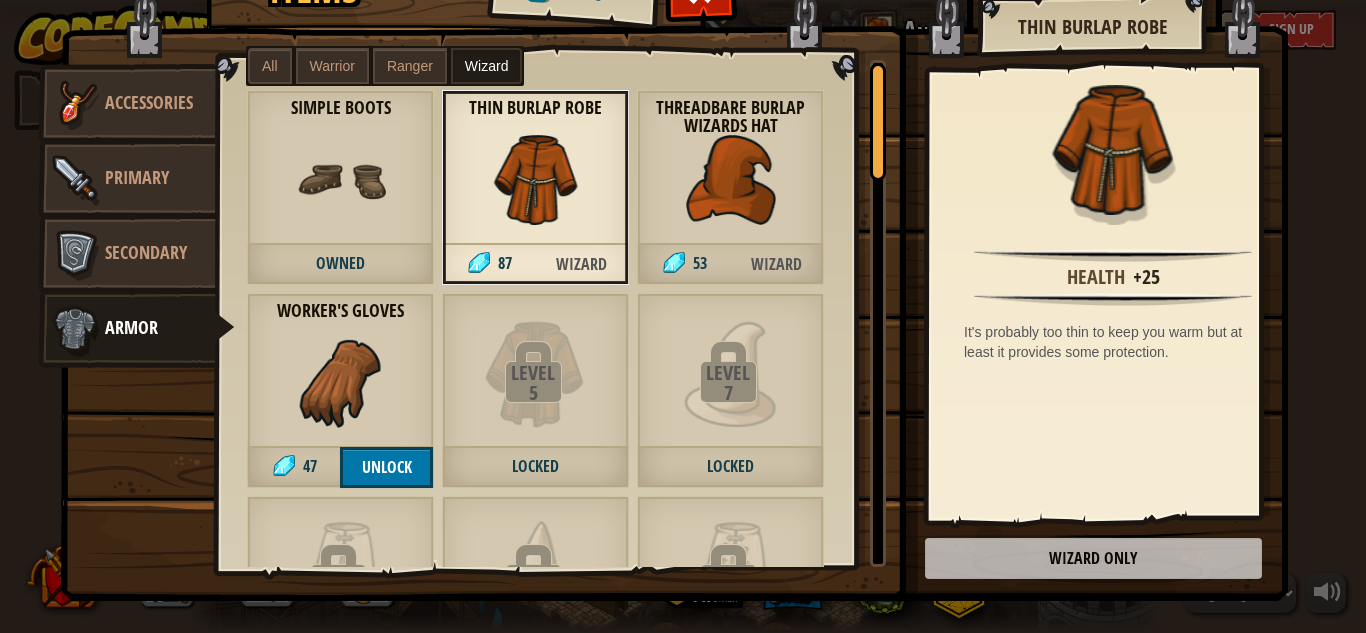 click on "Ranger" at bounding box center (410, 66) 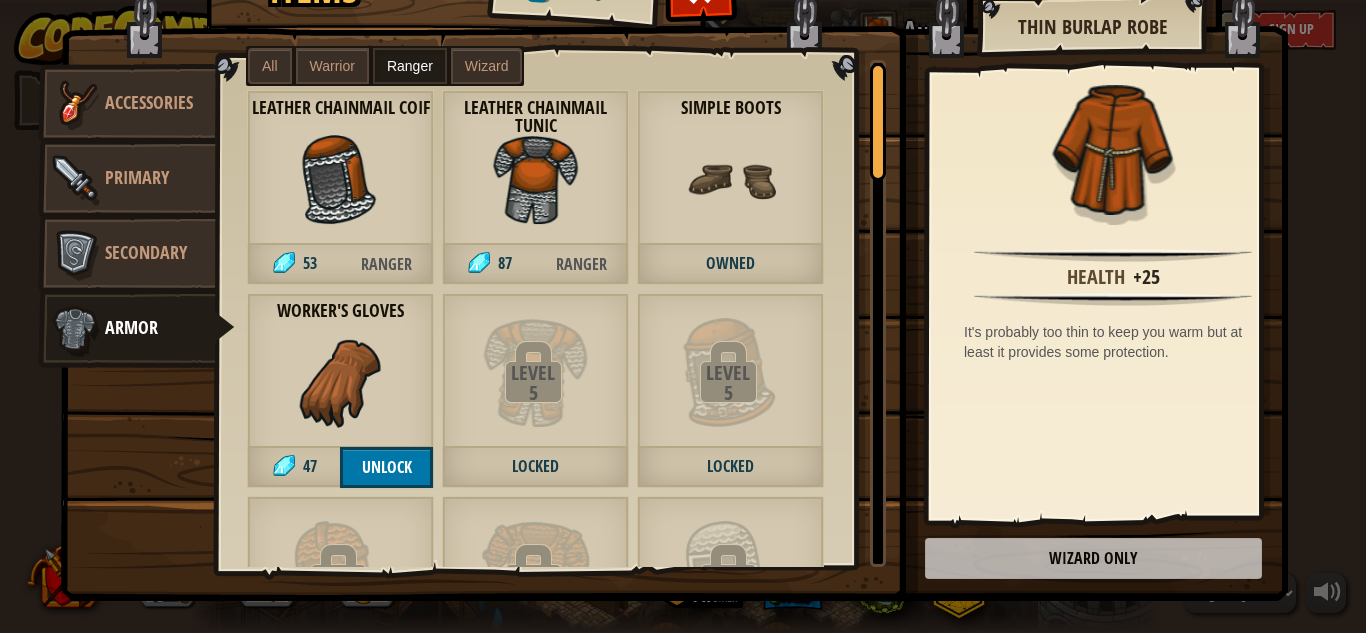 click on "Leather Chainmail Tunic" at bounding box center [535, 117] 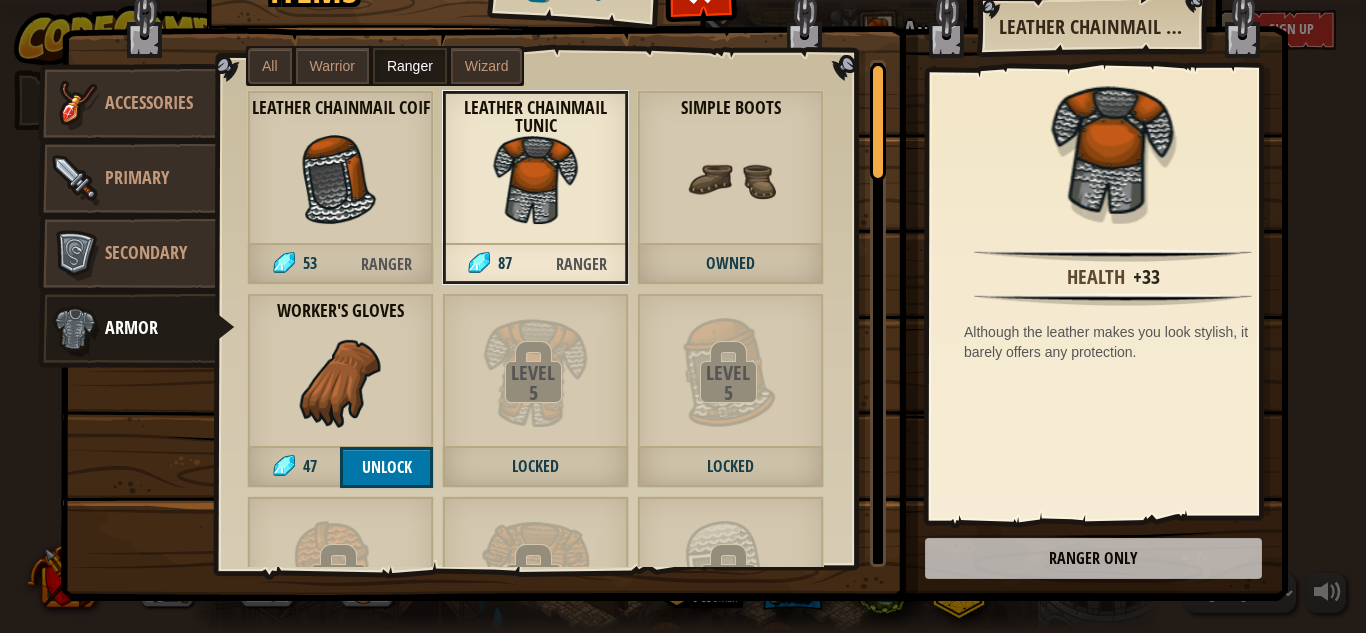 click at bounding box center [341, 180] 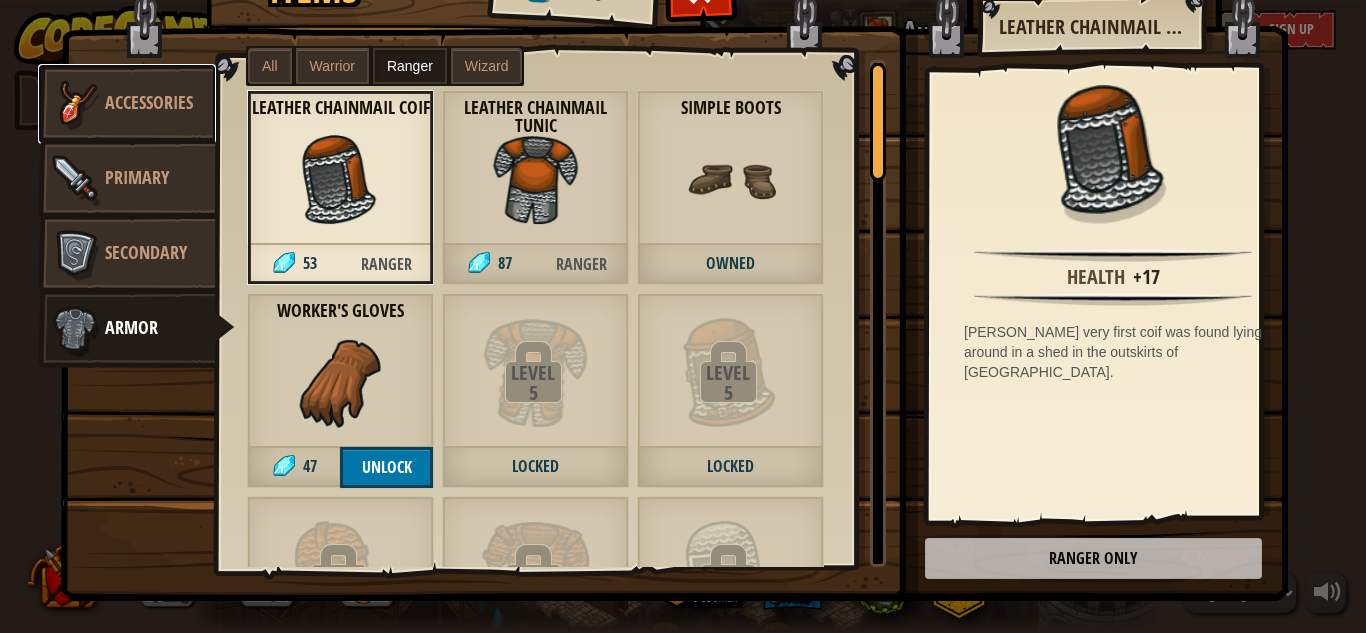 click on "Accessories" at bounding box center [127, 104] 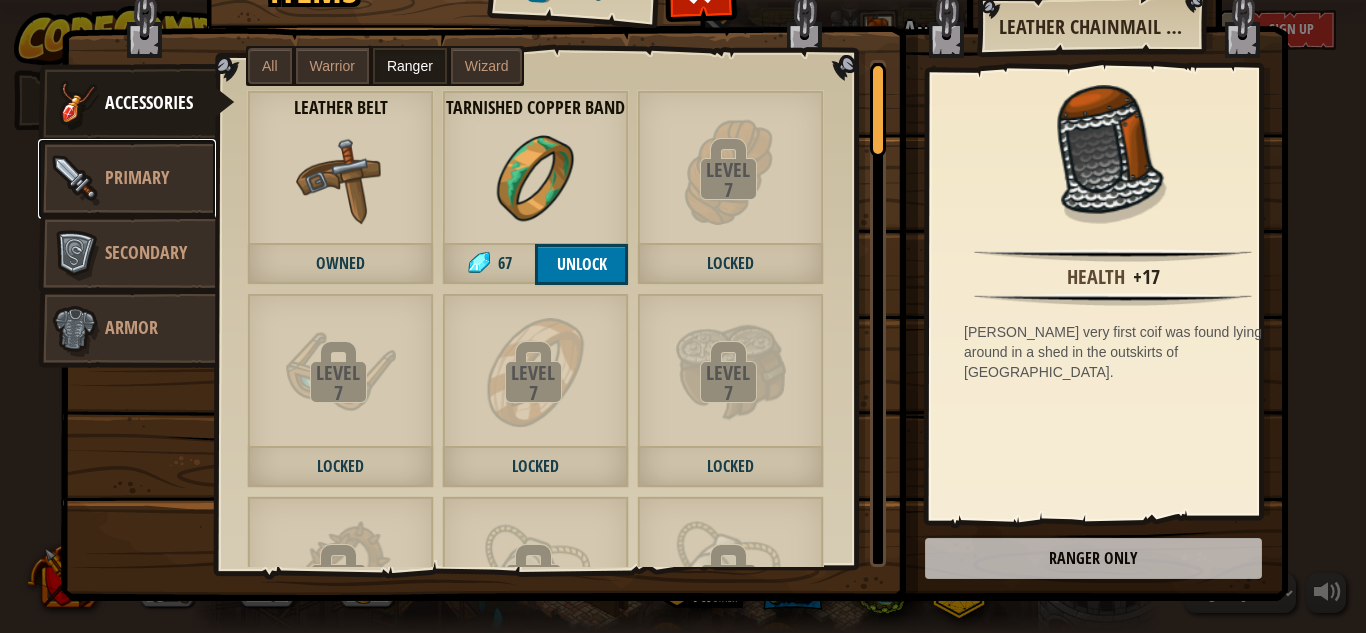 click on "Primary" at bounding box center (137, 177) 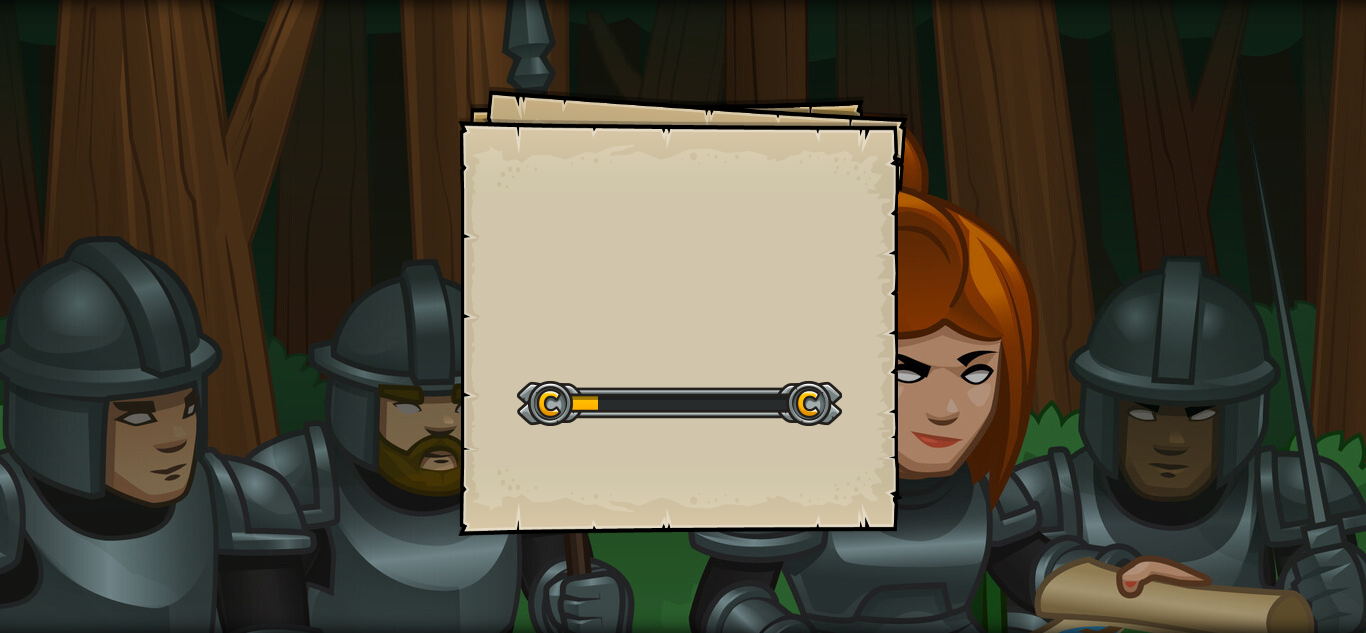 click at bounding box center [679, 403] 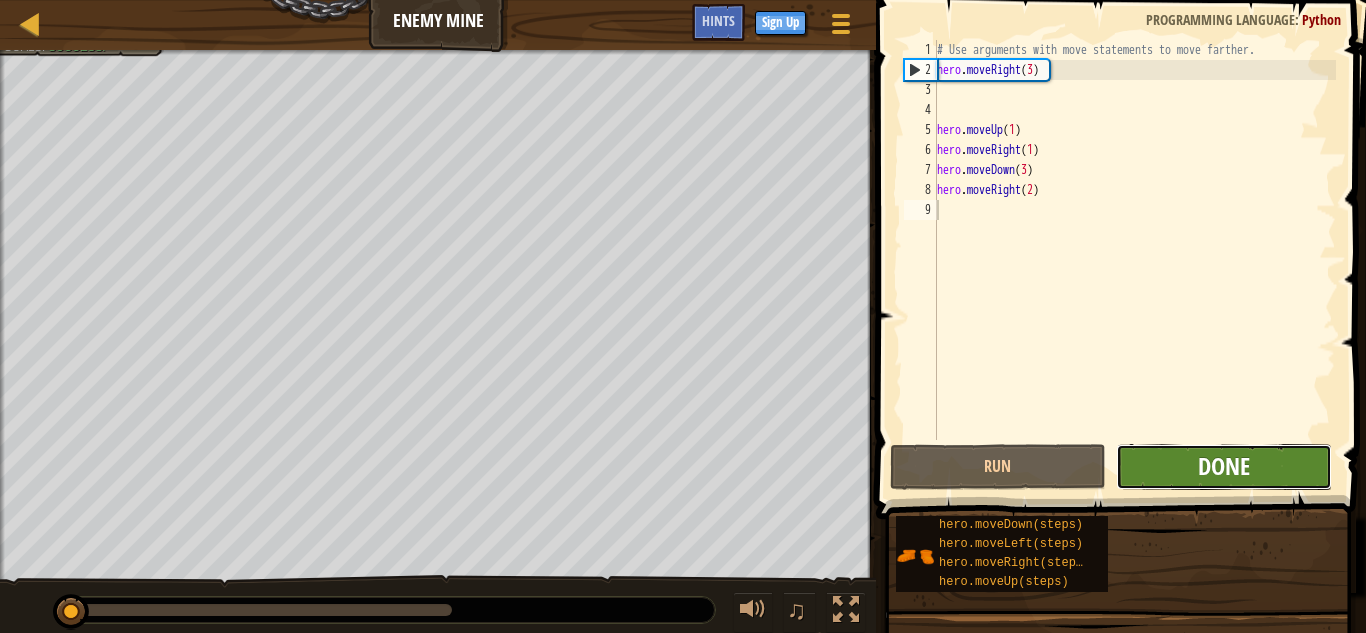 click on "Done" at bounding box center [1224, 466] 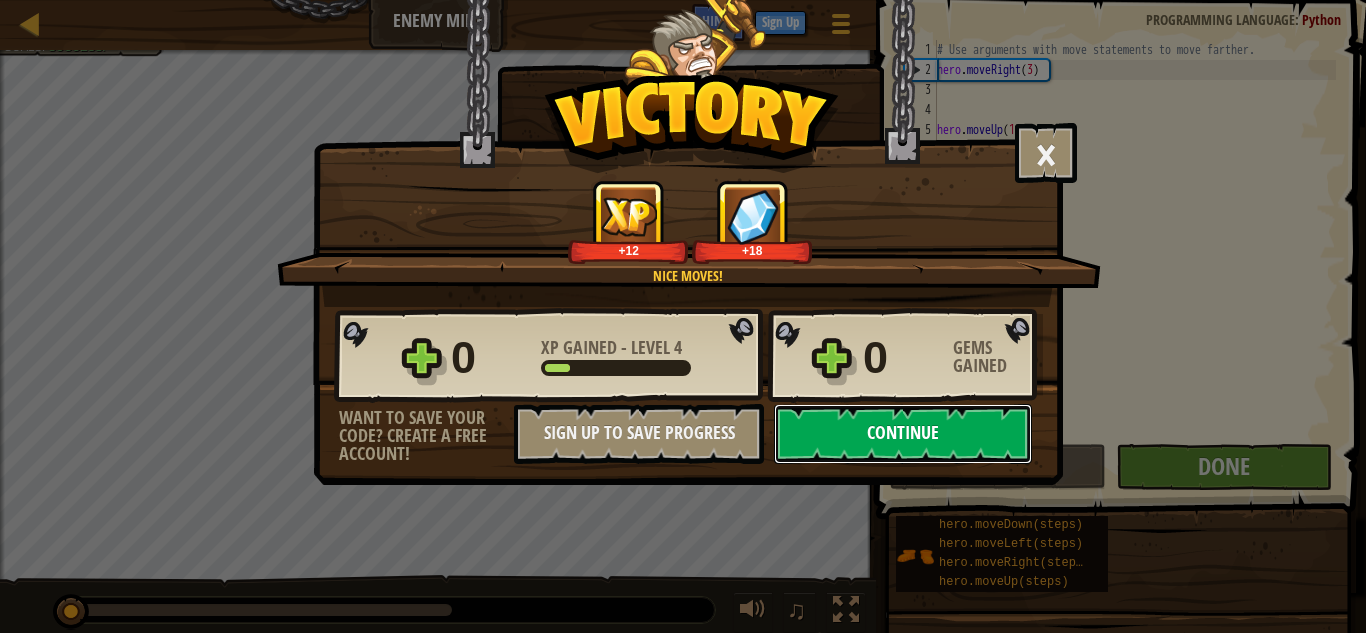click on "Continue" at bounding box center [903, 434] 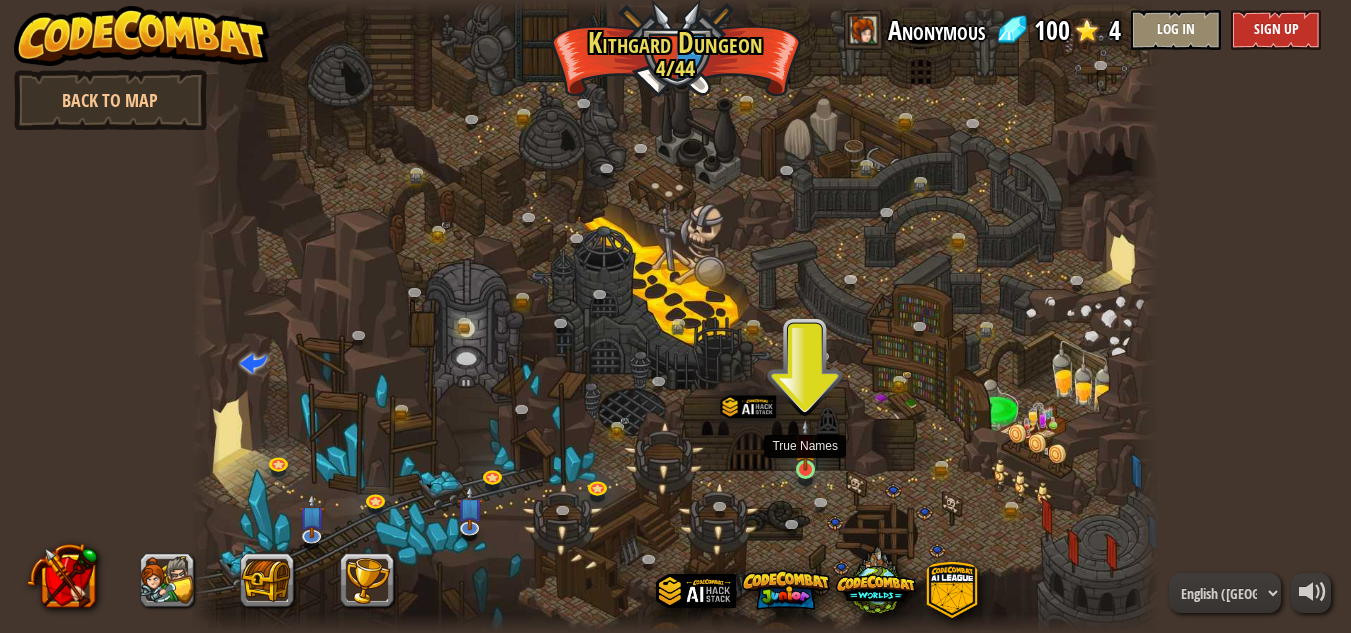 click at bounding box center (805, 445) 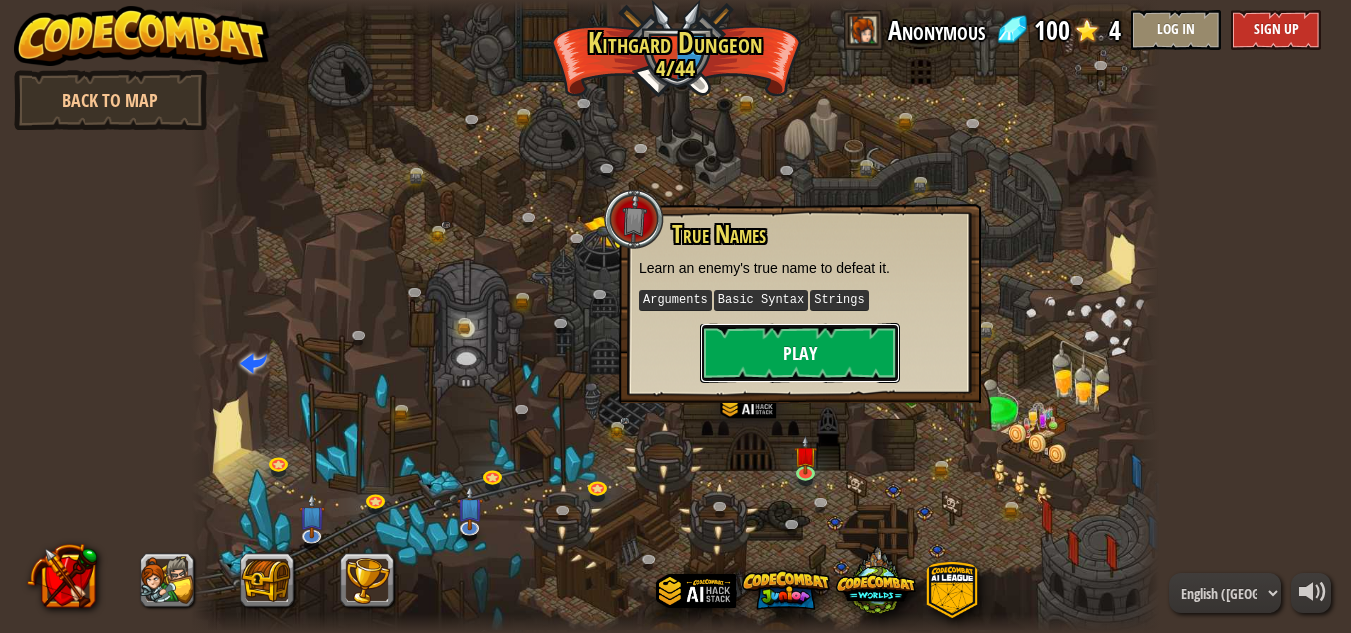 click on "Play" at bounding box center (800, 353) 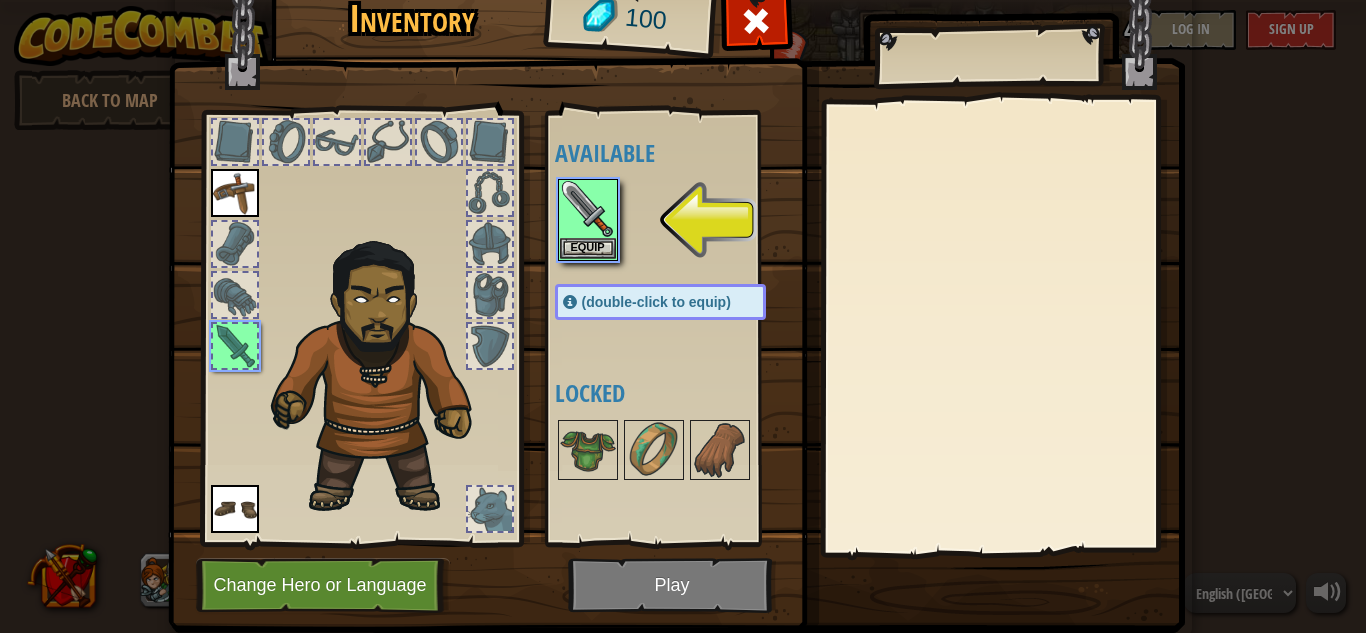 click at bounding box center [676, 270] 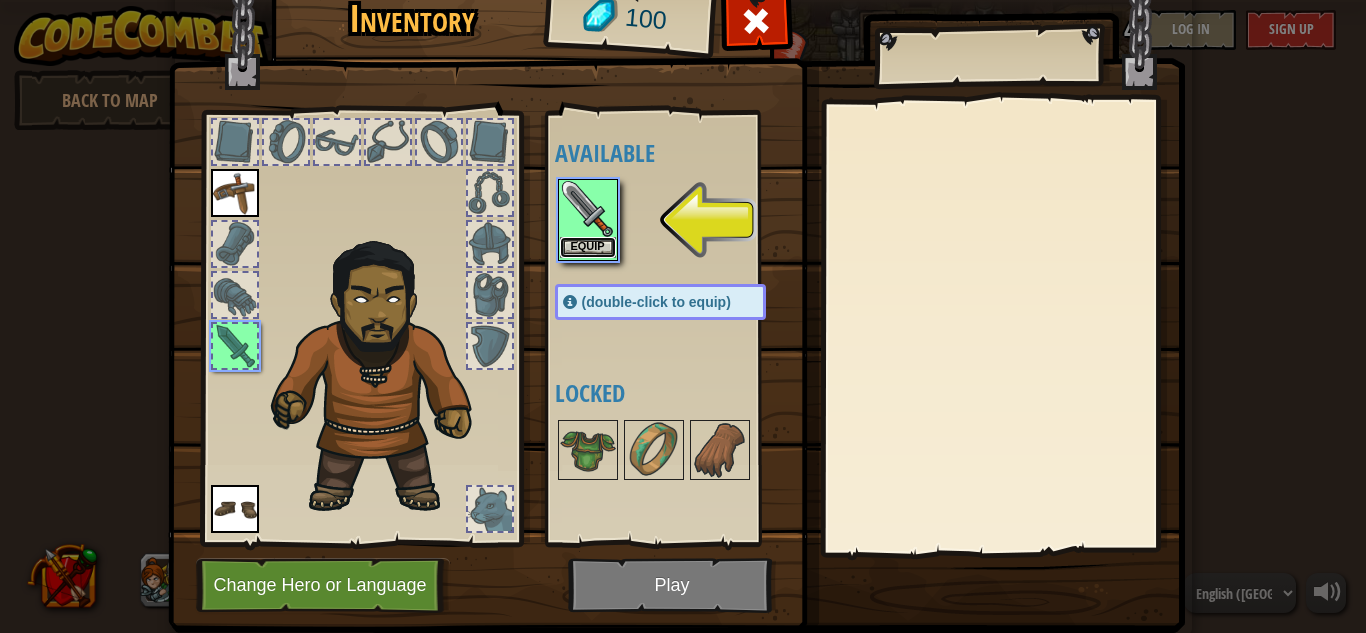 click on "Equip" at bounding box center [588, 247] 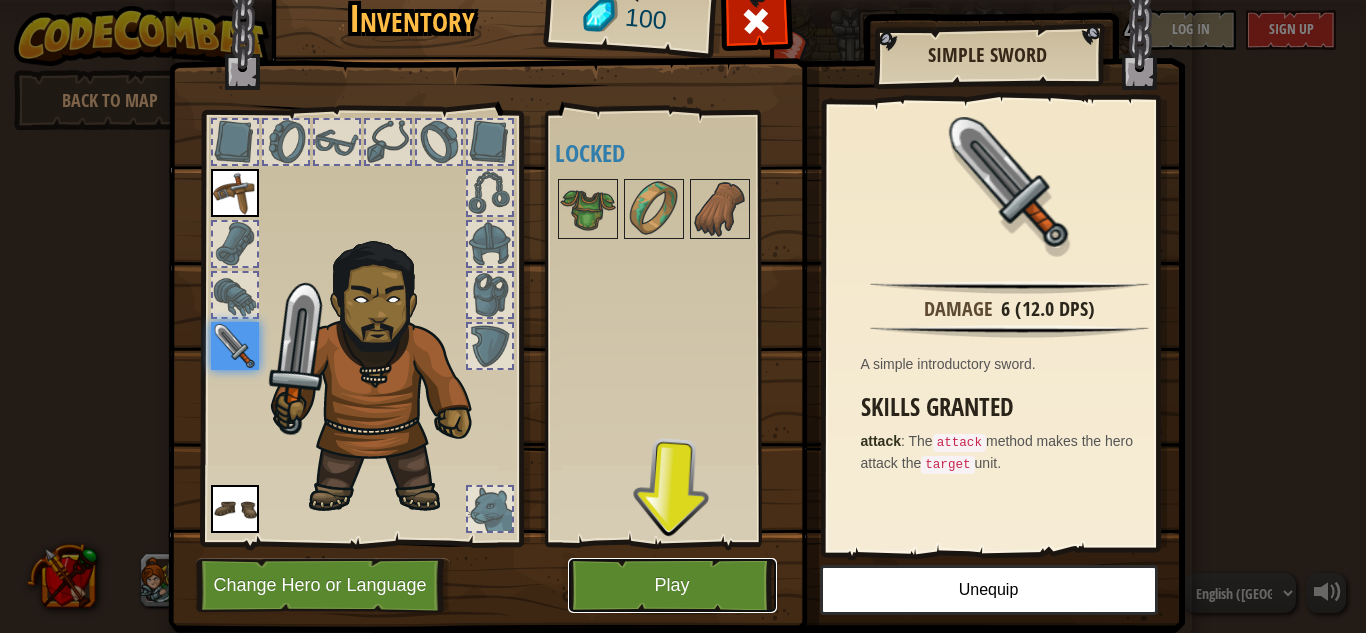click on "Play" at bounding box center [672, 585] 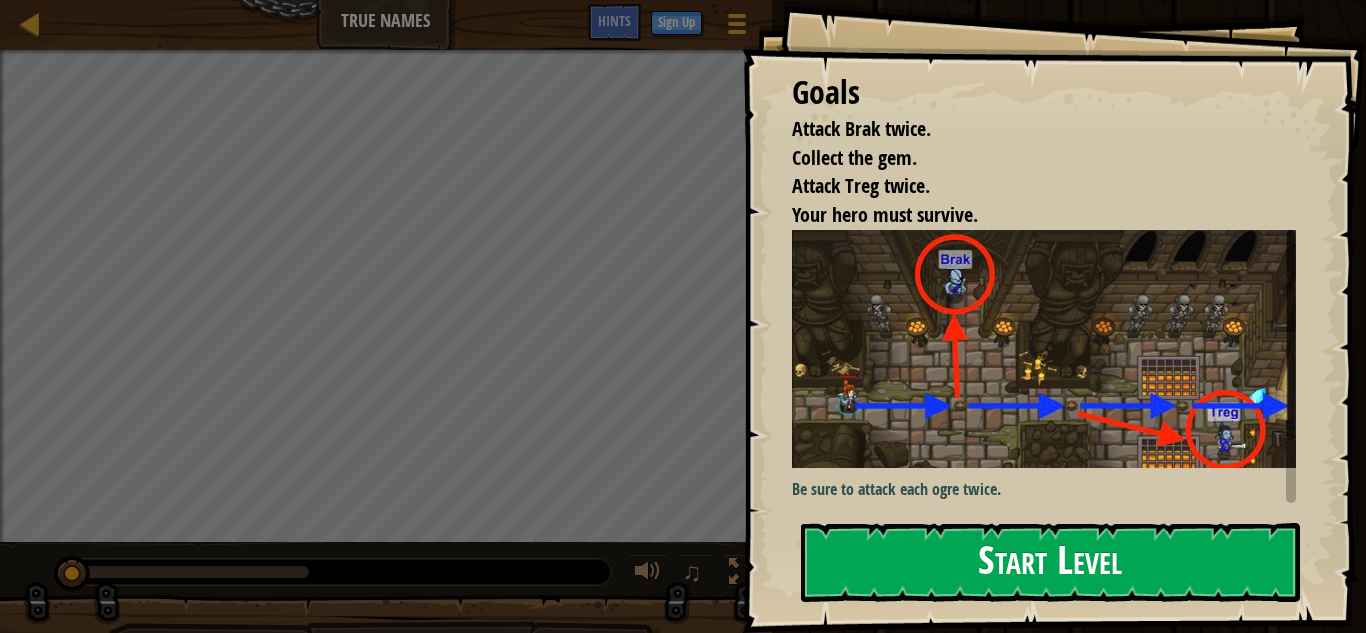 click on "Start Level" at bounding box center (1050, 562) 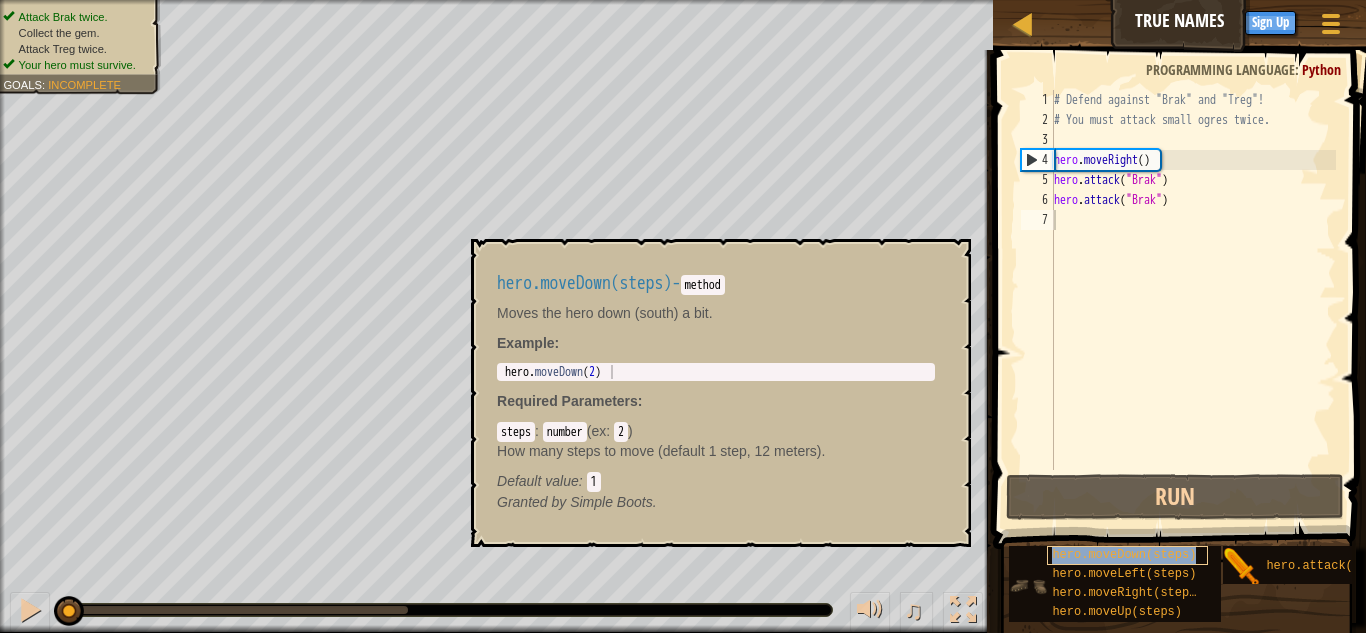 type on "hero.moveDown(steps)" 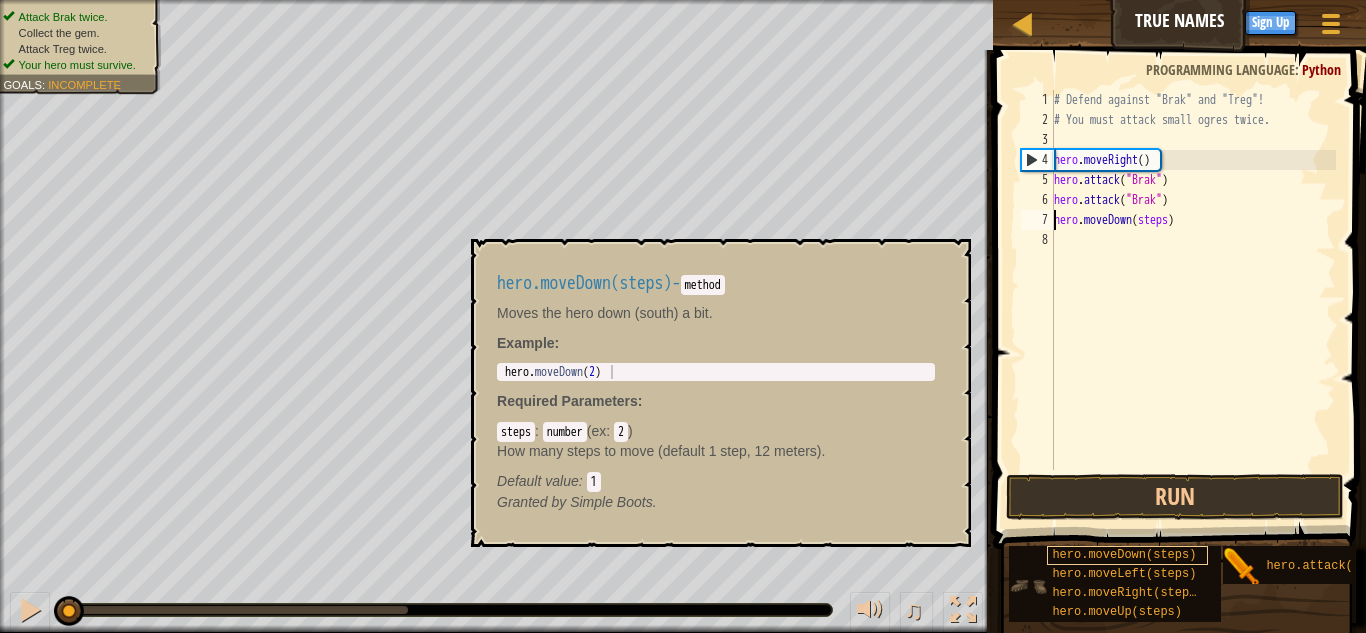 click on "# Defend against "Brak" and "Treg"! # You must attack small ogres twice. hero . moveRight ( ) hero . attack ( "Brak" ) hero . attack ( "Brak" ) hero . moveDown ( steps )" at bounding box center (1193, 300) 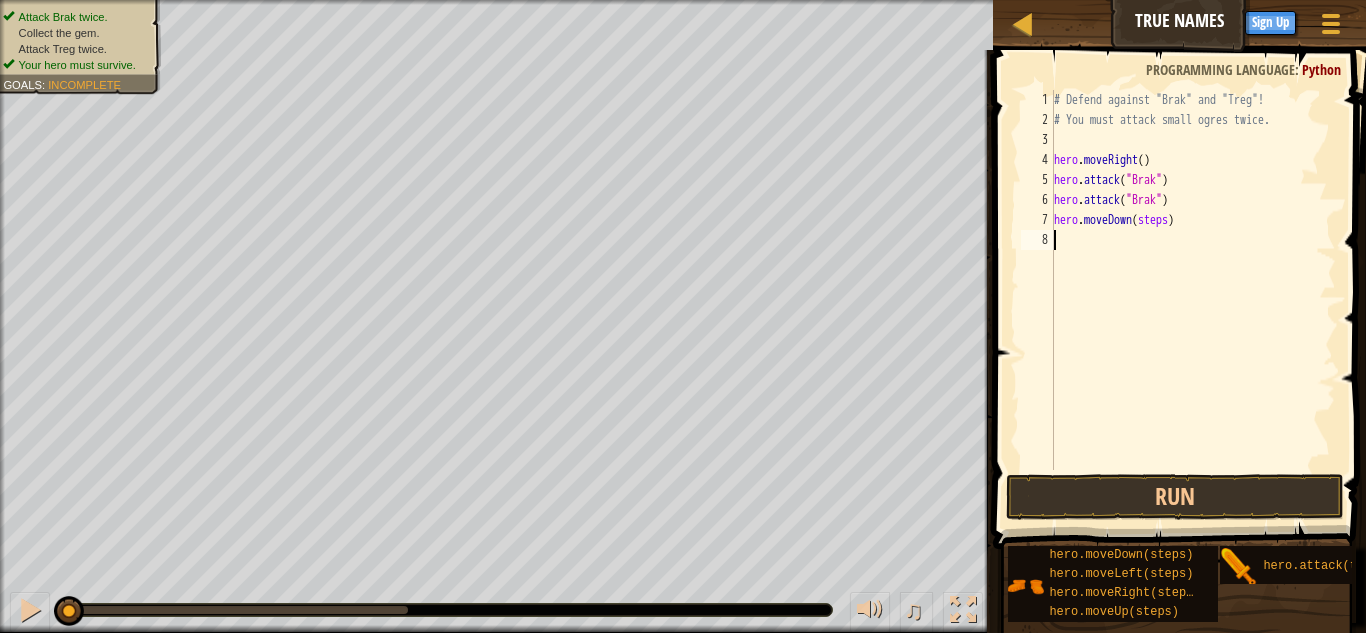 scroll, scrollTop: 0, scrollLeft: 0, axis: both 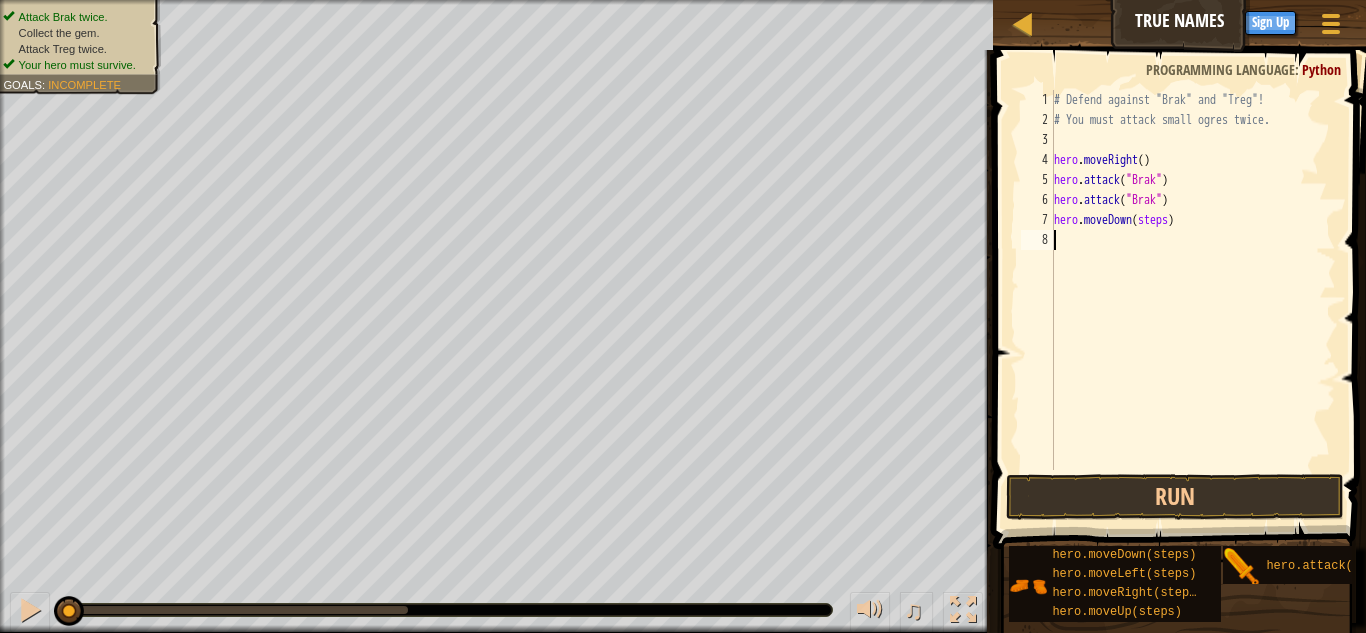 click on "# Defend against "Brak" and "Treg"! # You must attack small ogres twice. hero . moveRight ( ) hero . attack ( "Brak" ) hero . attack ( "Brak" ) hero . moveDown ( steps )" at bounding box center (1193, 300) 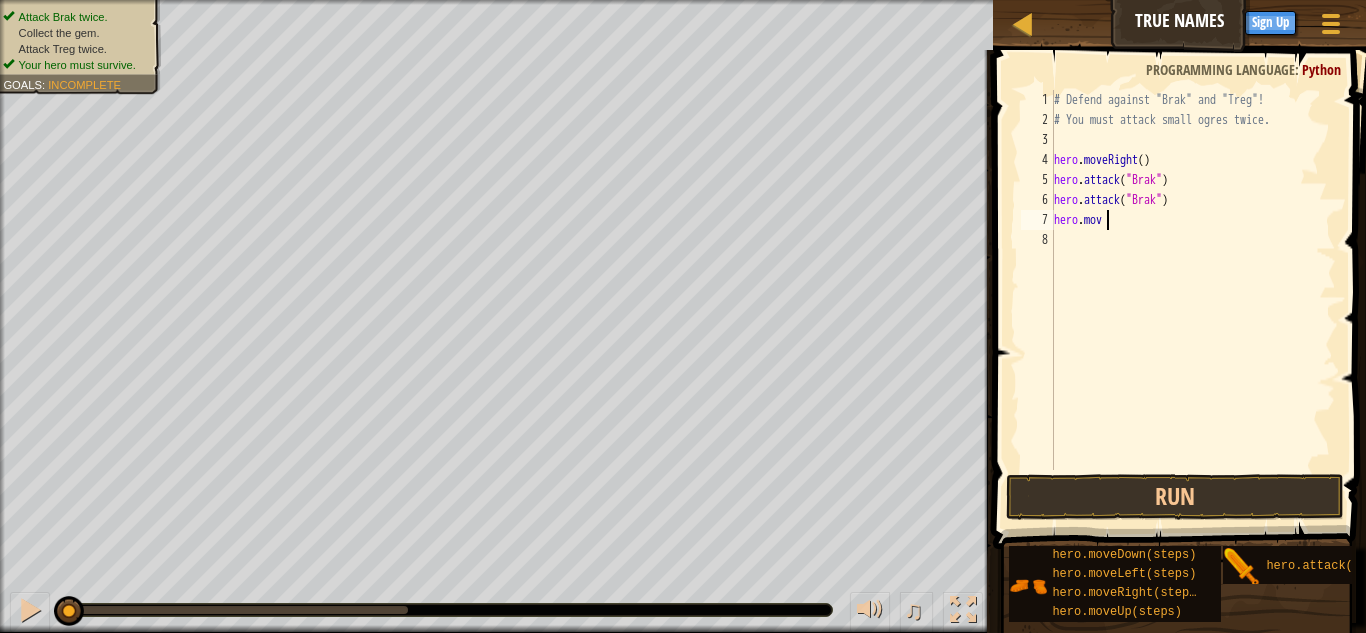 type on "h" 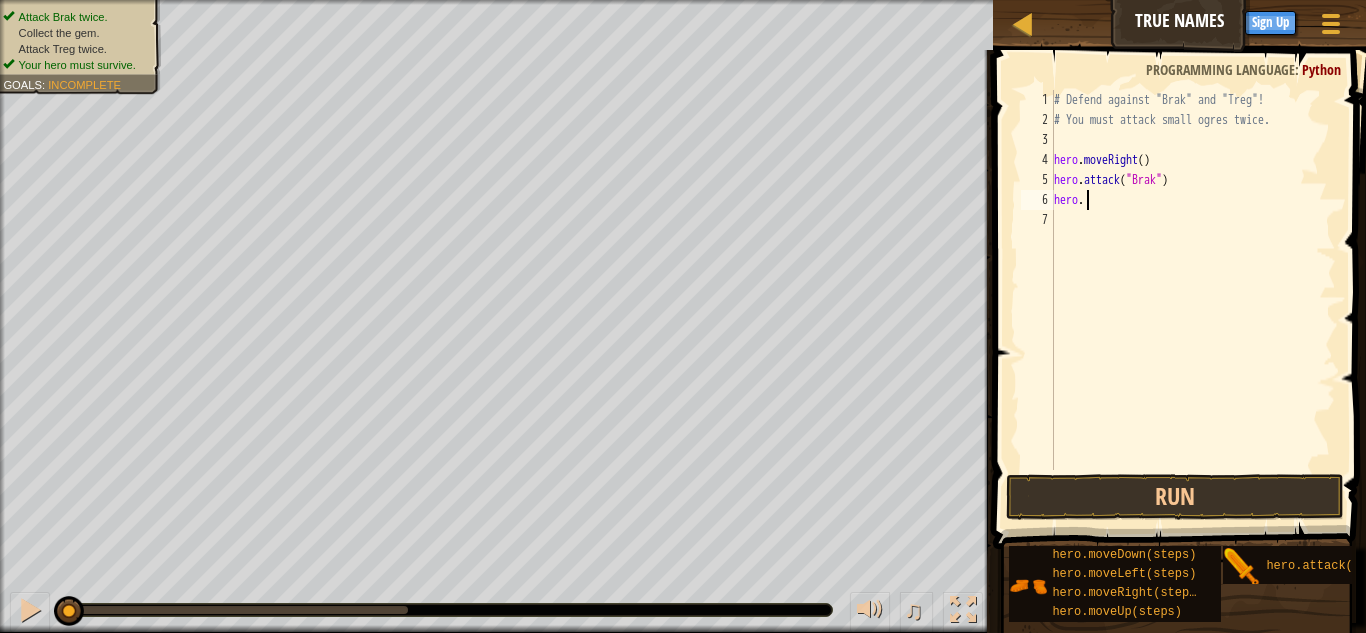 type on "h" 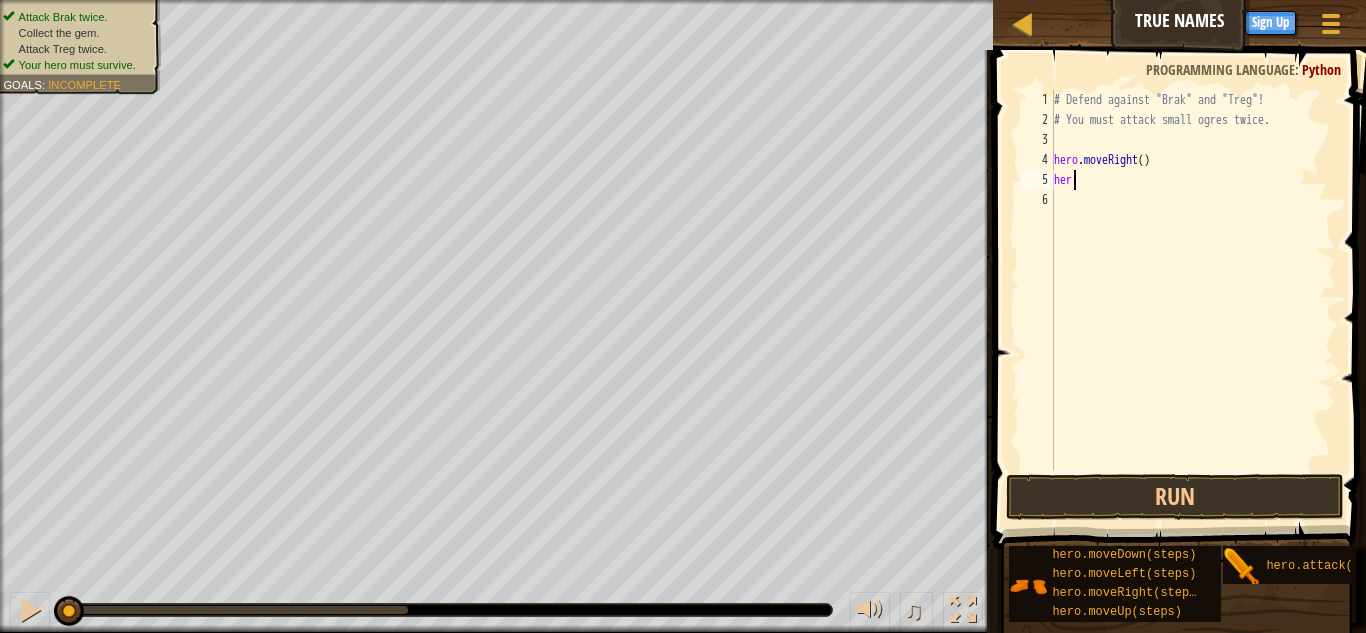 type on "h" 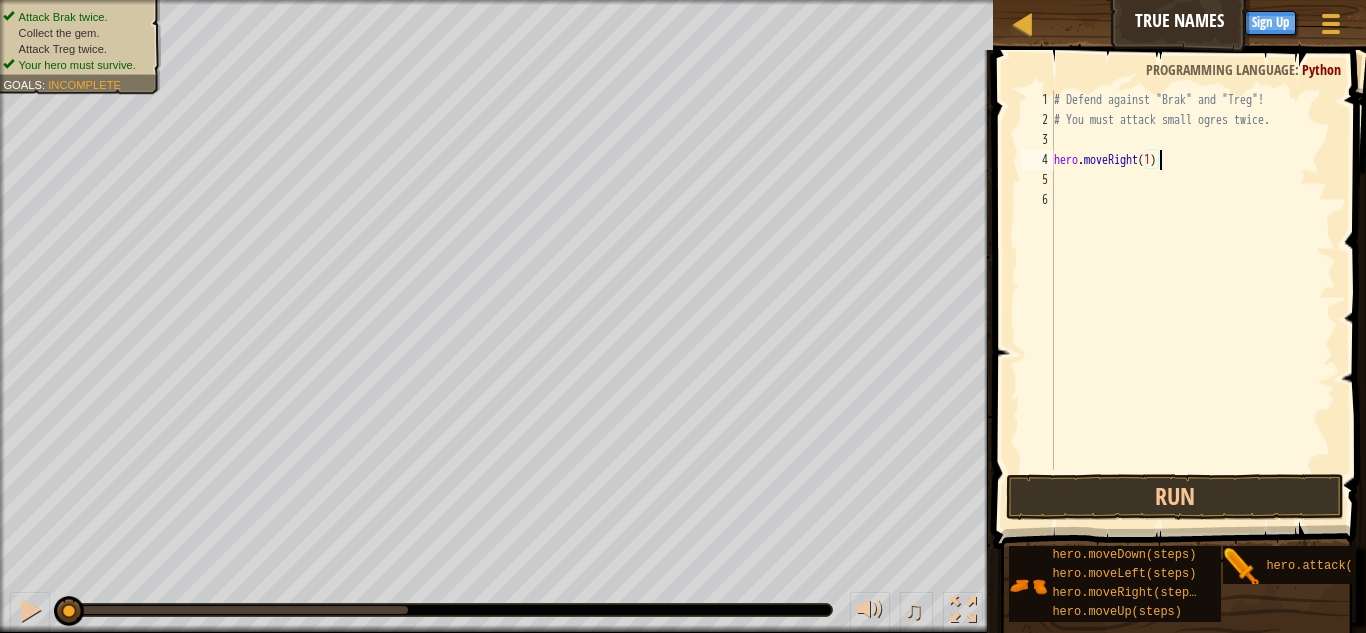 scroll, scrollTop: 9, scrollLeft: 8, axis: both 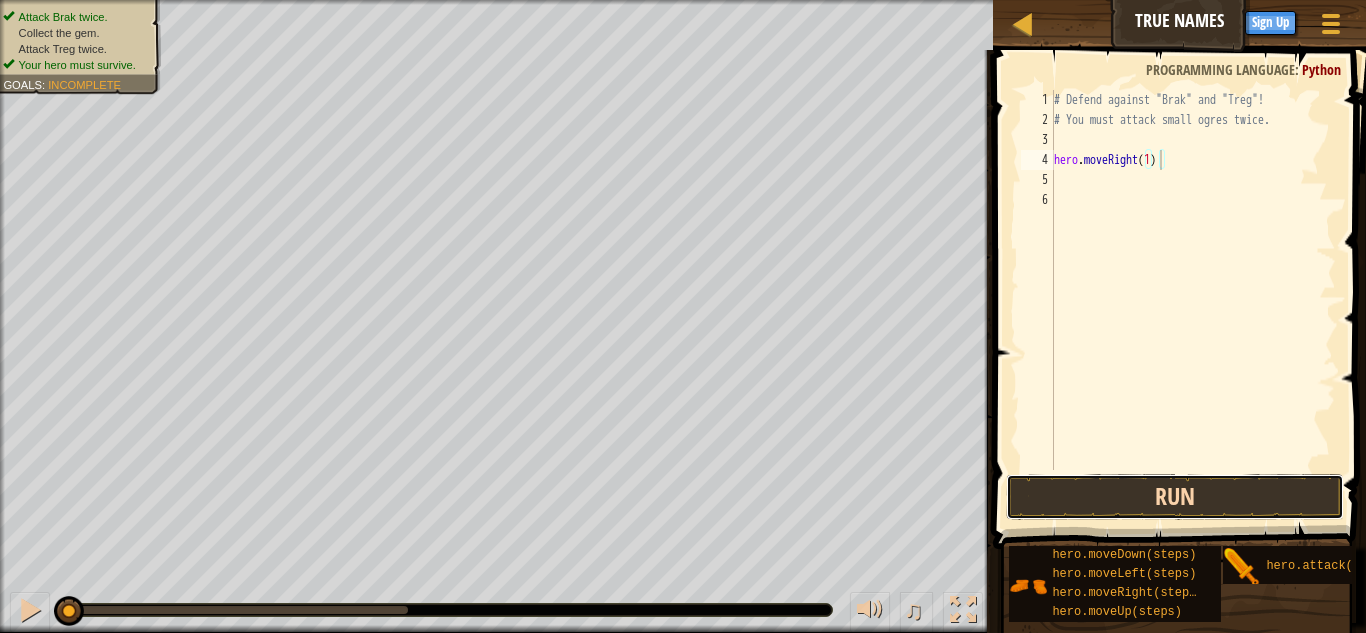 click on "Run" at bounding box center (1175, 497) 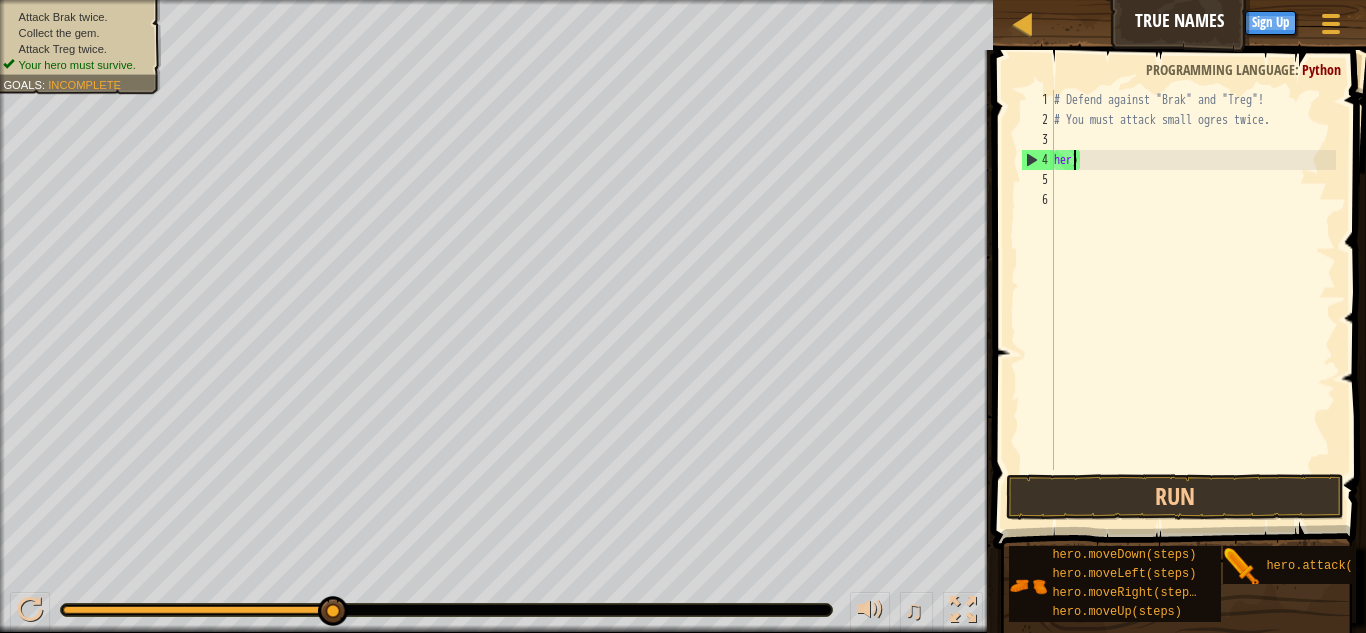 scroll, scrollTop: 9, scrollLeft: 1, axis: both 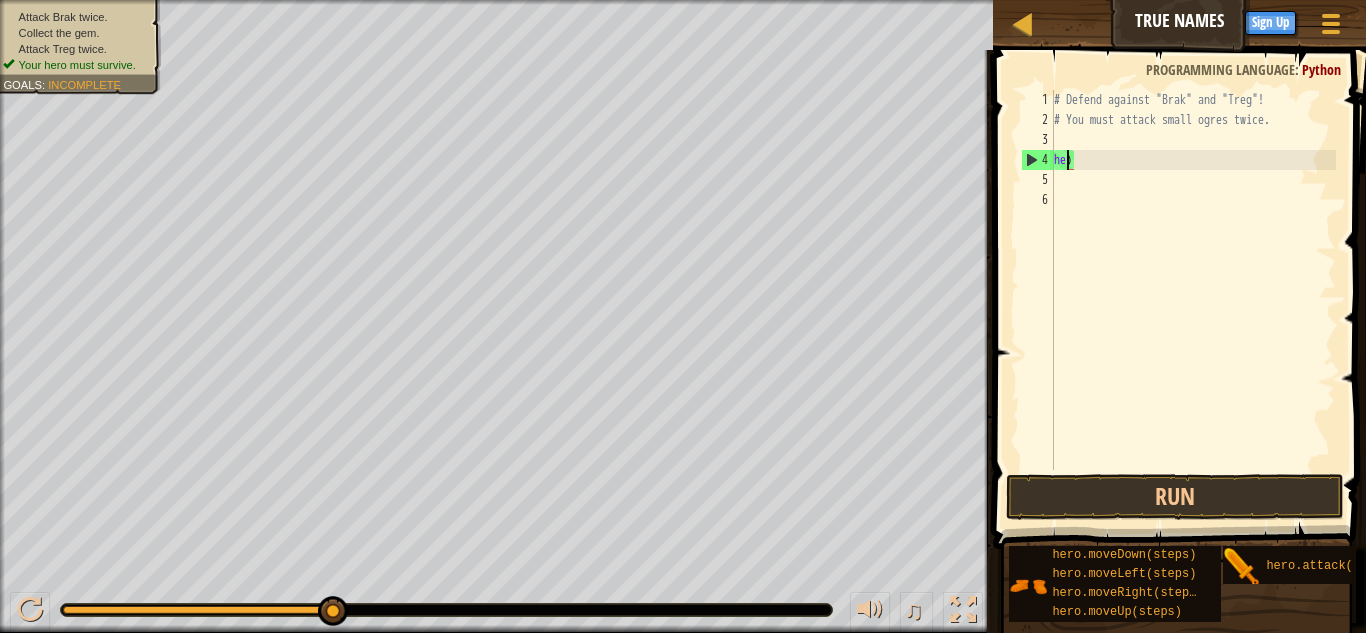 type on ")" 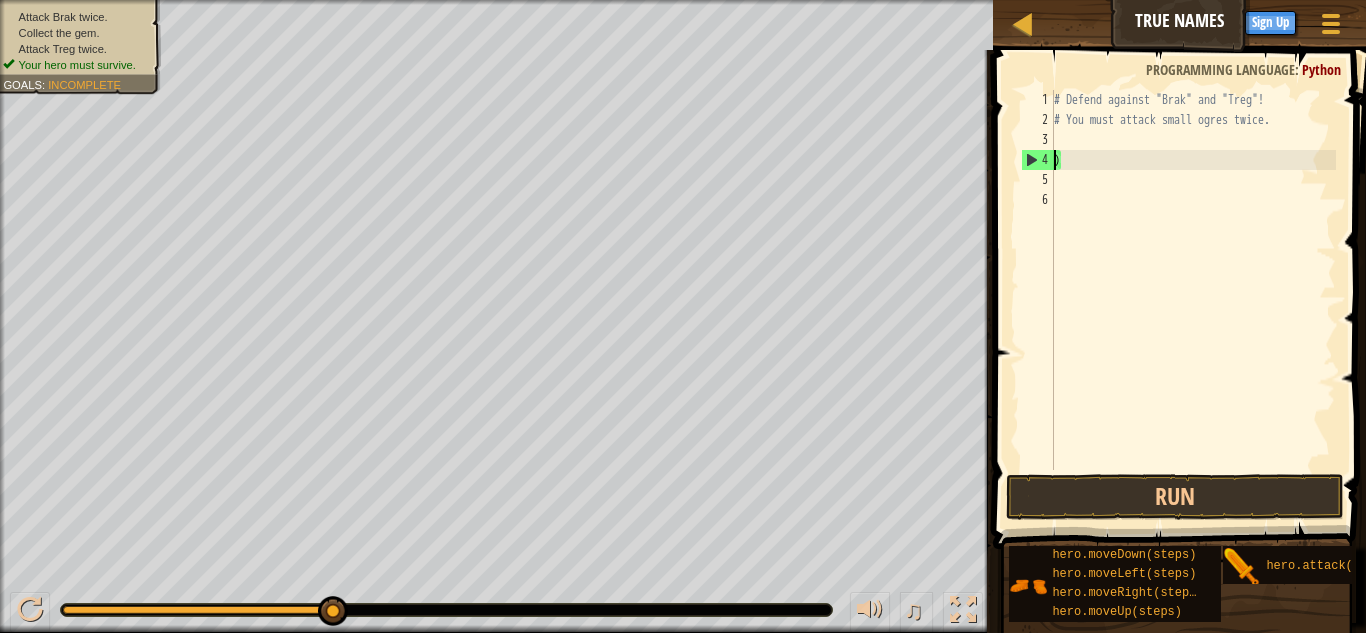 scroll, scrollTop: 9, scrollLeft: 0, axis: vertical 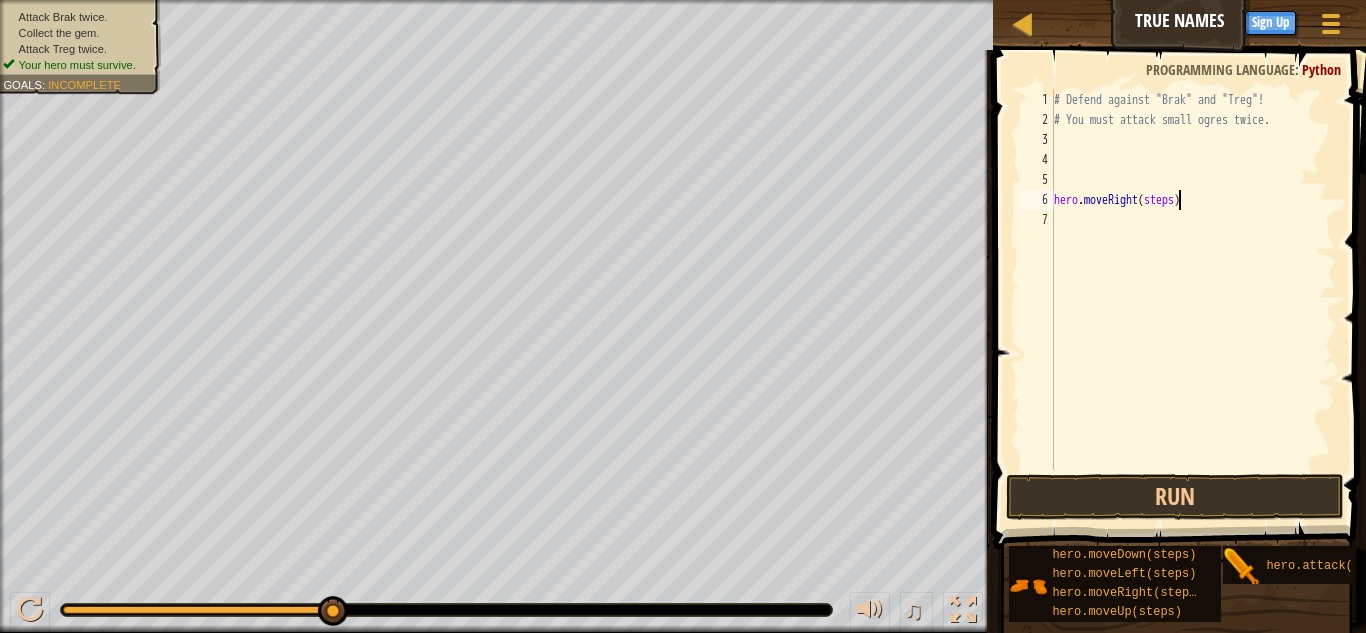 click on "# Defend against "Brak" and "Treg"! # You must attack small ogres twice. hero . moveRight ( steps )" at bounding box center [1193, 300] 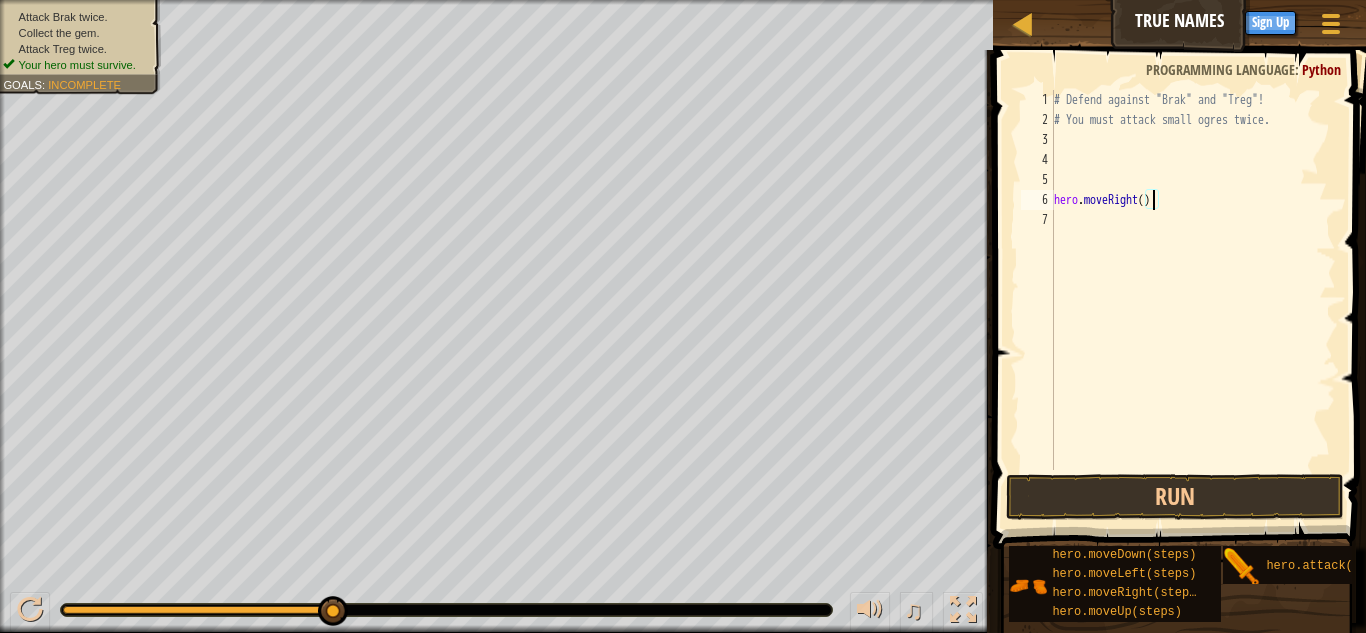 scroll, scrollTop: 9, scrollLeft: 8, axis: both 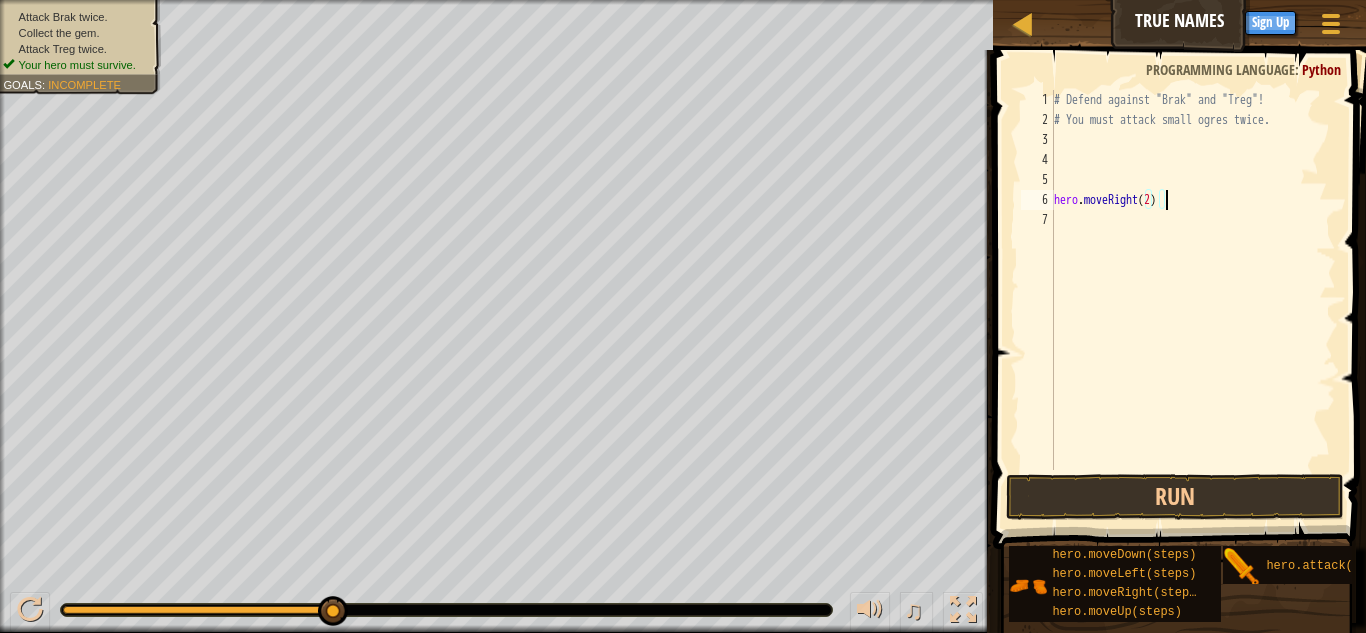 click on "# Defend against "Brak" and "Treg"! # You must attack small ogres twice. hero . moveRight ( 2 )" at bounding box center [1193, 300] 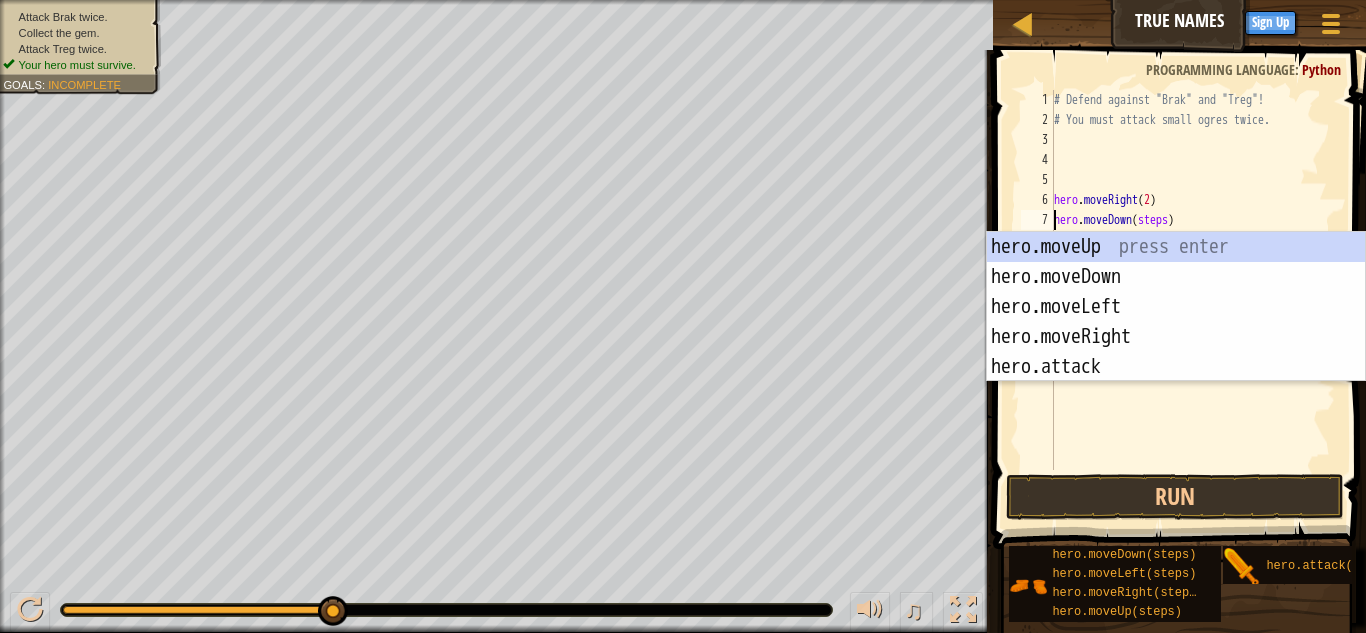 click on "# Defend against "Brak" and "Treg"! # You must attack small ogres twice. hero . moveRight ( 2 ) hero . moveDown ( steps )" at bounding box center (1193, 300) 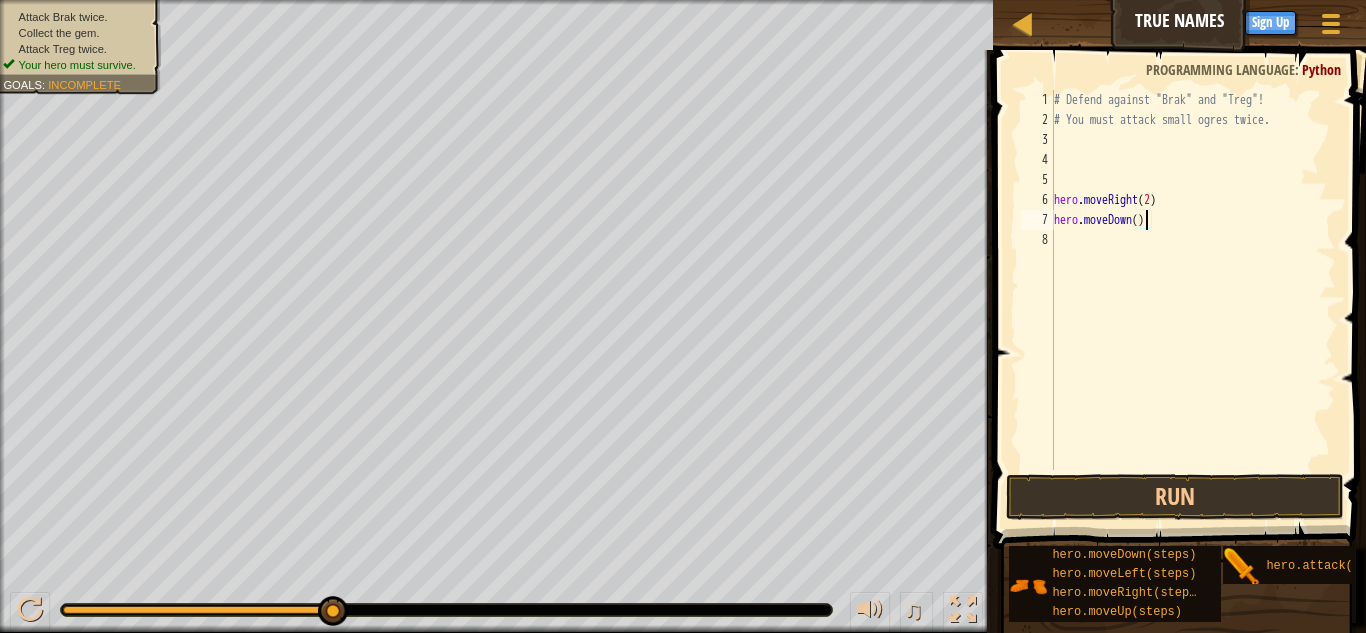 type on "hero.moveDown(1)" 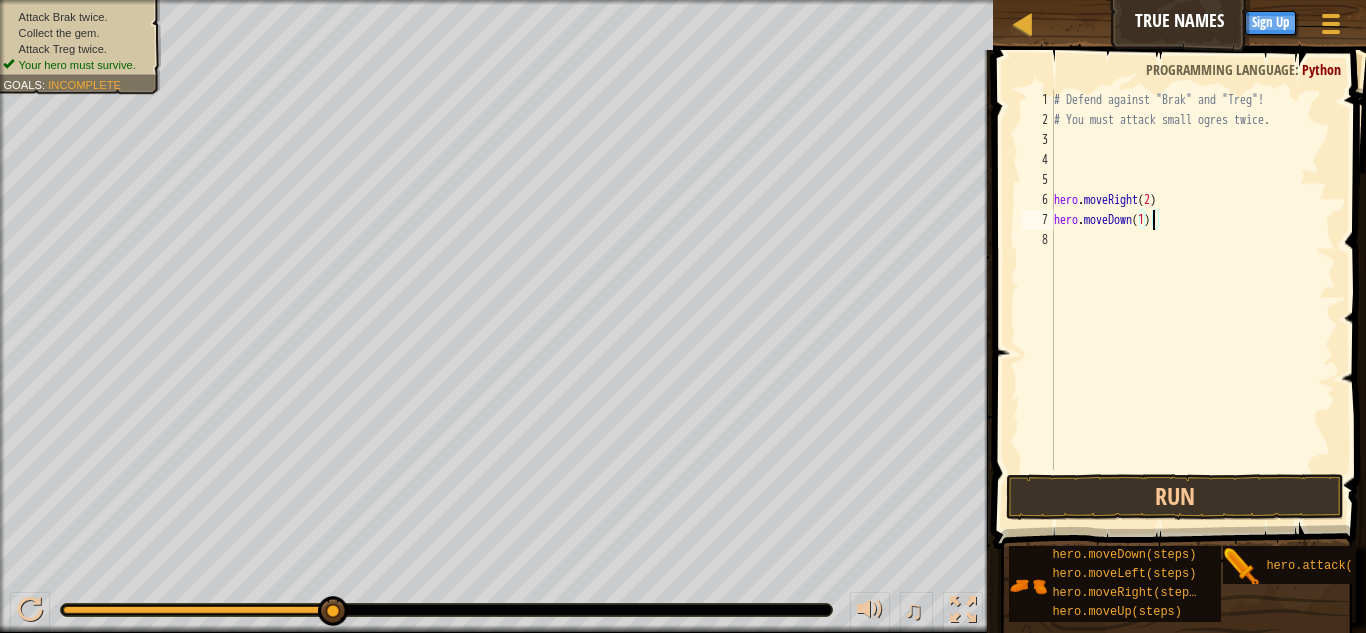 scroll, scrollTop: 9, scrollLeft: 8, axis: both 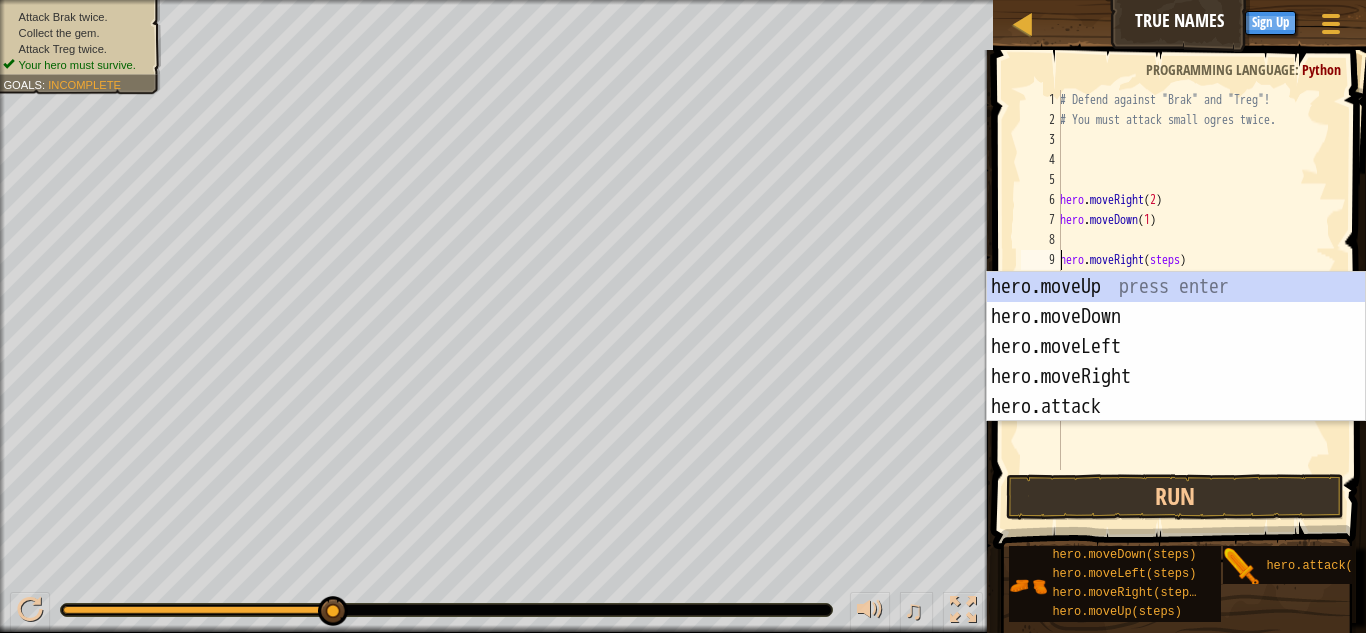 click on "# Defend against "Brak" and "Treg"! # You must attack small ogres twice. hero . moveRight ( 2 ) hero . moveDown ( 1 ) hero . moveRight ( steps )" at bounding box center (1196, 300) 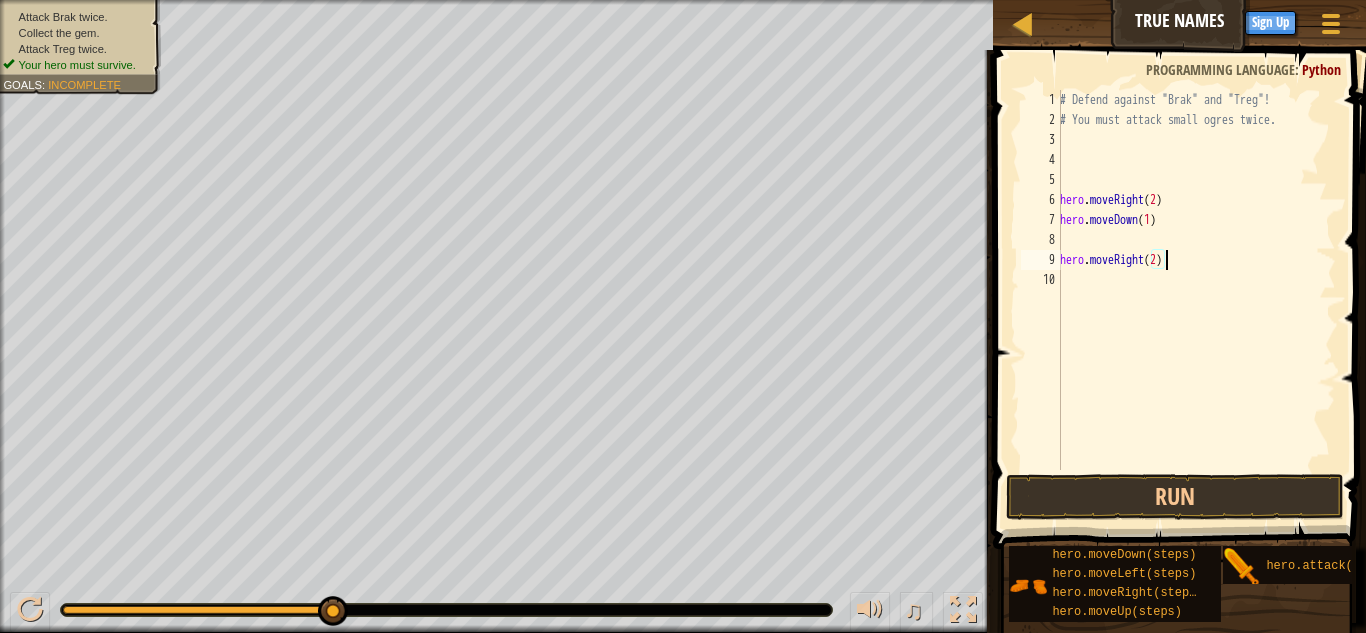 scroll, scrollTop: 9, scrollLeft: 8, axis: both 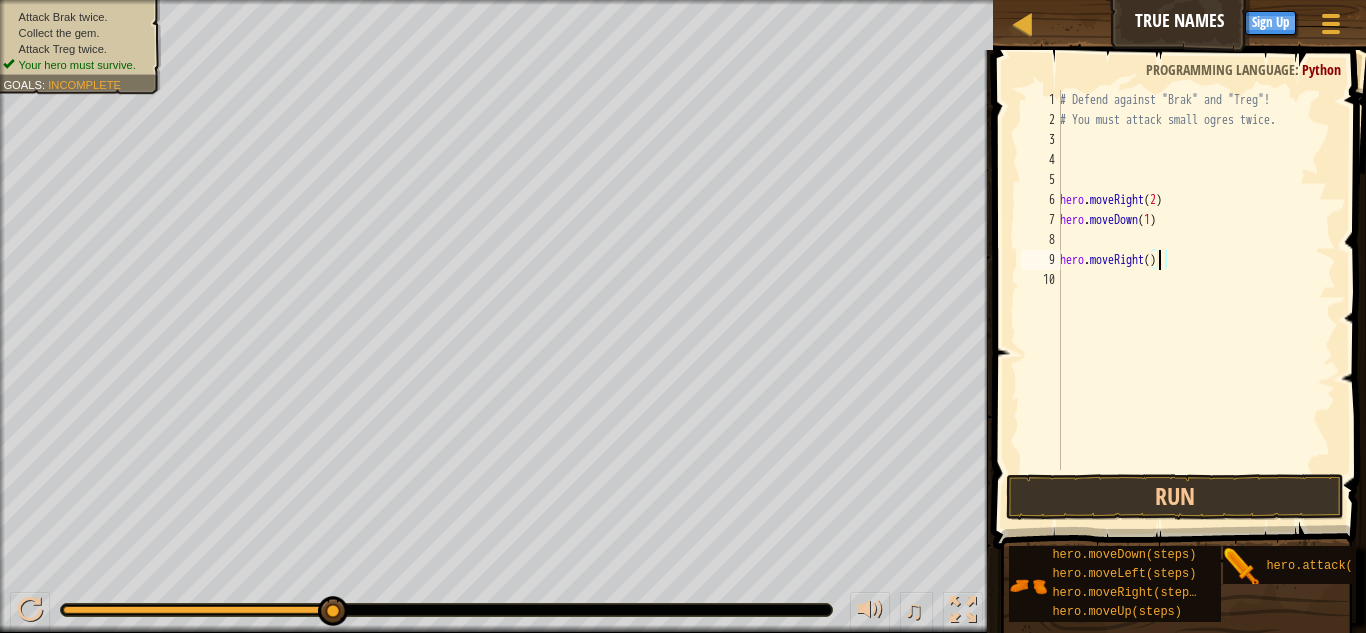 type on "hero.moveRight(1)" 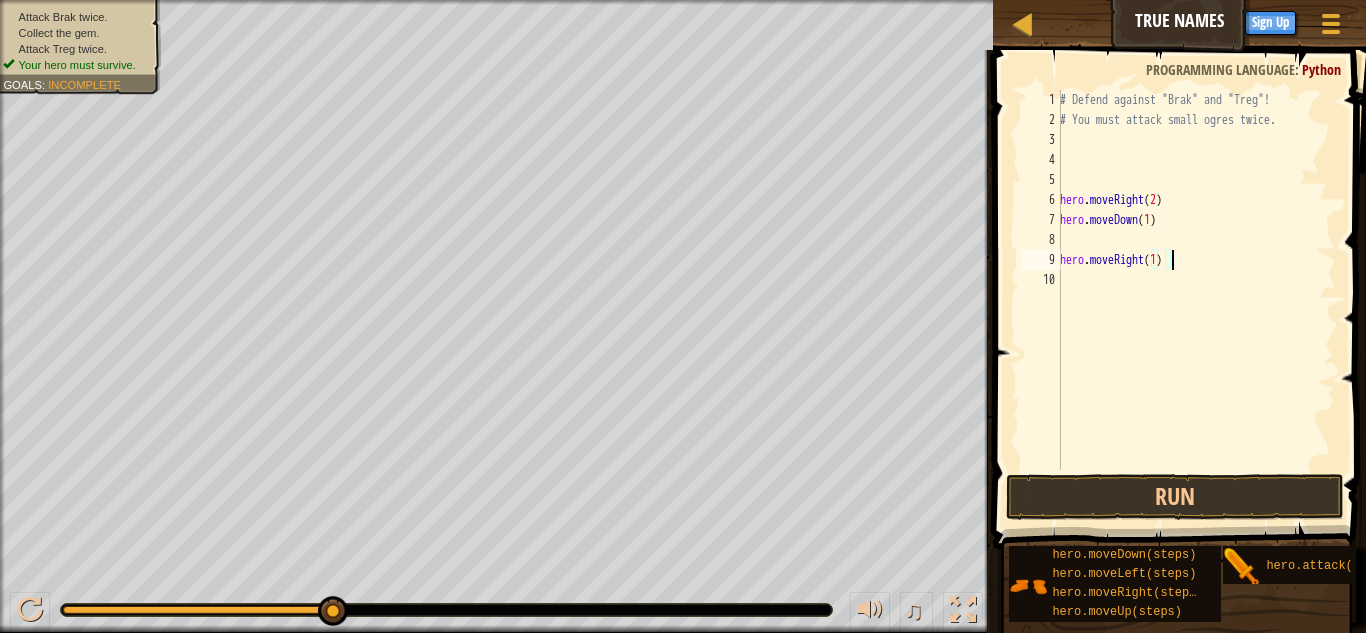 click on "# Defend against "Brak" and "Treg"! # You must attack small ogres twice. hero . moveRight ( 2 ) hero . moveDown ( 1 ) hero . moveRight ( 1 )" at bounding box center [1196, 300] 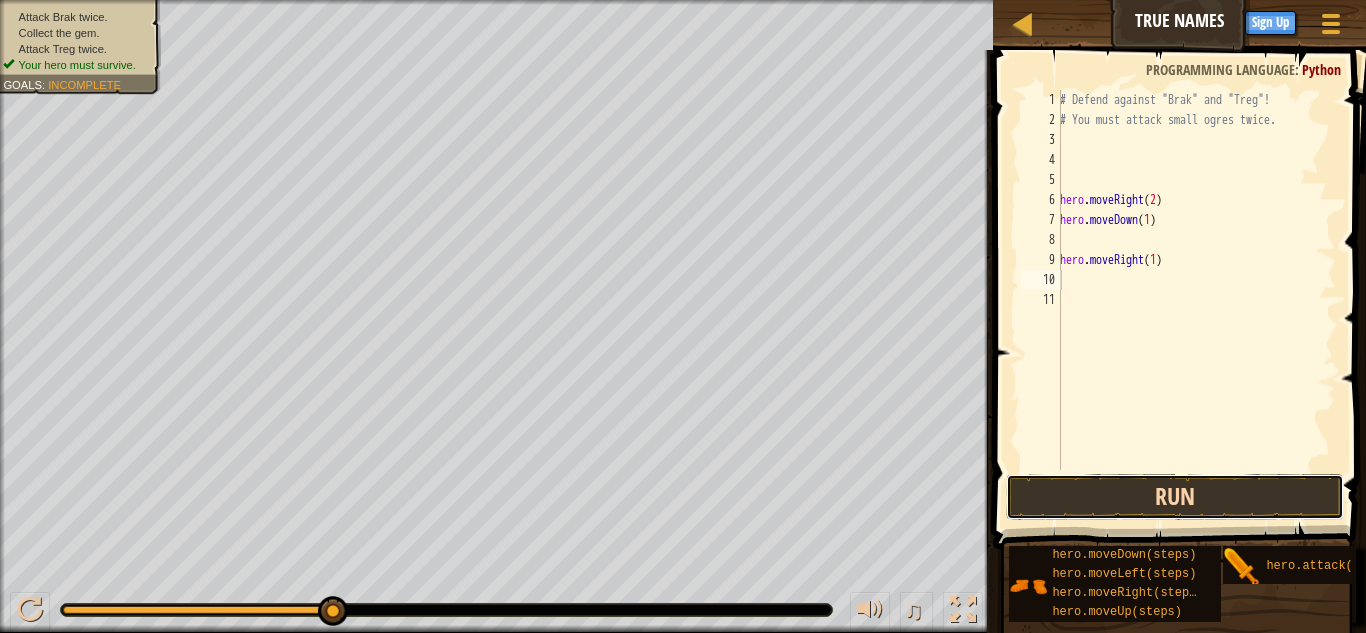 click on "Run" at bounding box center (1175, 497) 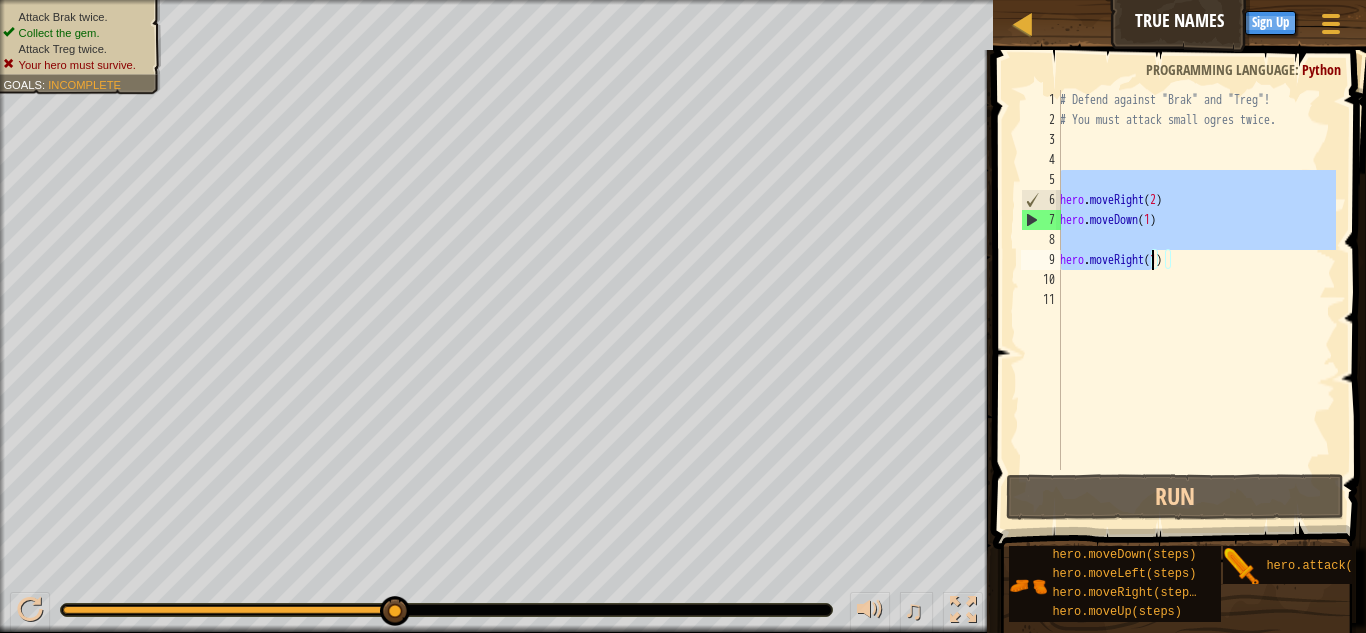 drag, startPoint x: 1247, startPoint y: 183, endPoint x: 1151, endPoint y: 265, distance: 126.253716 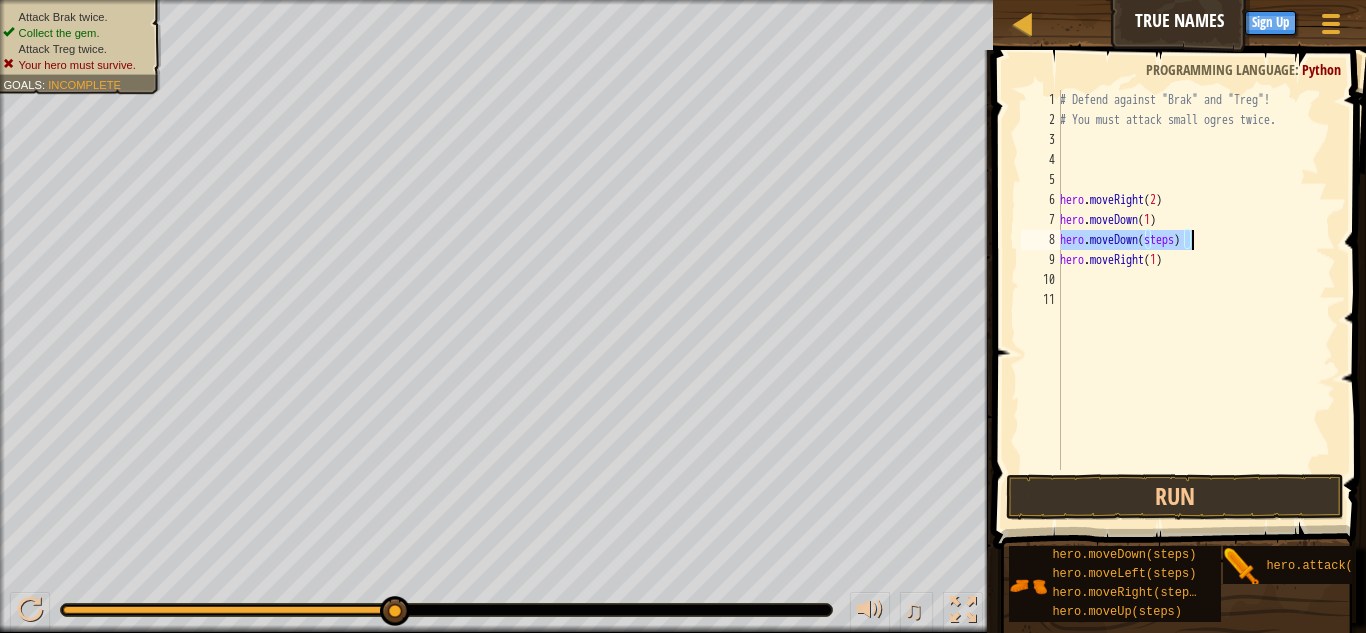 click on "# Defend against "Brak" and "Treg"! # You must attack small ogres twice. hero . moveRight ( 2 ) hero . moveDown ( 1 ) hero . moveDown ( steps ) hero . moveRight ( 1 )" at bounding box center [1196, 280] 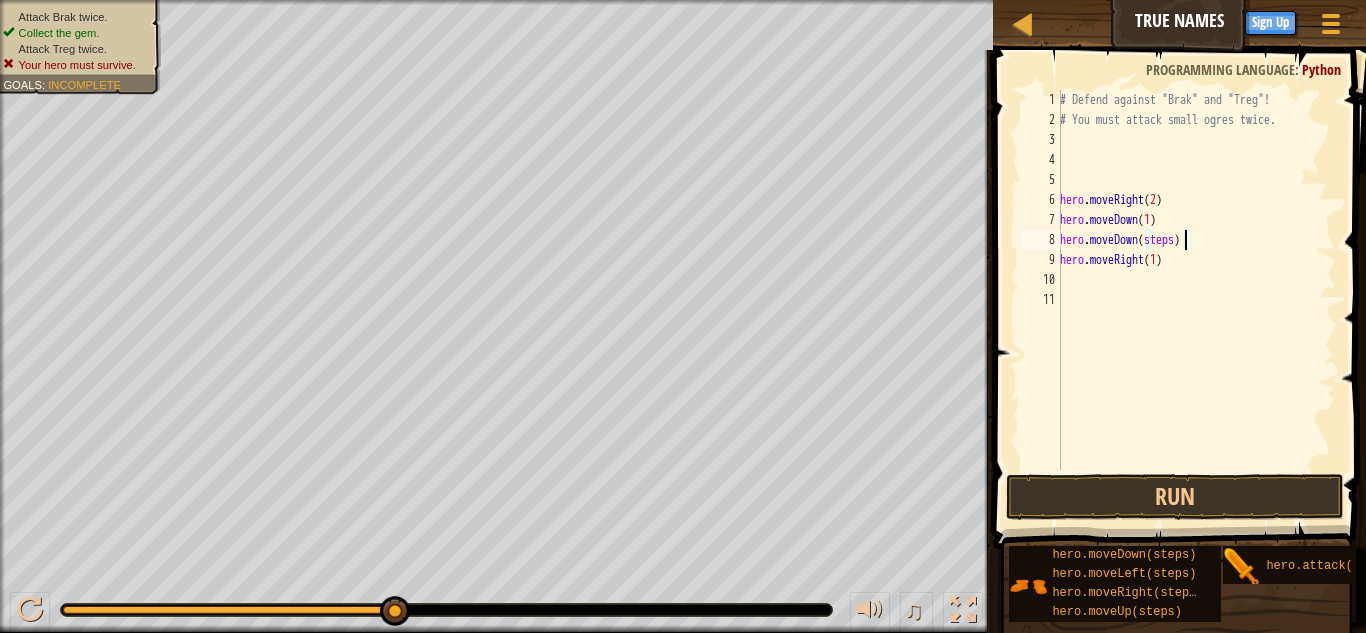 click on "# Defend against "Brak" and "Treg"! # You must attack small ogres twice. hero . moveRight ( 2 ) hero . moveDown ( 1 ) hero . moveDown ( steps ) hero . moveRight ( 1 )" at bounding box center [1196, 300] 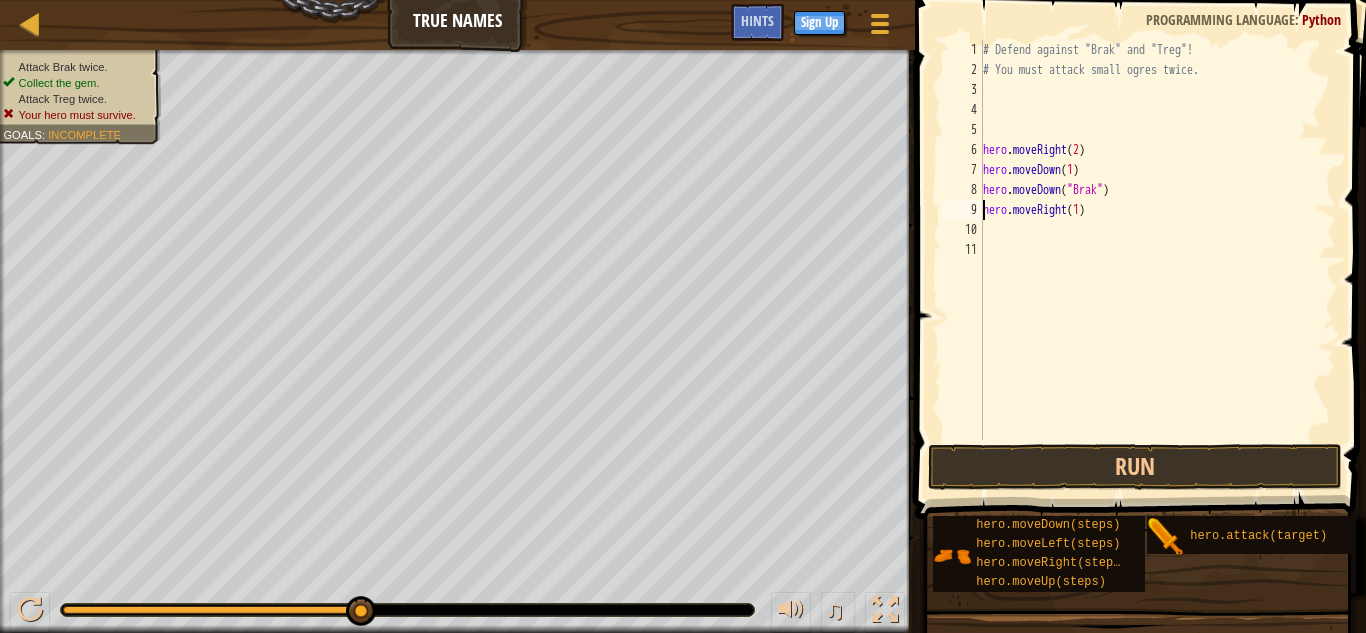 scroll, scrollTop: 9, scrollLeft: 8, axis: both 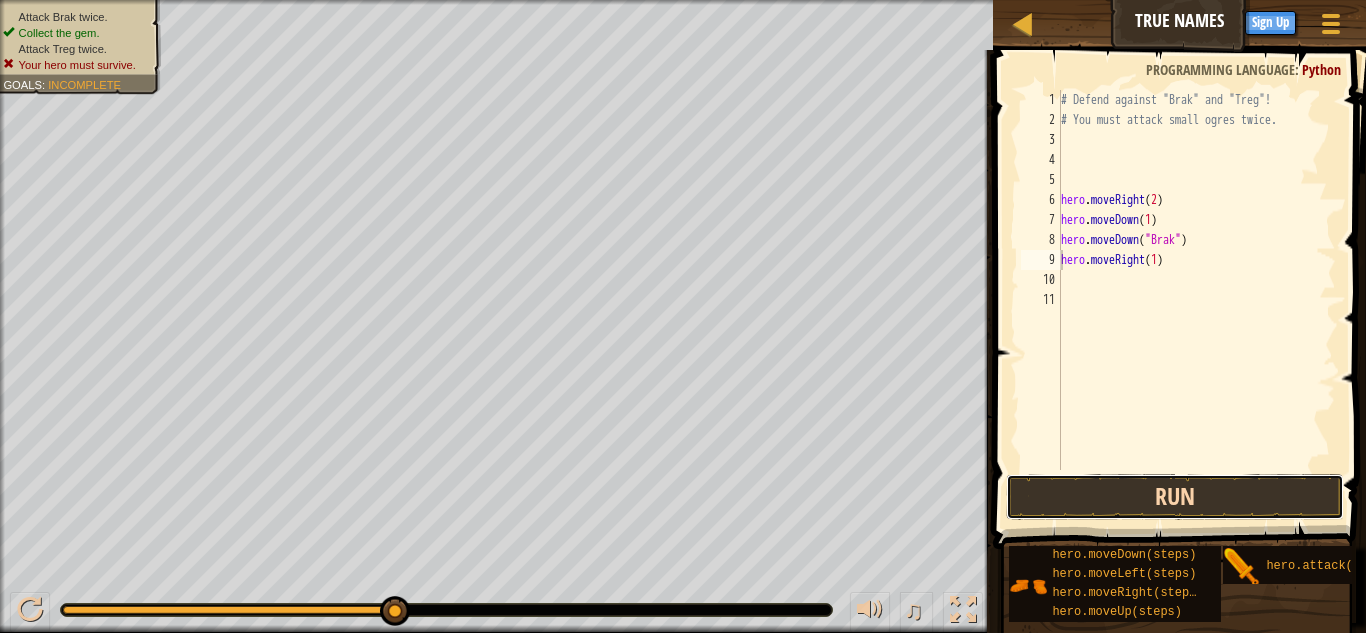 click on "Run" at bounding box center [1175, 497] 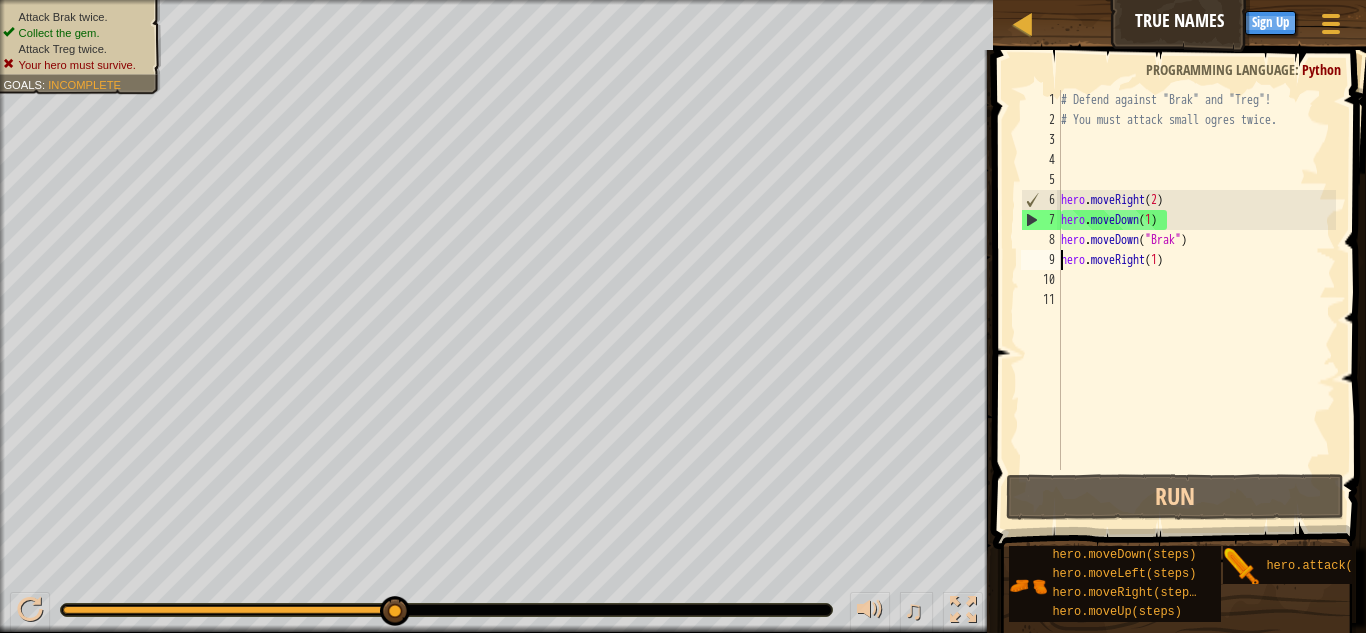 click on "# Defend against "Brak" and "Treg"! # You must attack small ogres twice. hero . moveRight ( 2 ) hero . moveDown ( 1 ) hero . moveDown ( "Brak" ) hero . moveRight ( 1 )" at bounding box center [1196, 300] 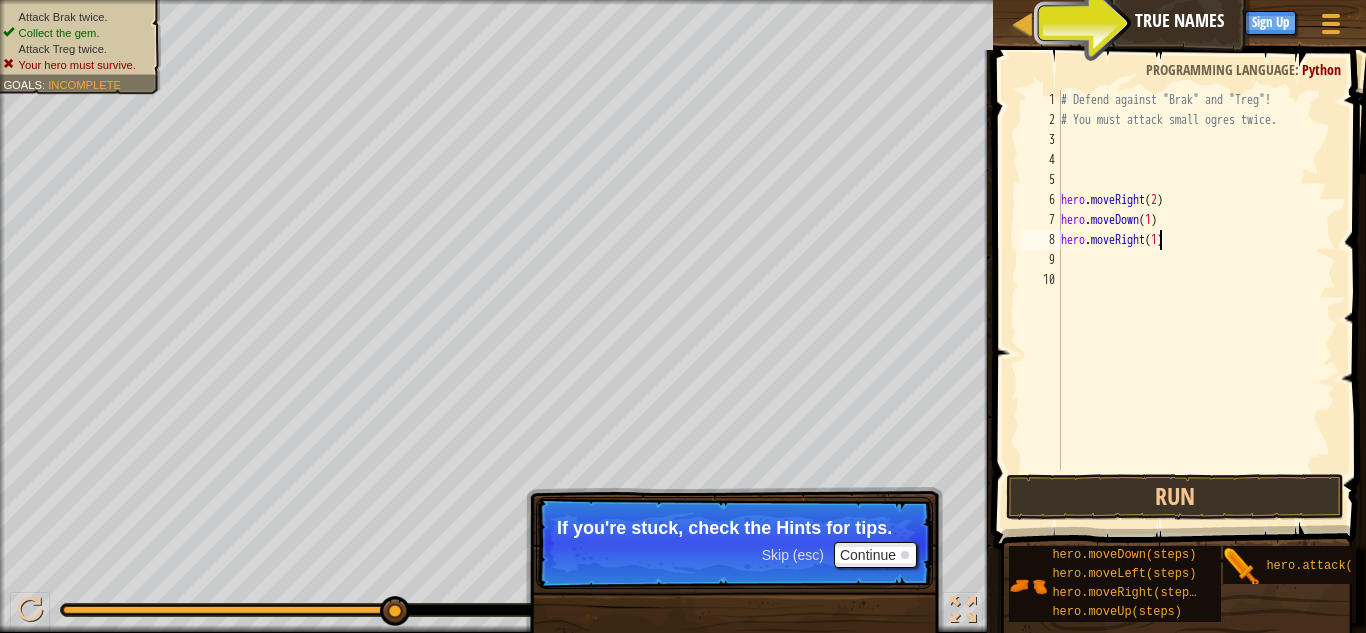 click on "# Defend against "Brak" and "Treg"! # You must attack small ogres twice. hero . moveRight ( 2 ) hero . moveDown ( 1 ) hero . moveRight ( 1 )" at bounding box center (1196, 300) 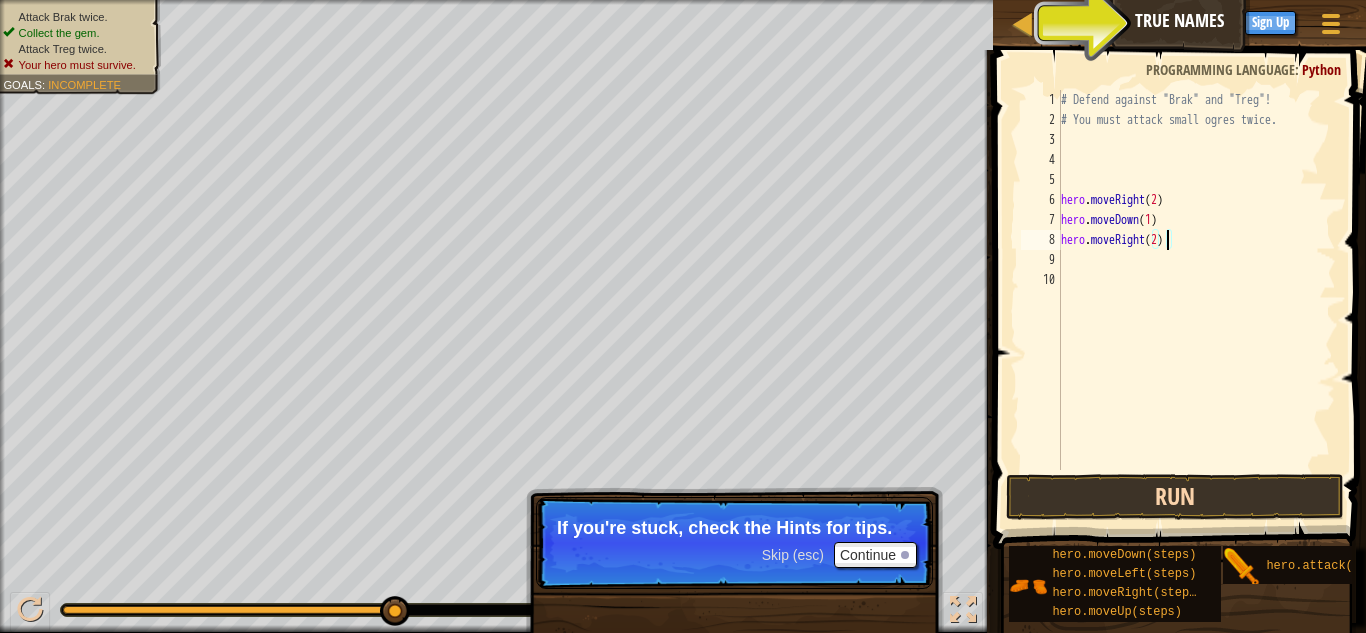 type on "hero.moveRight(2)" 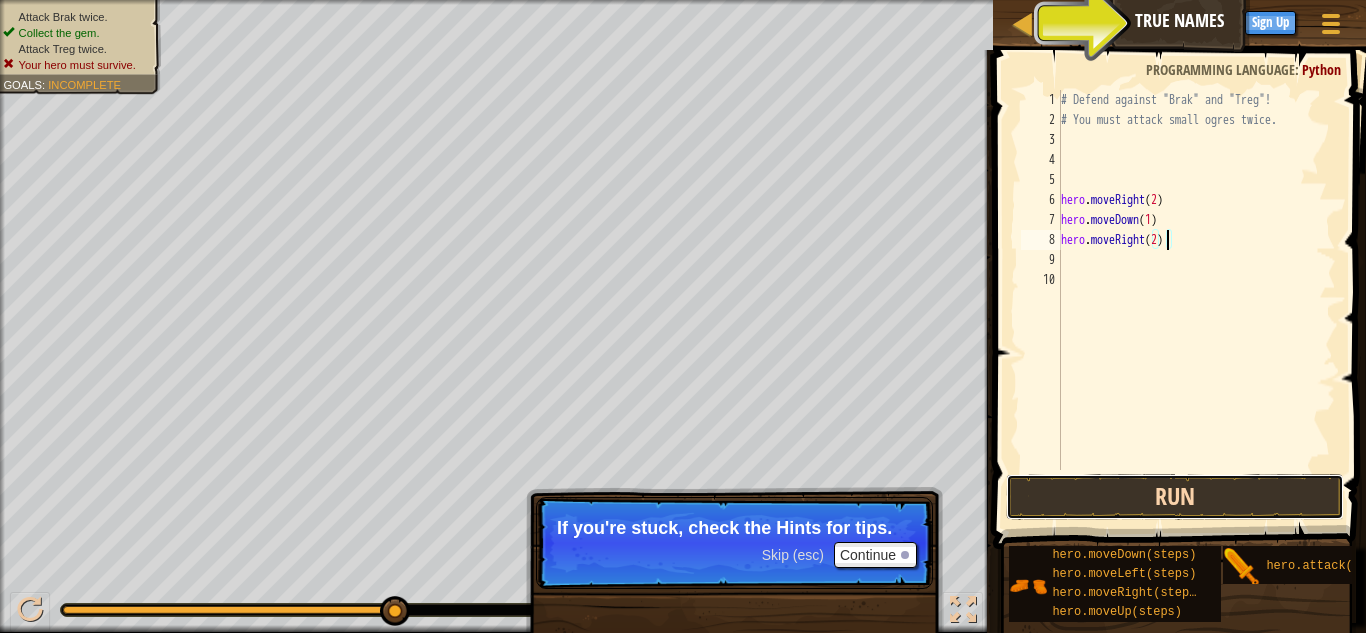click on "Run" at bounding box center [1175, 497] 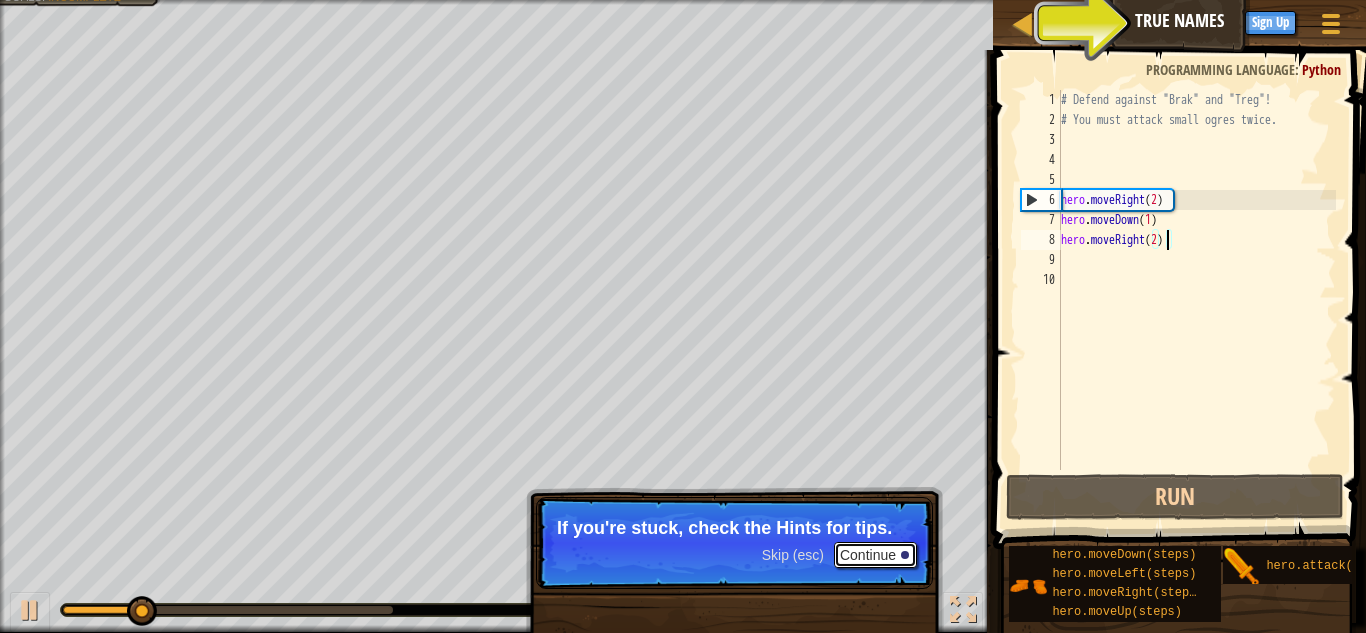 click on "Skip (esc) Continue  If you're stuck, check the Hints for tips." at bounding box center [734, 543] 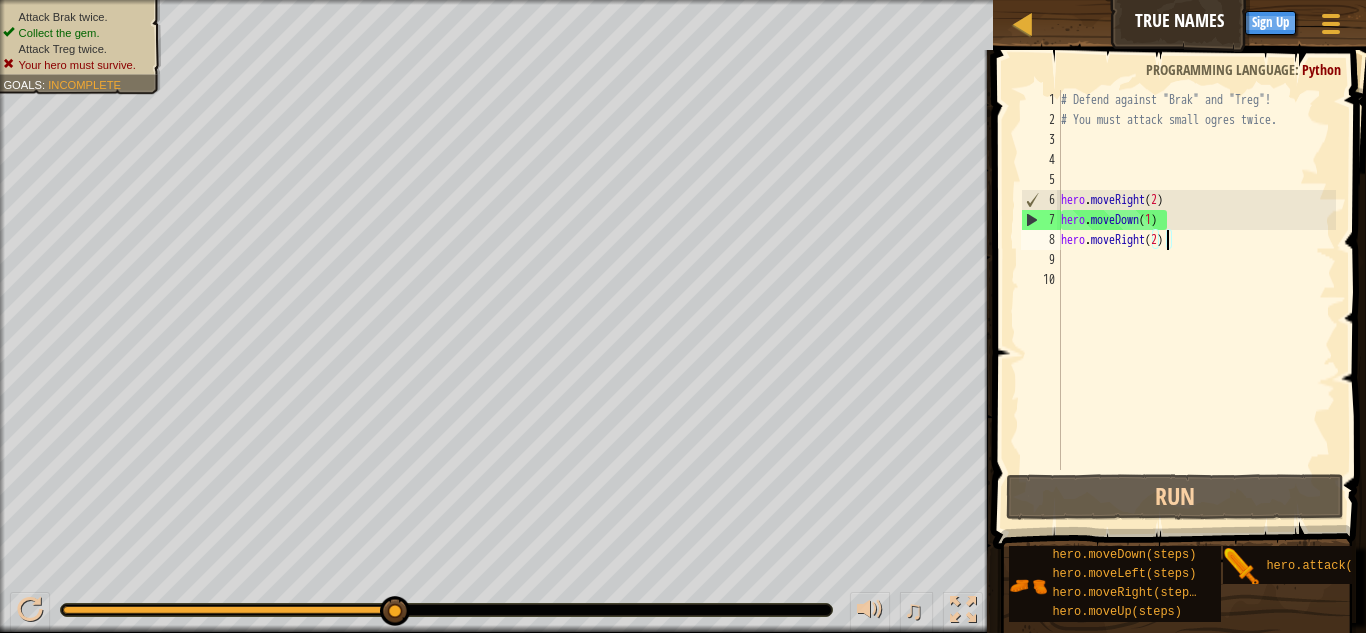 click on "# Defend against "Brak" and "Treg"! # You must attack small ogres twice. hero . moveRight ( 2 ) hero . moveDown ( 1 ) hero . moveRight ( 2 )" at bounding box center [1196, 300] 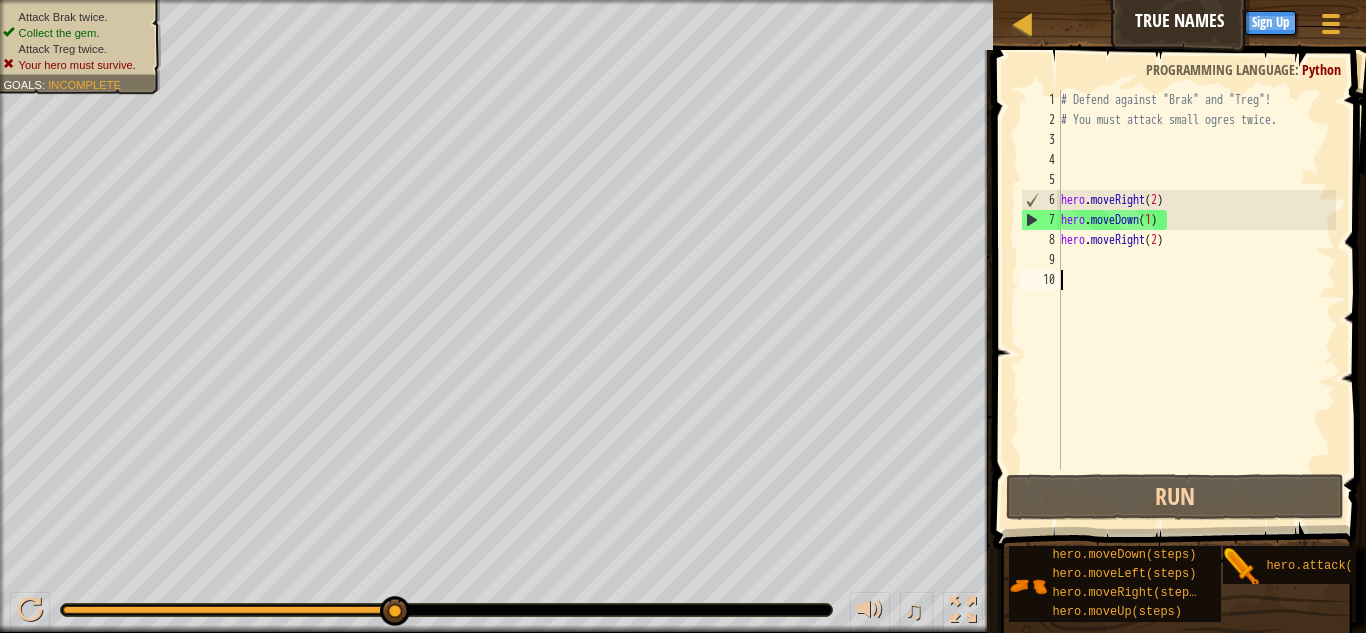 scroll, scrollTop: 9, scrollLeft: 0, axis: vertical 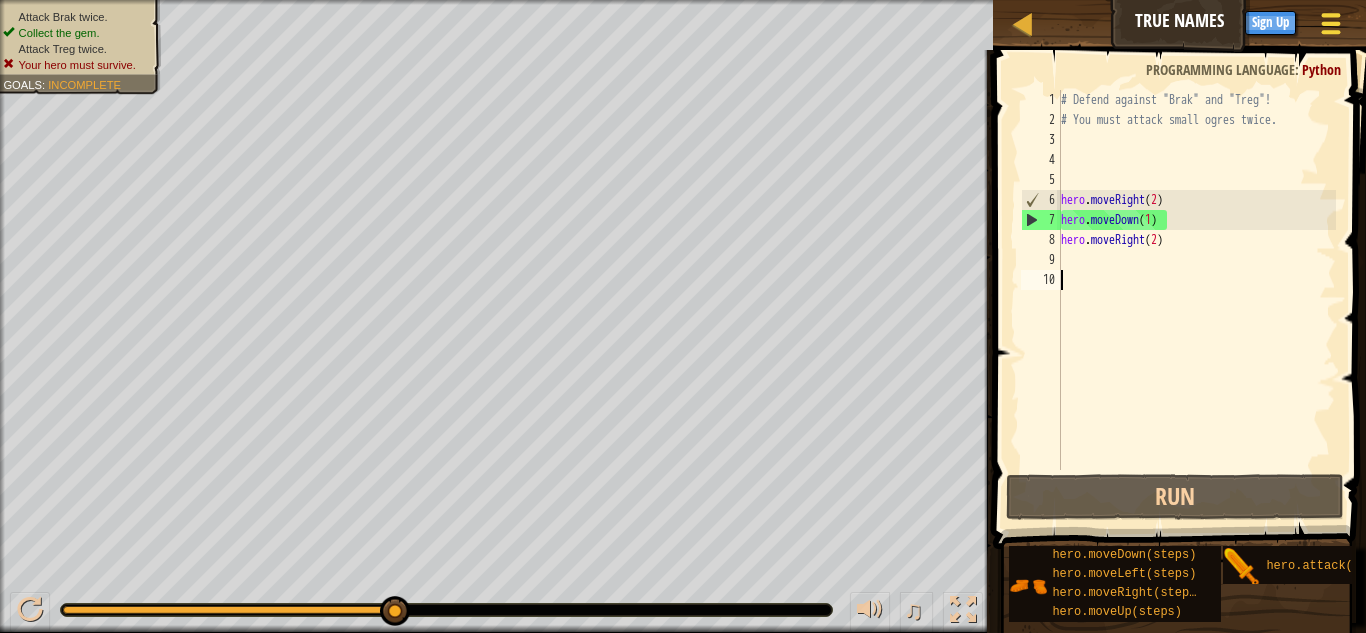 click at bounding box center [1331, 15] 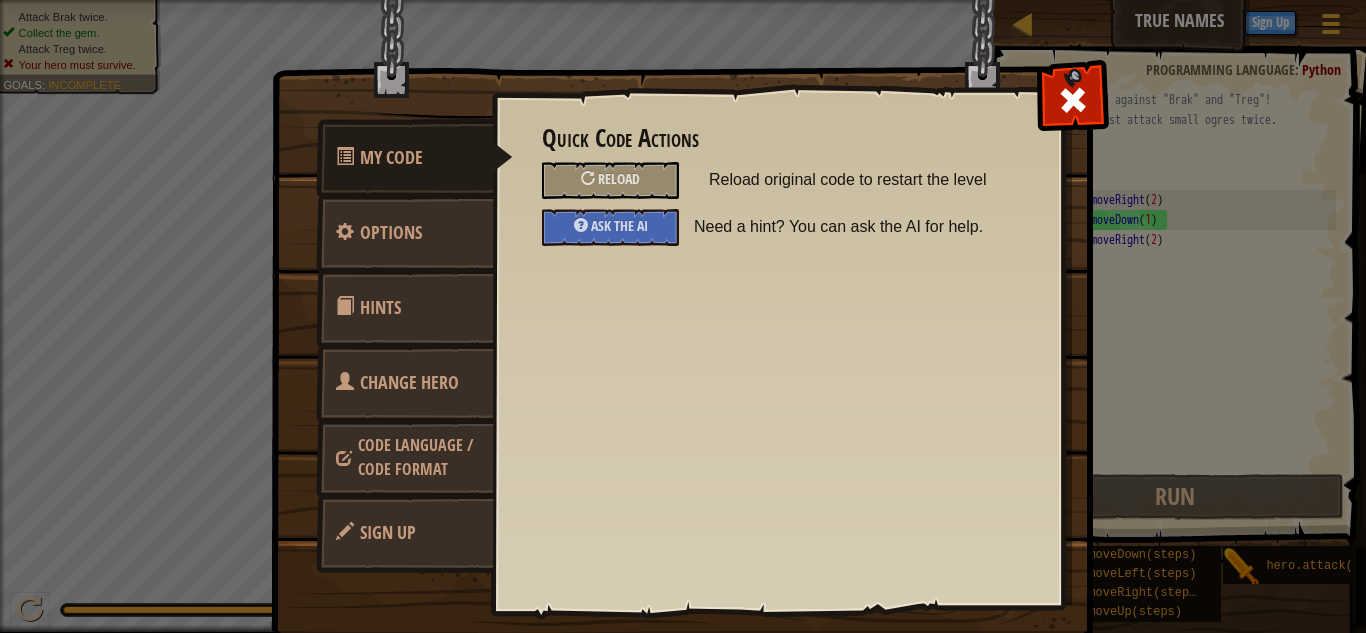 click on "Hints" at bounding box center (405, 308) 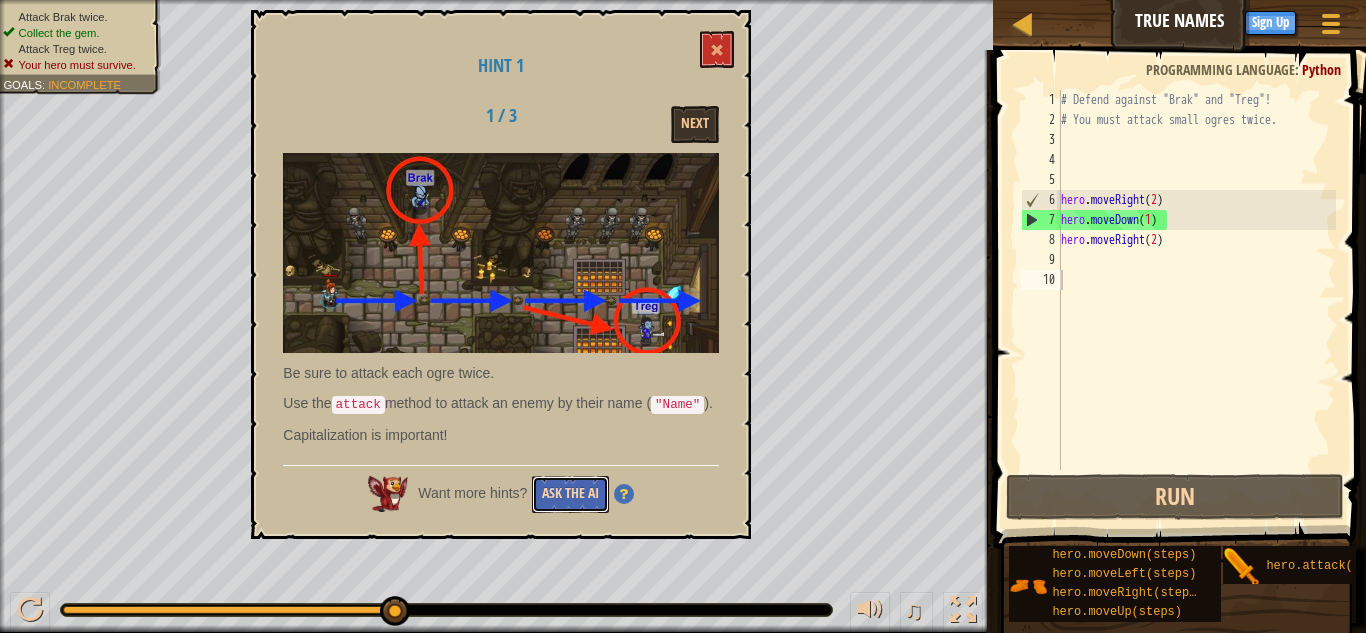 click on "Ask the AI" at bounding box center [570, 494] 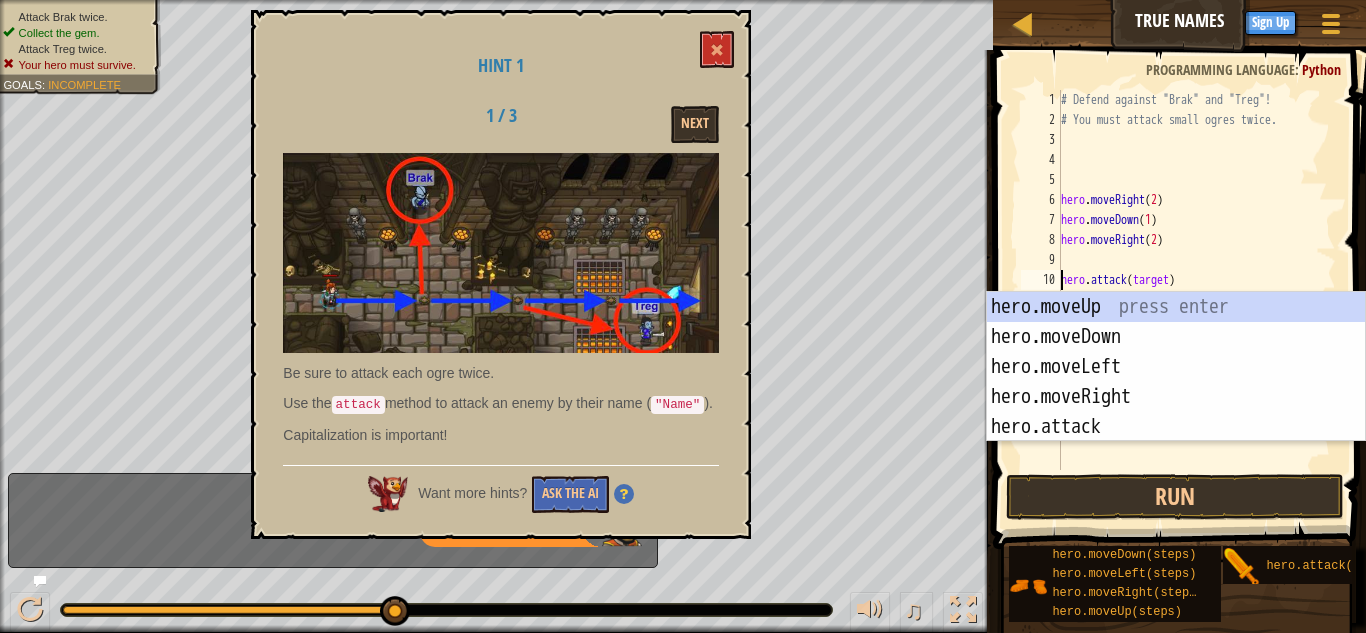 click on "# Defend against "Brak" and "Treg"! # You must attack small ogres twice. hero . moveRight ( 2 ) hero . moveDown ( 1 ) hero . moveRight ( 2 ) hero . attack ( target )" at bounding box center [1196, 300] 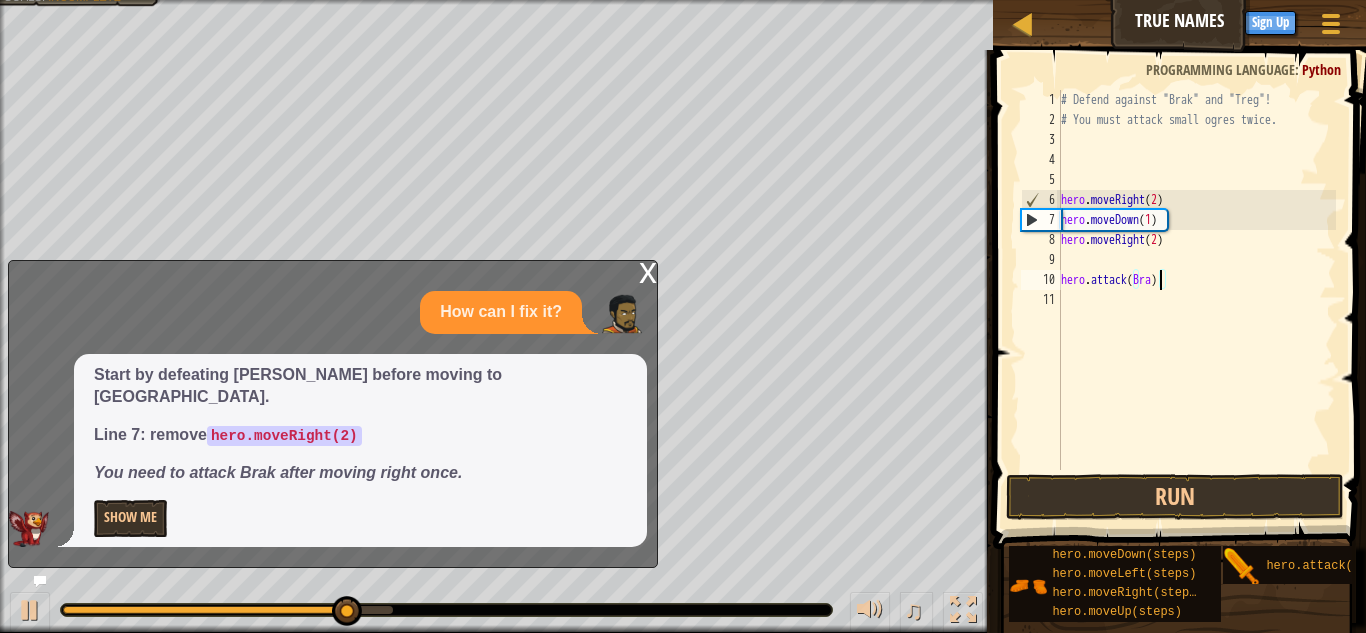 scroll, scrollTop: 9, scrollLeft: 8, axis: both 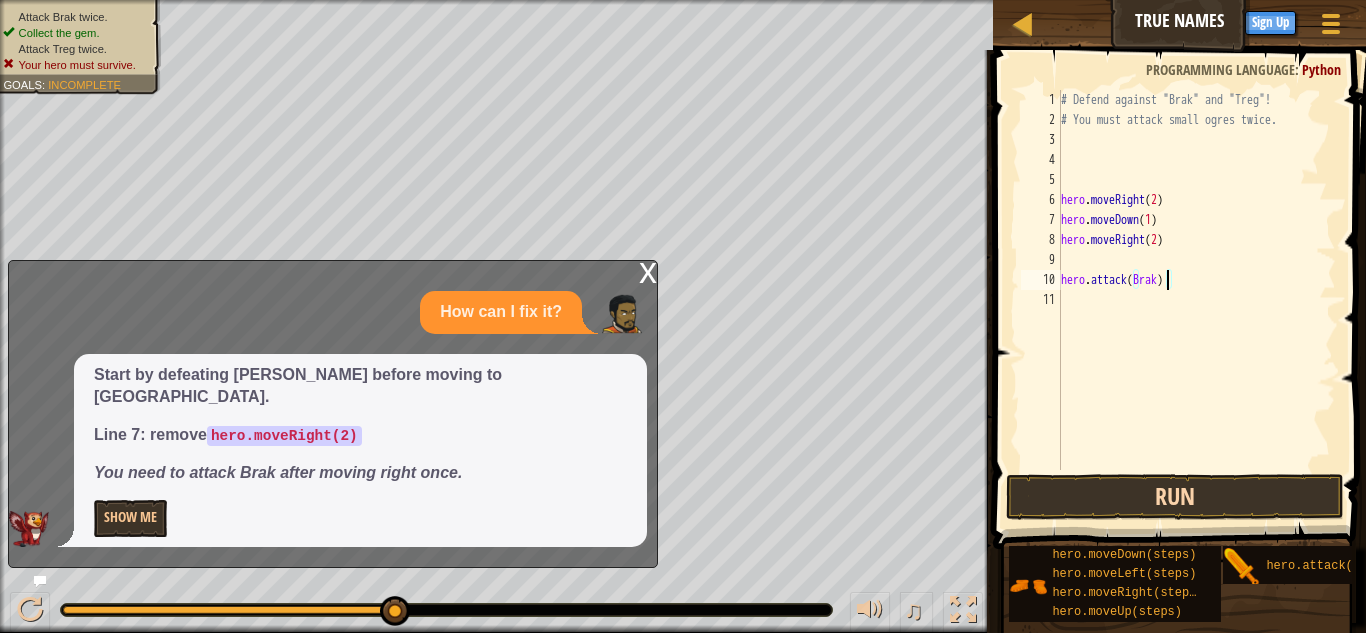 type on "hero.attack(Brak)" 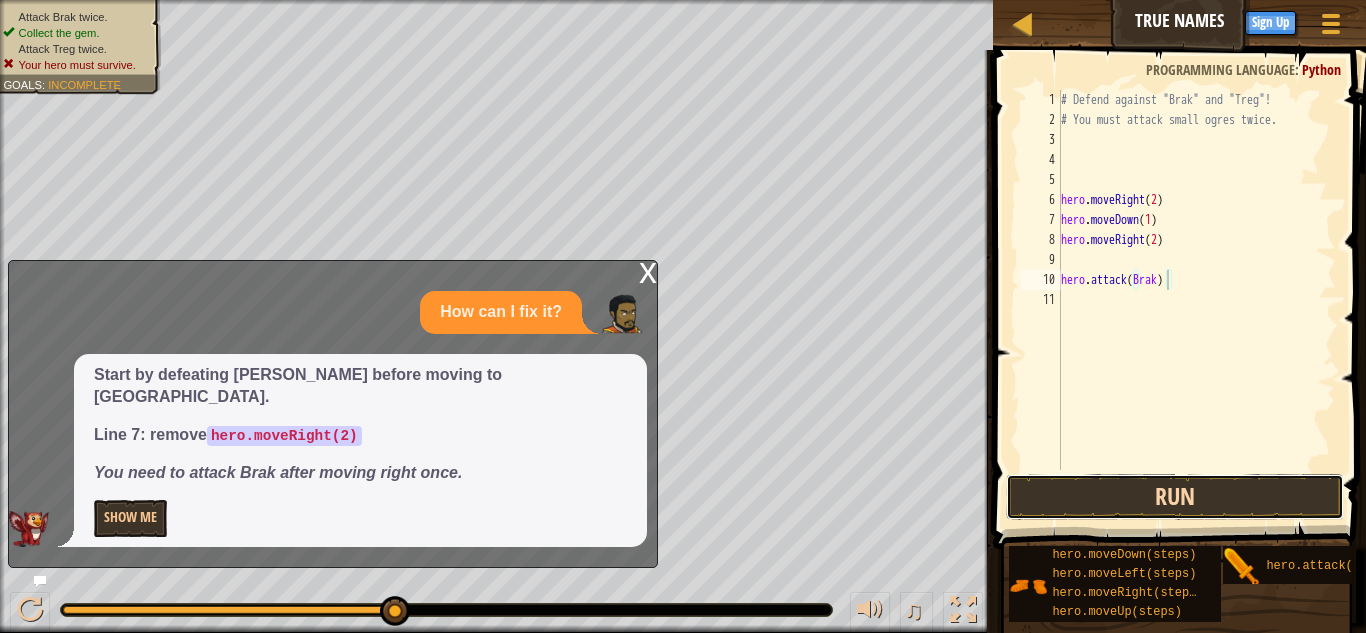 click on "Run" at bounding box center (1175, 497) 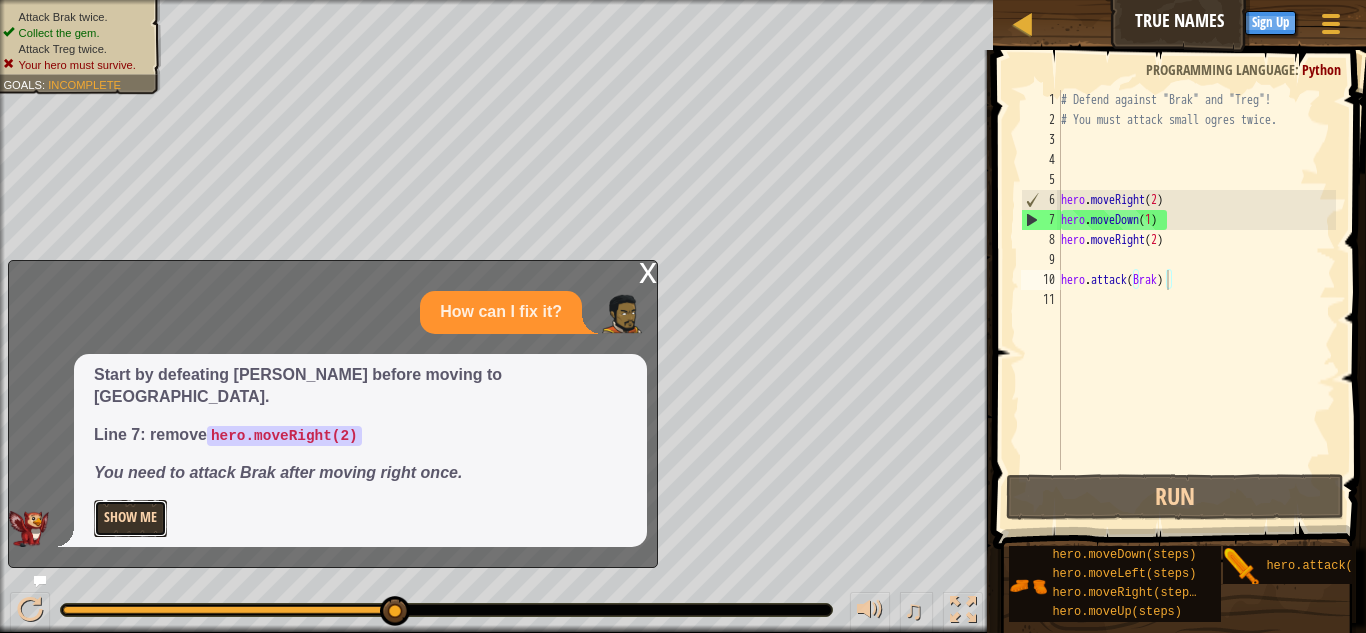 click on "Show Me" at bounding box center [130, 518] 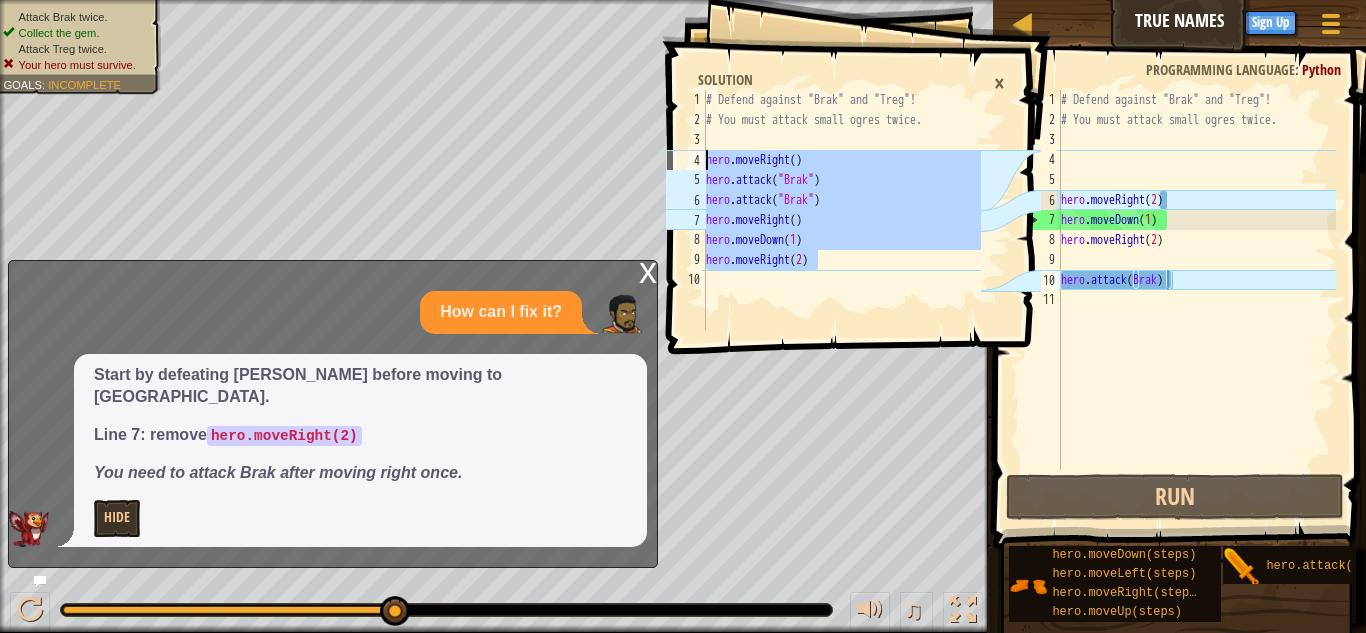 drag, startPoint x: 815, startPoint y: 254, endPoint x: 707, endPoint y: 166, distance: 139.31259 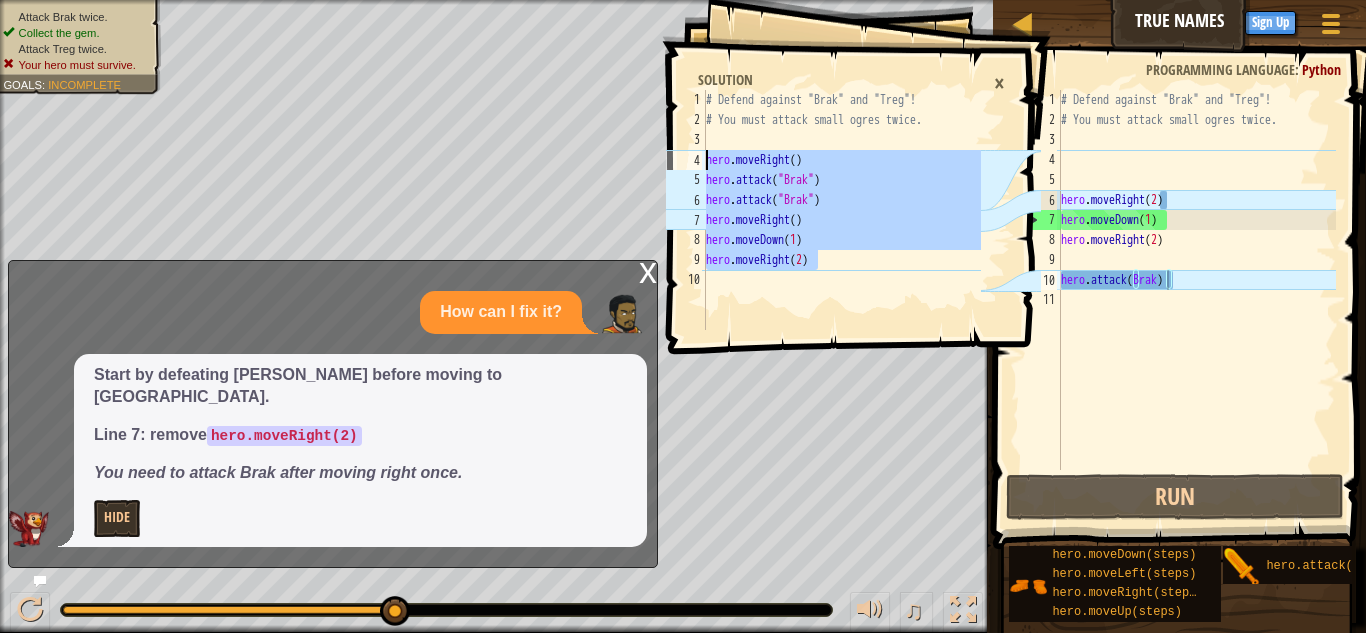 type on "hero.moveRight()
hero.attack("Brak")" 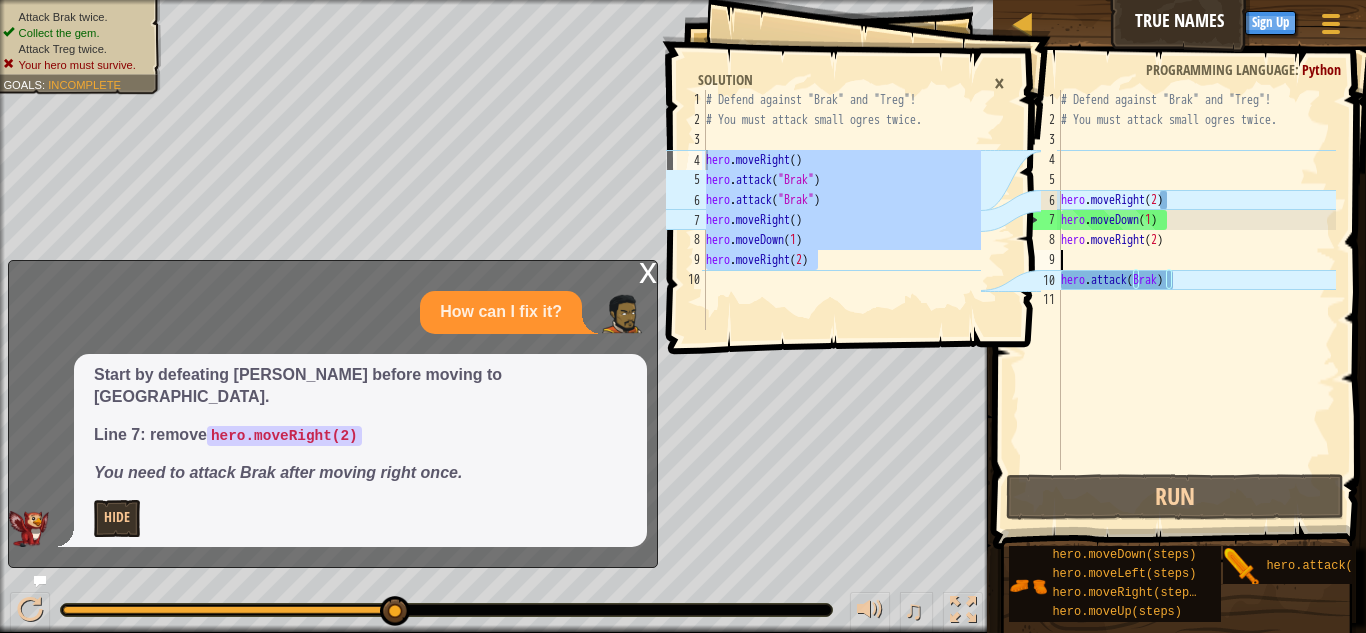 scroll, scrollTop: 9, scrollLeft: 0, axis: vertical 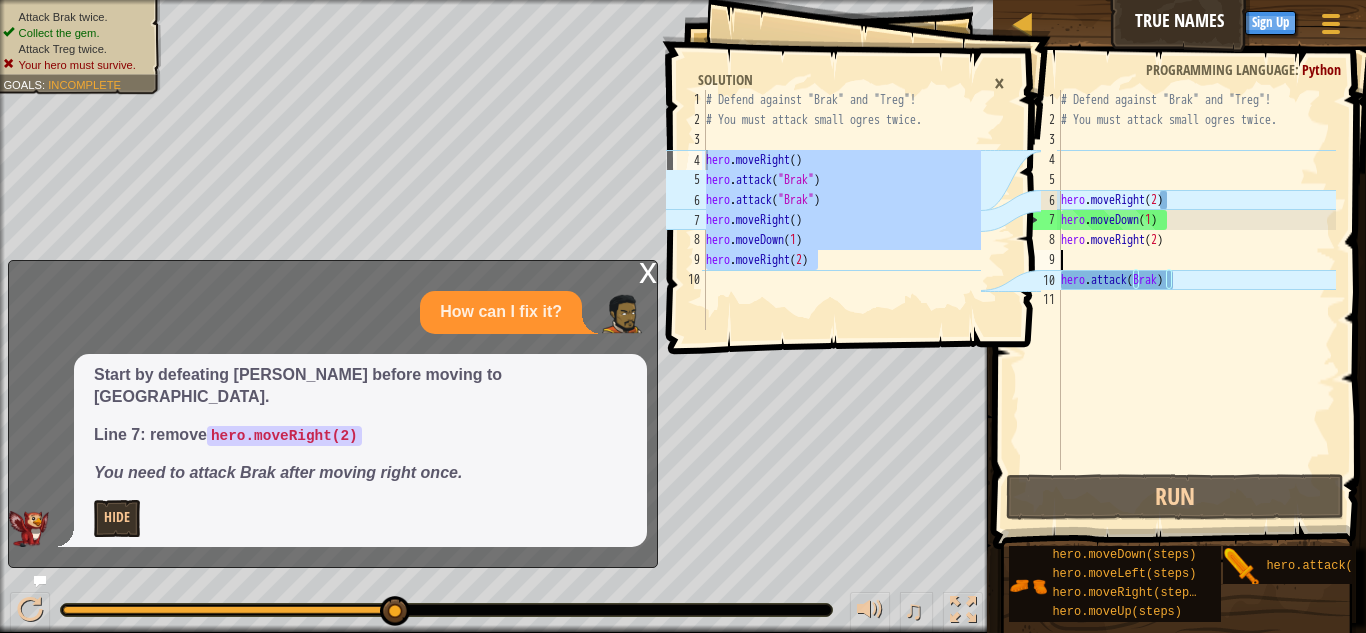 click on "# Defend against "Brak" and "Treg"! # You must attack small ogres twice. hero . moveRight ( 2 ) hero . moveDown ( 1 ) hero . moveRight ( 2 ) hero . attack ( [GEOGRAPHIC_DATA] )" at bounding box center [1196, 300] 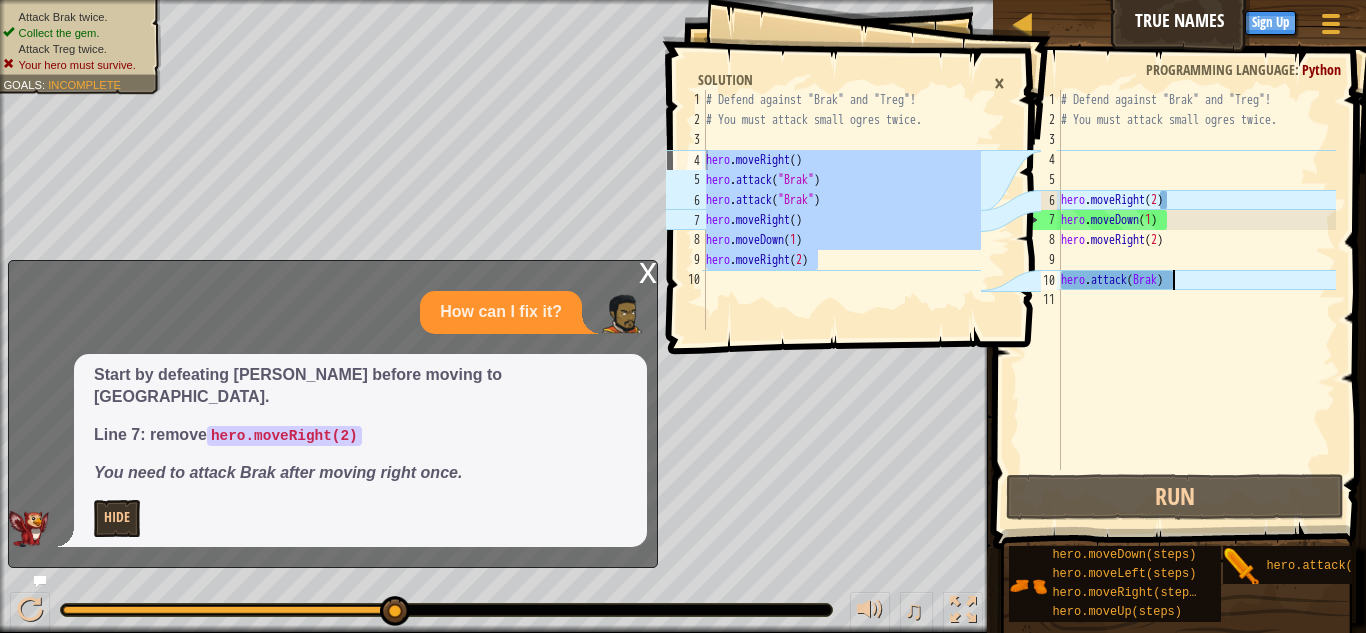 click on "# Defend against "Brak" and "Treg"! # You must attack small ogres twice. hero . moveRight ( 2 ) hero . moveDown ( 1 ) hero . moveRight ( 2 ) hero . attack ( [GEOGRAPHIC_DATA] )" at bounding box center (1196, 300) 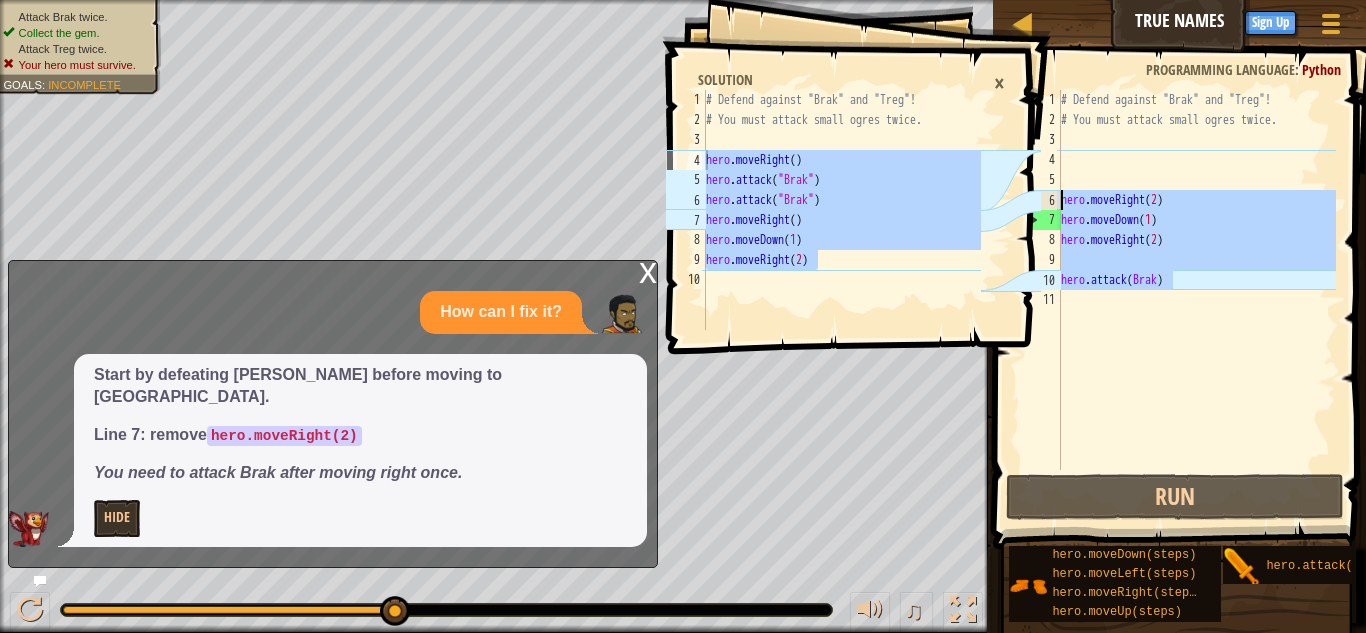 drag, startPoint x: 1198, startPoint y: 288, endPoint x: 1053, endPoint y: 202, distance: 168.5853 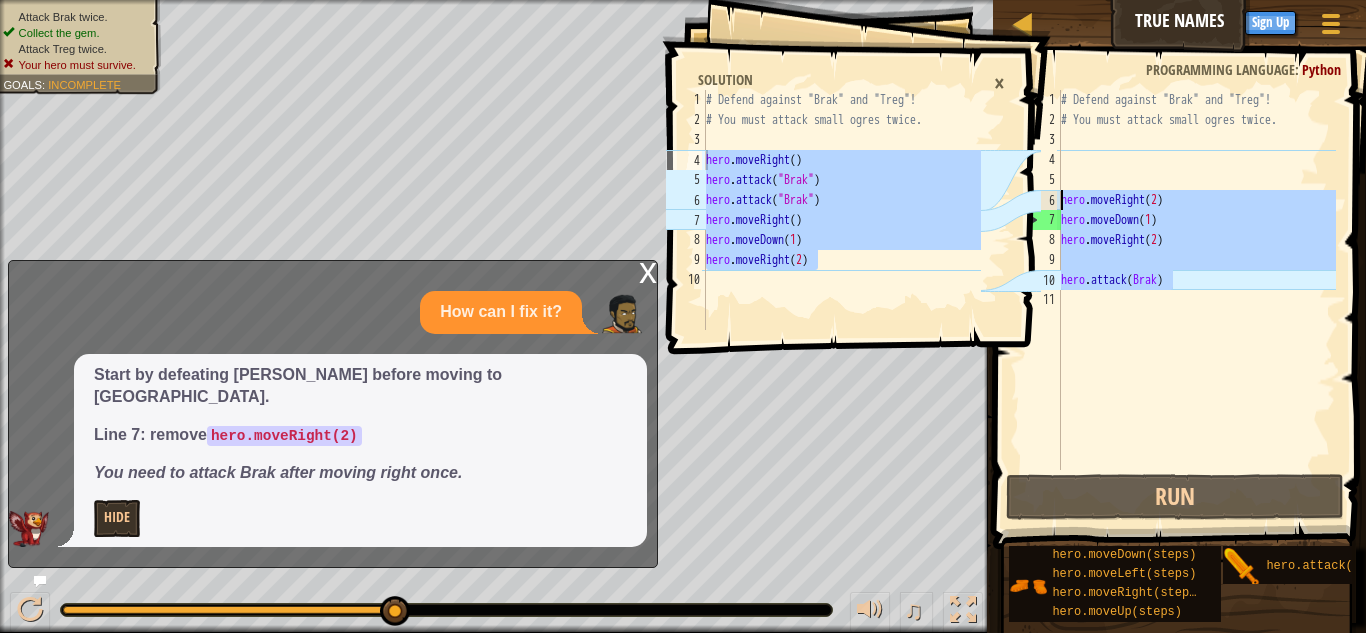click on "hero.attack(Brak) 1 2 3 4 5 6 7 8 9 10 11 # Defend against "Brak" and "Treg"! # You must attack small ogres twice. hero . moveRight ( 2 ) hero . moveDown ( 1 ) hero . moveRight ( 2 ) hero . attack ( Brak )     הההההההההההההההההההההההההההההההההההההההההההההההההההההההההההההההההההההההההההההההההההההההההההההההההההההההההההההההההההההההההההההההההההההההההההההההההההההההההההההההההההההההההההההההההההההההההההההההההההההההההההההההההההההההההההההההההההההההההההההההההההההההההההההההה XXXXXXXXXXXXXXXXXXXXXXXXXXXXXXXXXXXXXXXXXXXXXXXXXXXXXXXXXXXXXXXXXXXXXXXXXXXXXXXXXXXXXXXXXXXXXXXXXXXXXXXXXXXXXXXXXXXXXXXXXXXXXXXXXXXXXXXXXXXXXXXXXXXXXXXXXXXXXXXXXXXXXXXXXXXXXXXXXXXXXXXXXXXXXXXXXXXXXXXXXXXXXXXXXXXXXXXXXXXXXXXXXXXXXXXXXXXXXXXXXXXXXXXXXXXXXXXX" at bounding box center (1176, 280) 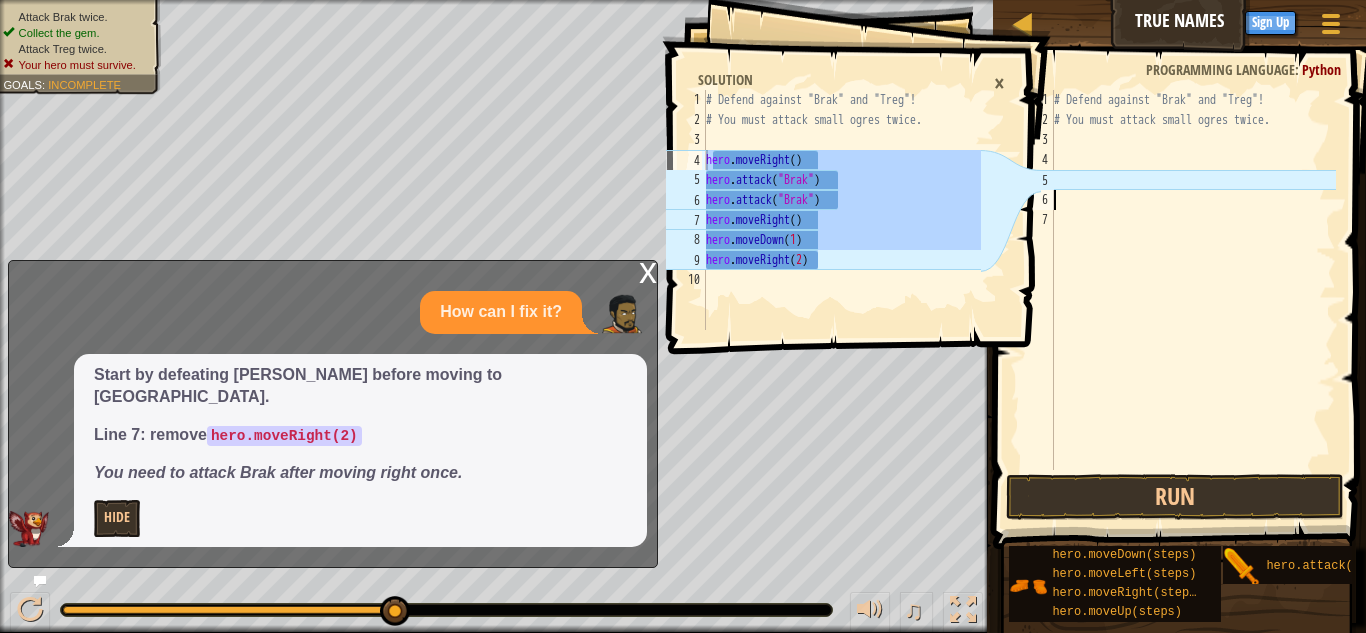 paste on "hero.moveRight(2)" 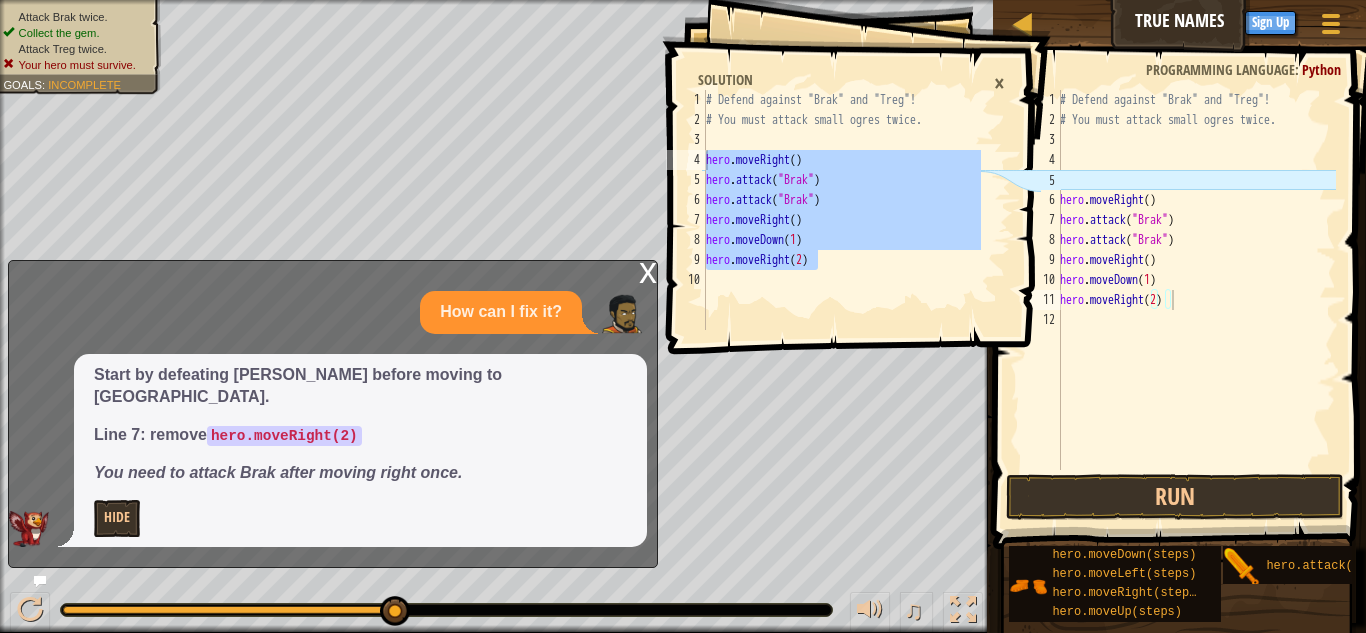 click on "×" at bounding box center [999, 83] 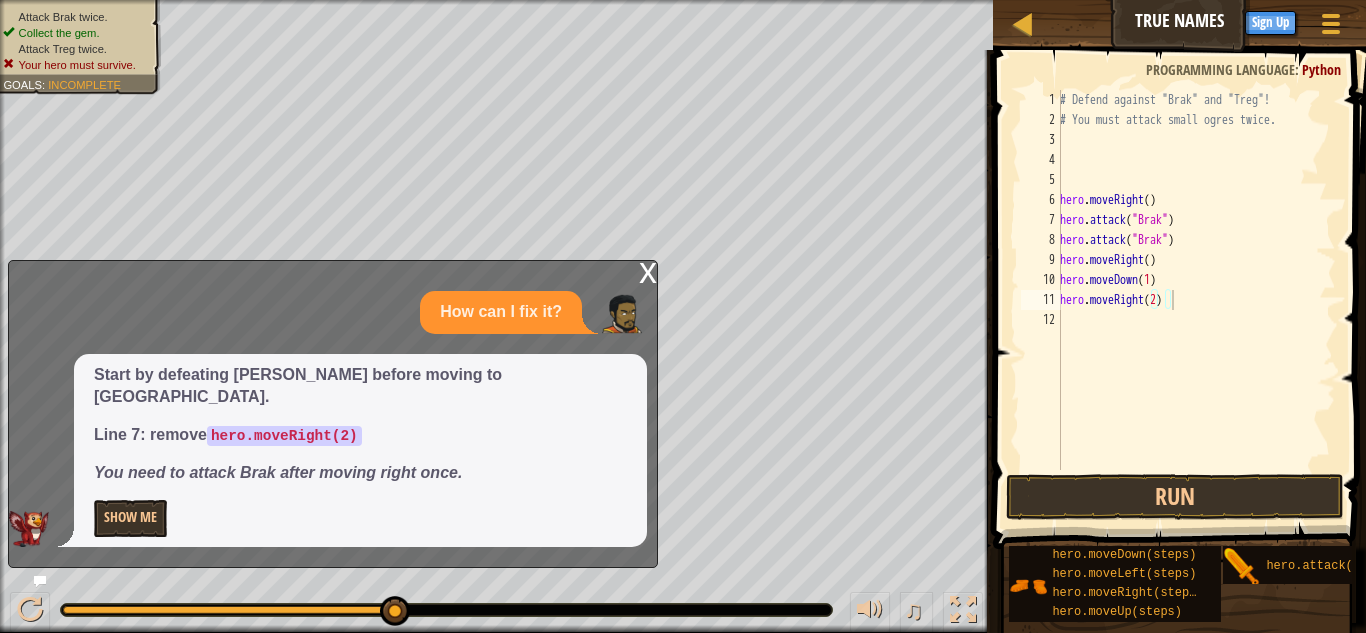 click on "x" at bounding box center [648, 271] 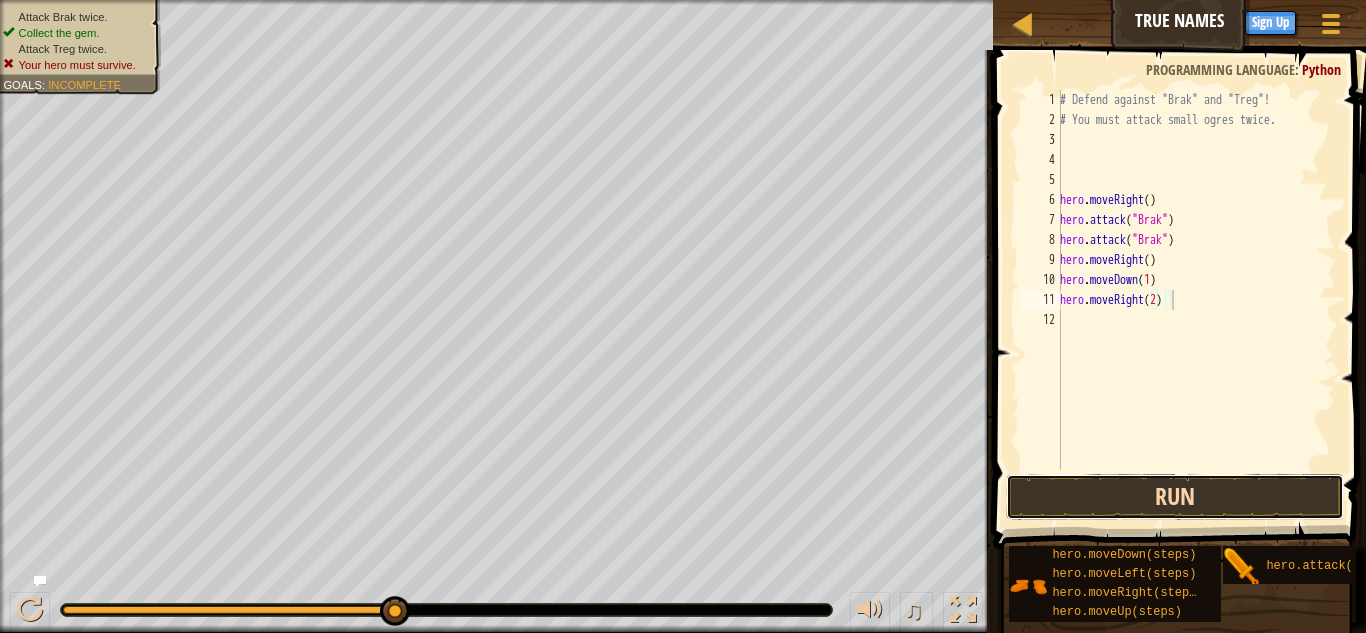 click on "Run" at bounding box center [1175, 497] 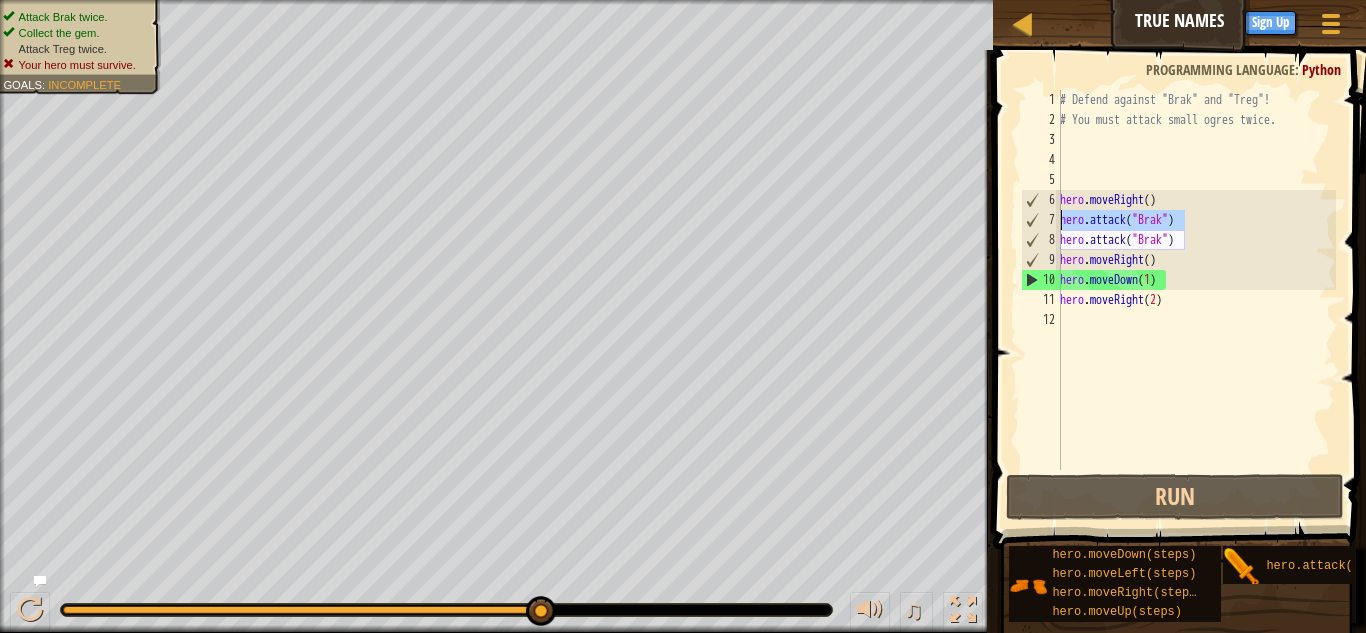 drag, startPoint x: 1185, startPoint y: 222, endPoint x: 1060, endPoint y: 225, distance: 125.035995 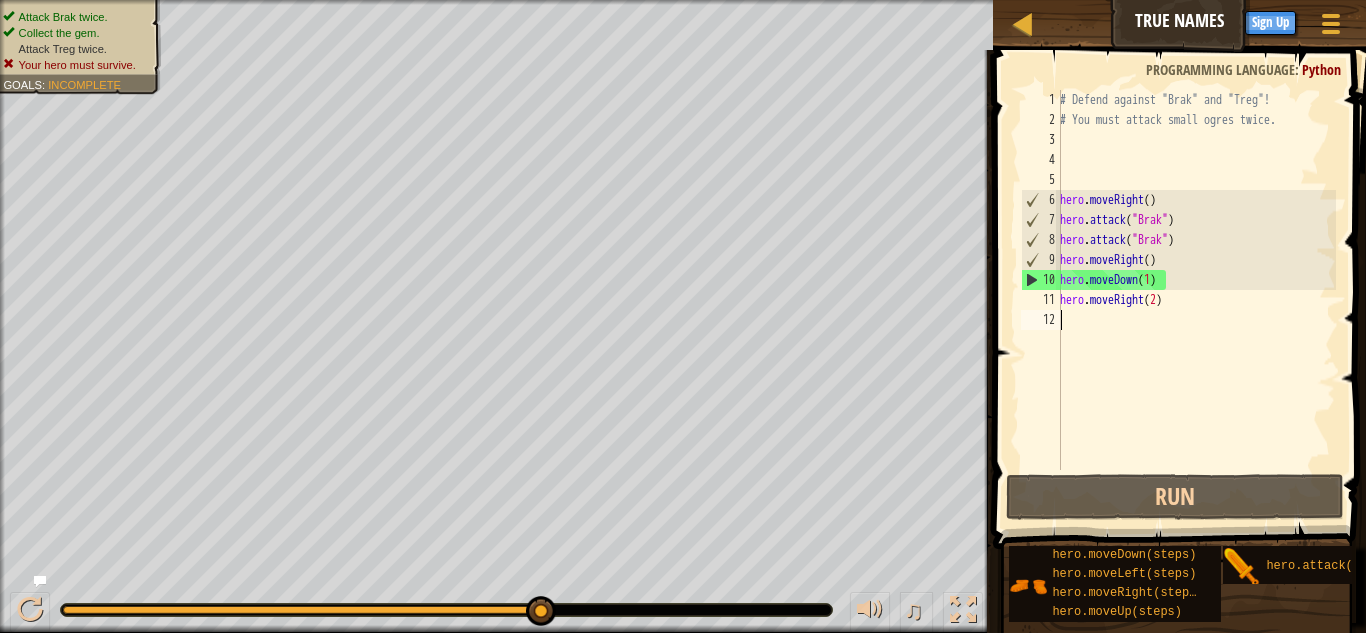 click on "# Defend against "Brak" and "Treg"! # You must attack small ogres twice. hero . moveRight ( ) hero . attack ( "Brak" ) hero . attack ( "Brak" ) hero . moveRight ( ) hero . moveDown ( 1 ) hero . moveRight ( 2 )" at bounding box center (1196, 300) 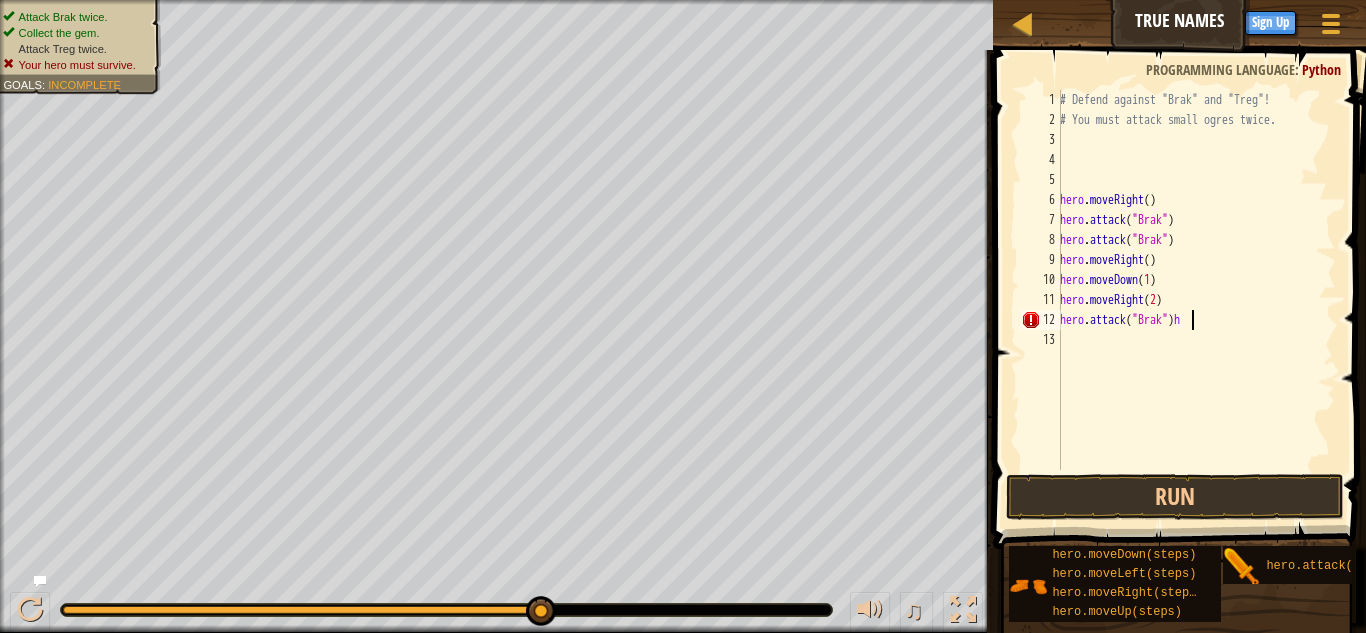 type on "hero.attack("Brak")" 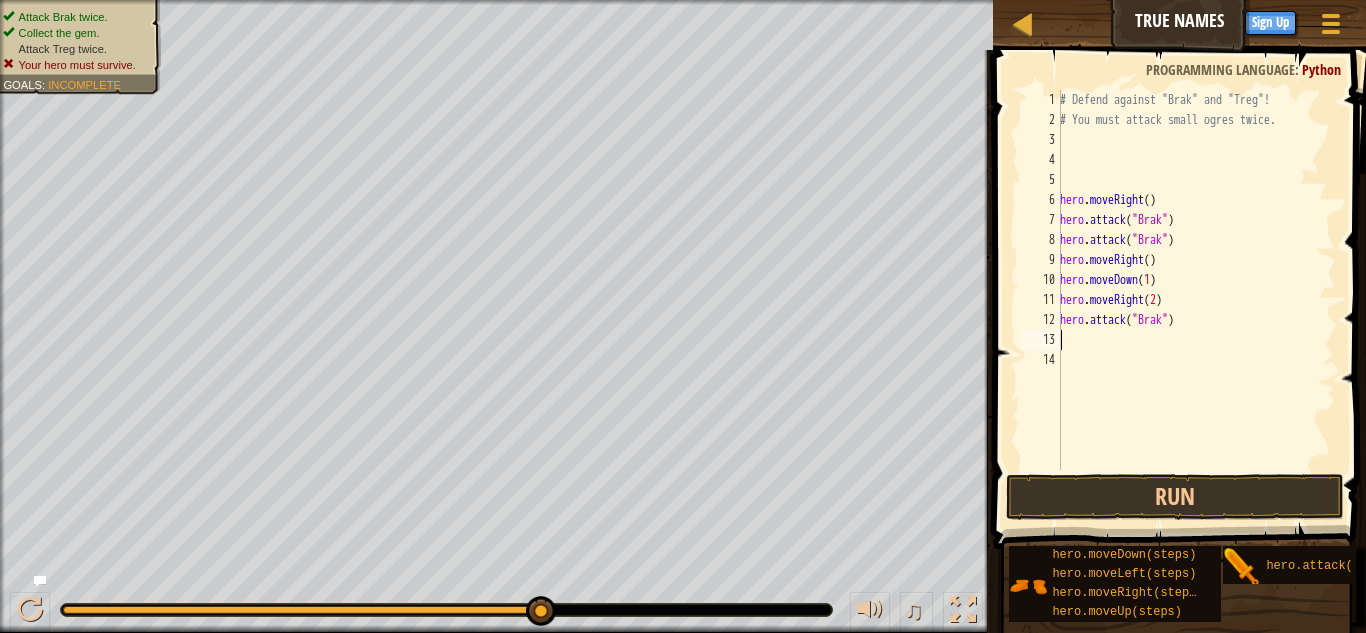 paste on "hero.attack("Brak")" 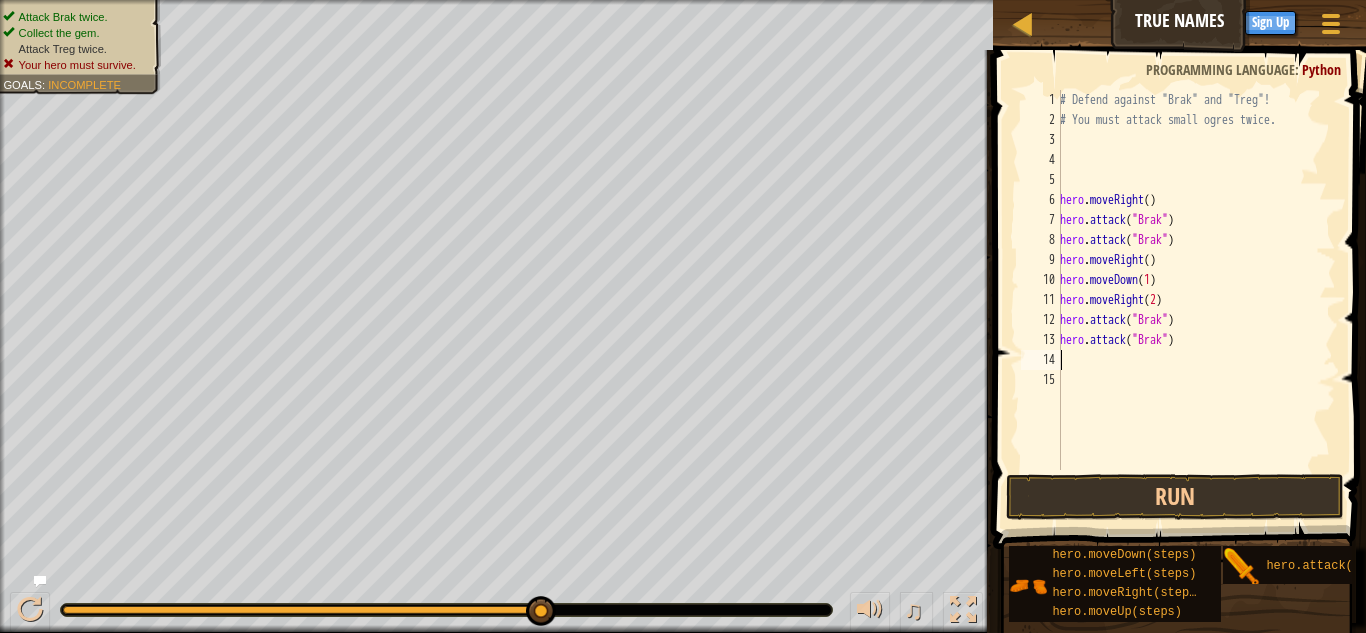 paste on "hero.attack("Brak")" 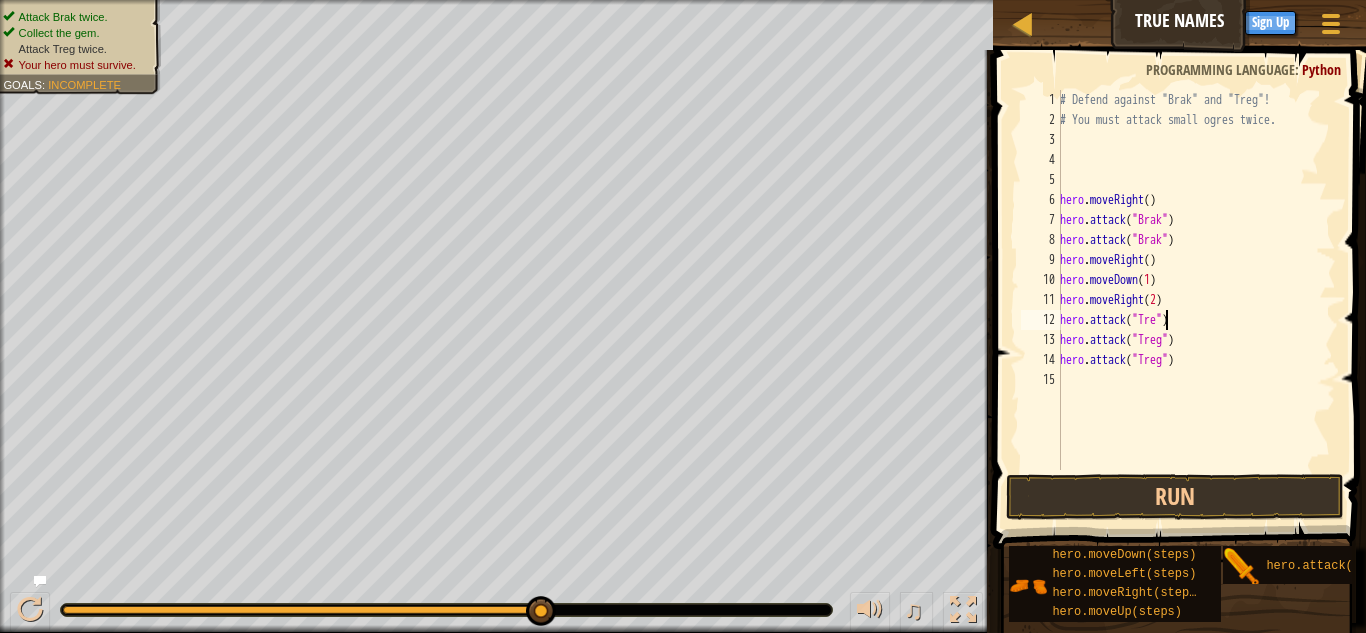 scroll, scrollTop: 9, scrollLeft: 9, axis: both 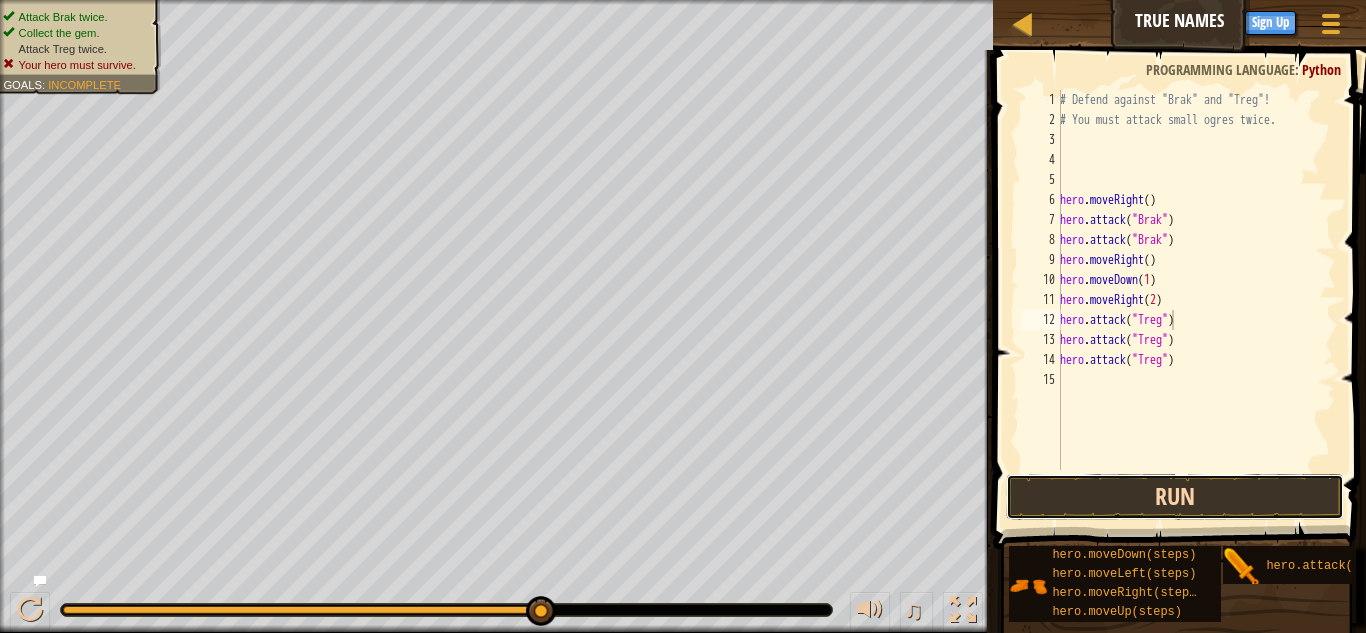 click on "Run" at bounding box center [1175, 497] 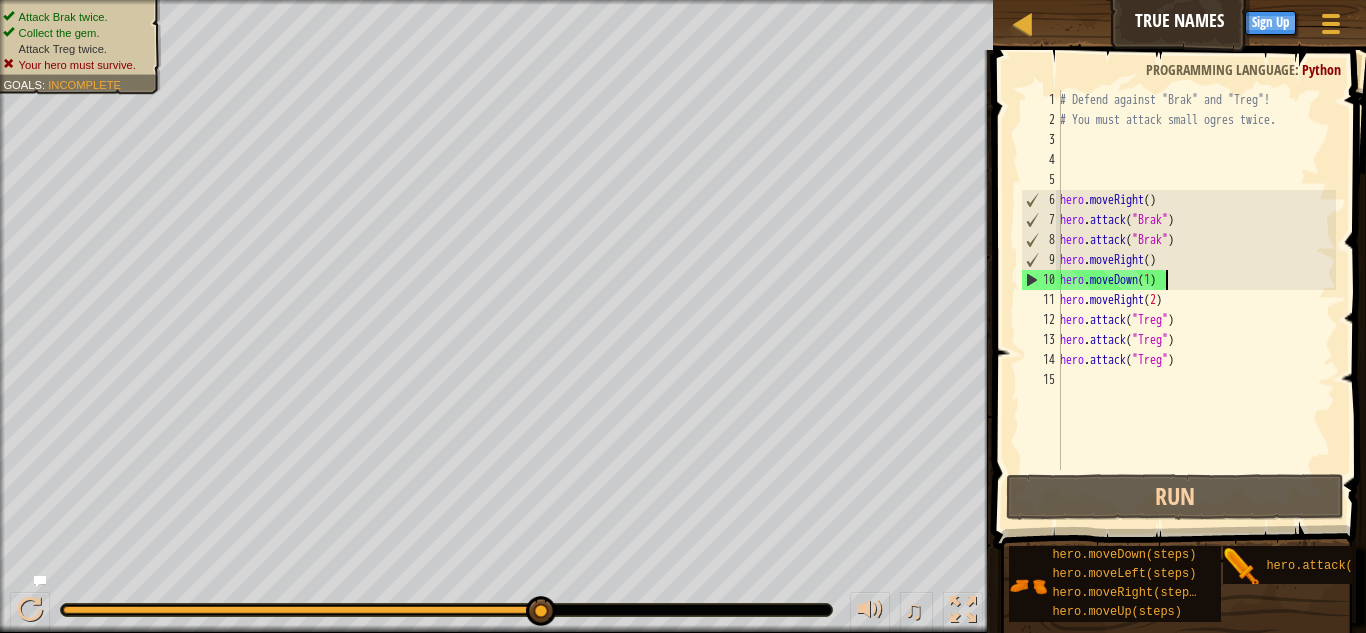 click on "# Defend against "Brak" and "Treg"! # You must attack small ogres twice. hero . moveRight ( ) hero . attack ( "Brak" ) hero . attack ( "Brak" ) hero . moveRight ( ) hero . moveDown ( 1 ) hero . moveRight ( 2 ) hero . attack ( "Treg" ) hero . attack ( "Treg" ) hero . attack ( "Treg" )" at bounding box center [1196, 300] 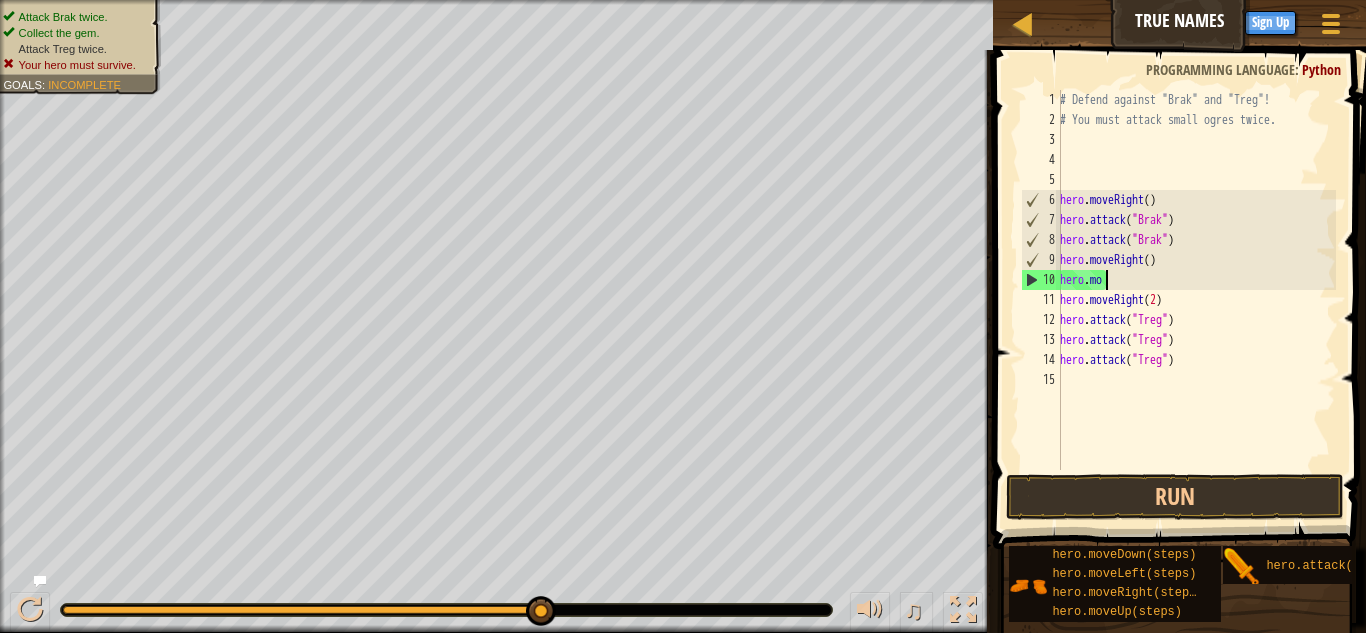 scroll, scrollTop: 9, scrollLeft: 2, axis: both 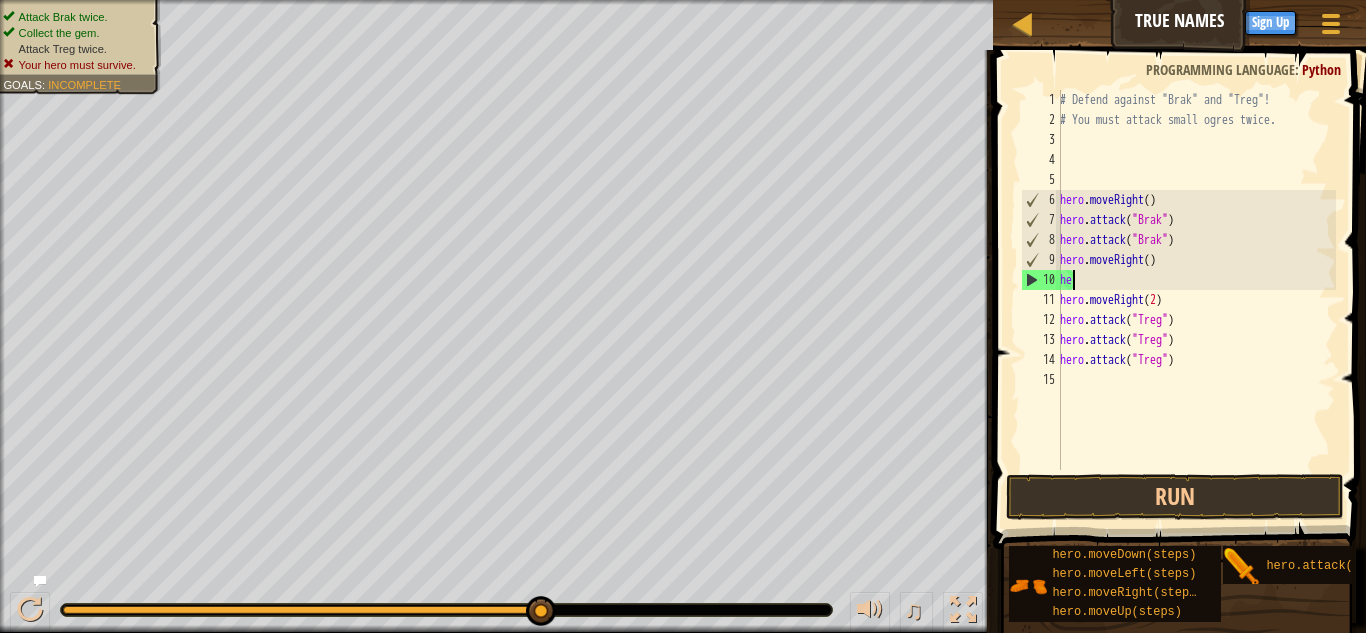 type on "h" 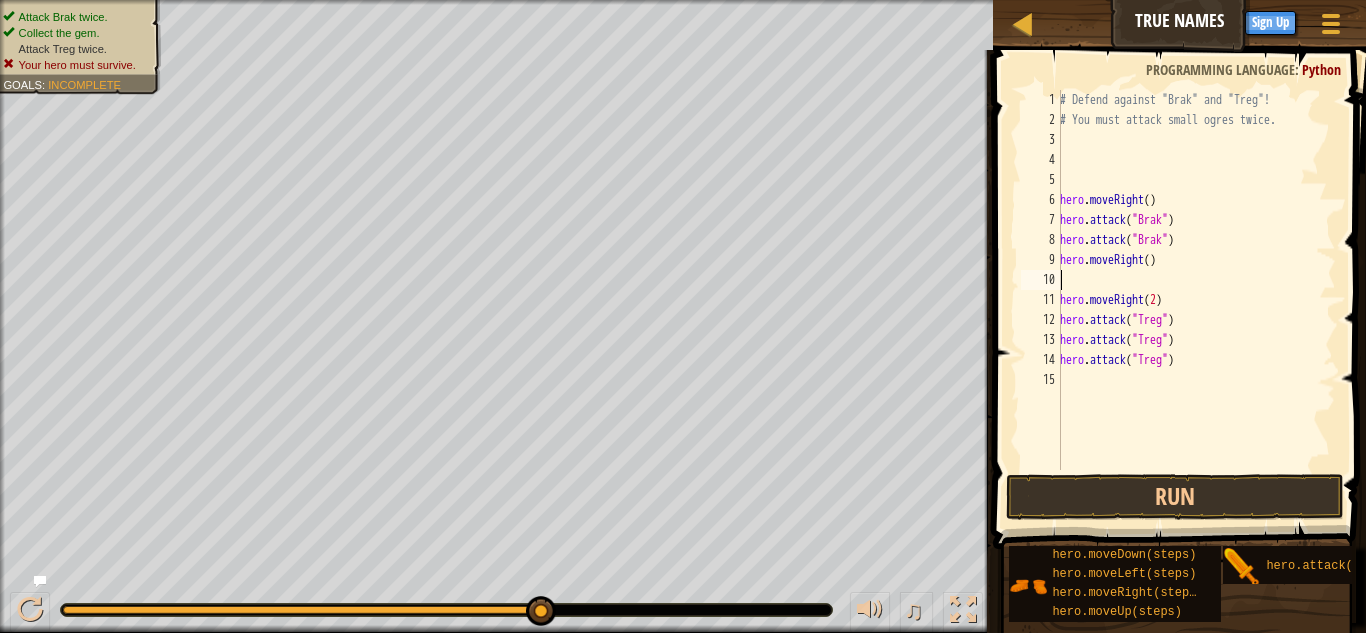 click on "# Defend against "Brak" and "Treg"! # You must attack small ogres twice. hero . moveRight ( ) hero . attack ( "Brak" ) hero . attack ( "Brak" ) hero . moveRight ( ) hero . moveRight ( 2 ) hero . attack ( "Treg" ) hero . attack ( "Treg" ) hero . attack ( "Treg" )" at bounding box center (1196, 300) 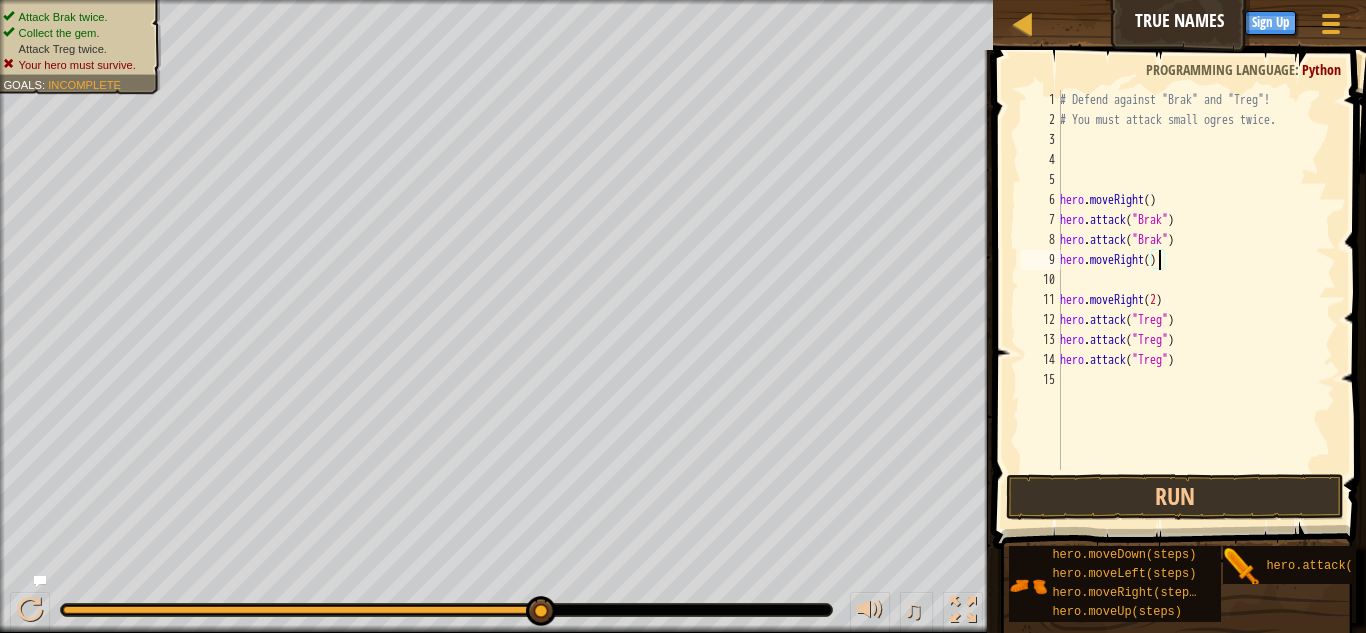 scroll, scrollTop: 9, scrollLeft: 8, axis: both 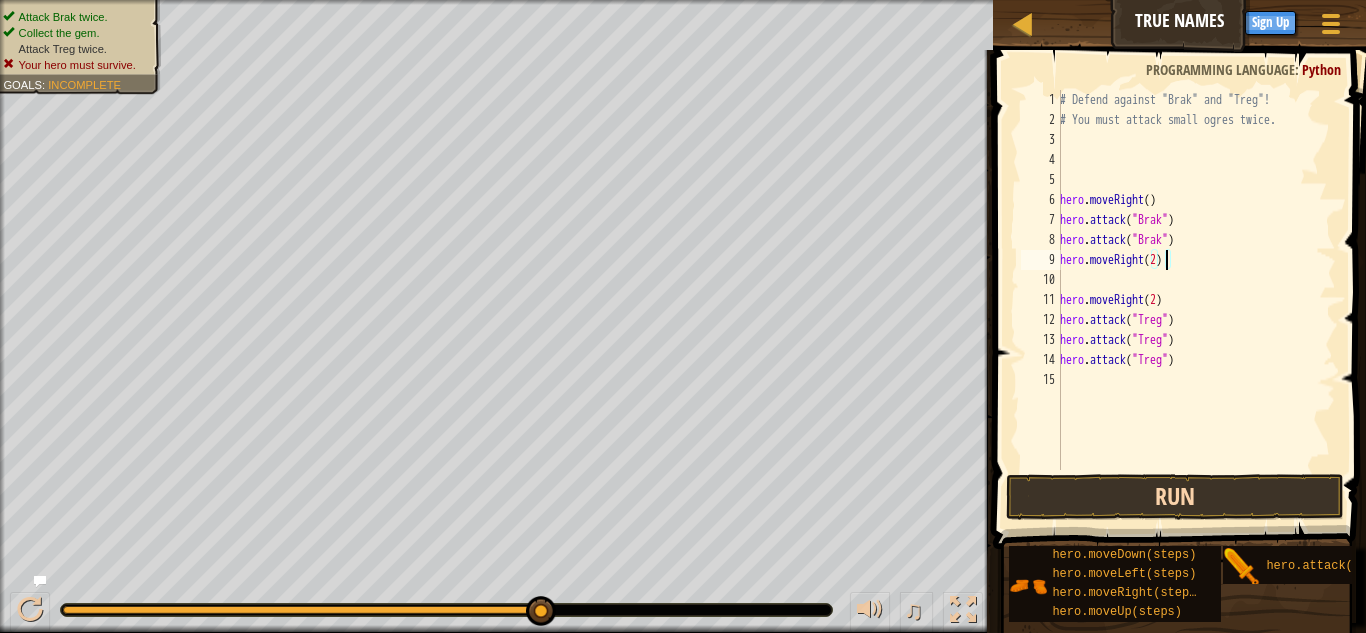 type on "hero.moveRight(2)" 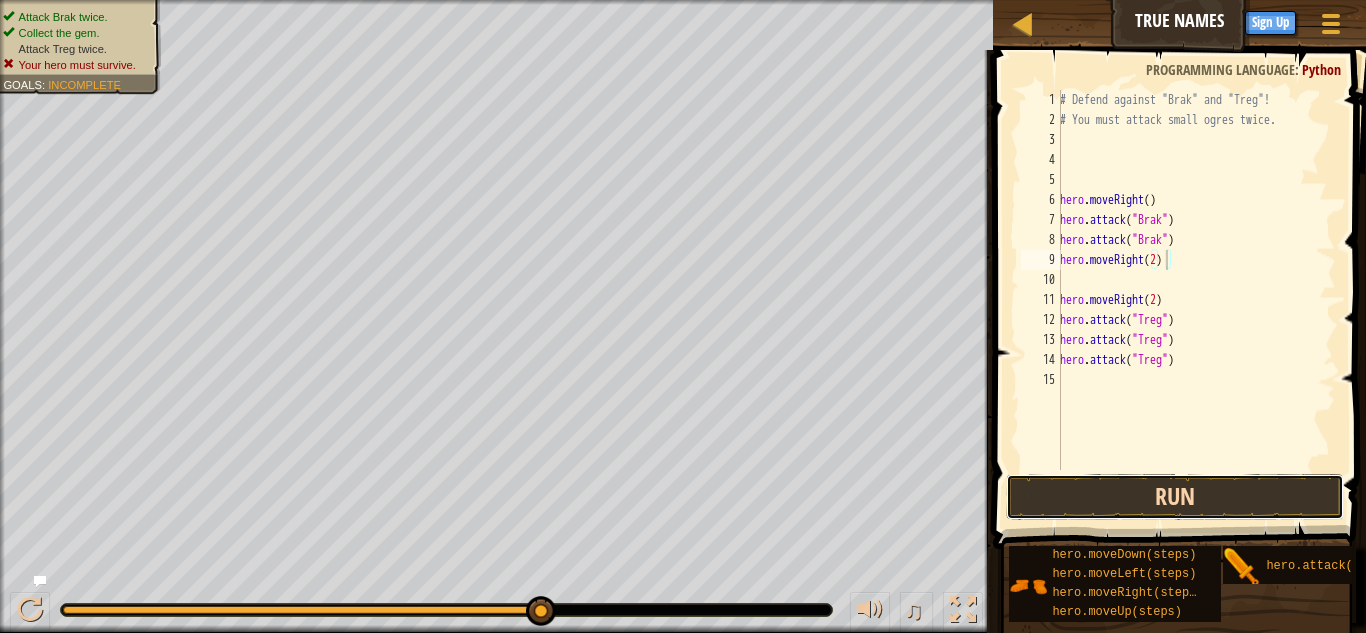 click on "Run" at bounding box center (1175, 497) 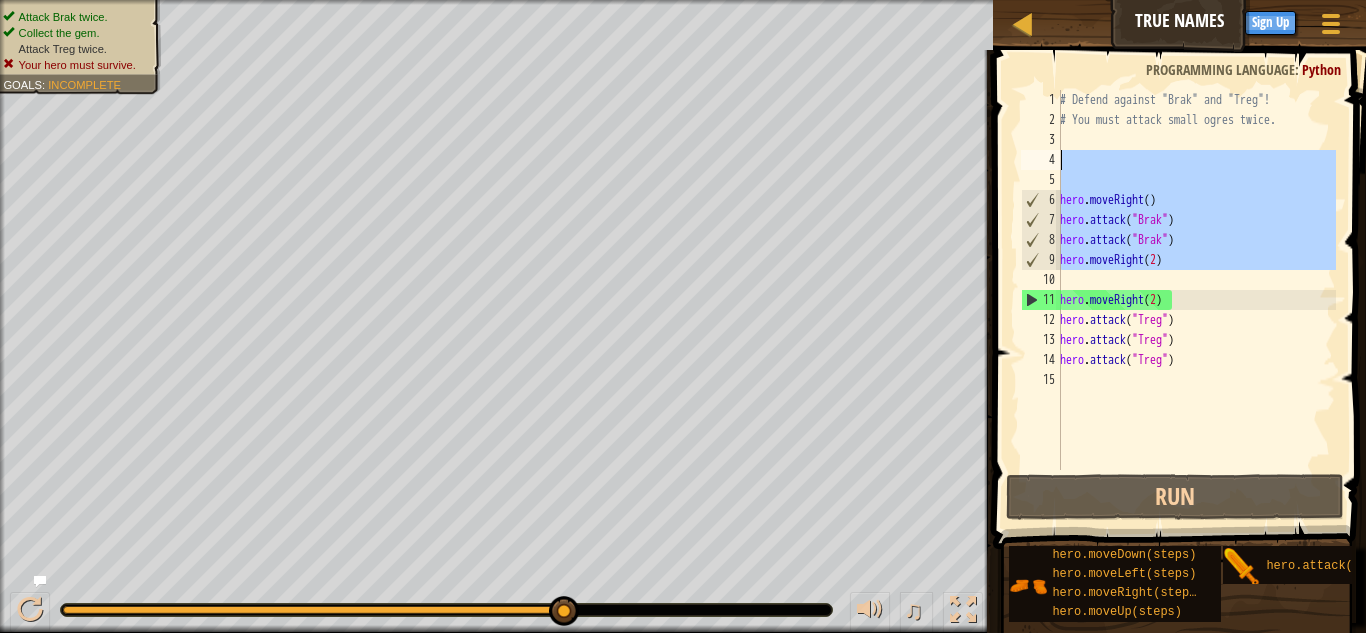 drag, startPoint x: 1159, startPoint y: 271, endPoint x: 1147, endPoint y: 134, distance: 137.52454 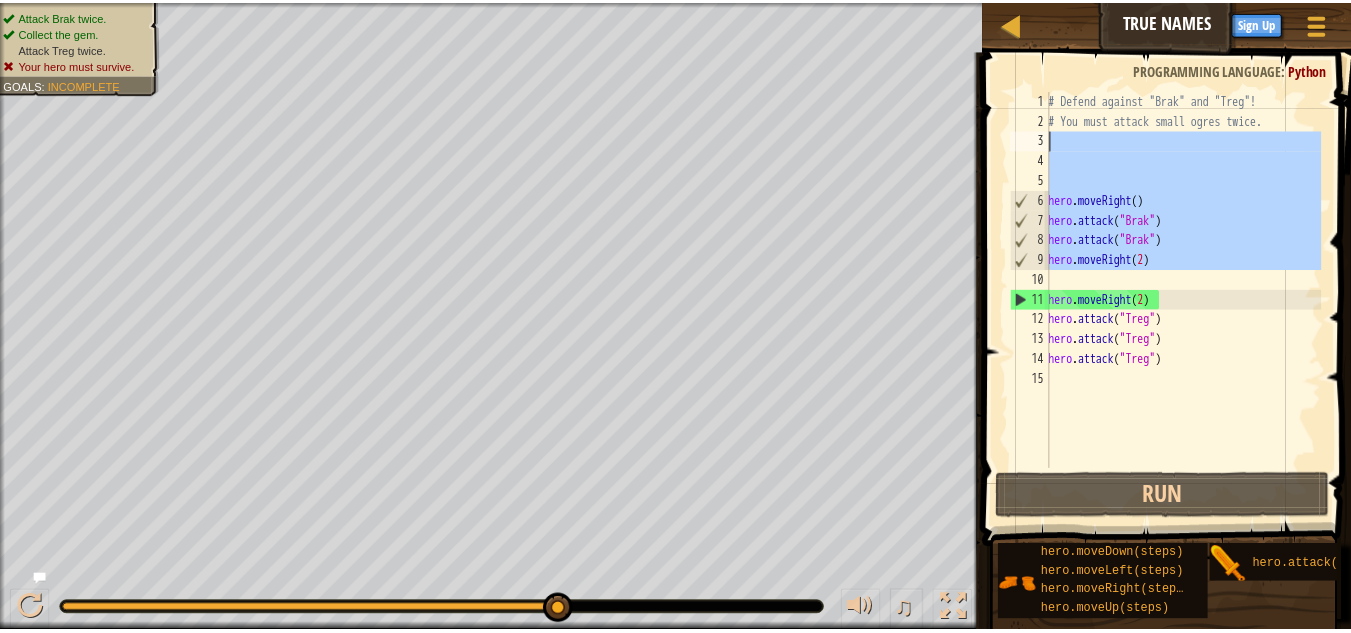 scroll, scrollTop: 9, scrollLeft: 0, axis: vertical 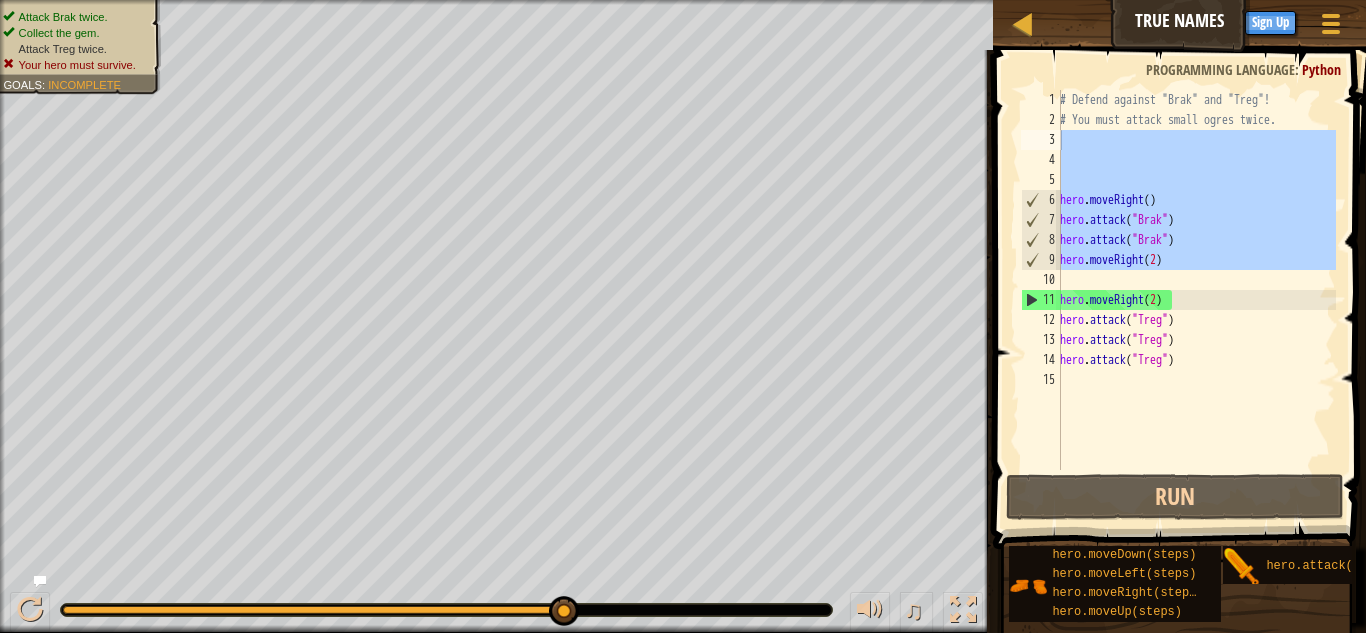 click on "Map True Names Game Menu Done Sign Up Hints" at bounding box center [1179, 25] 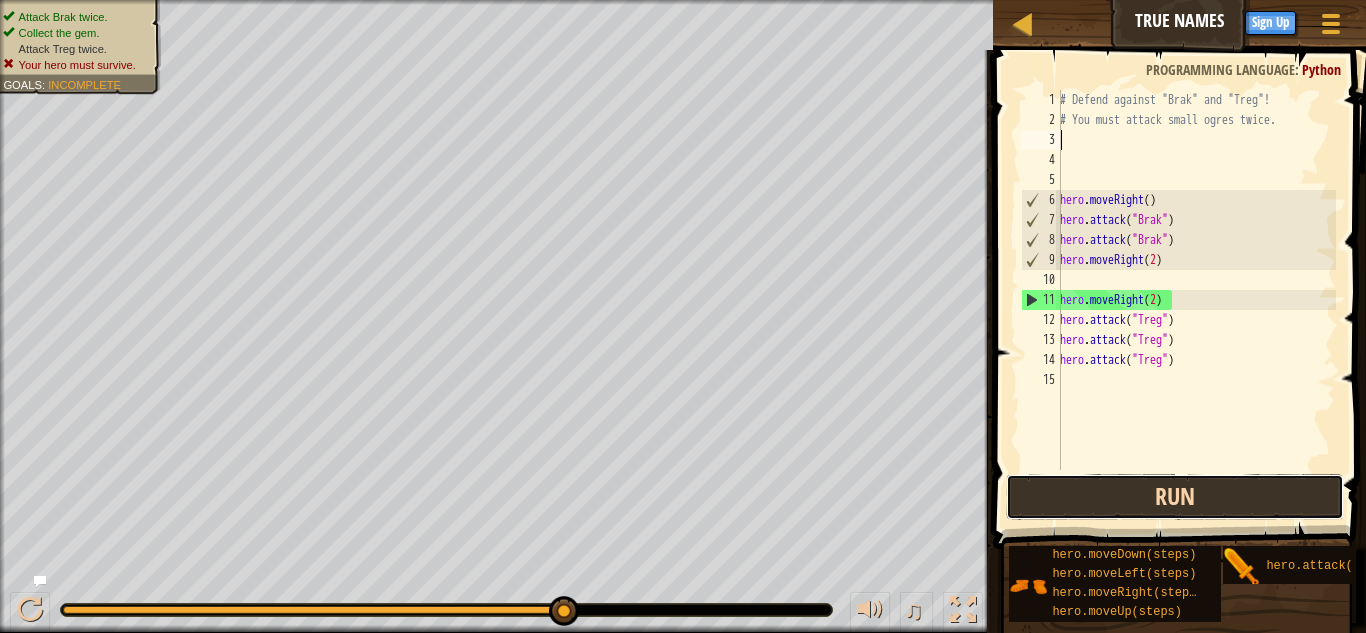 click on "Run" at bounding box center [1175, 497] 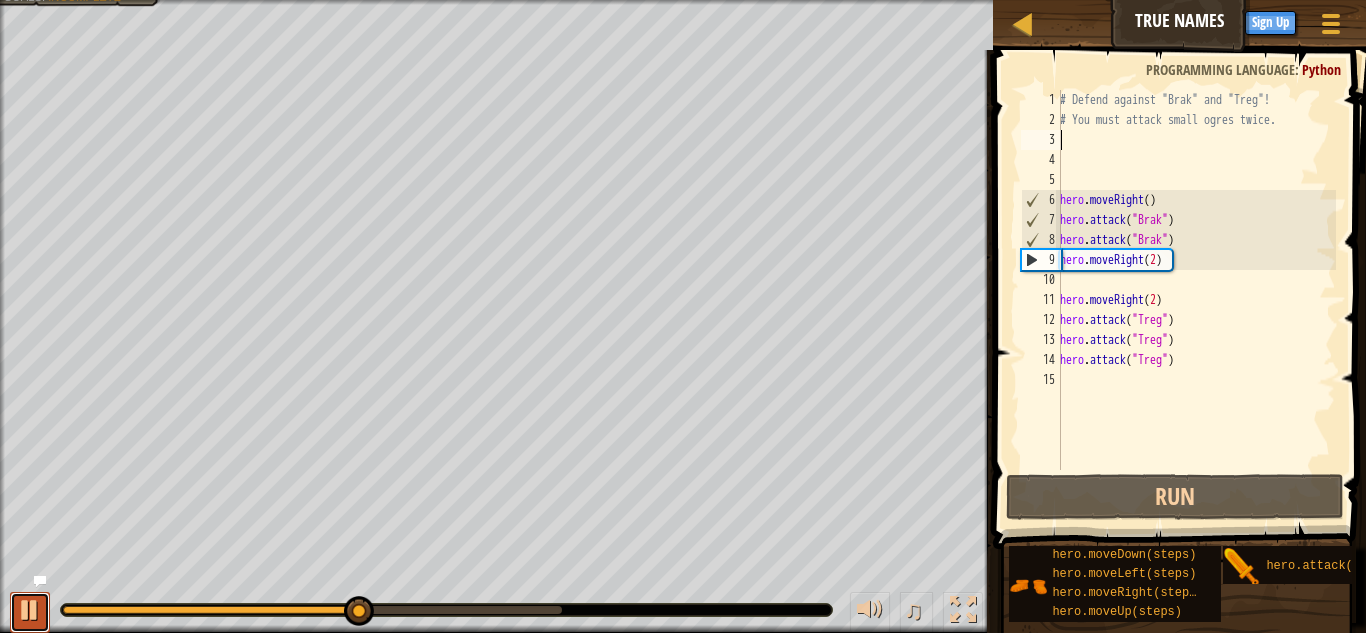 click at bounding box center [30, 610] 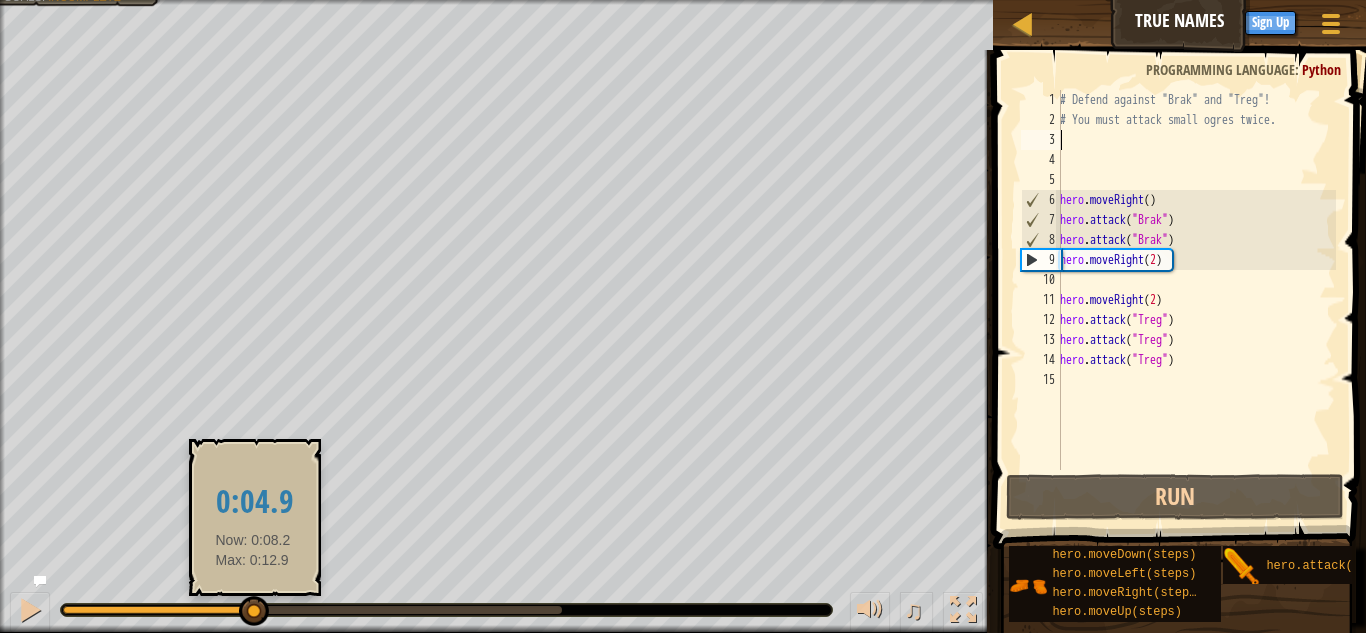 click at bounding box center (157, 610) 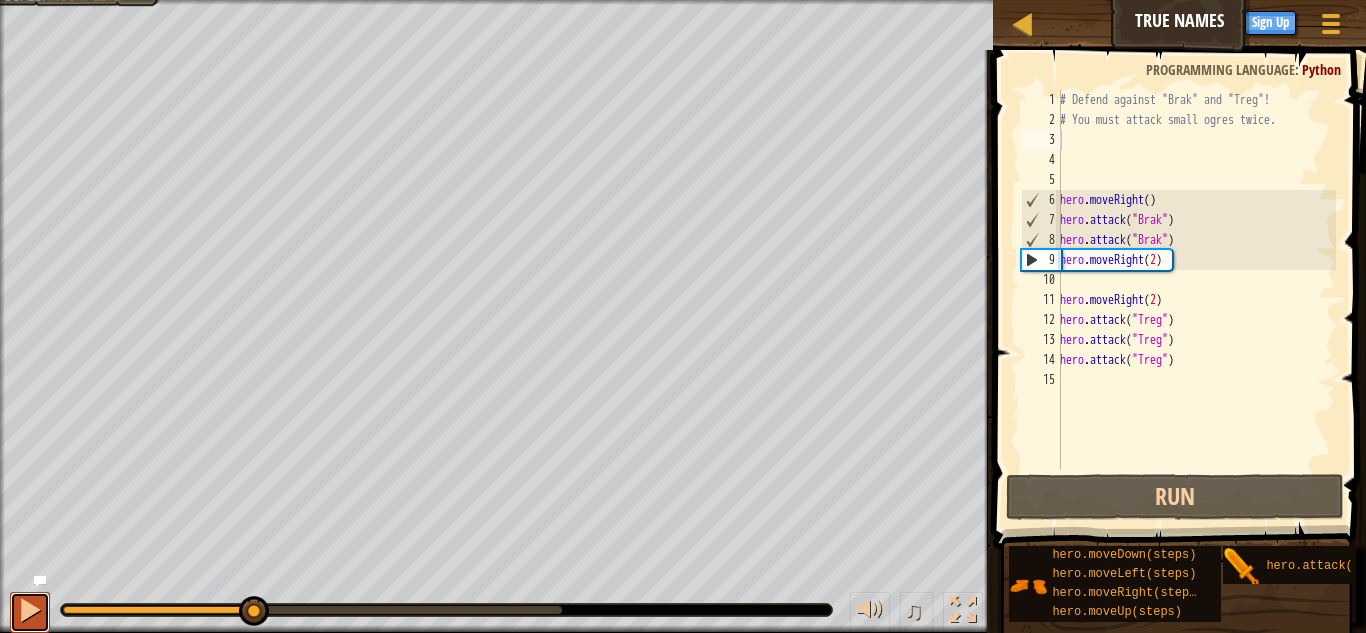 click at bounding box center (30, 612) 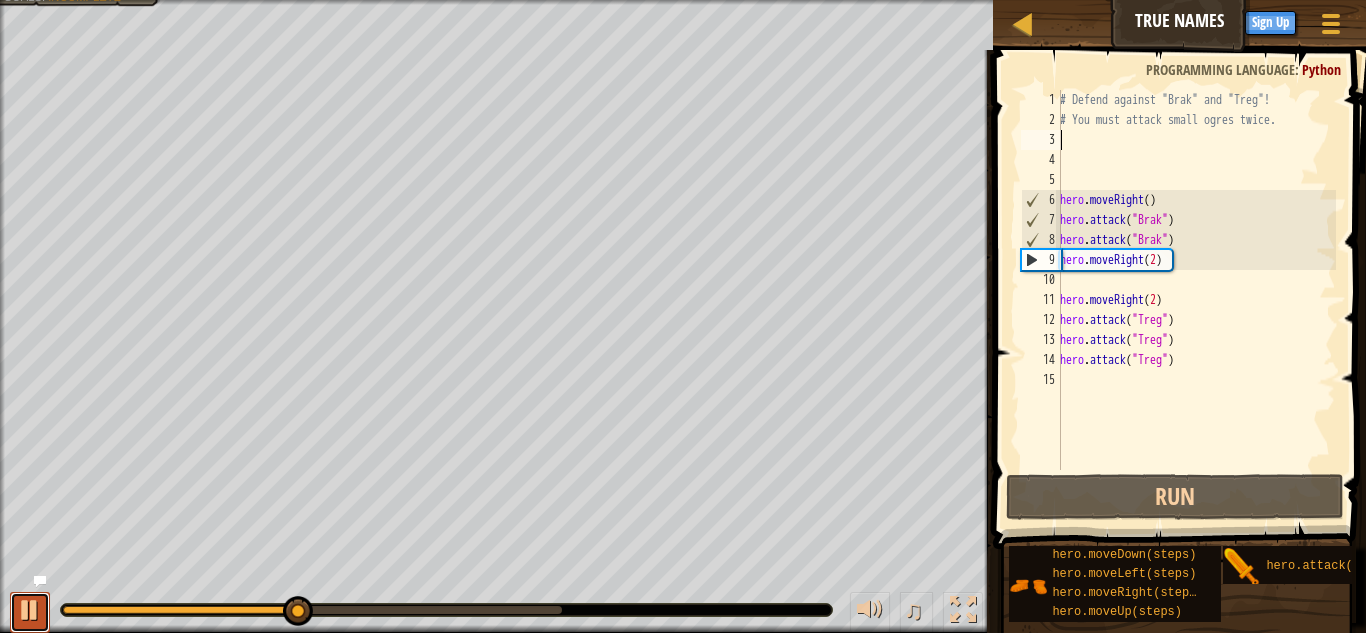 click at bounding box center (30, 612) 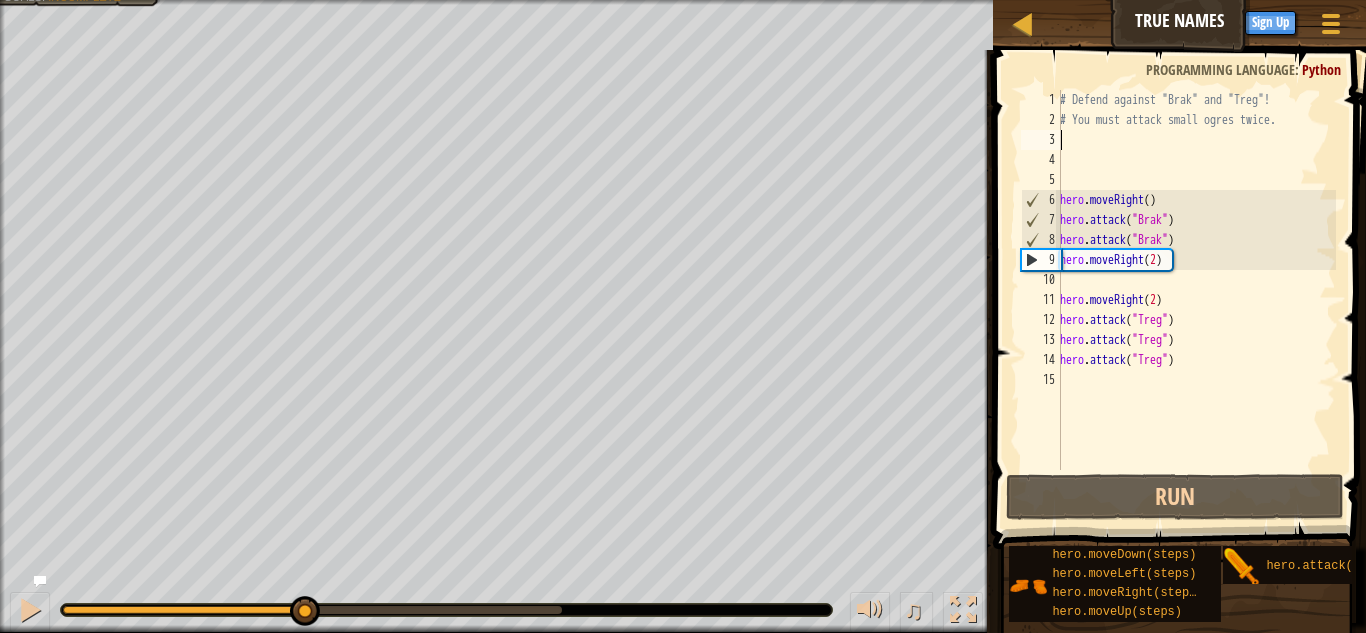 click on "# Defend against "Brak" and "Treg"! # You must attack small ogres twice. hero . moveRight ( ) hero . attack ( "Brak" ) hero . attack ( "Brak" ) hero . moveRight ( 2 ) hero . moveRight ( 2 ) hero . attack ( "Treg" ) hero . attack ( "Treg" ) hero . attack ( "Treg" )" at bounding box center (1196, 300) 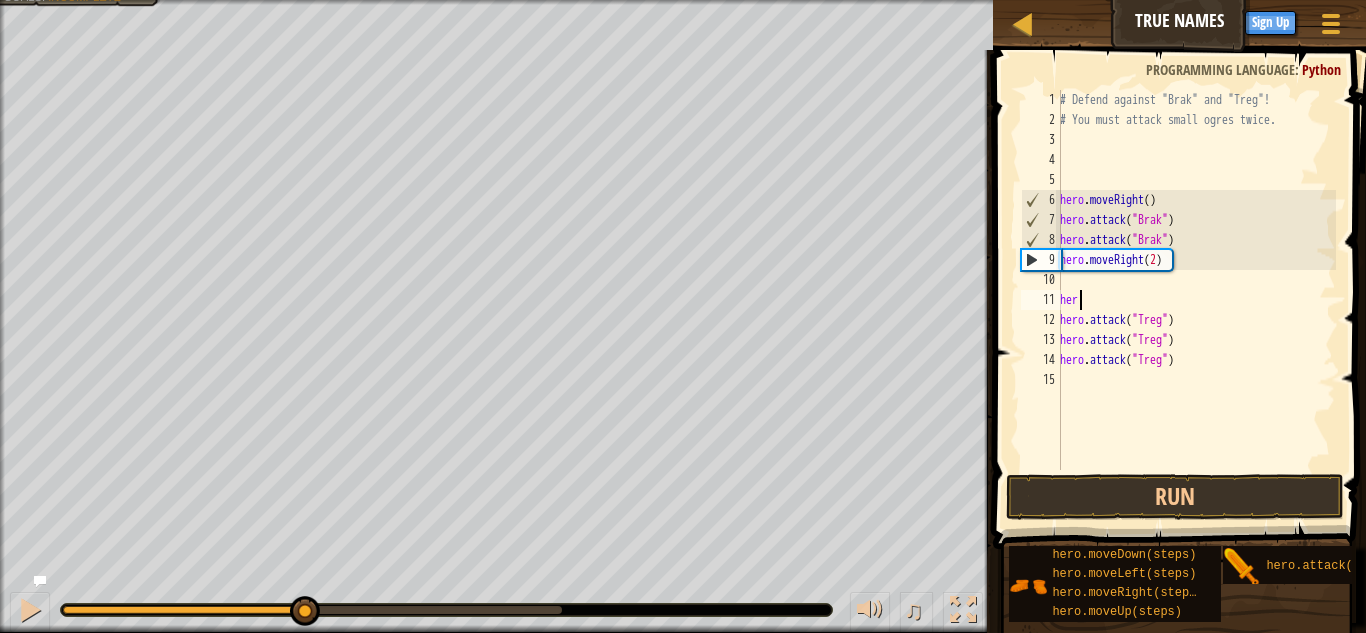 type on "h" 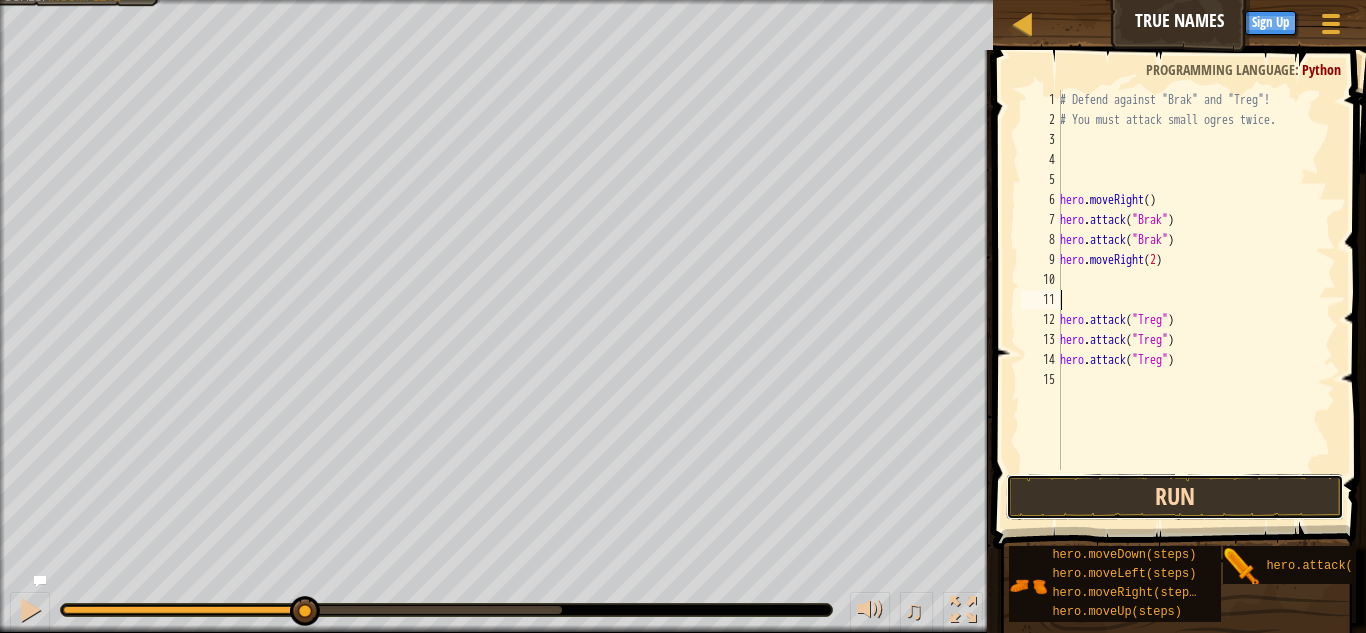 click on "Run" at bounding box center (1175, 497) 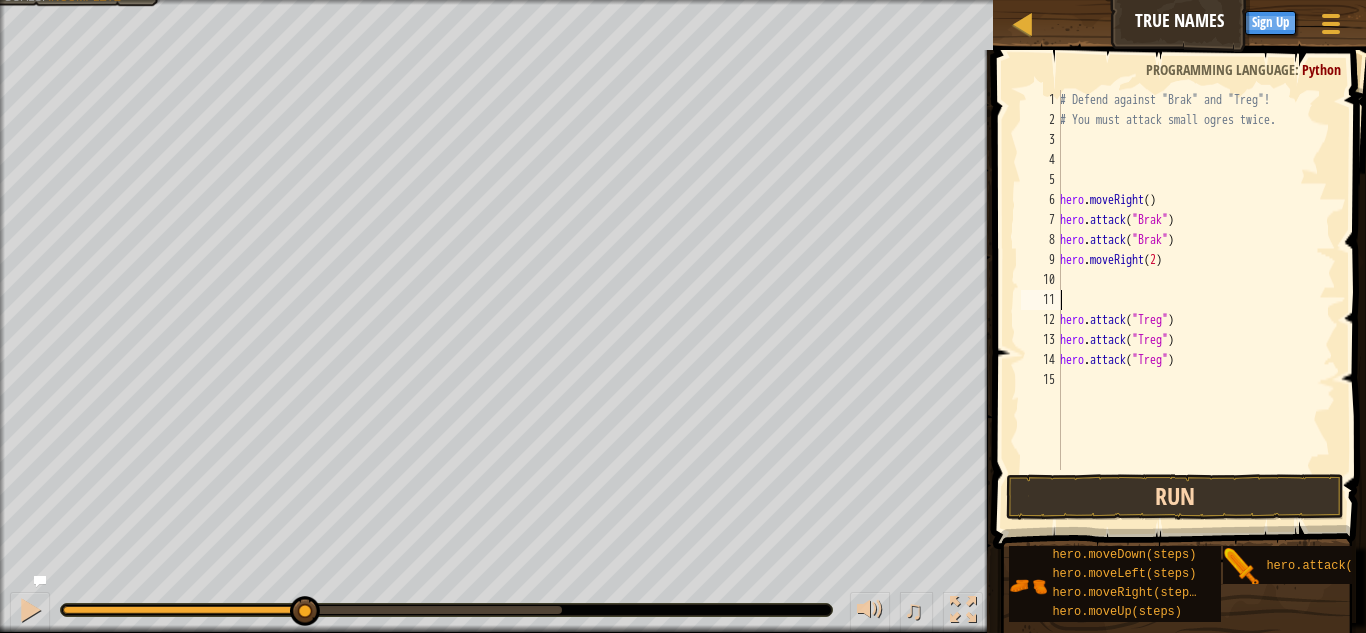click on "Run" at bounding box center (1175, 497) 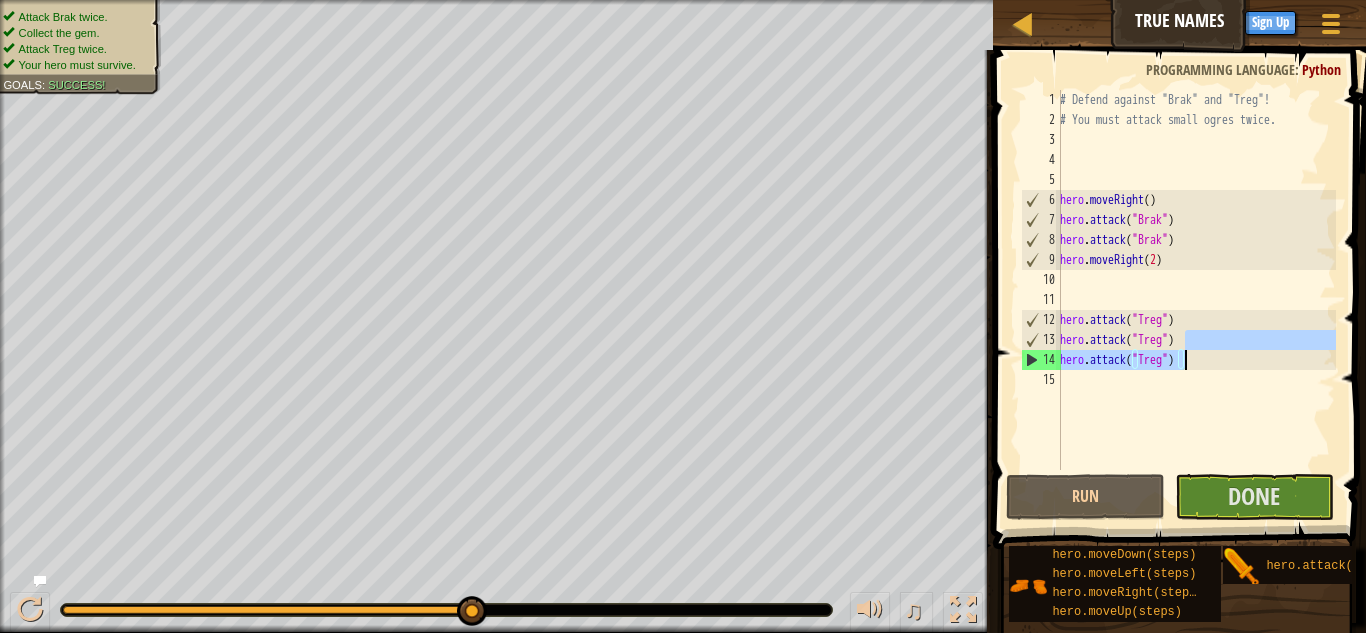 drag, startPoint x: 1188, startPoint y: 335, endPoint x: 1201, endPoint y: 359, distance: 27.294687 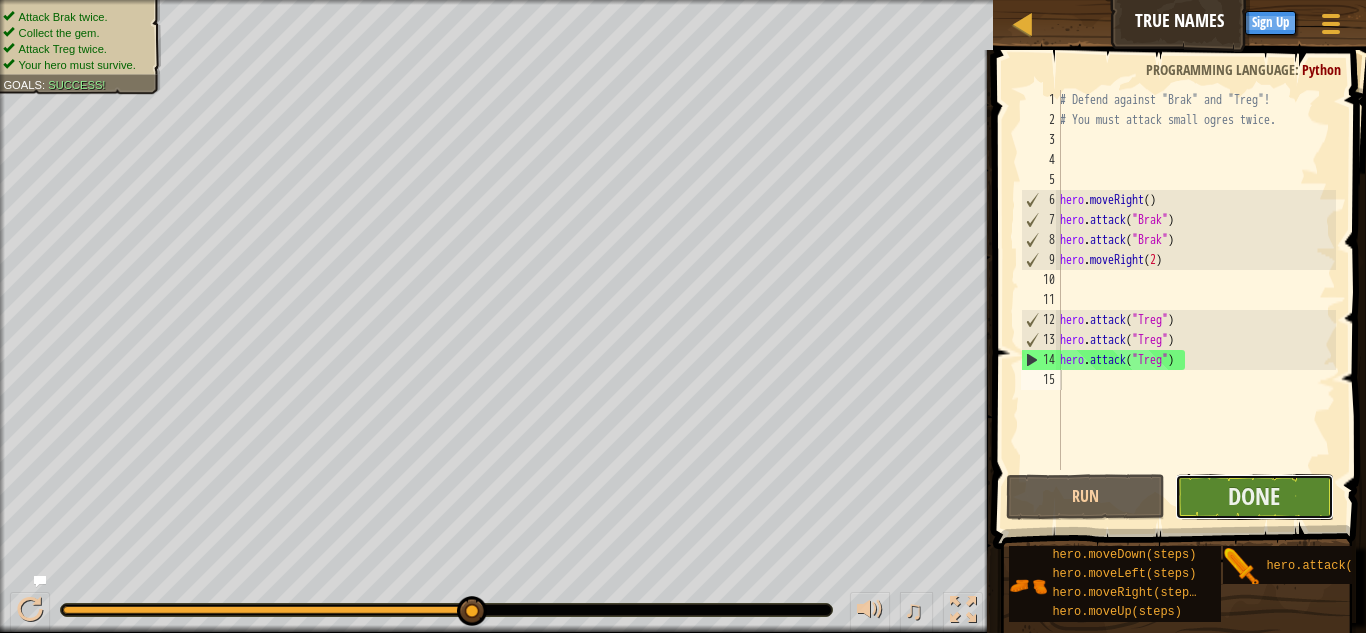 click on "Done" at bounding box center (1254, 497) 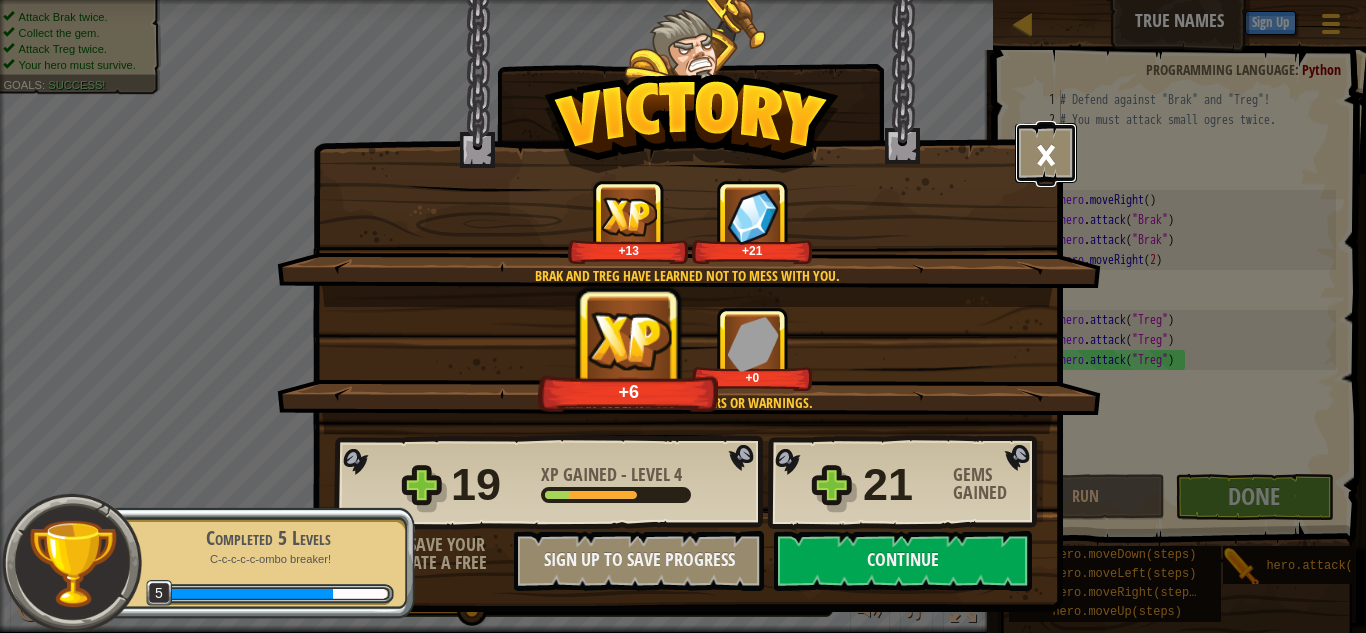 click on "×" at bounding box center (1046, 153) 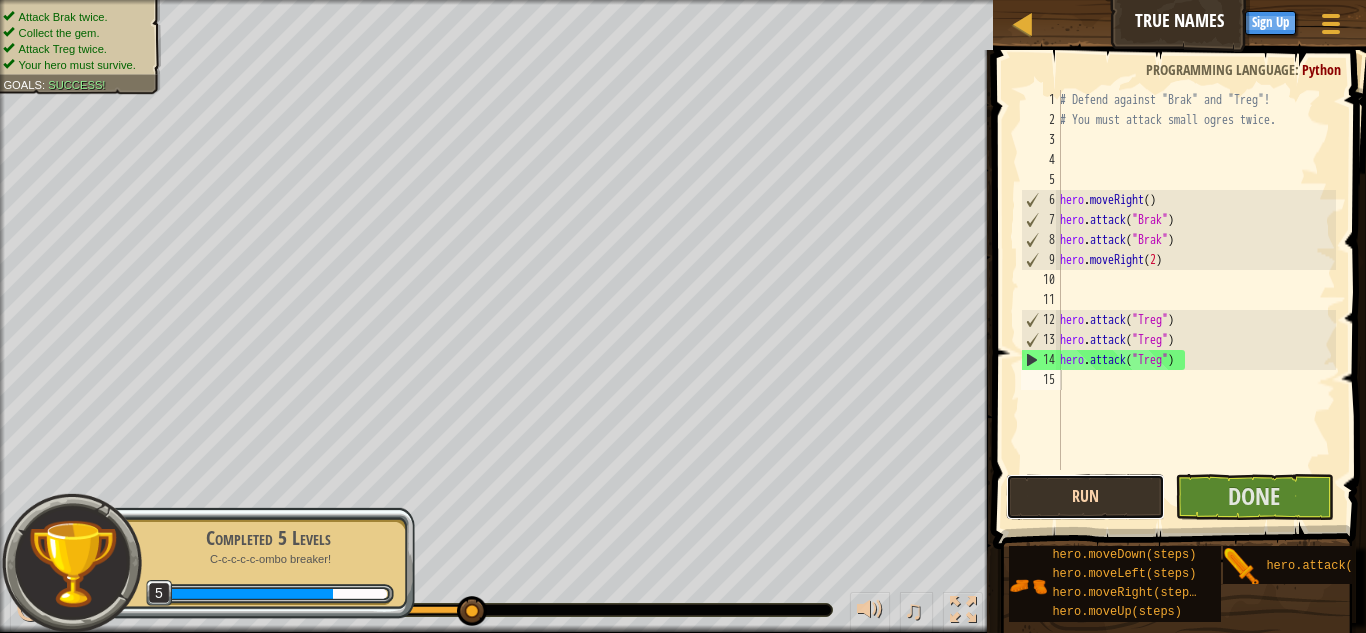 click on "Run" at bounding box center (1085, 497) 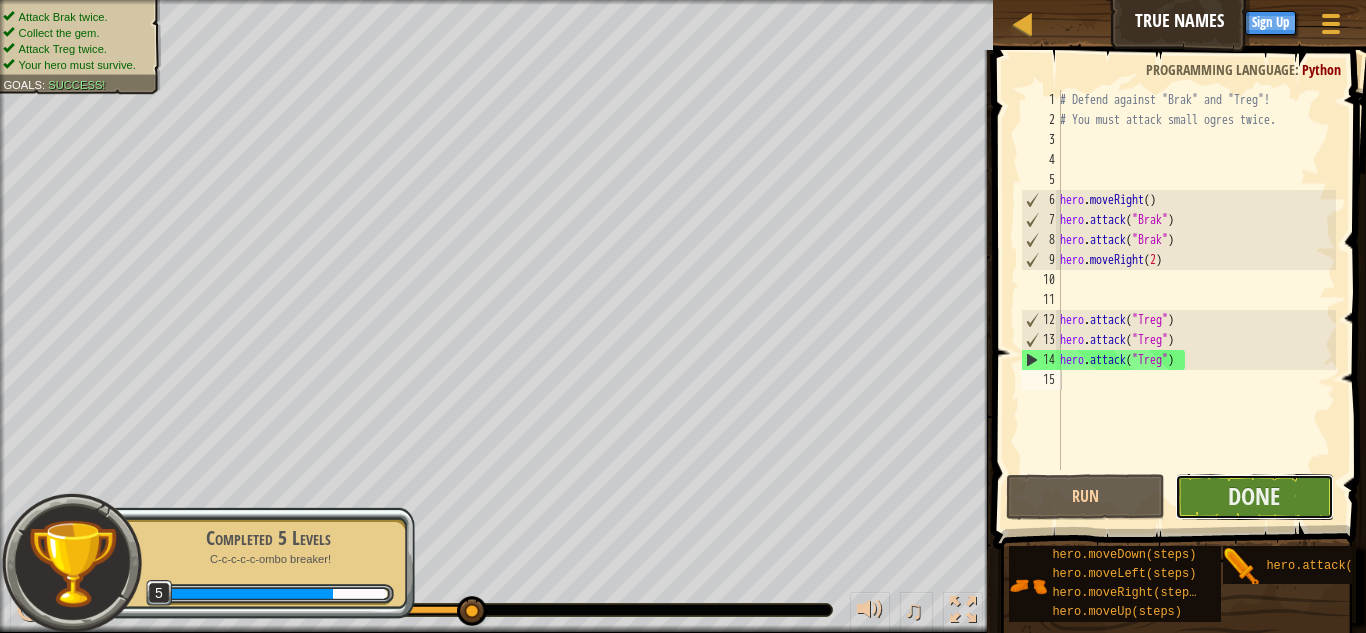 click on "Done" at bounding box center [1254, 497] 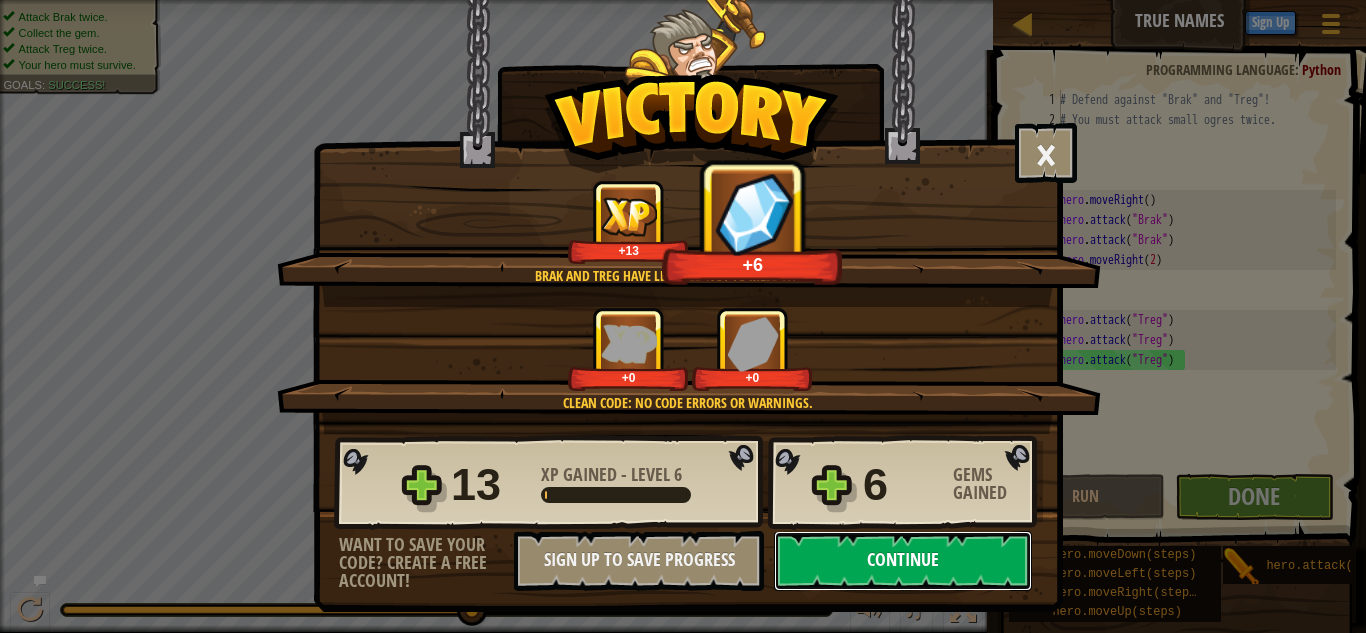 click on "Continue" at bounding box center [903, 561] 